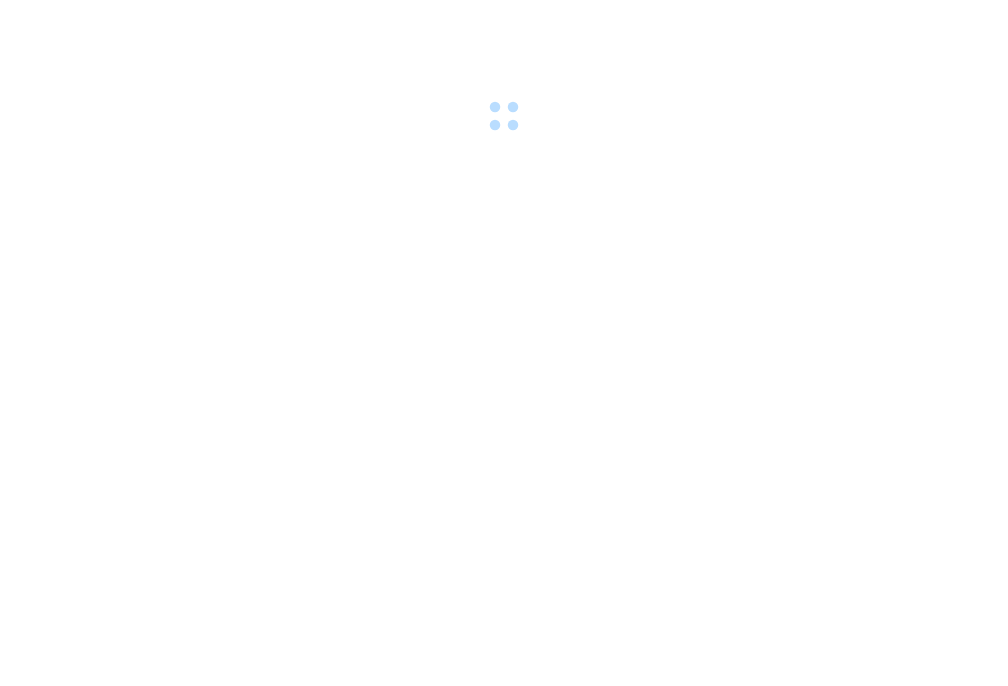 scroll, scrollTop: 0, scrollLeft: 0, axis: both 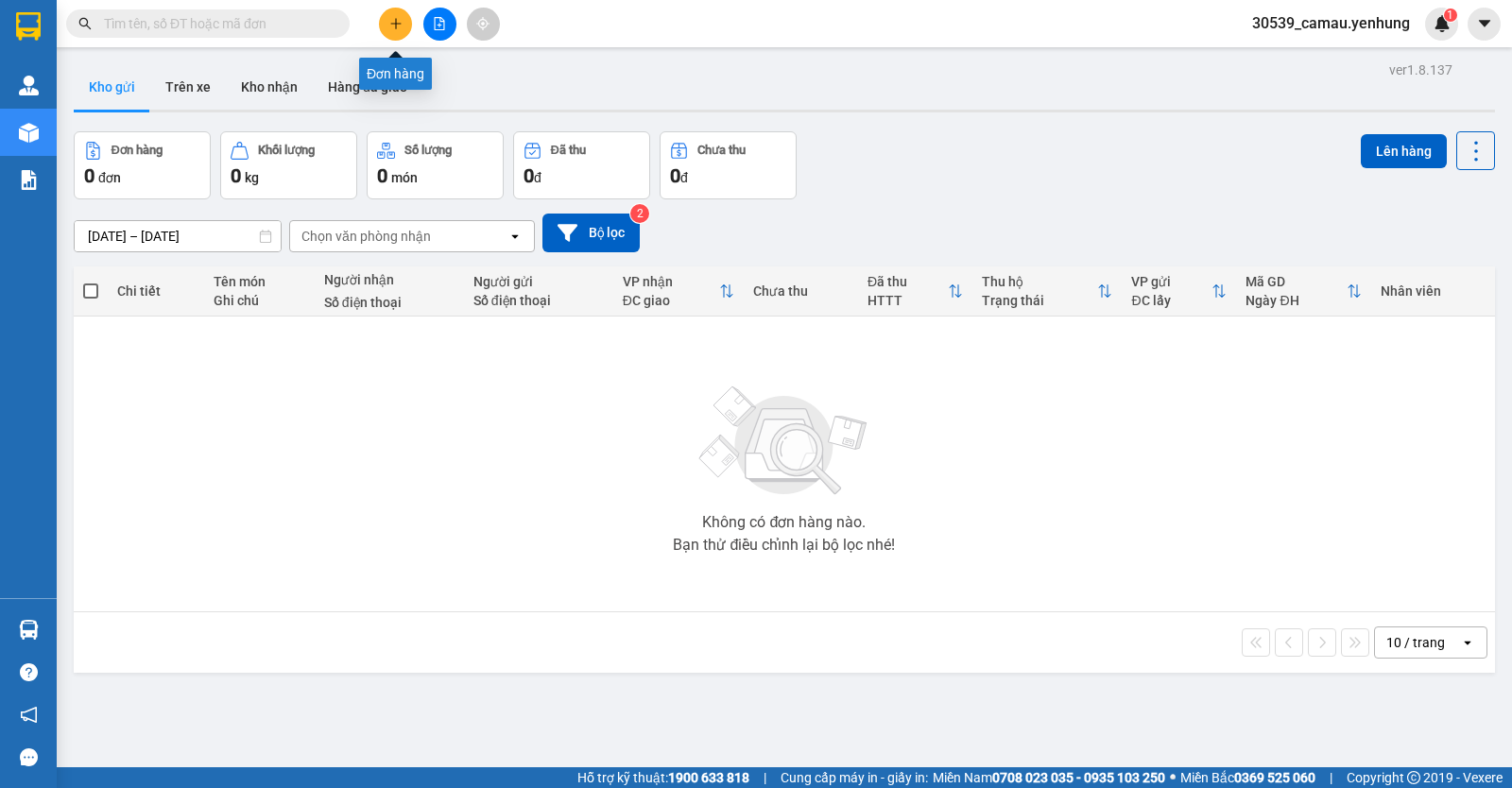 click at bounding box center [395, 24] 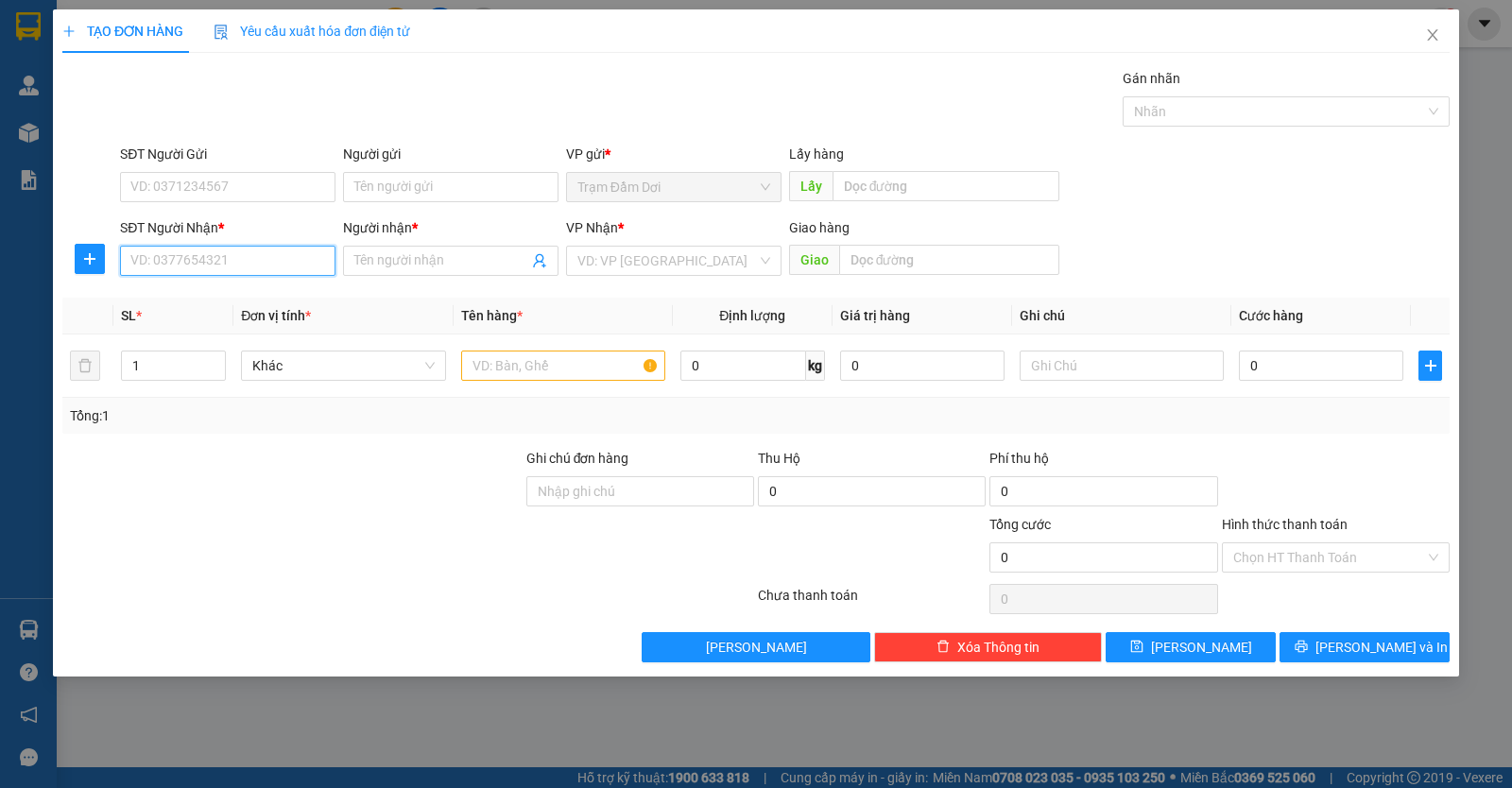 click on "SĐT Người Nhận  *" at bounding box center [228, 261] 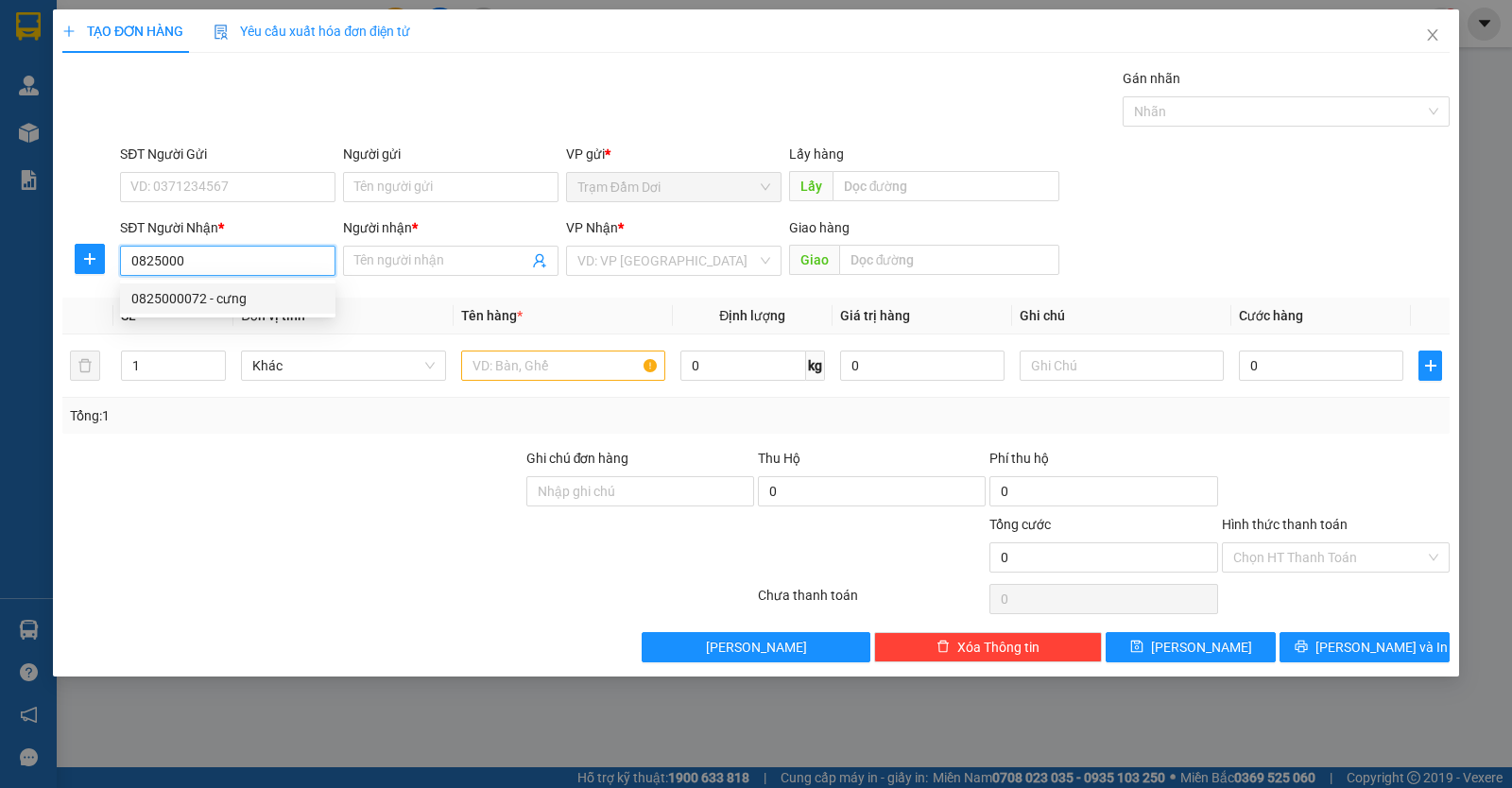 click on "0825000072 - cưng" at bounding box center (228, 299) 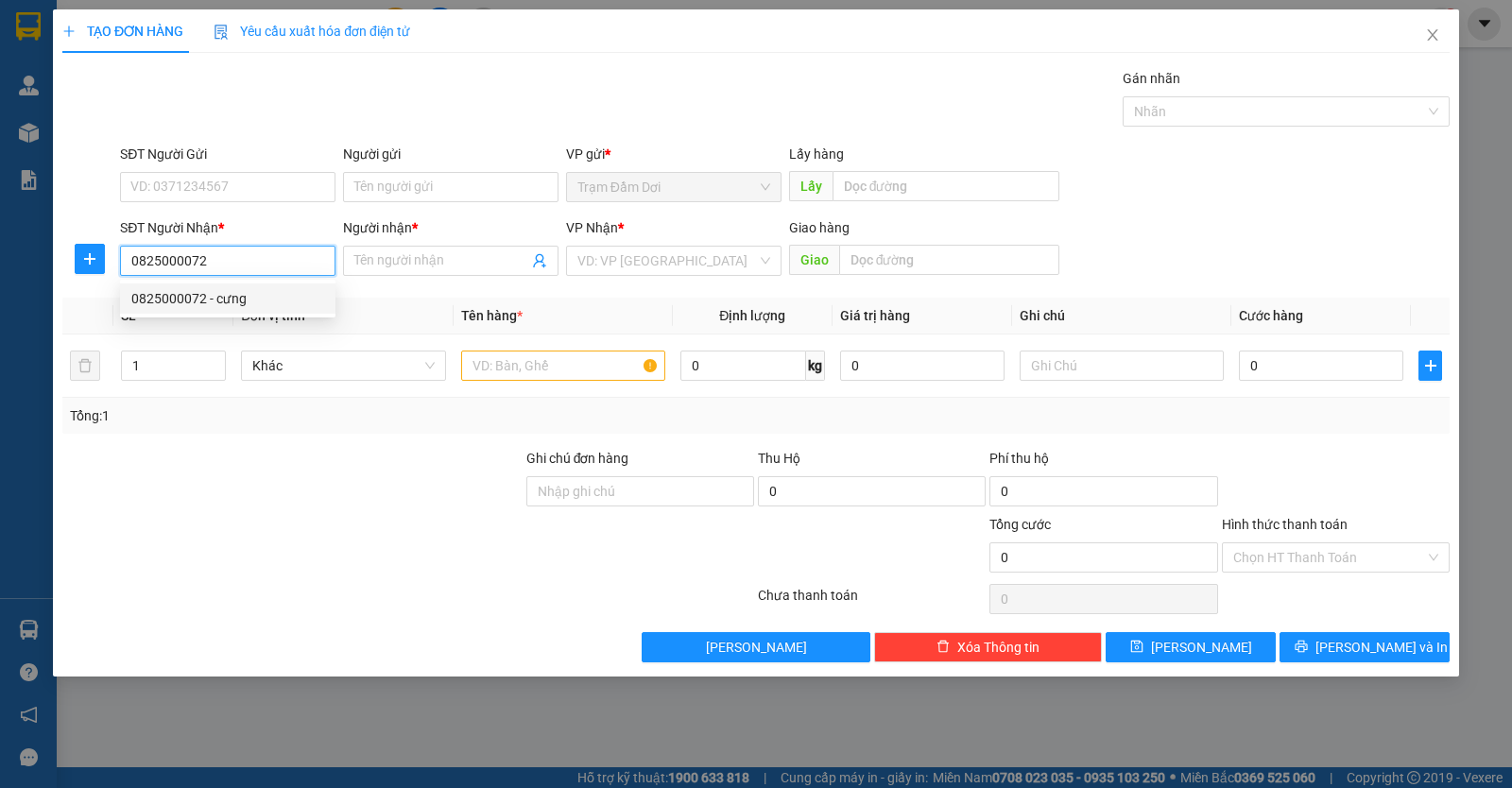 type on "cưng" 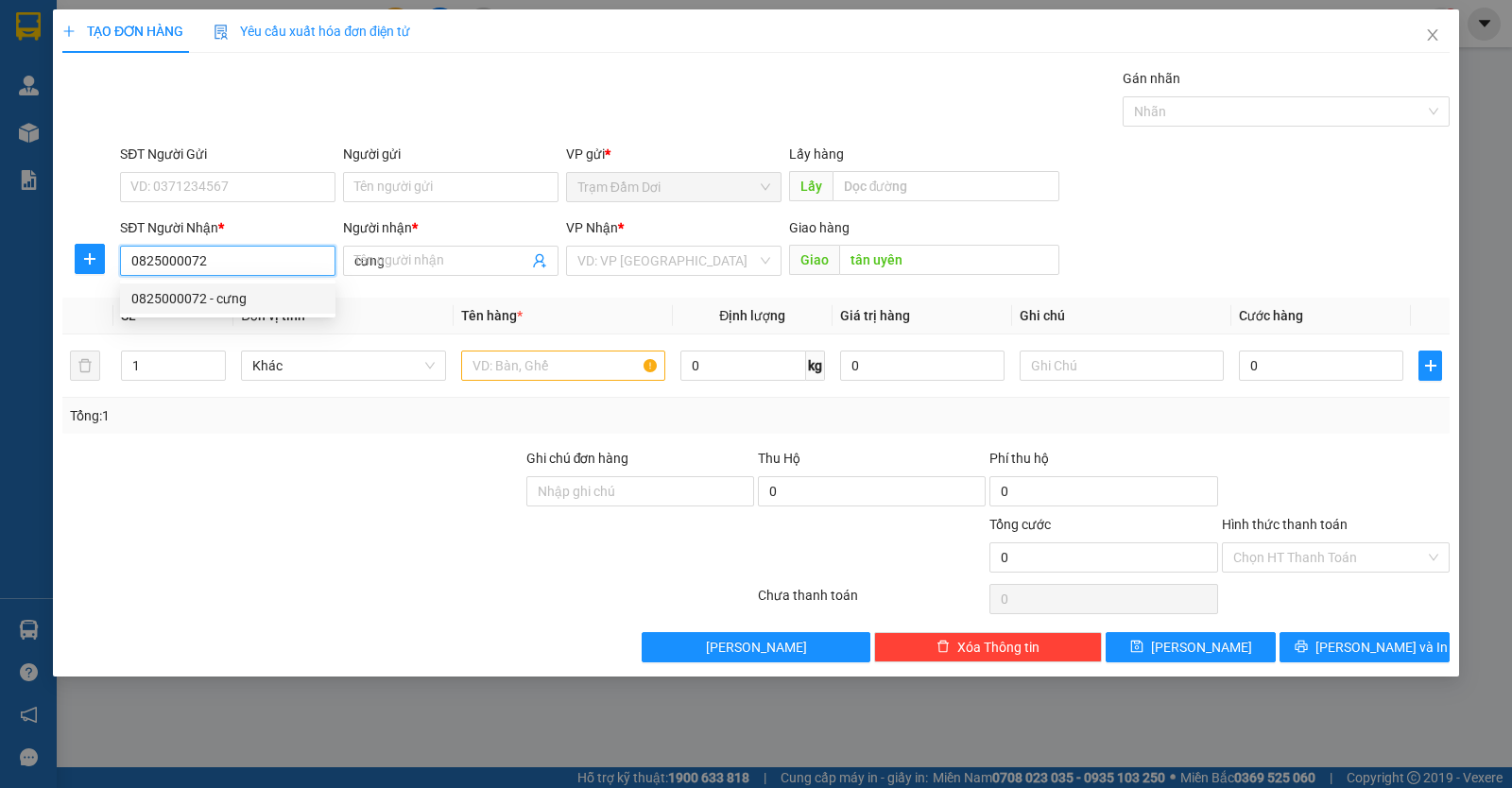 type on "100.000" 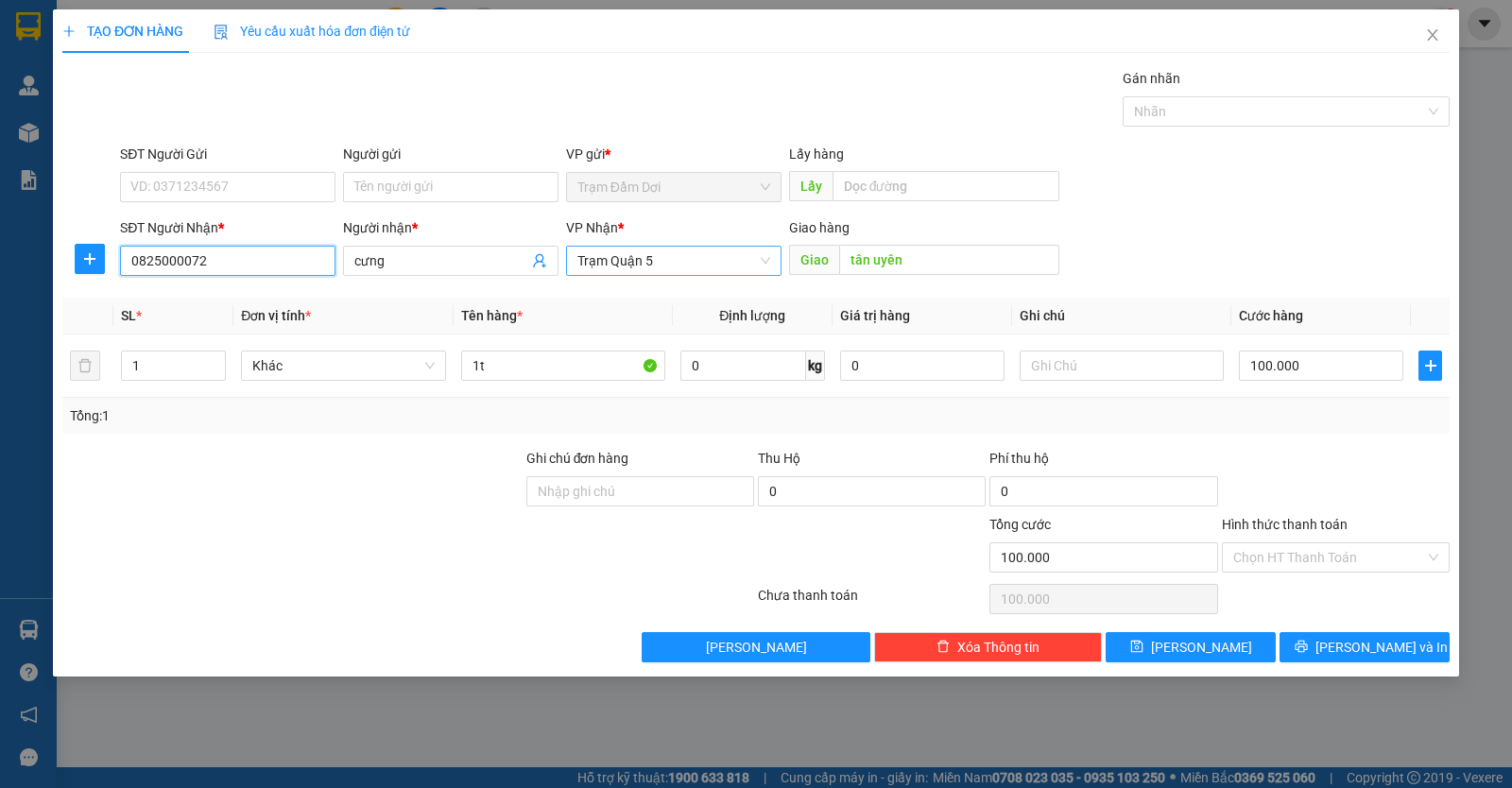 click on "Trạm Quận 5" at bounding box center [674, 261] 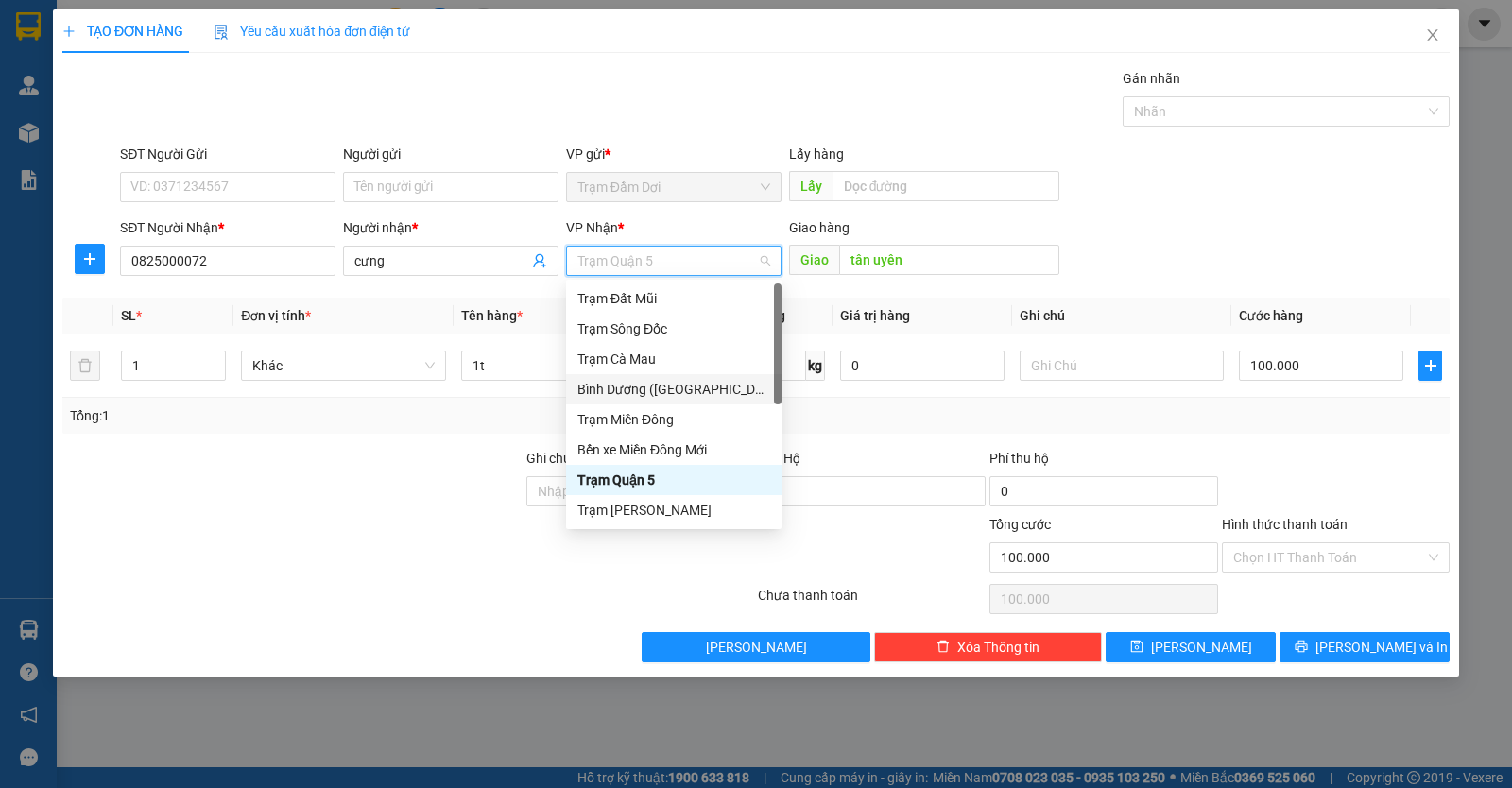 click on "Bình Dương ([GEOGRAPHIC_DATA])" at bounding box center (674, 389) 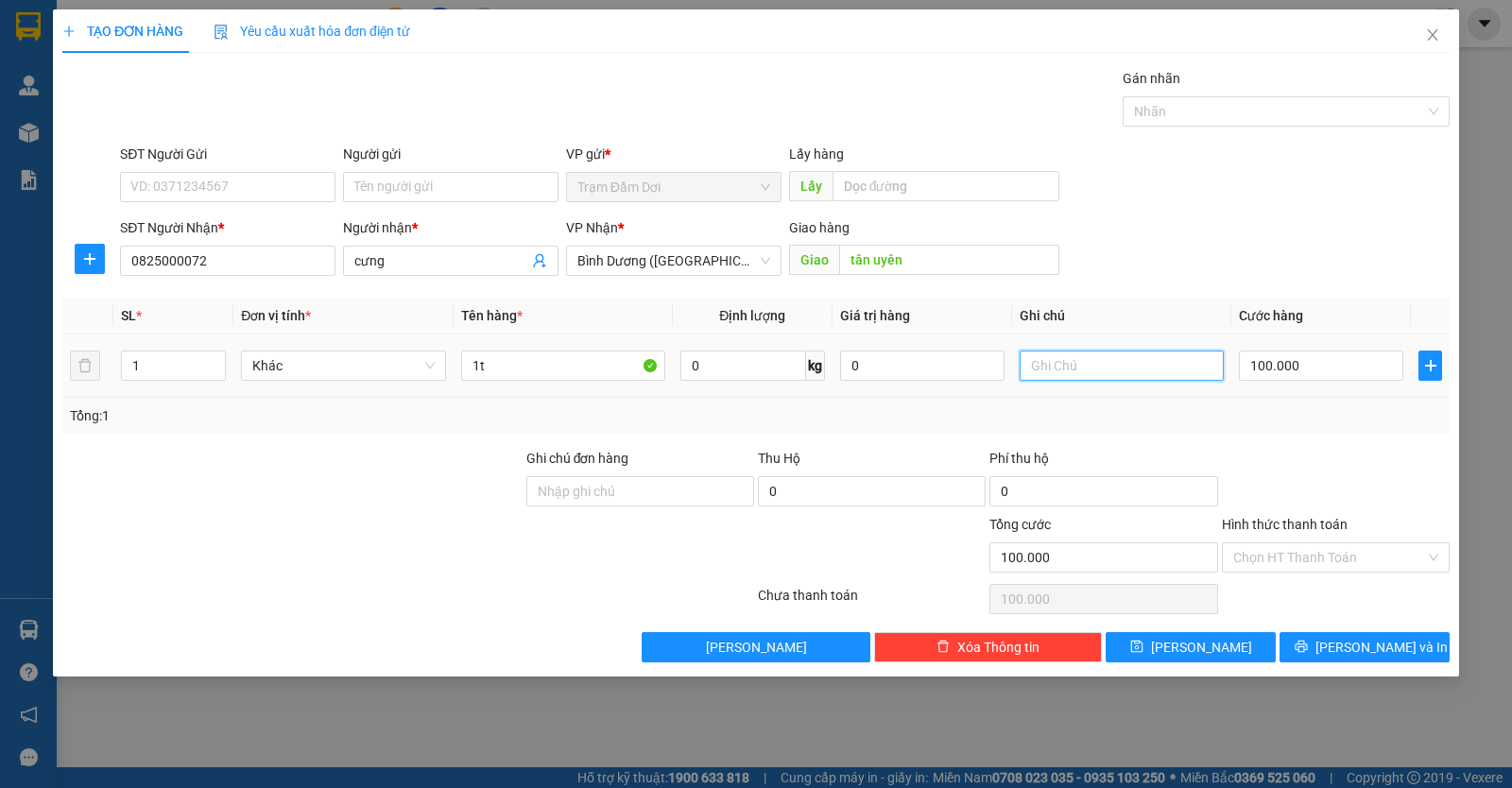 click at bounding box center [1122, 366] 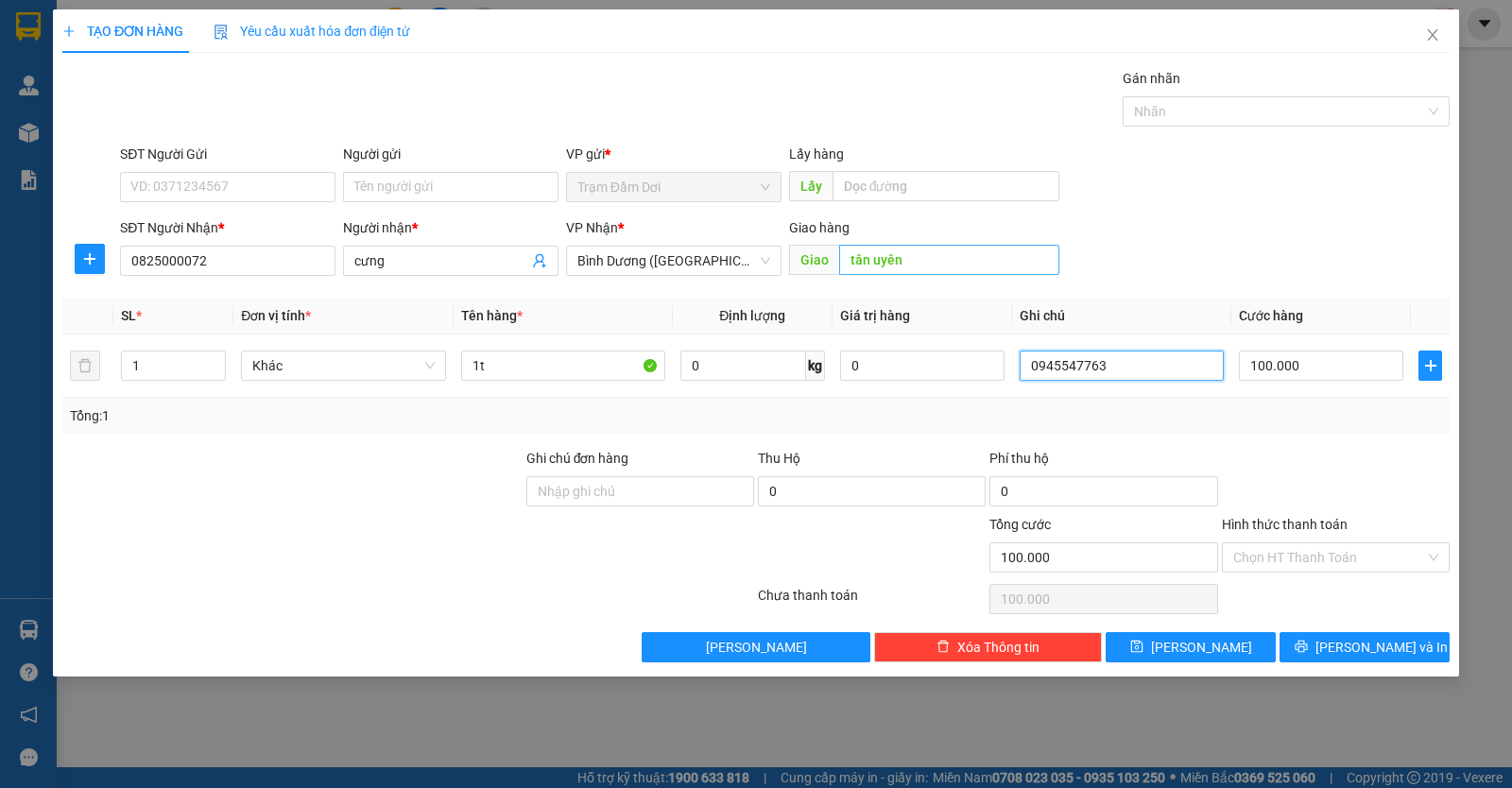 type on "0945547763" 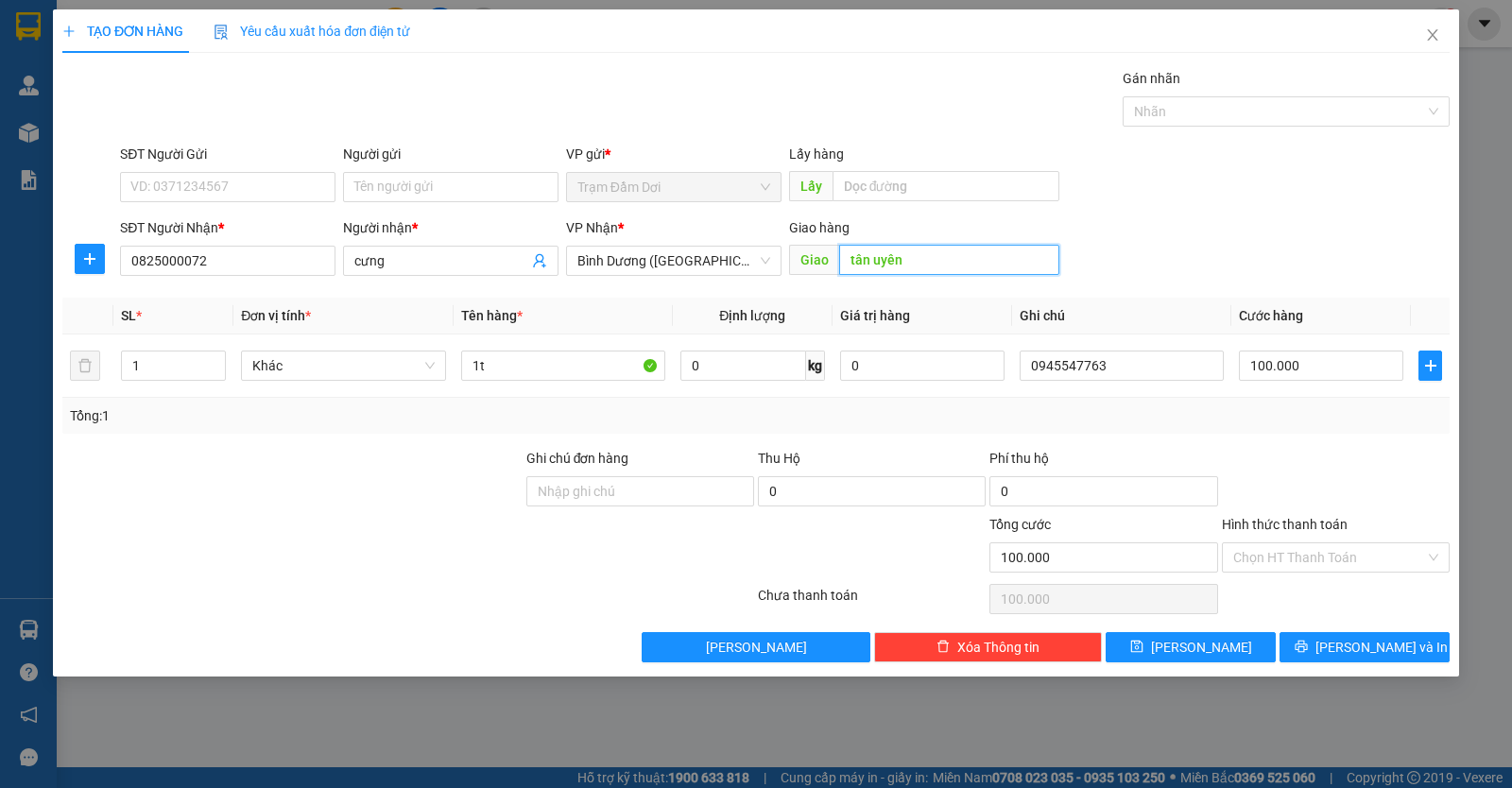 click on "tân uyên" at bounding box center [950, 260] 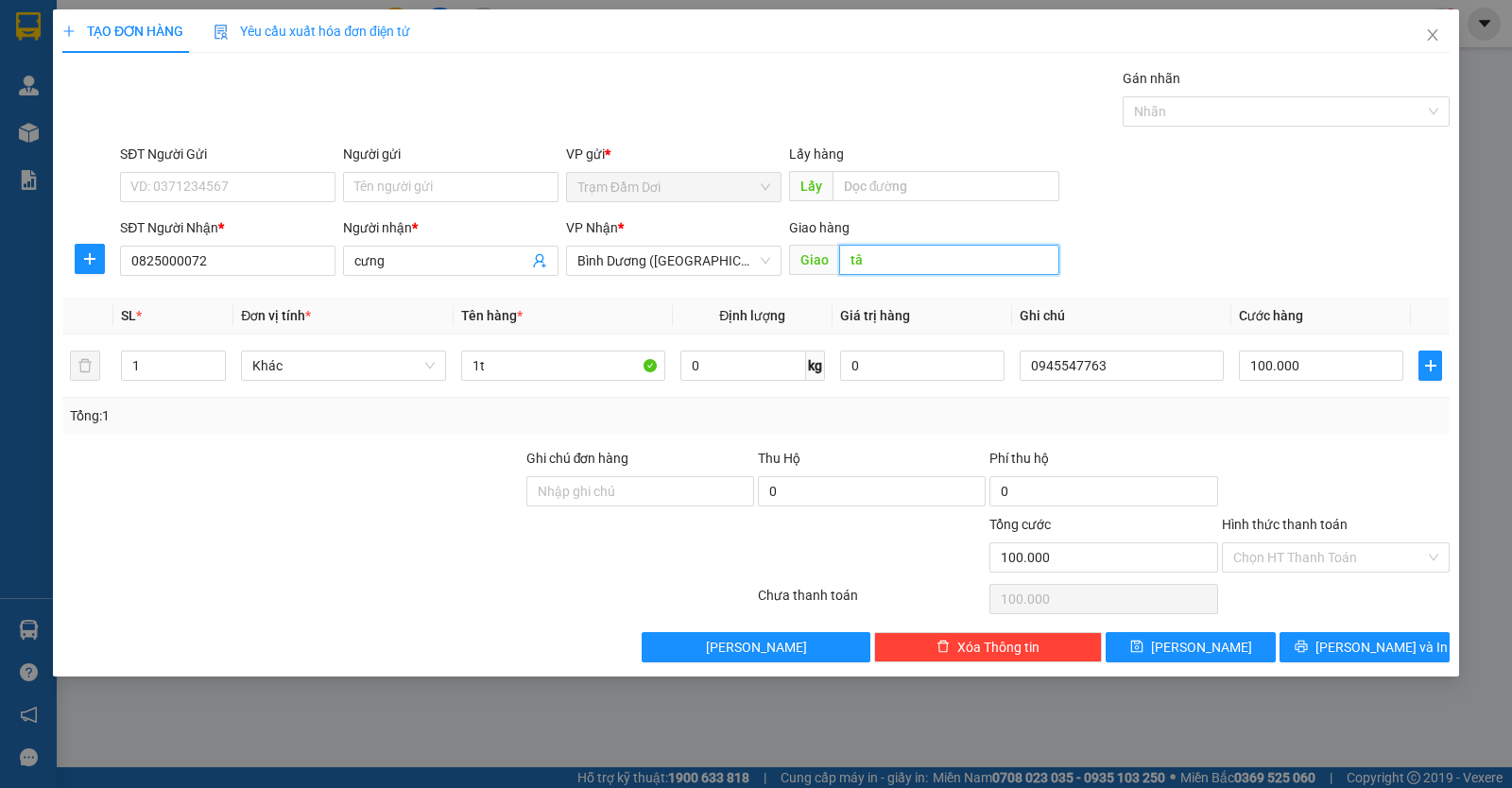 type on "t" 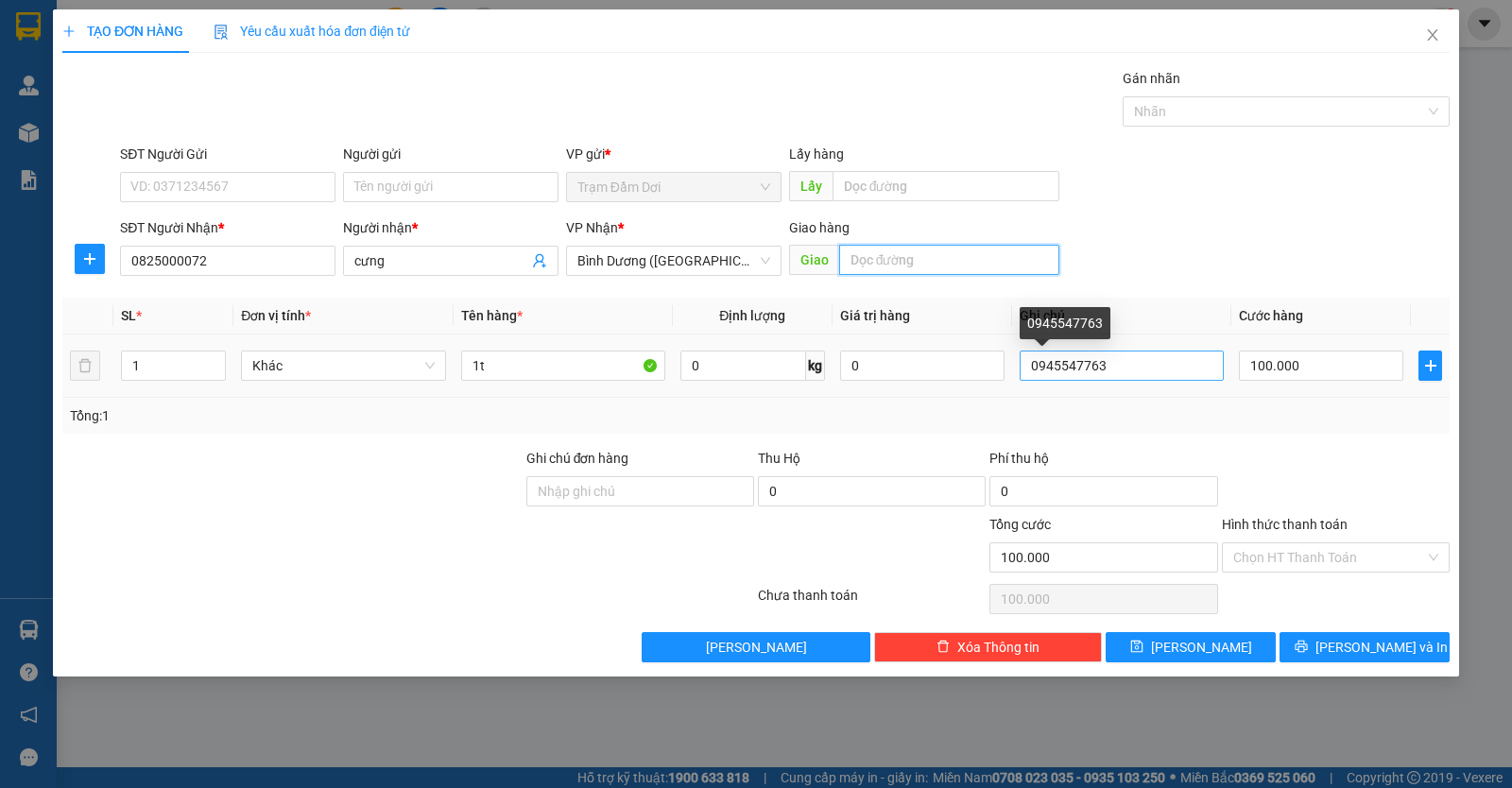 type 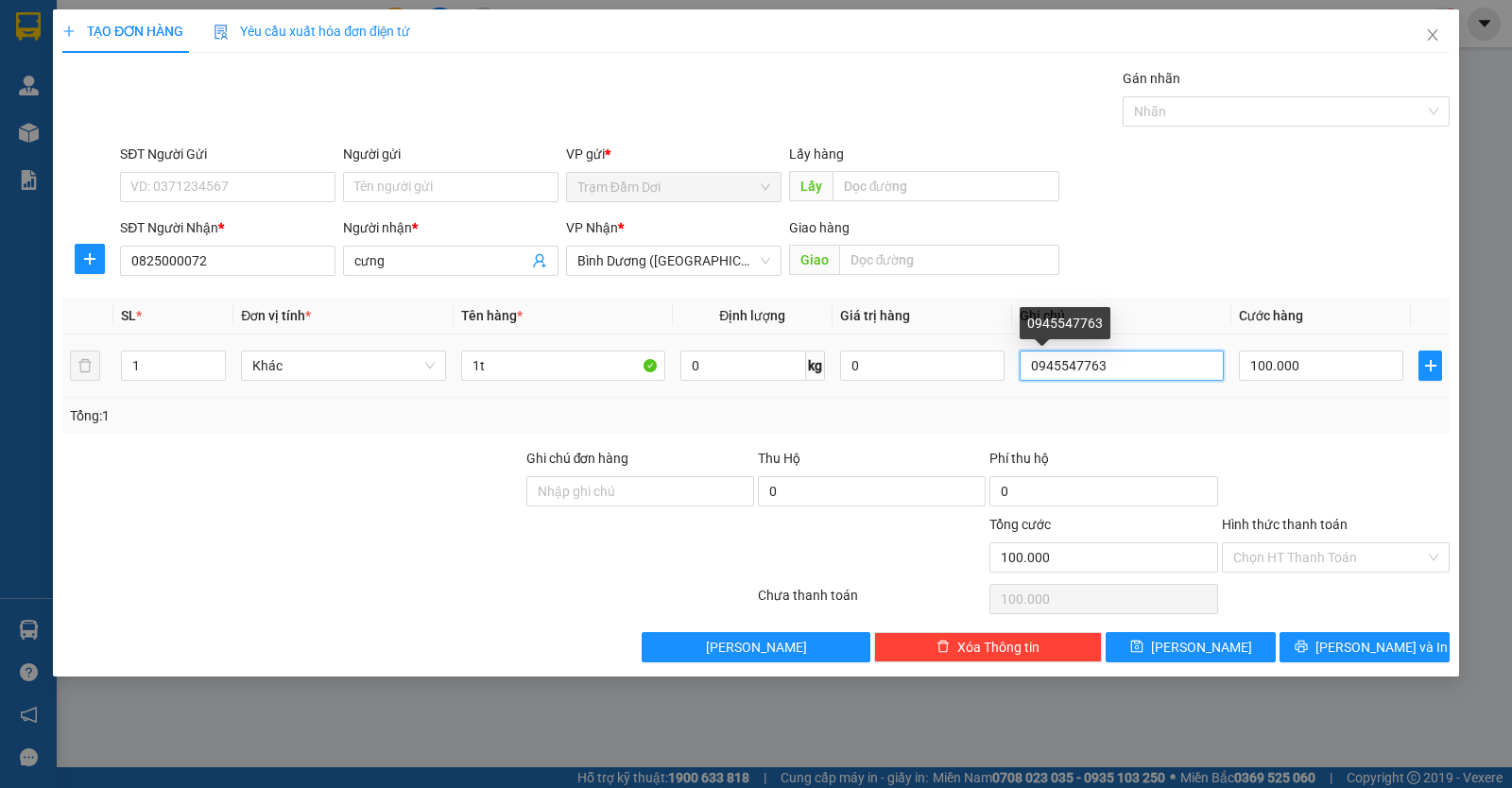 click on "0945547763" at bounding box center [1122, 366] 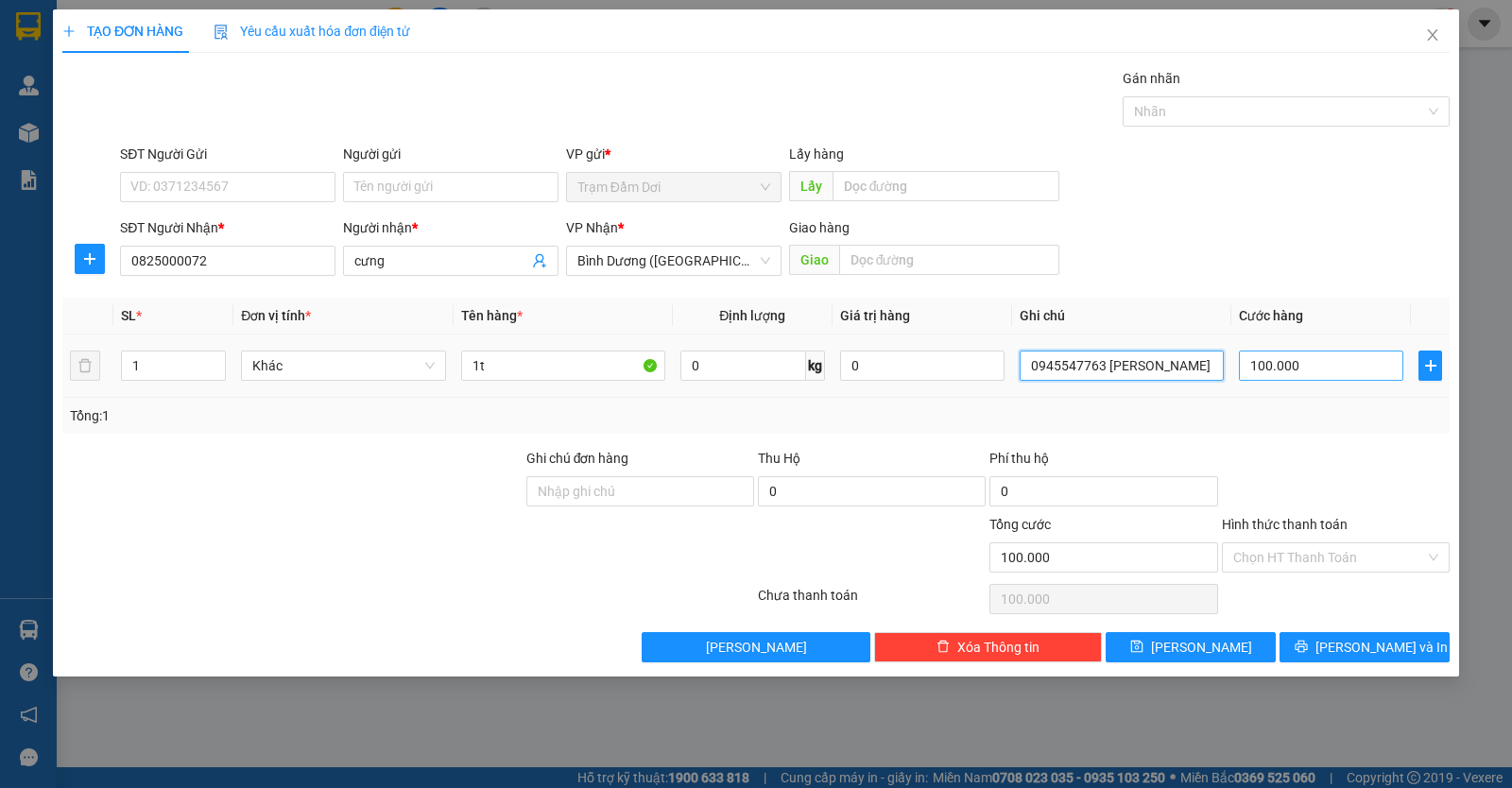 type on "0945547763 [PERSON_NAME]" 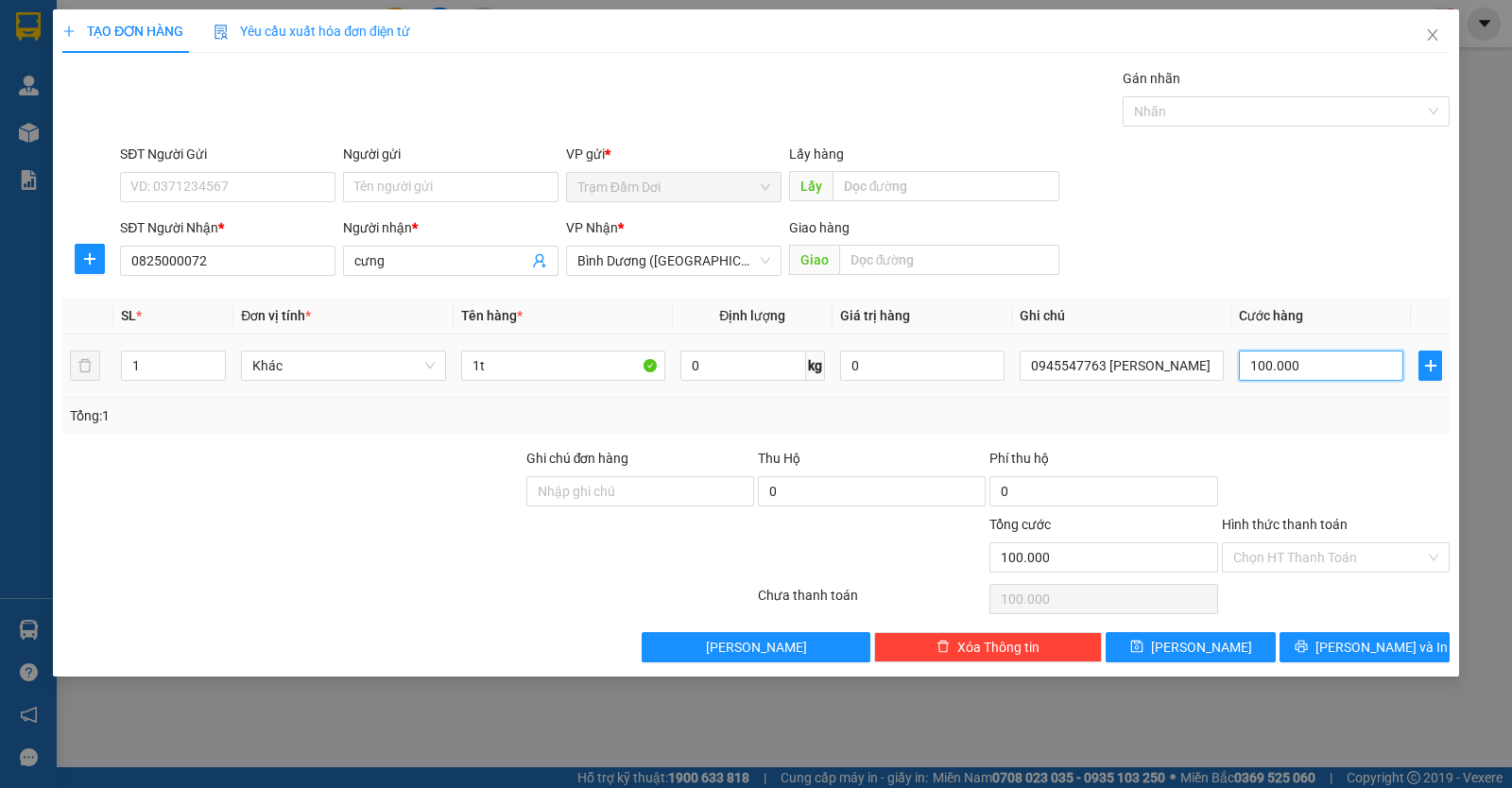 click on "100.000" at bounding box center (1321, 366) 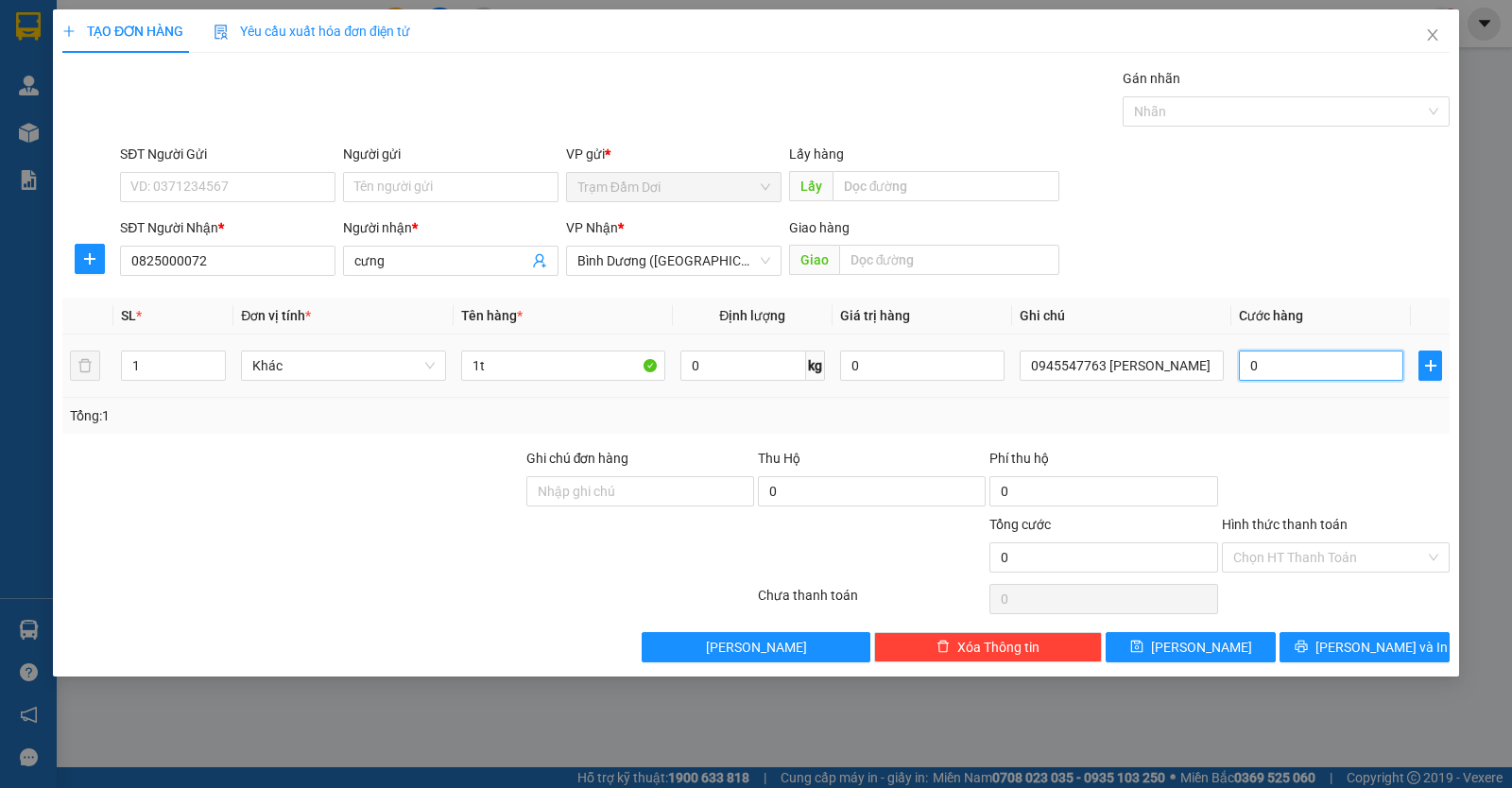 type on "1" 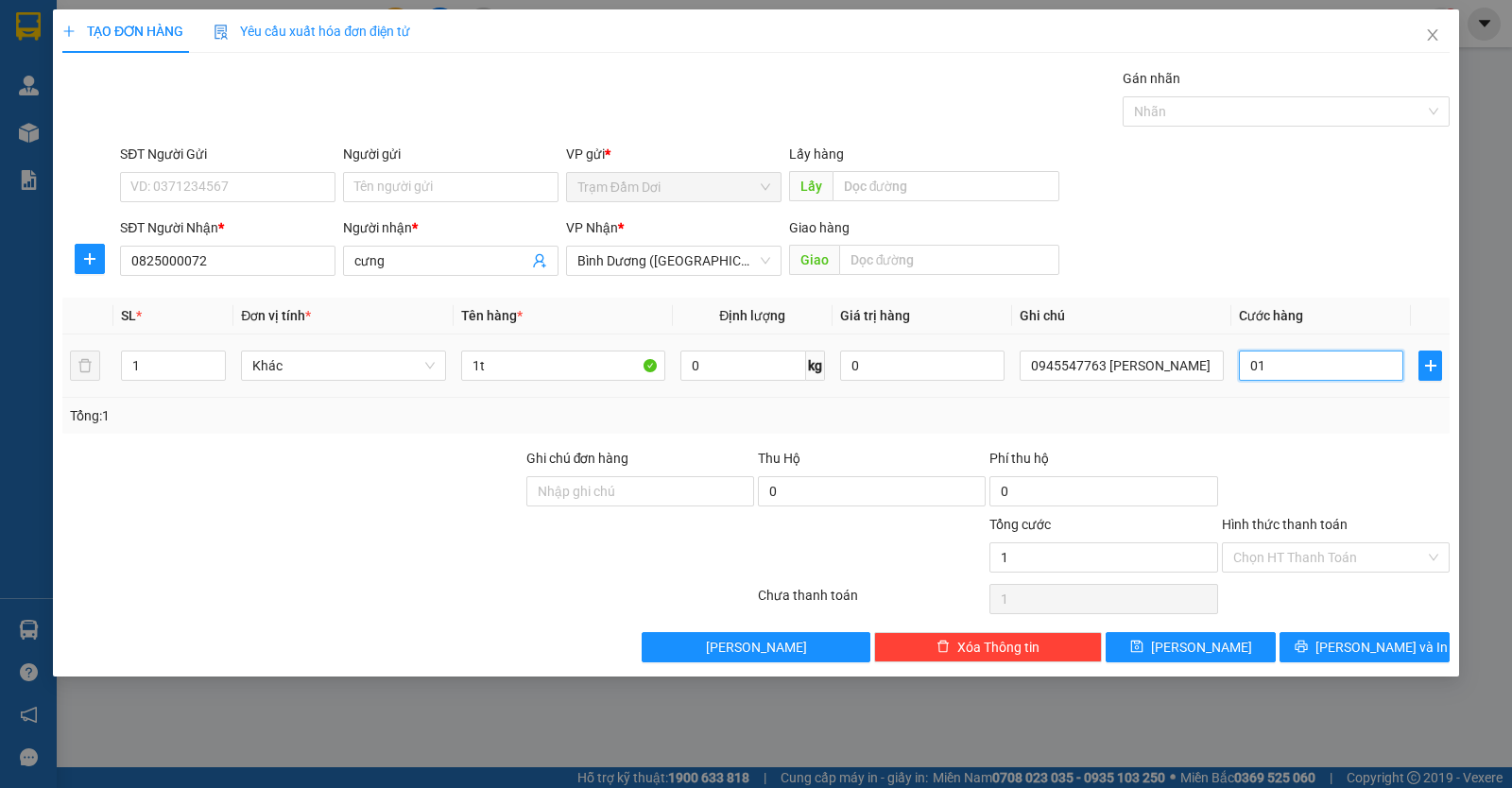 type on "12" 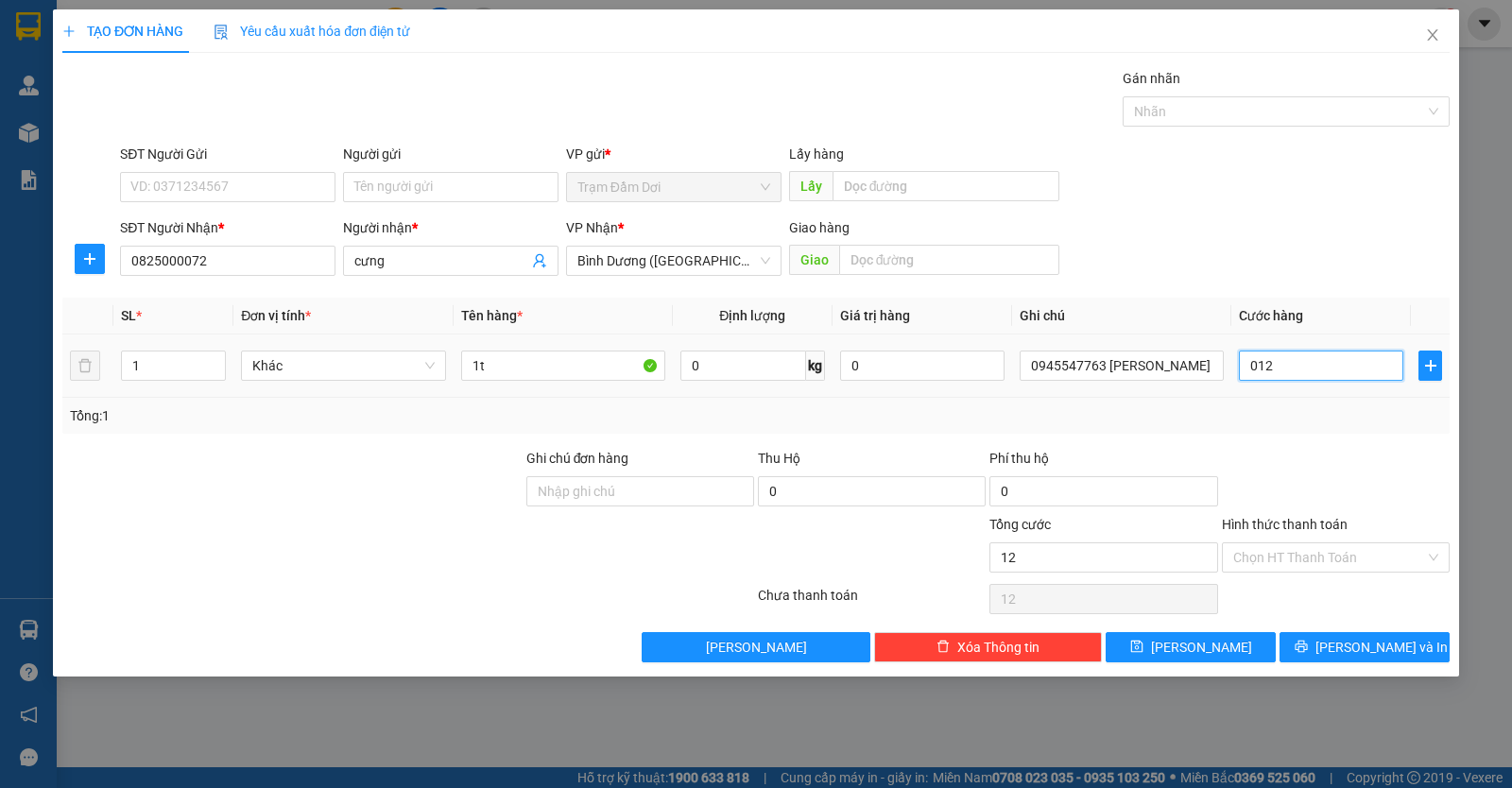 type on "120" 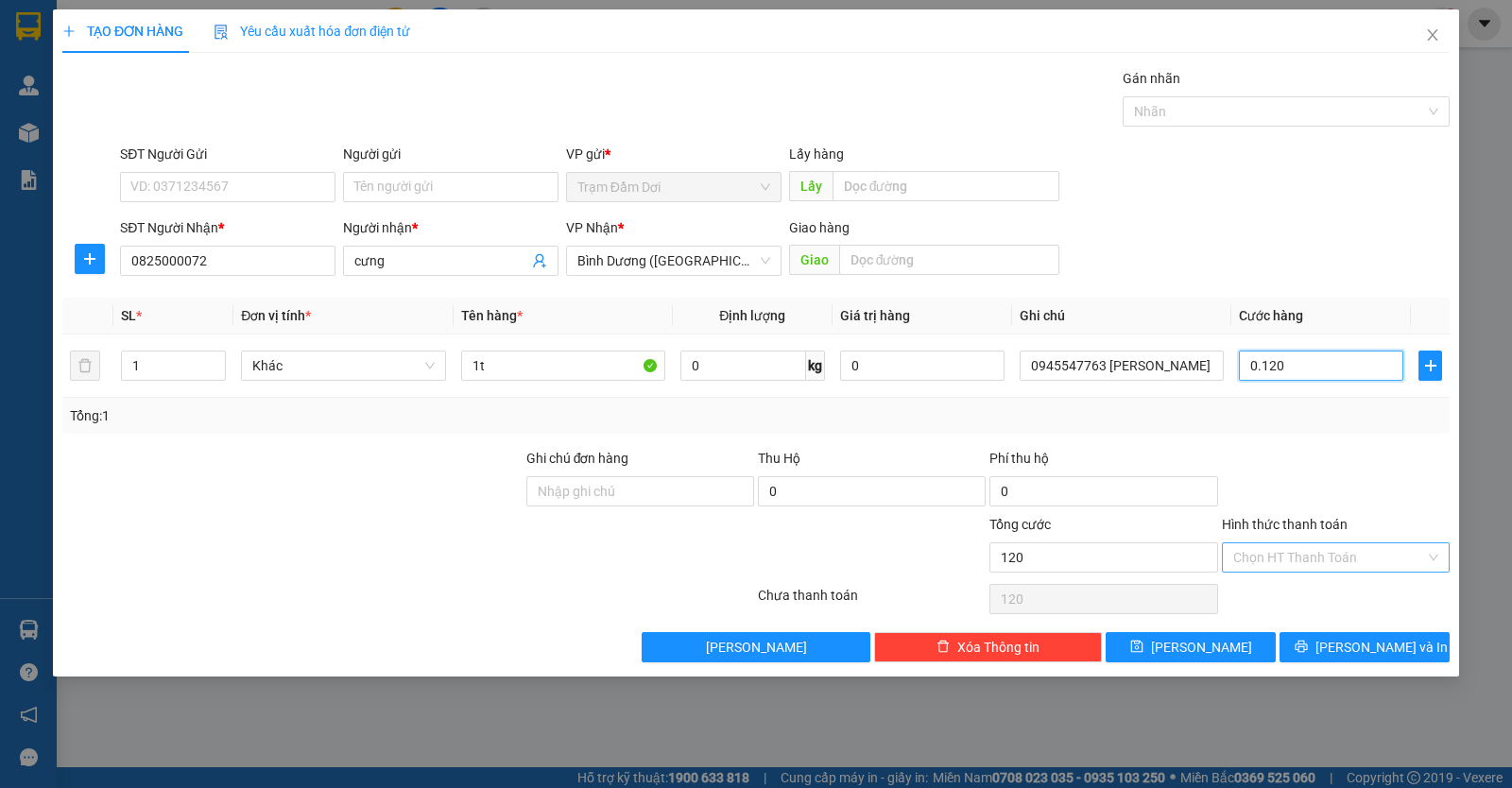 type on "0.120" 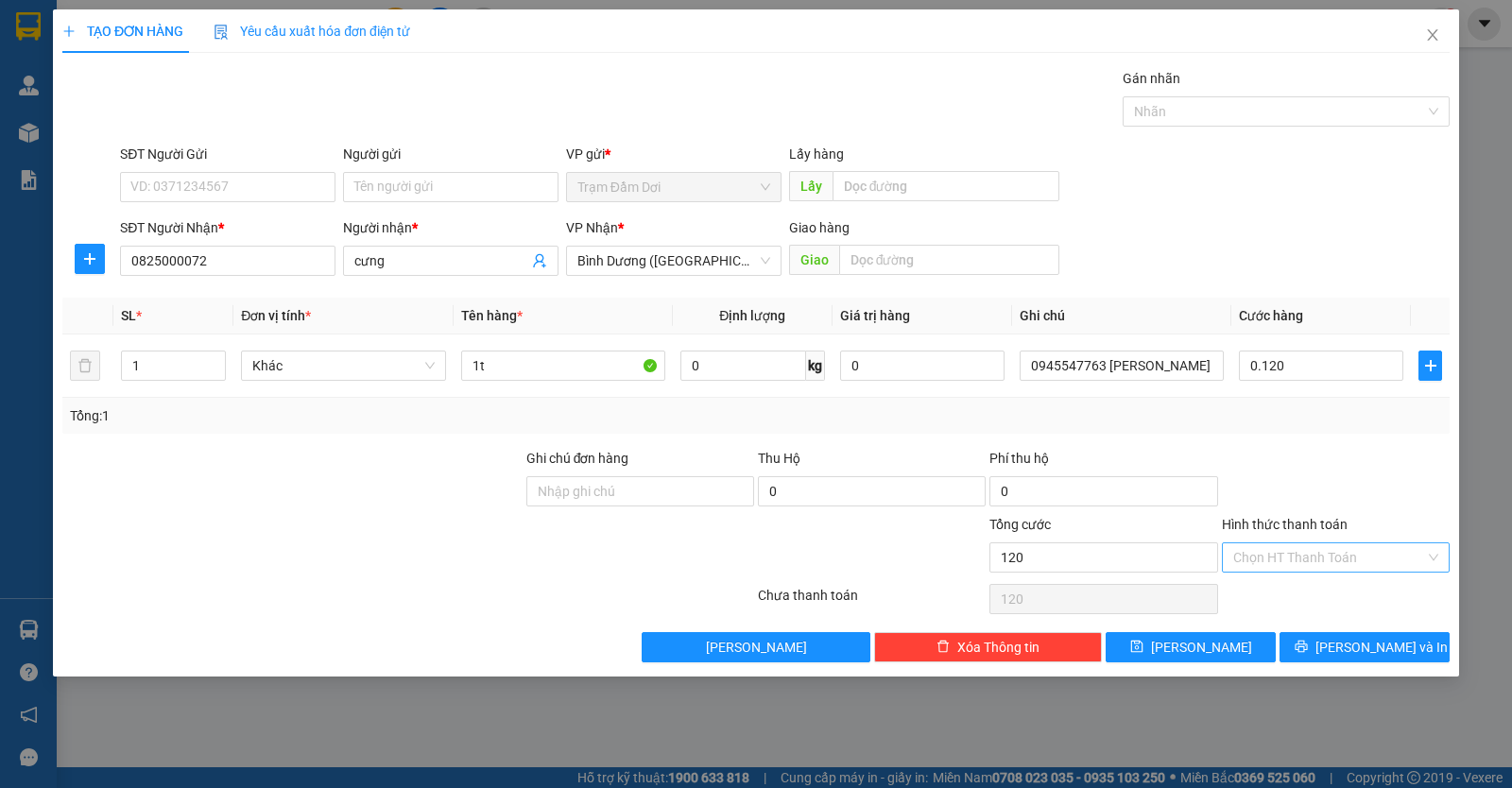 type on "120.000" 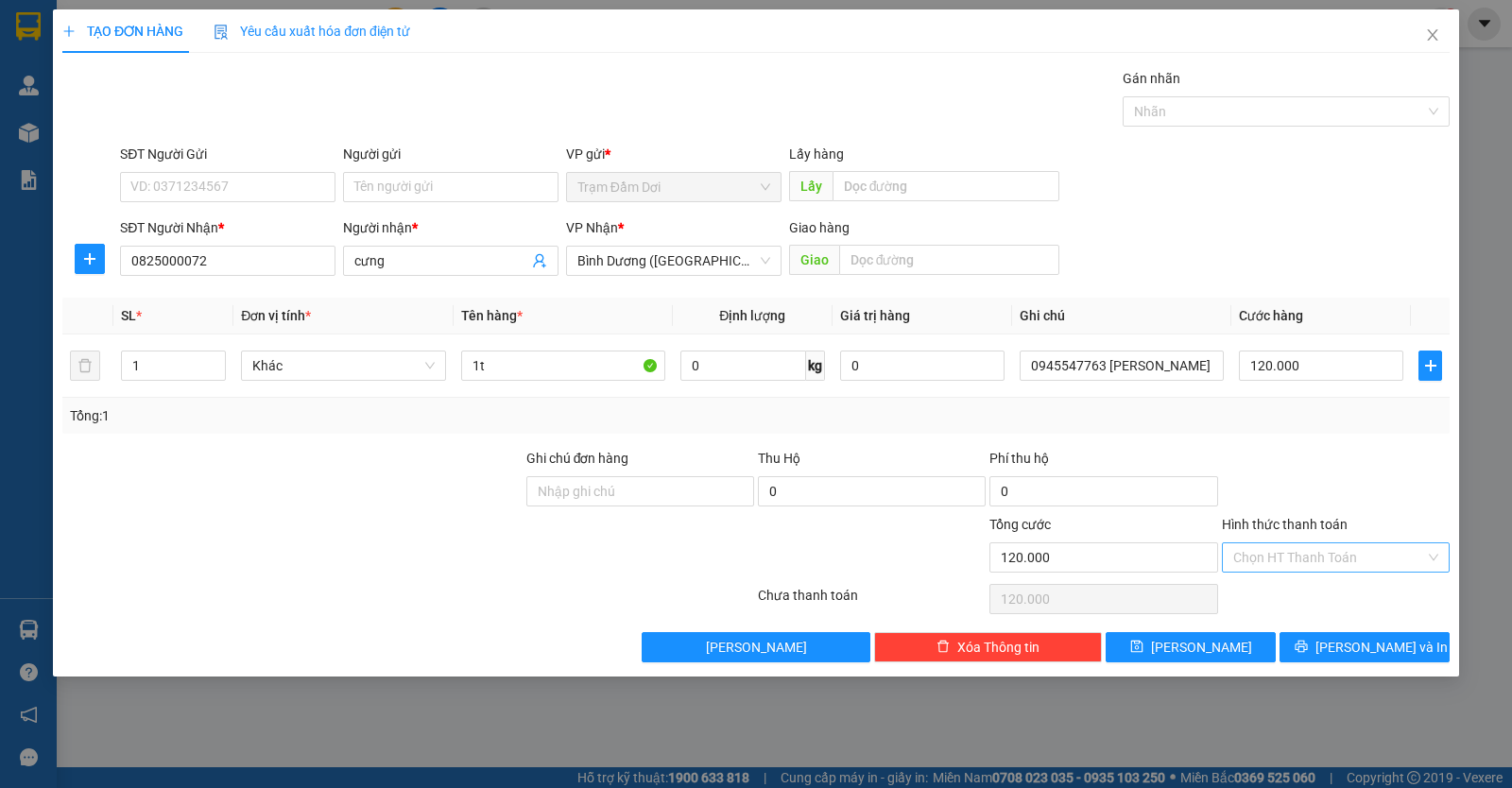 click on "Hình thức thanh toán" at bounding box center (1329, 557) 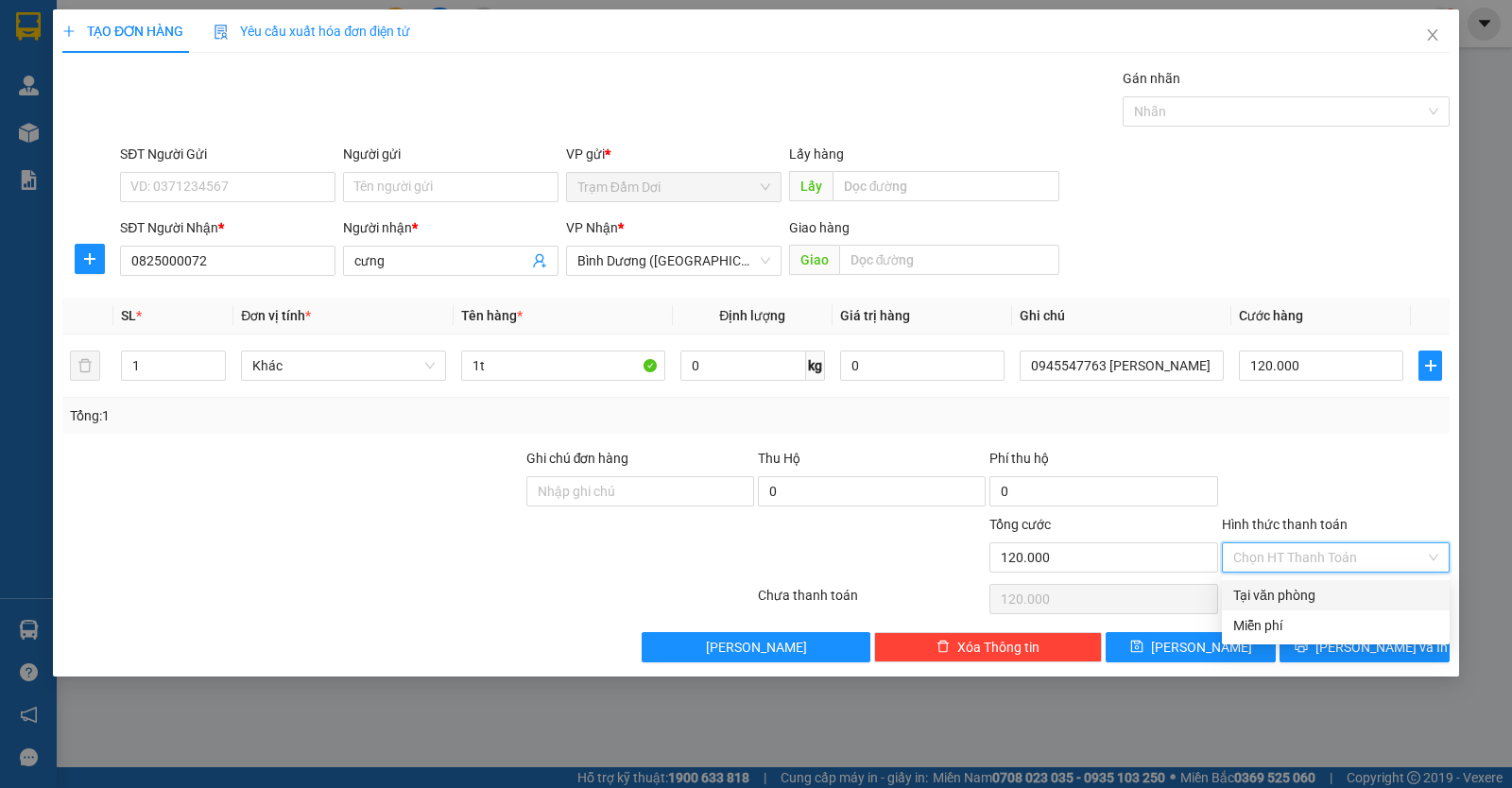 click on "Tại văn phòng" at bounding box center [1335, 595] 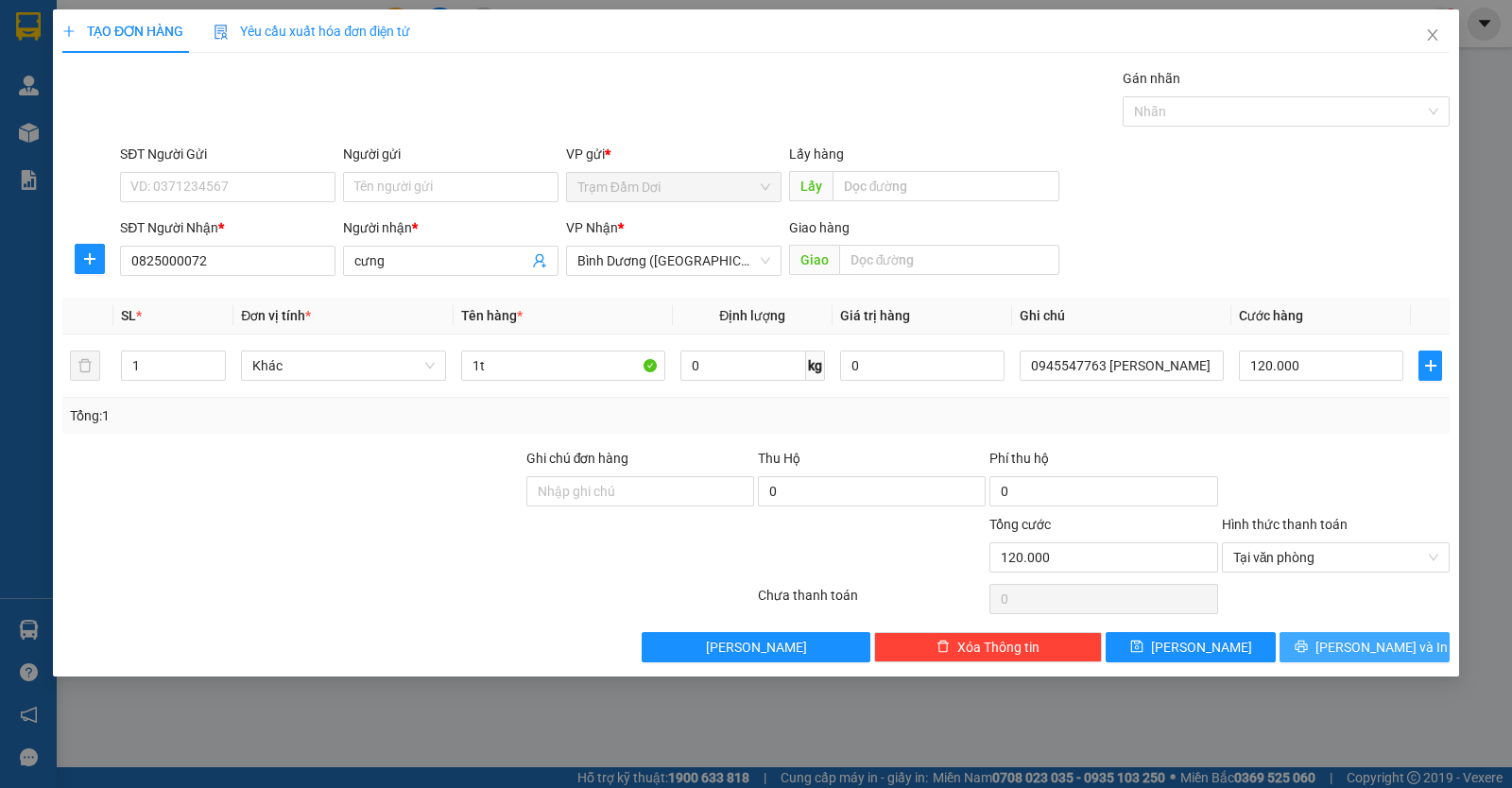 click on "[PERSON_NAME] và In" at bounding box center (1382, 647) 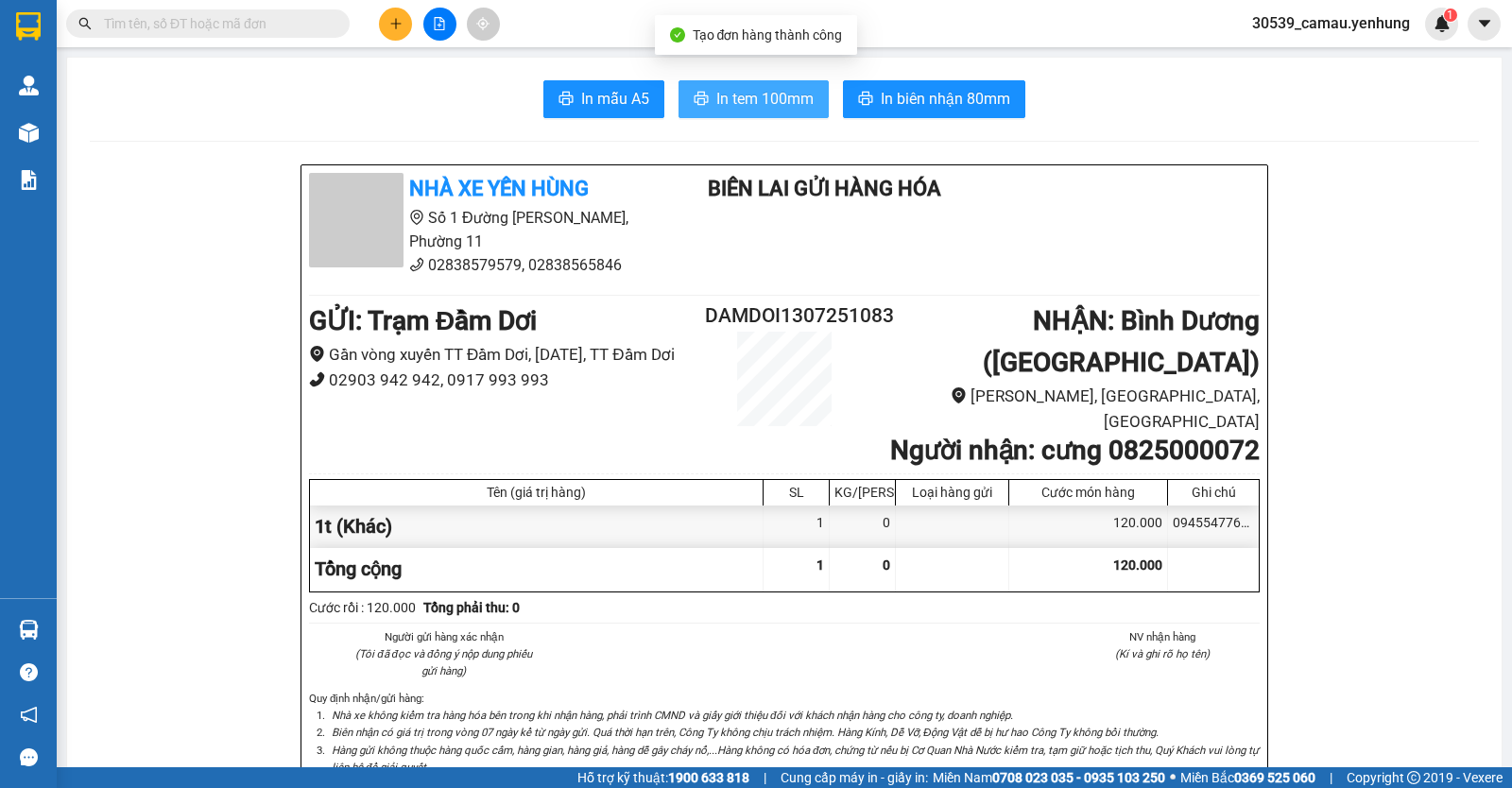 click on "In tem 100mm" at bounding box center [765, 98] 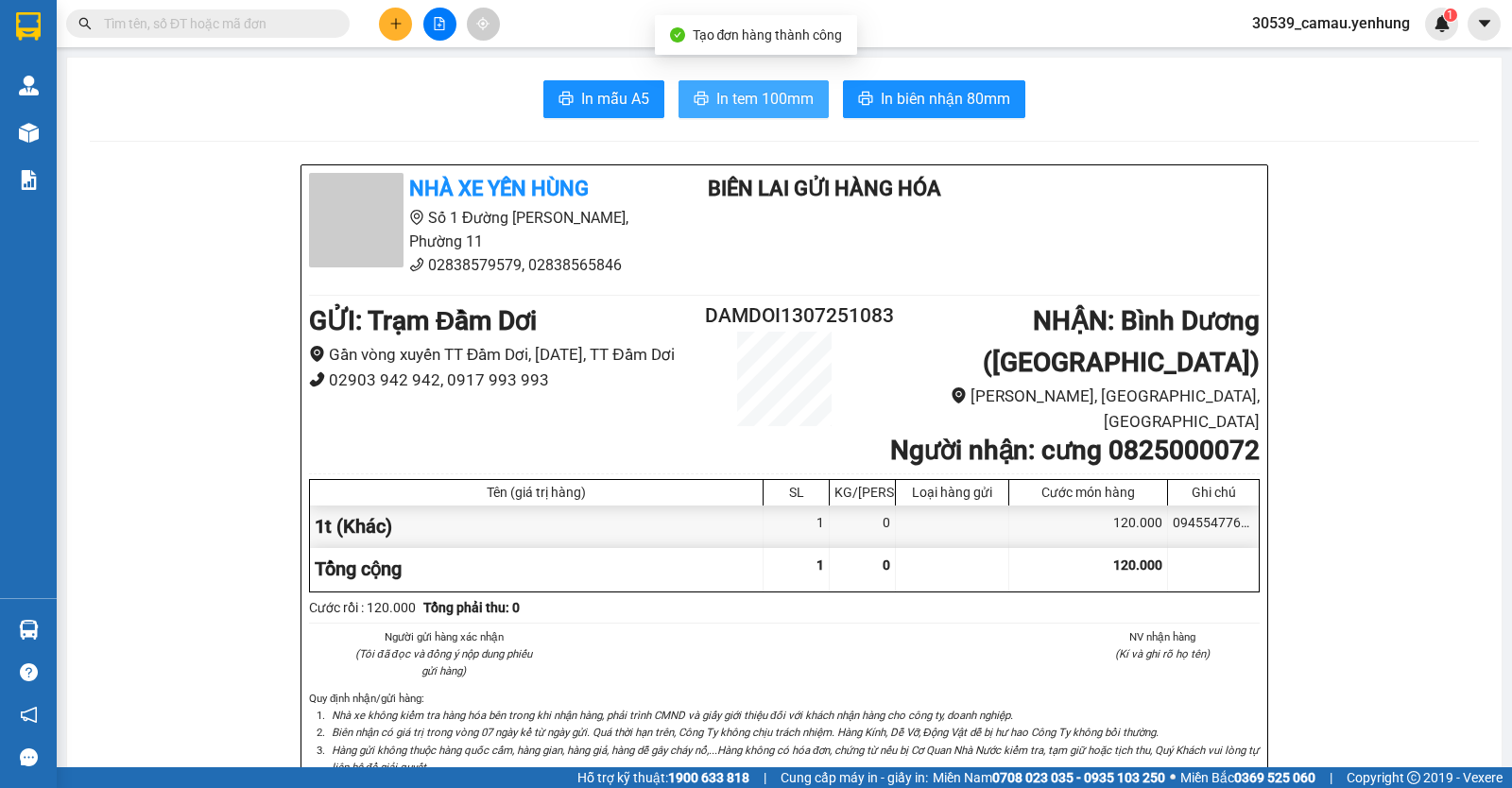 scroll, scrollTop: 0, scrollLeft: 0, axis: both 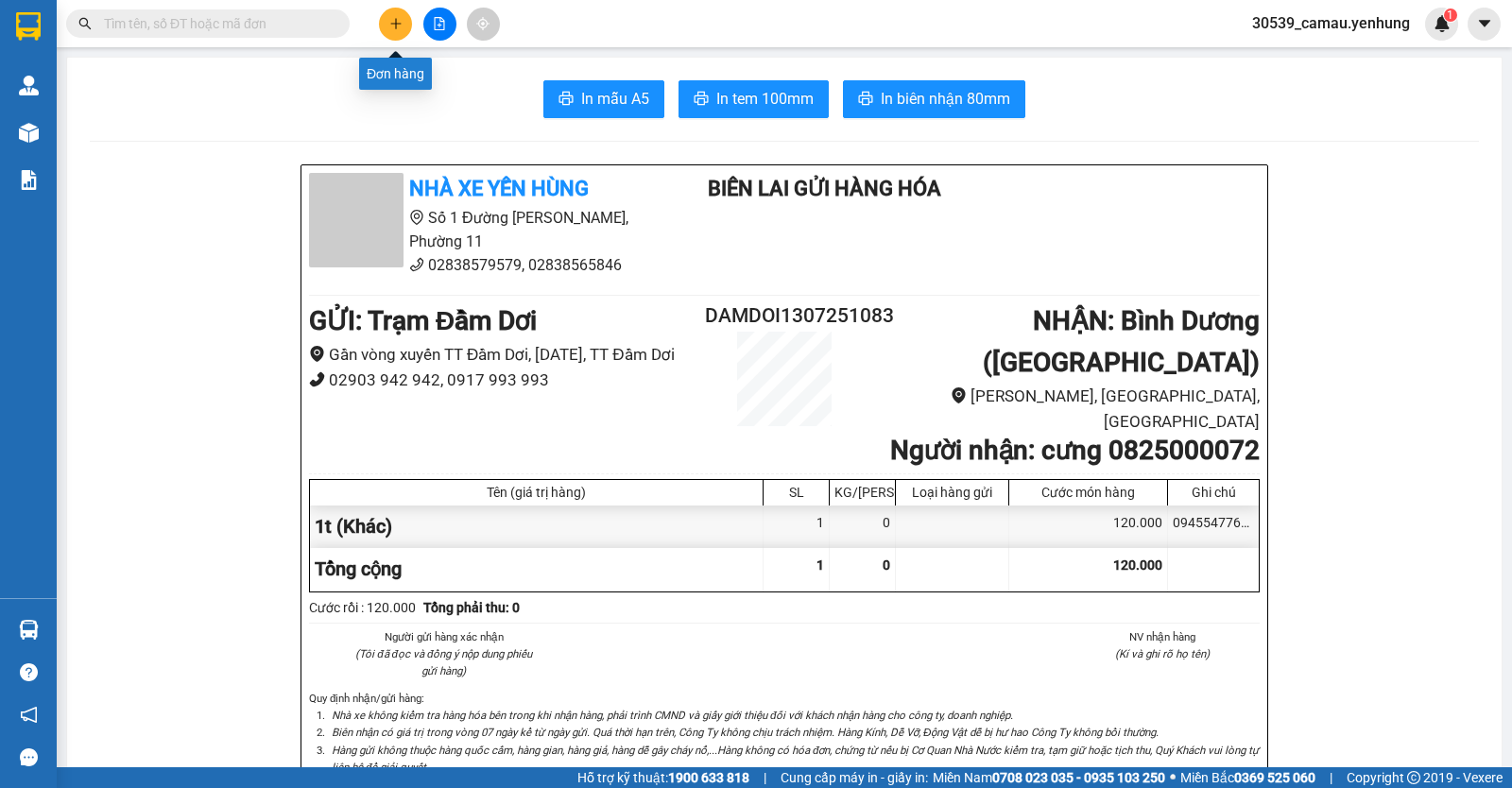 click at bounding box center (395, 24) 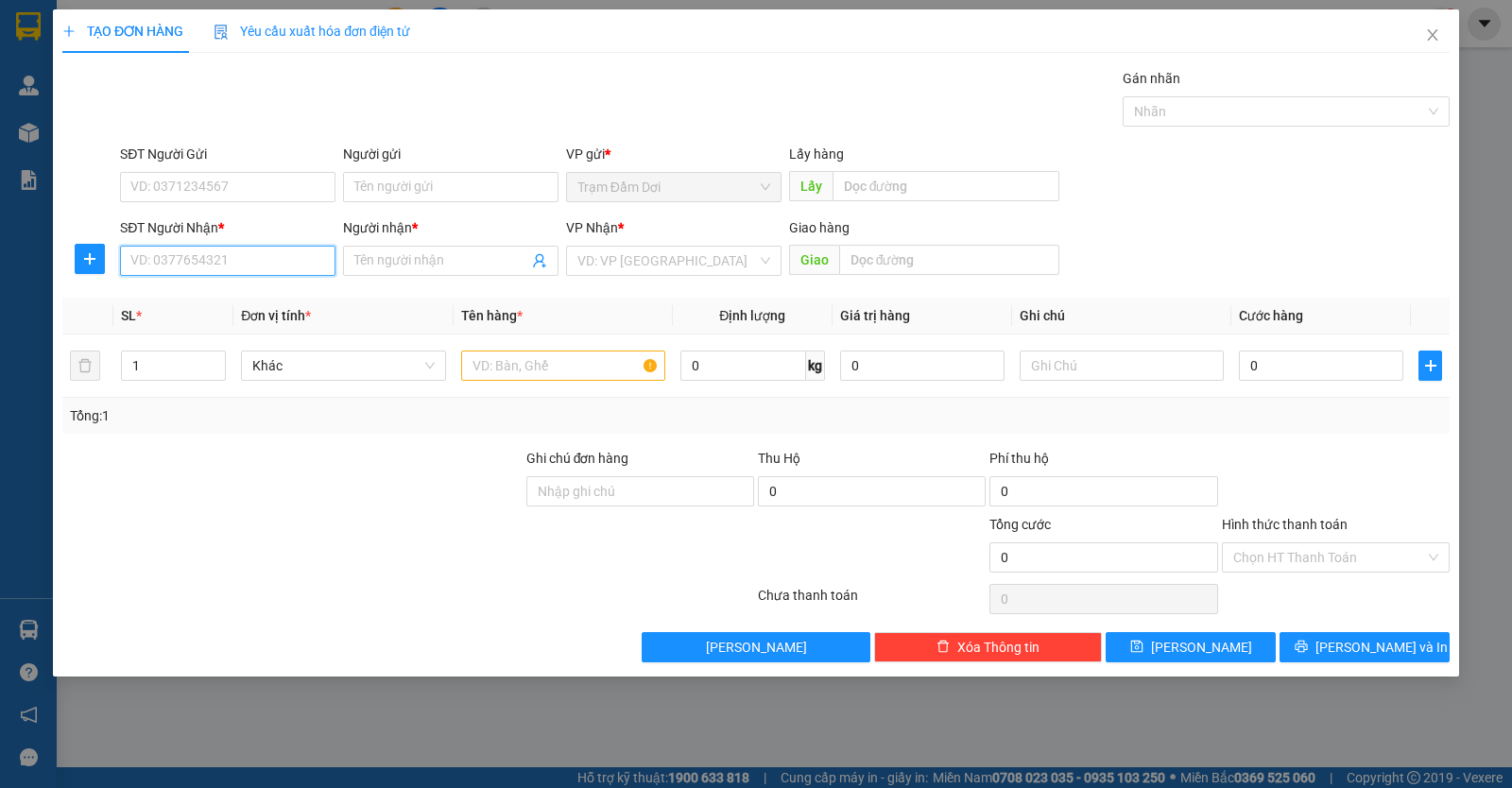 click on "SĐT Người Nhận  *" at bounding box center [228, 261] 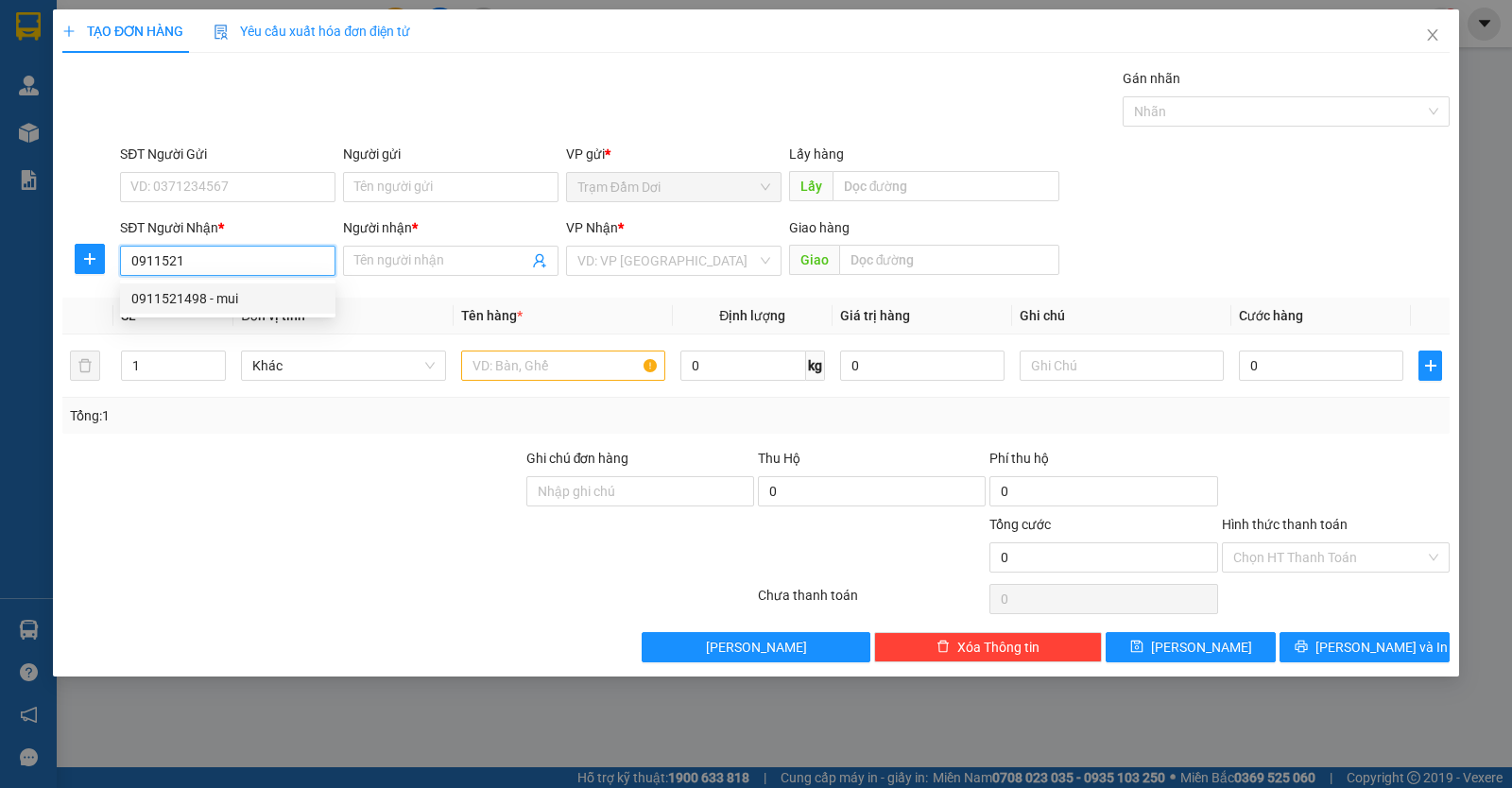 click on "0911521498 - mui" at bounding box center [228, 299] 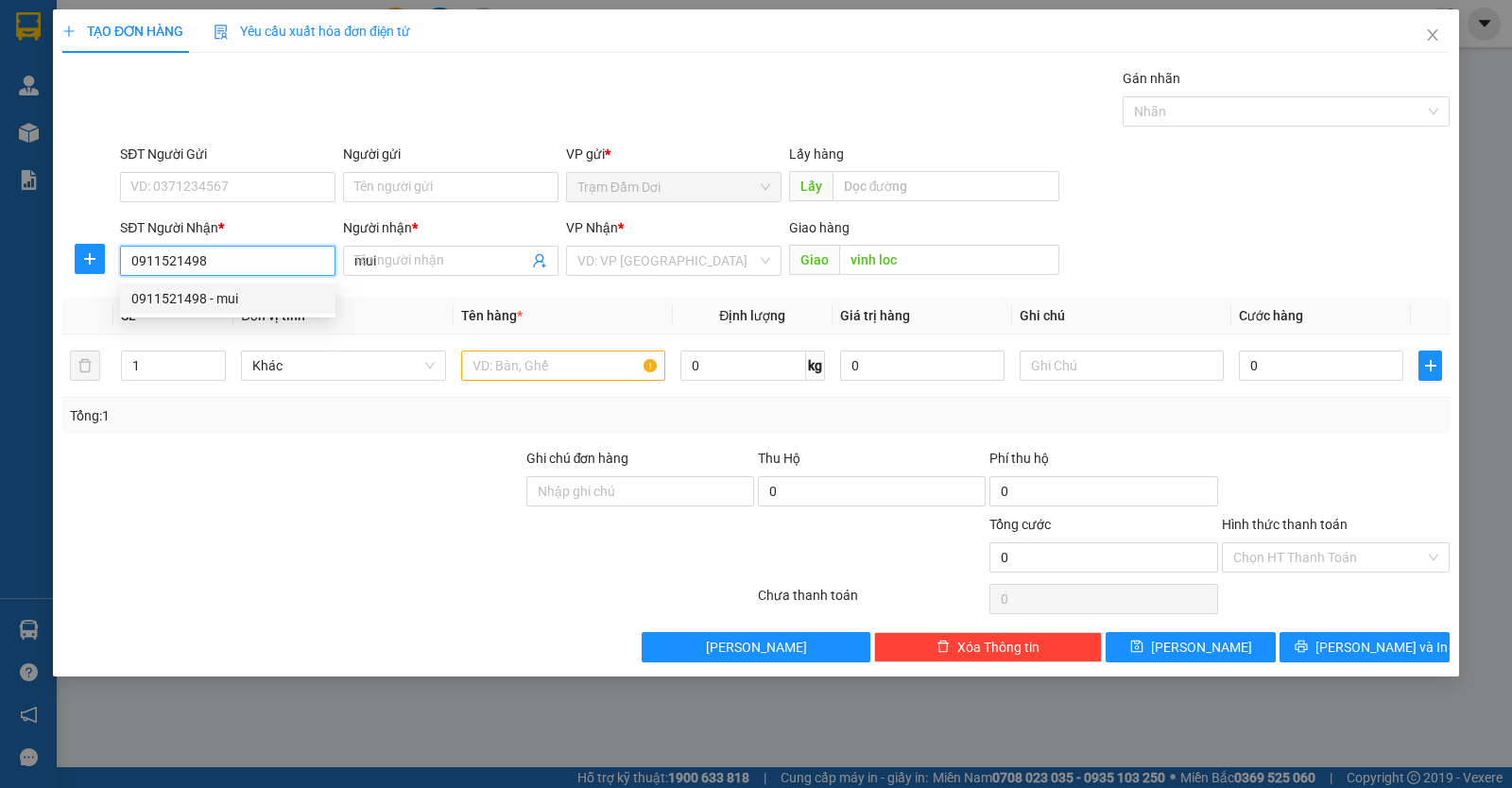 type on "100.000" 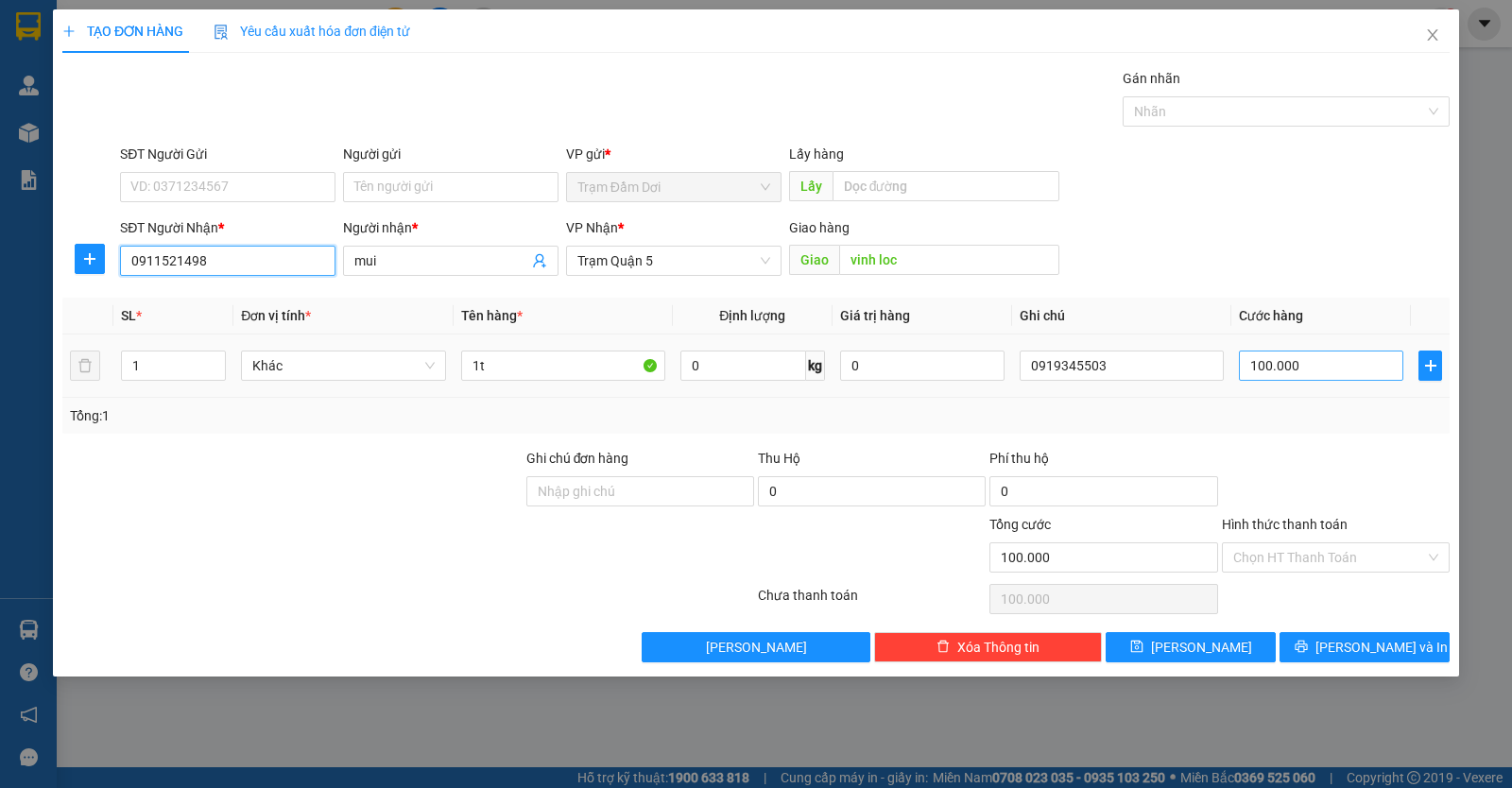 type on "0911521498" 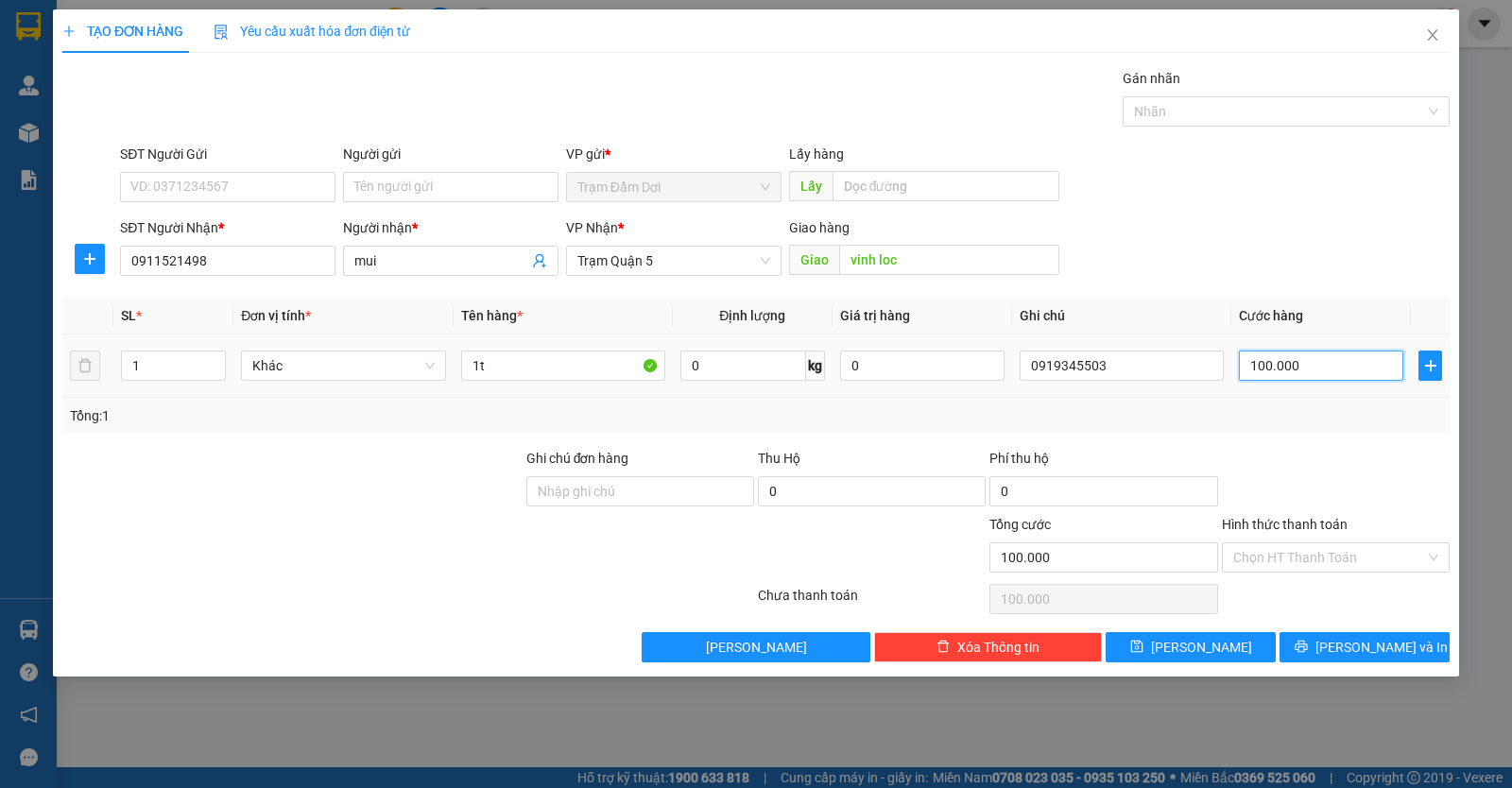 click on "100.000" at bounding box center [1321, 366] 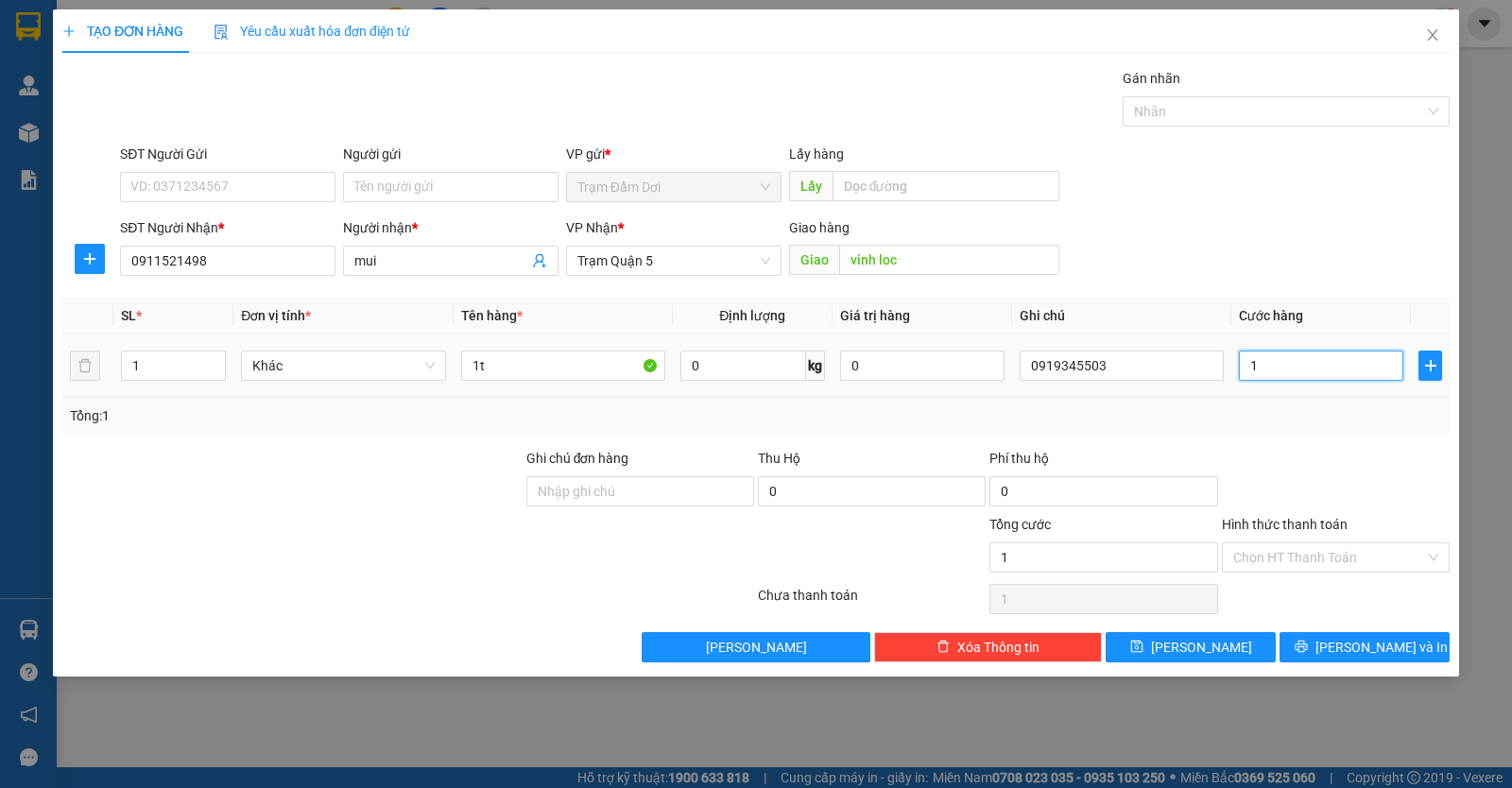 type on "12" 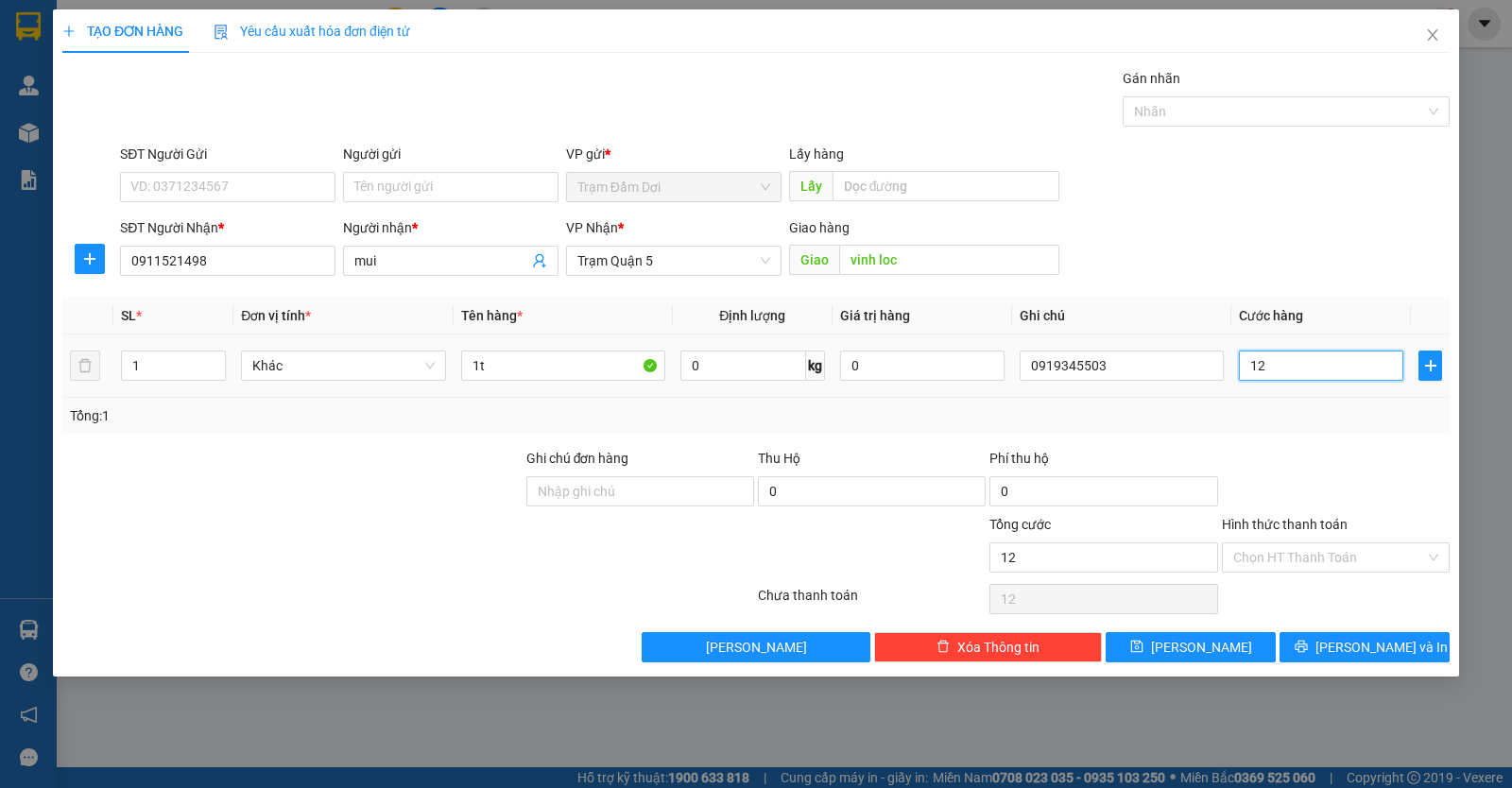 type on "120" 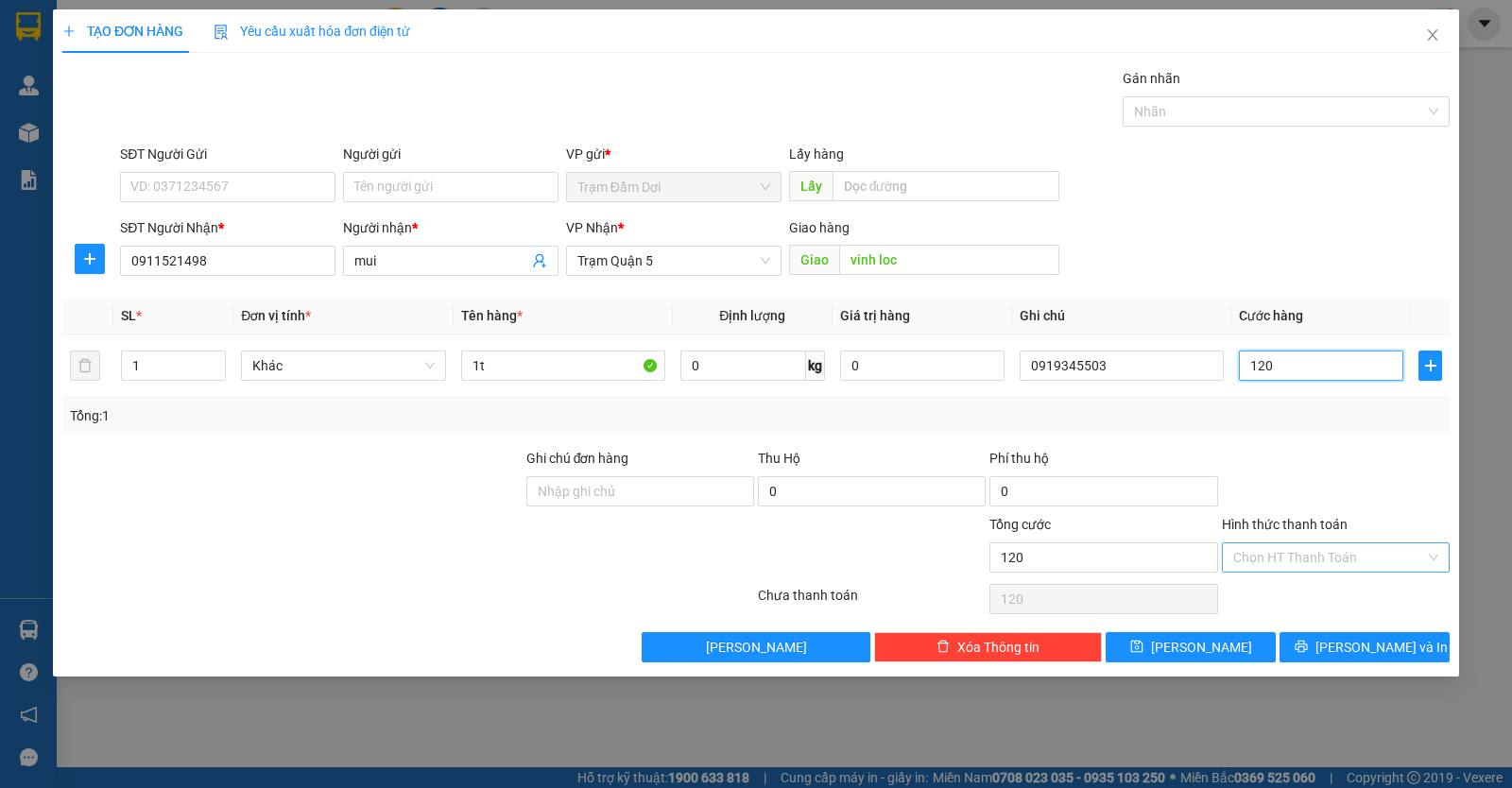 type on "120" 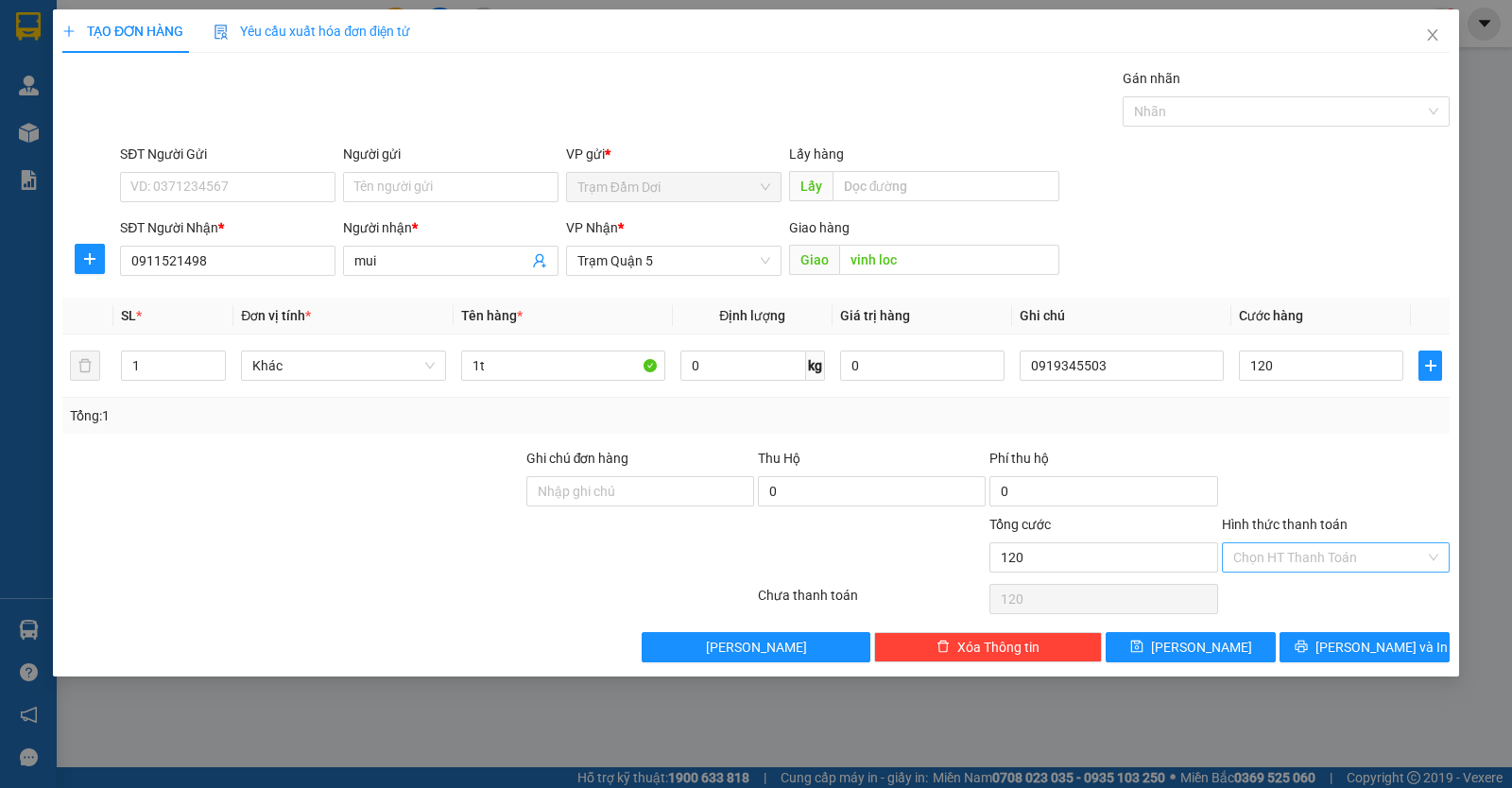 type on "120.000" 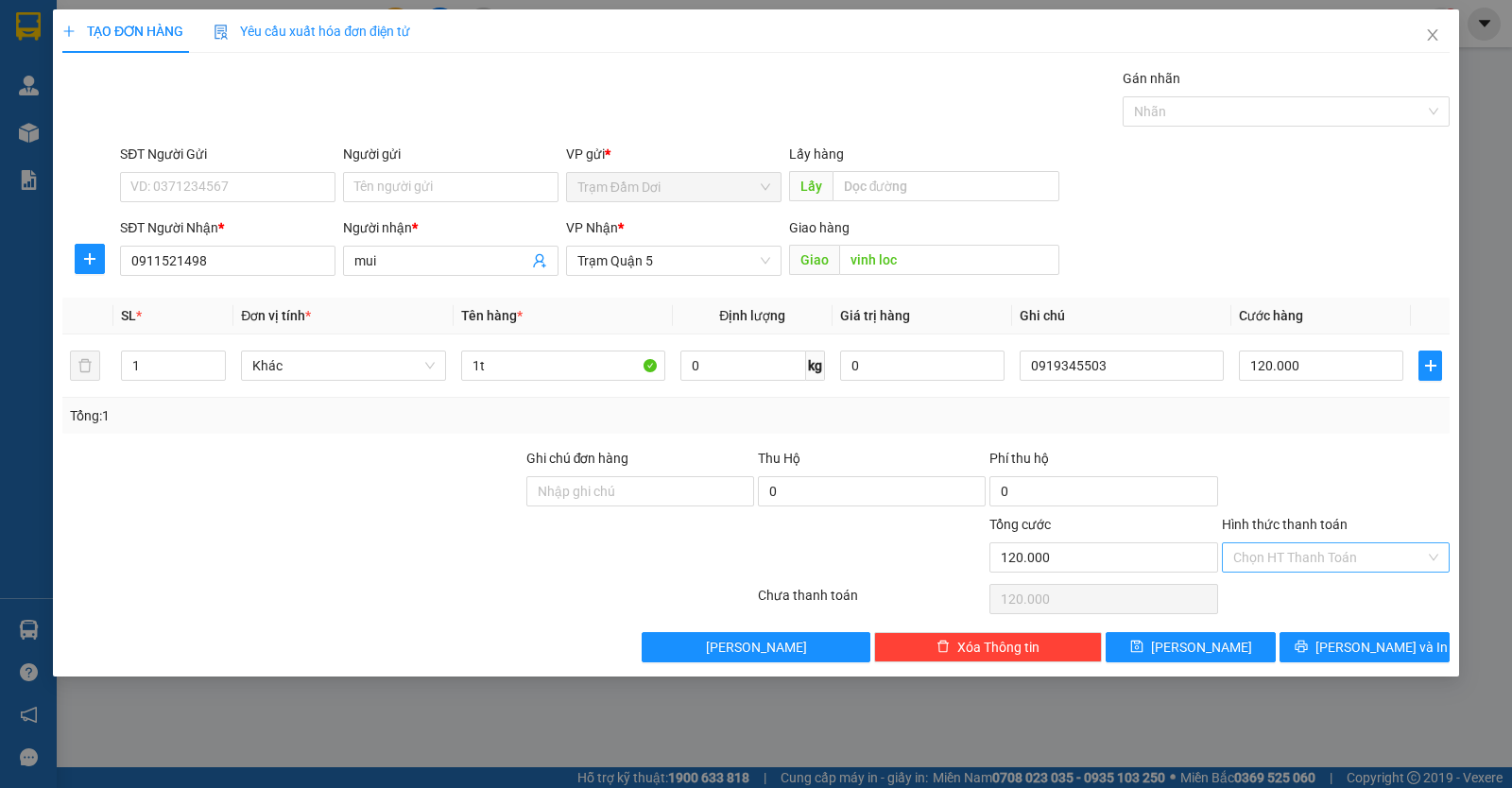 click on "Hình thức thanh toán" at bounding box center [1329, 557] 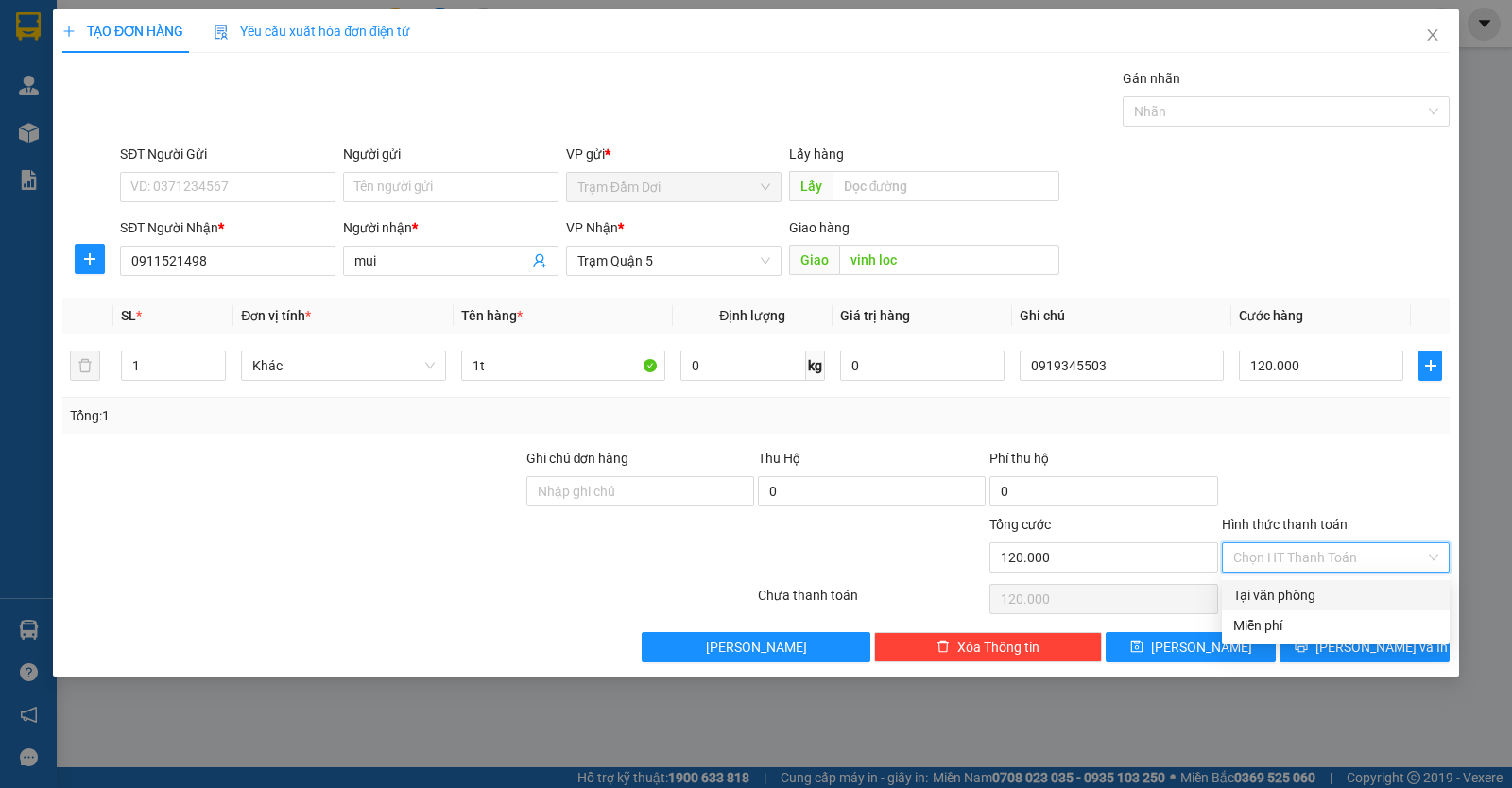 click on "Tại văn phòng" at bounding box center (1335, 595) 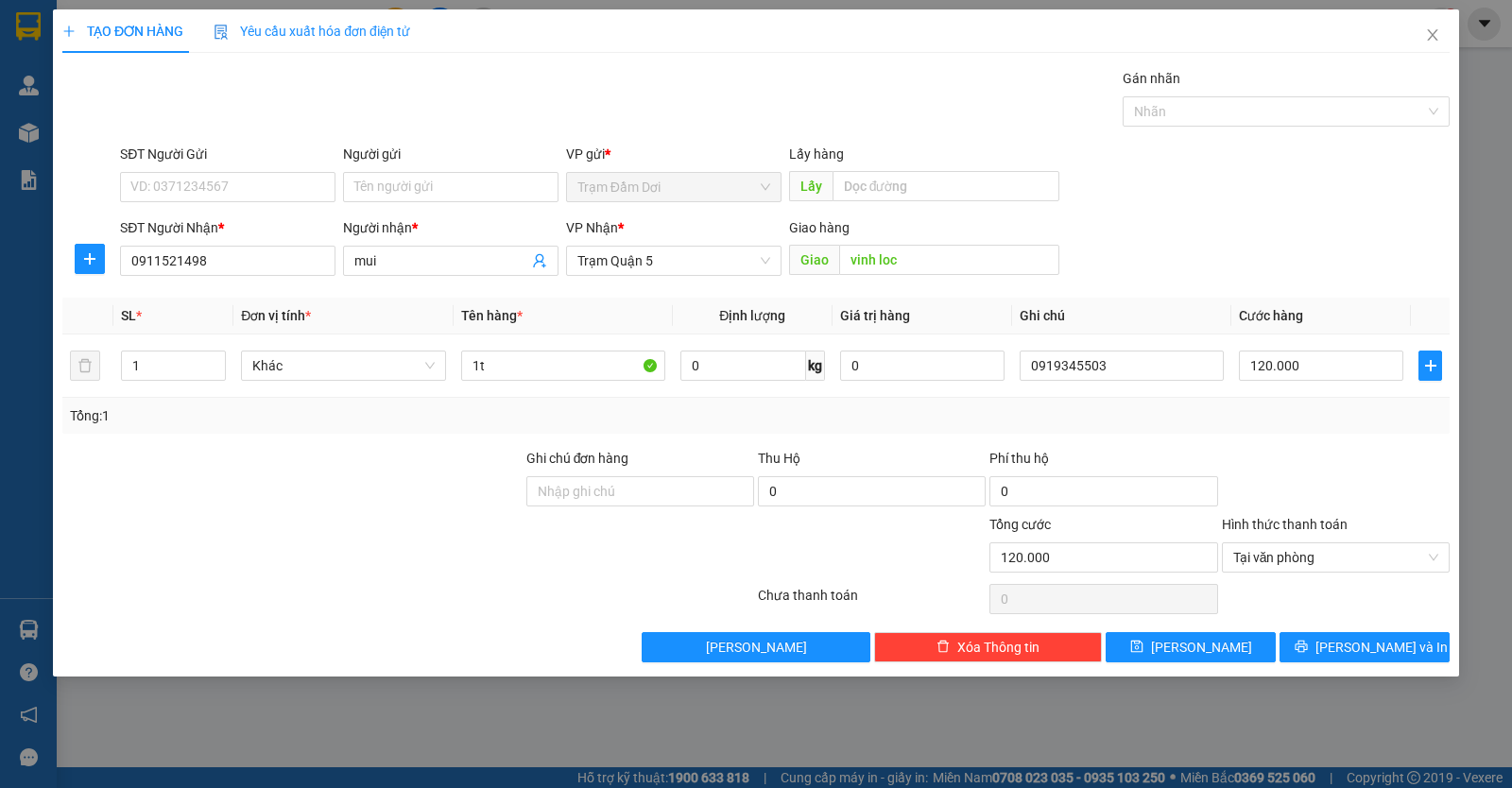 click on "Transit Pickup Surcharge Ids Transit Deliver Surcharge Ids Transit Deliver Surcharge Transit Deliver Surcharge Gán nhãn   Nhãn SĐT Người Gửi VD: 0371234567 Người gửi Tên người gửi VP gửi  * Trạm Đầm Dơi Lấy hàng Lấy SĐT Người Nhận  * 0911521498 Người nhận  * mui VP Nhận  * Trạm Quận 5 Giao hàng Giao vinh loc SL  * Đơn vị tính  * Tên hàng  * Định lượng Giá trị hàng Ghi chú Cước hàng                   1 Khác 1t 0 kg 0 0919345503 120.000 Tổng:  1 Ghi chú đơn hàng Thu Hộ 0 Phí thu hộ 0 Tổng cước 120.000 Hình thức thanh toán Tại văn phòng Số tiền thu trước 0 Tại văn phòng Chưa thanh toán 0 Lưu nháp Xóa Thông tin [PERSON_NAME] và In Tại văn phòng Miễn phí Tại văn phòng Miễn phí" at bounding box center [756, 365] 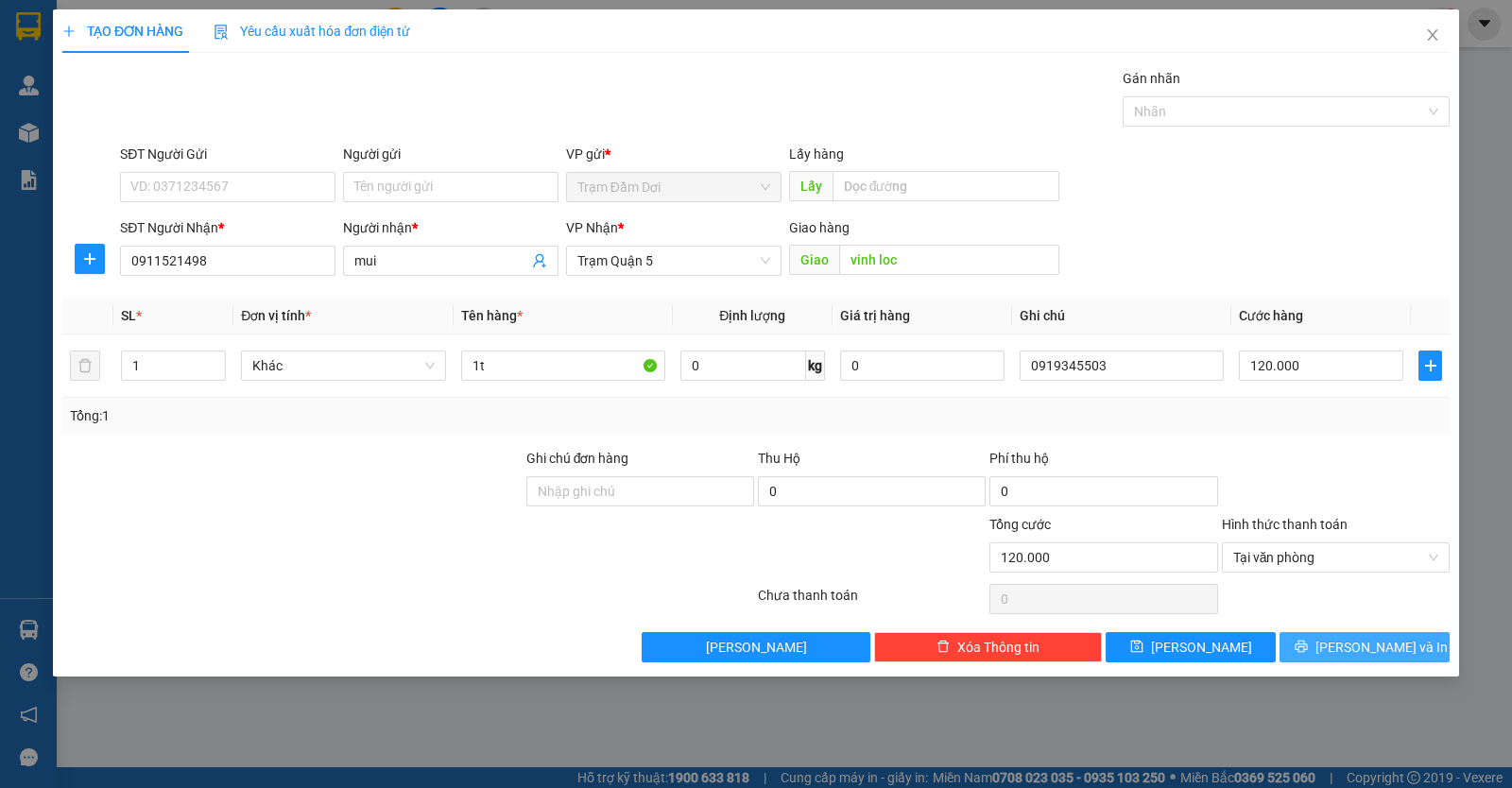 click on "[PERSON_NAME] và In" at bounding box center (1365, 647) 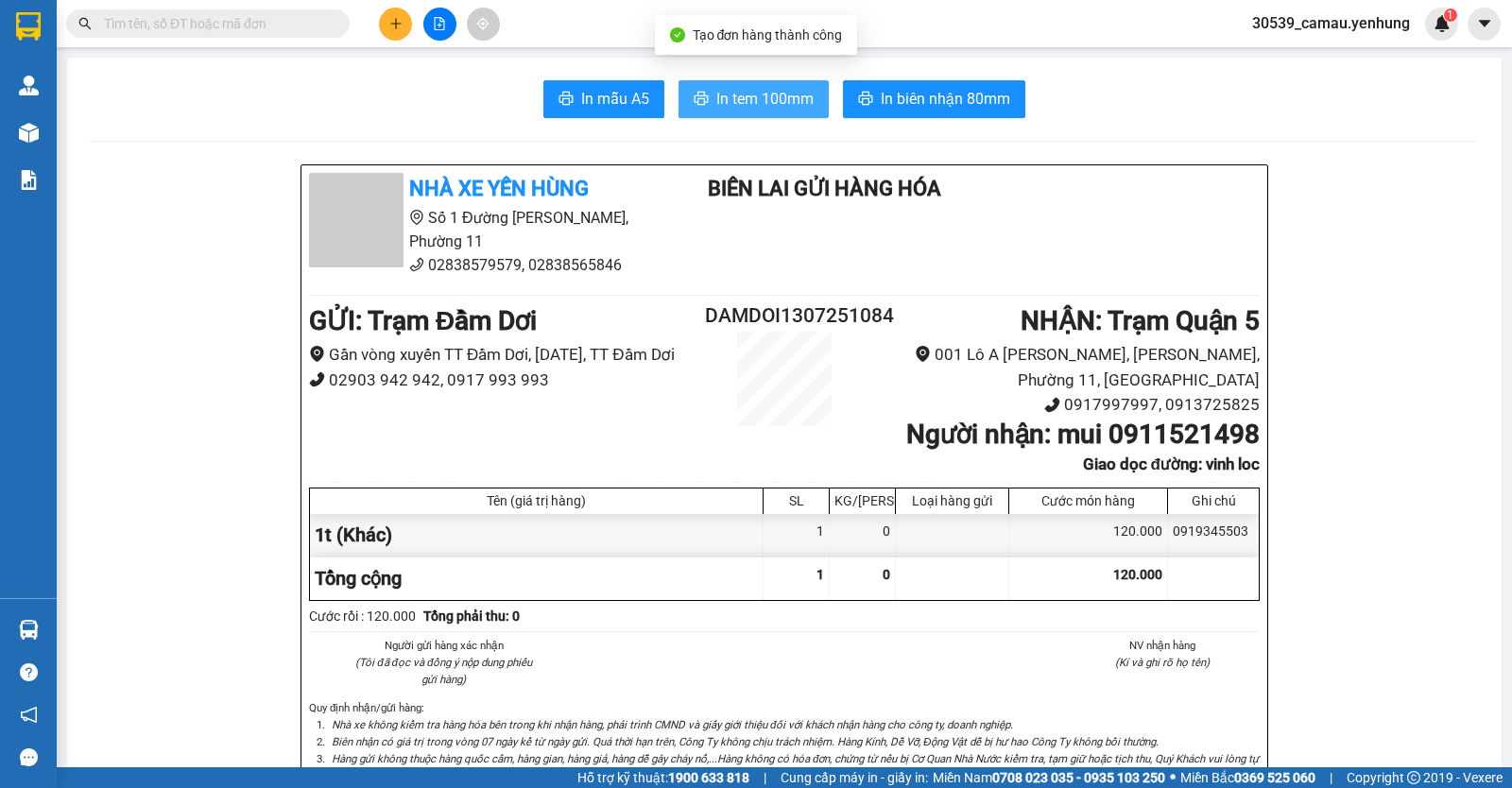 click on "In tem 100mm" at bounding box center [753, 99] 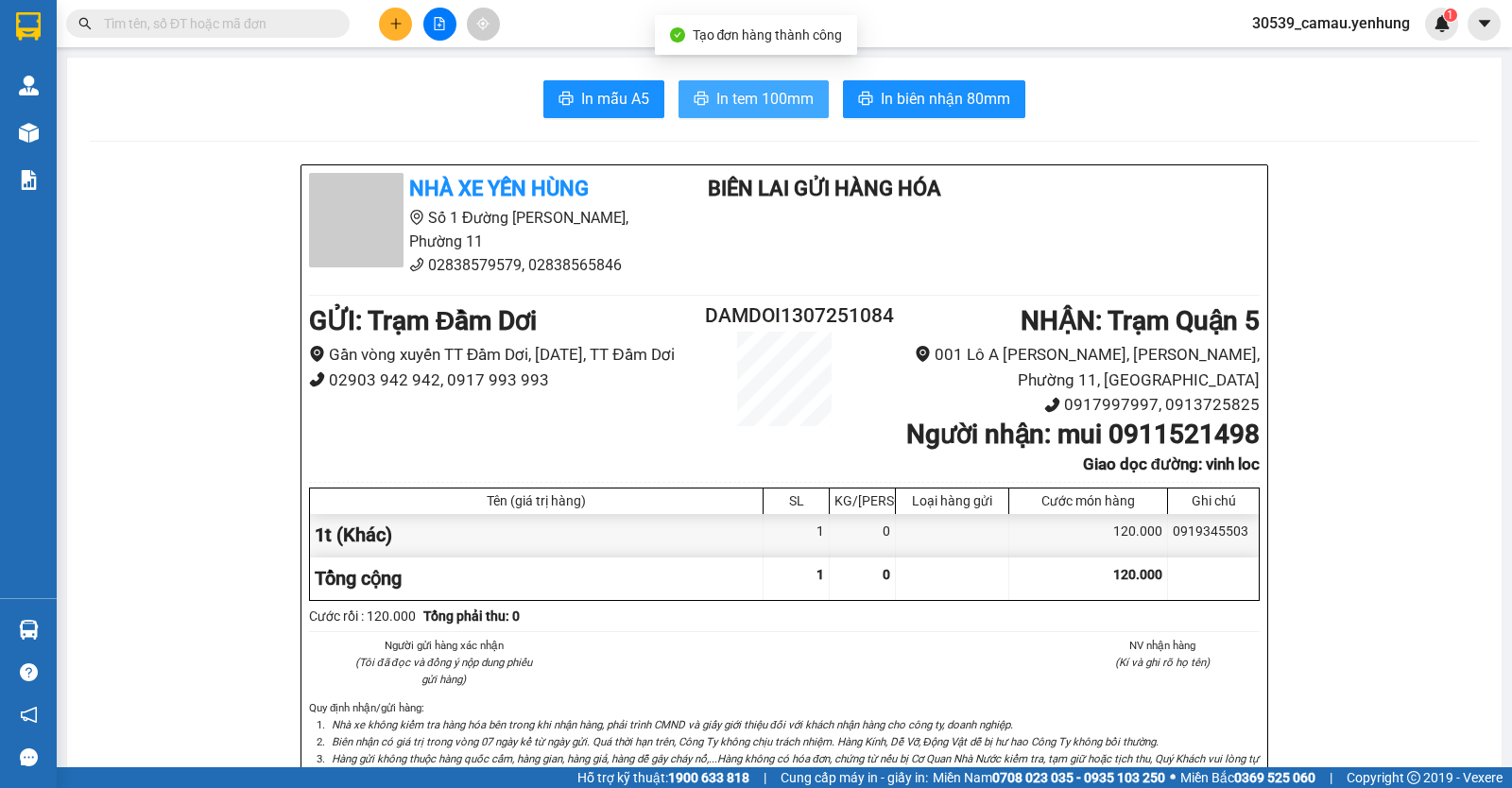scroll, scrollTop: 0, scrollLeft: 0, axis: both 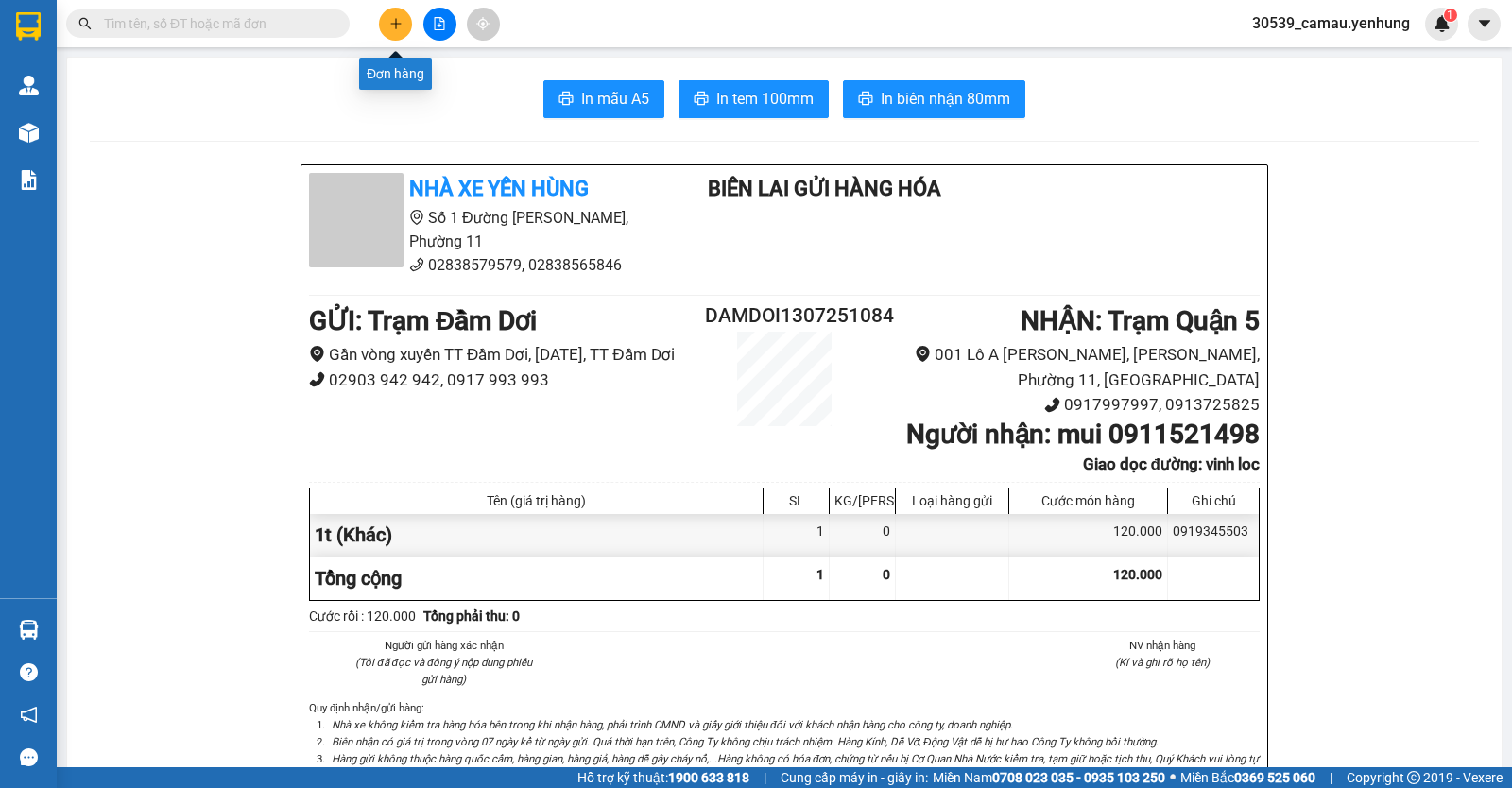click at bounding box center [395, 24] 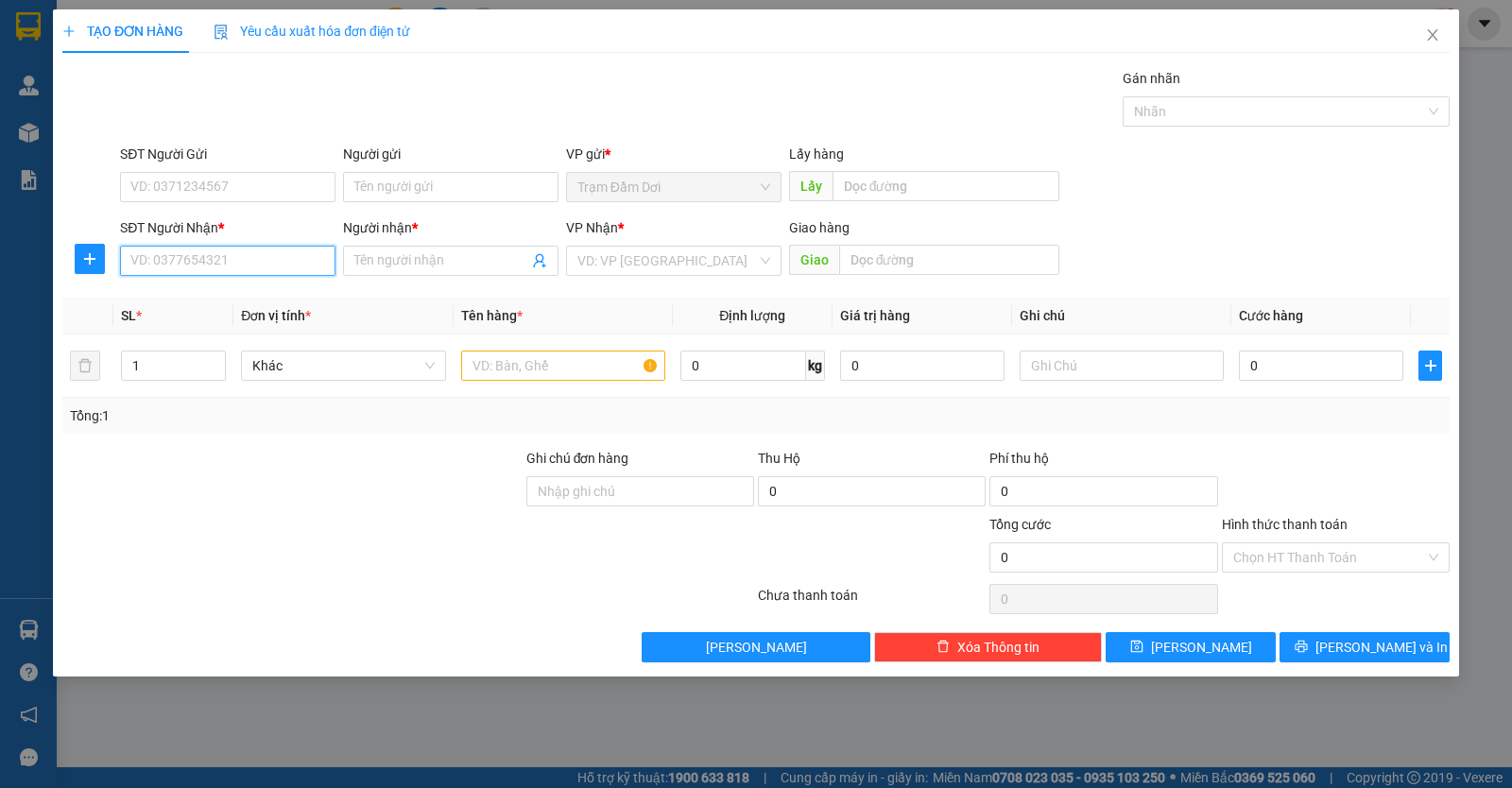 click on "SĐT Người Nhận  *" at bounding box center (228, 261) 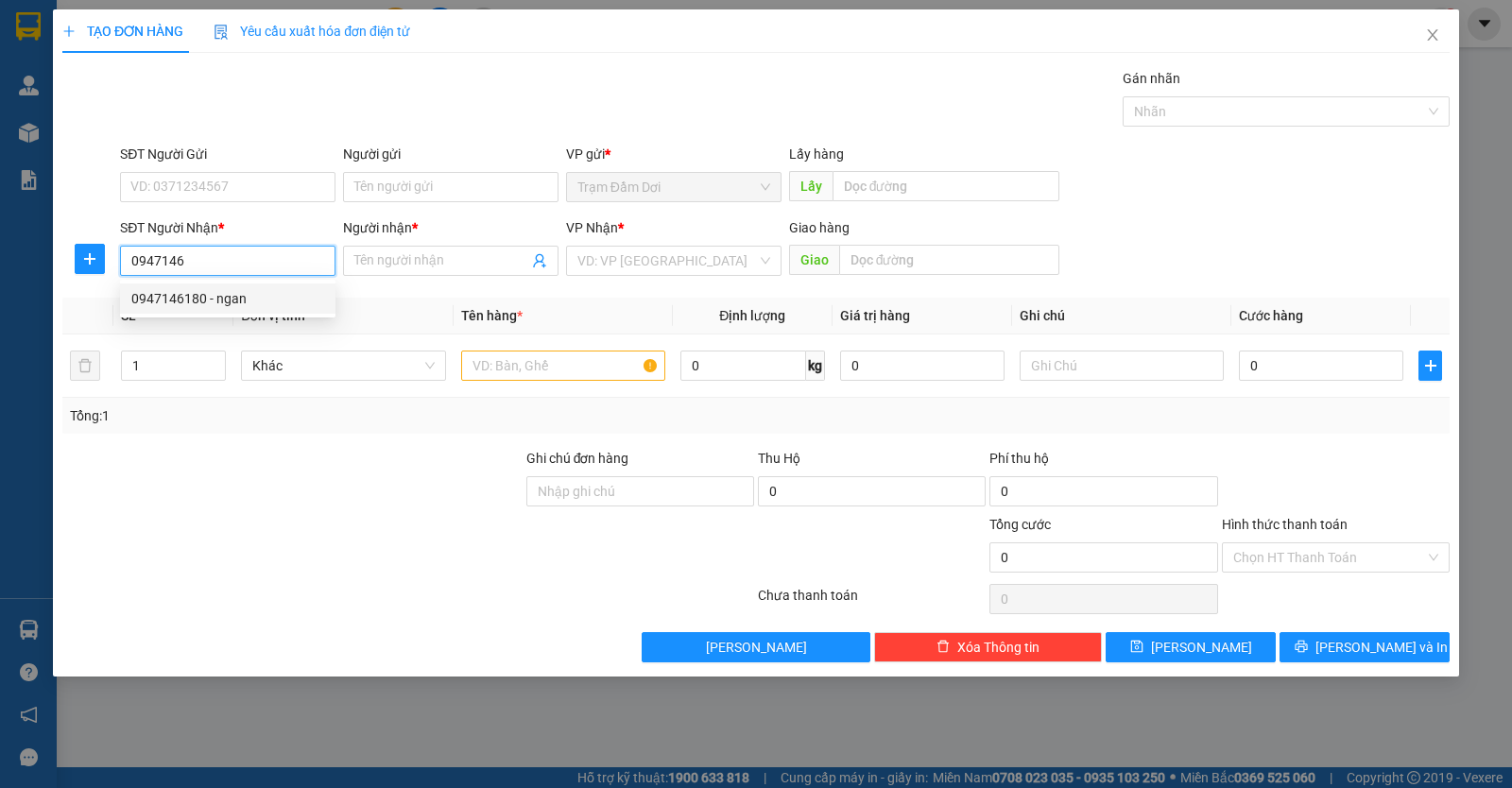 click on "0947146180 - ngan" at bounding box center [228, 299] 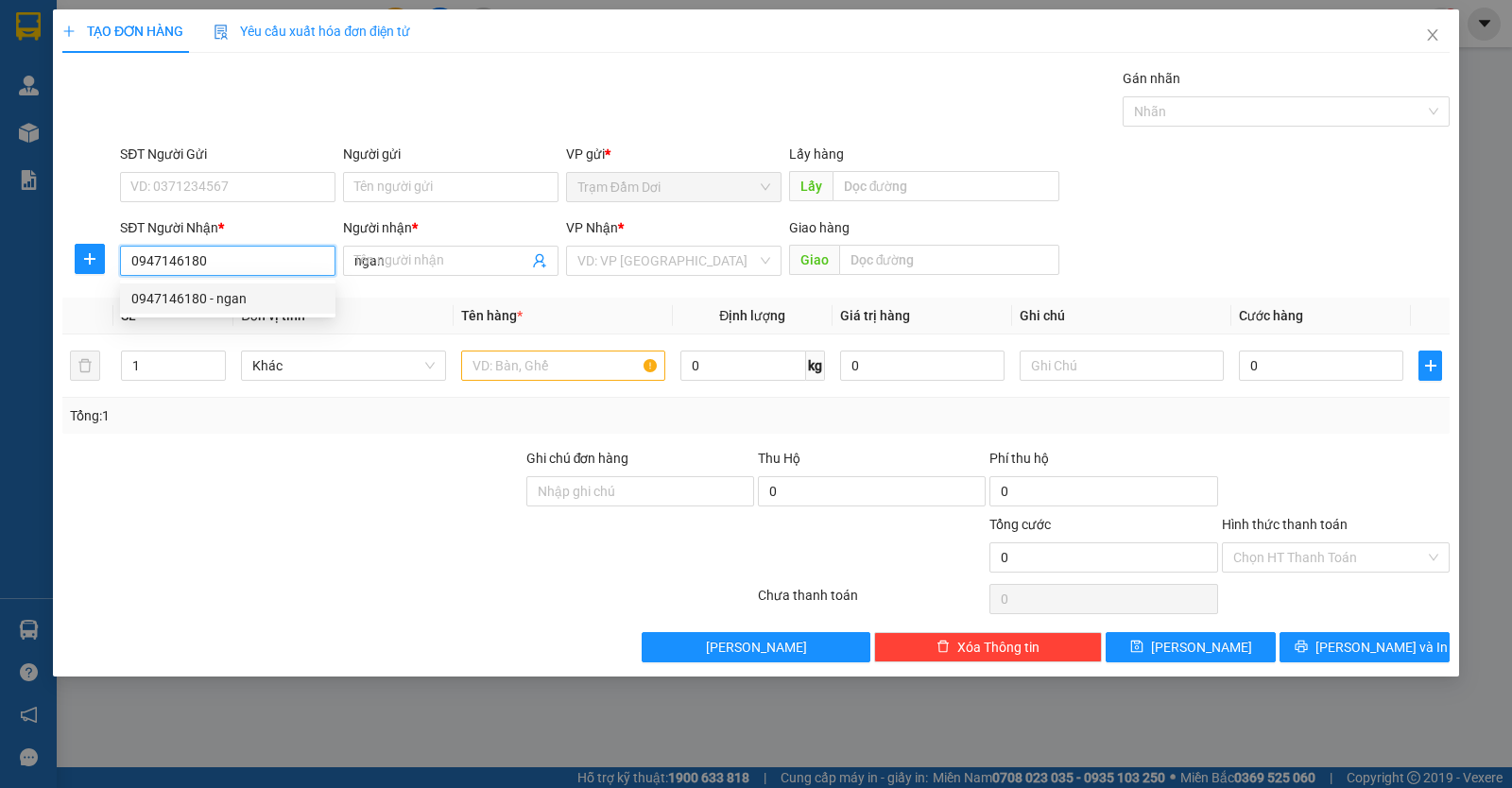type on "140.000" 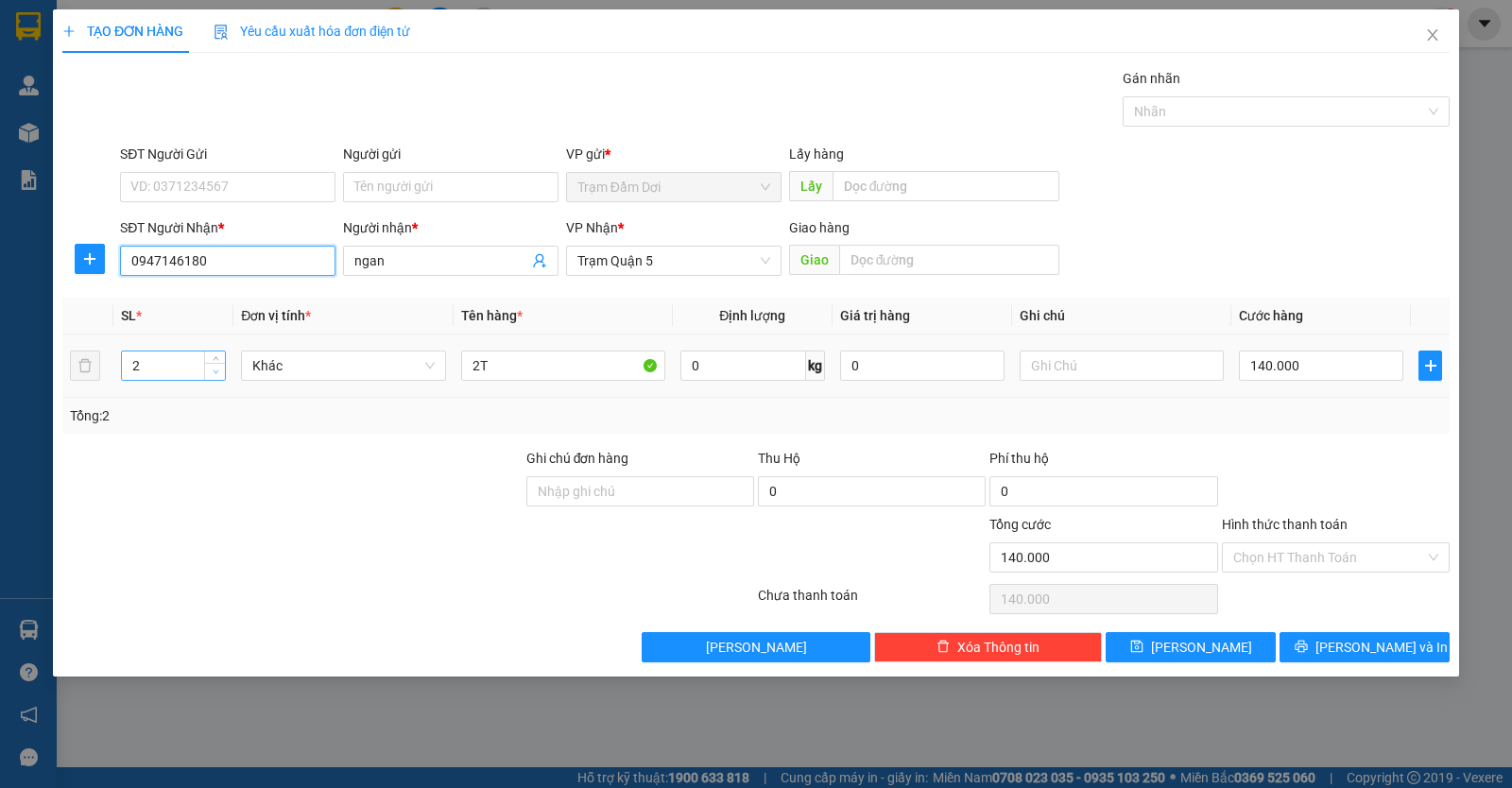type on "0947146180" 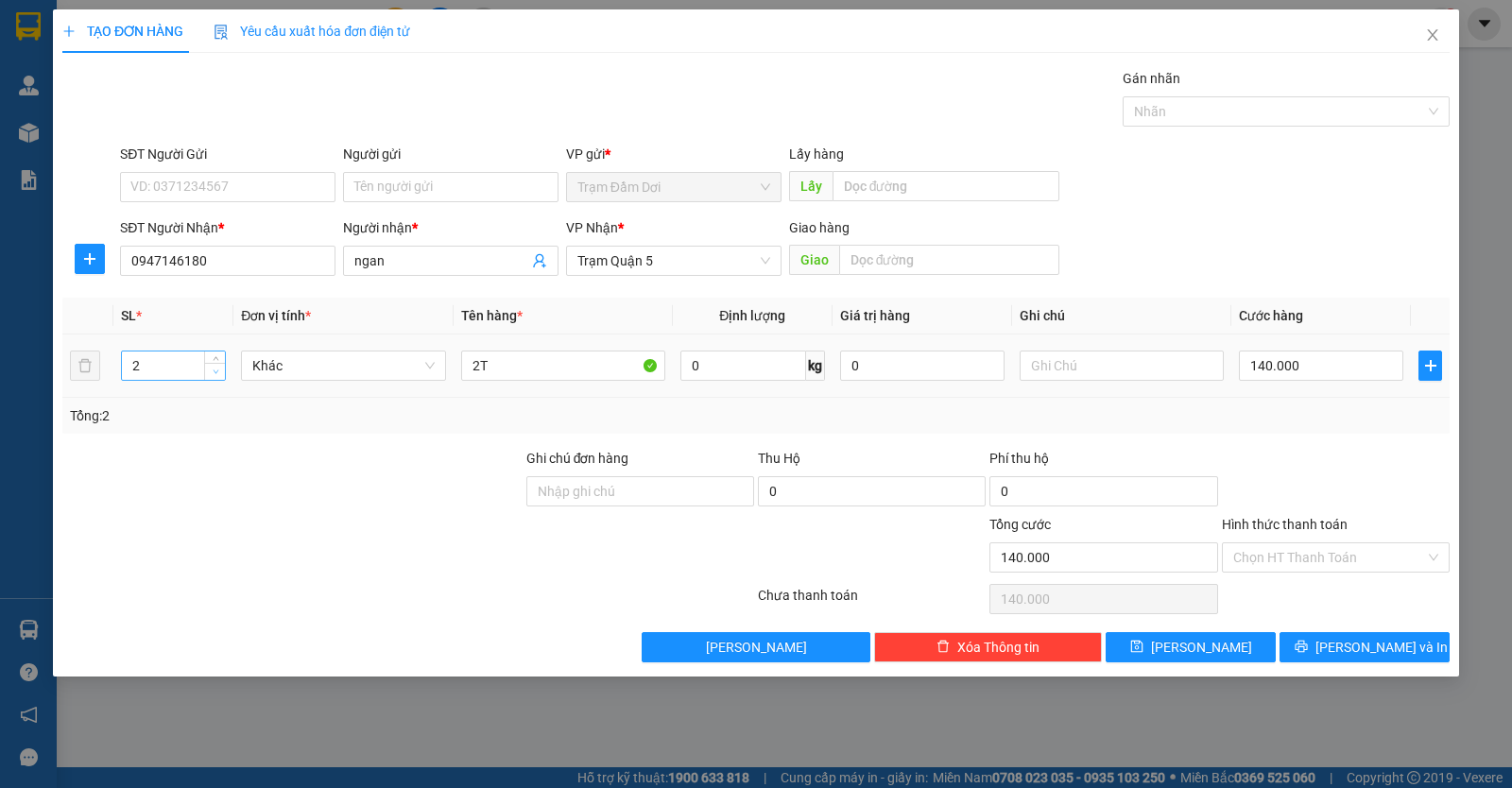 type on "1" 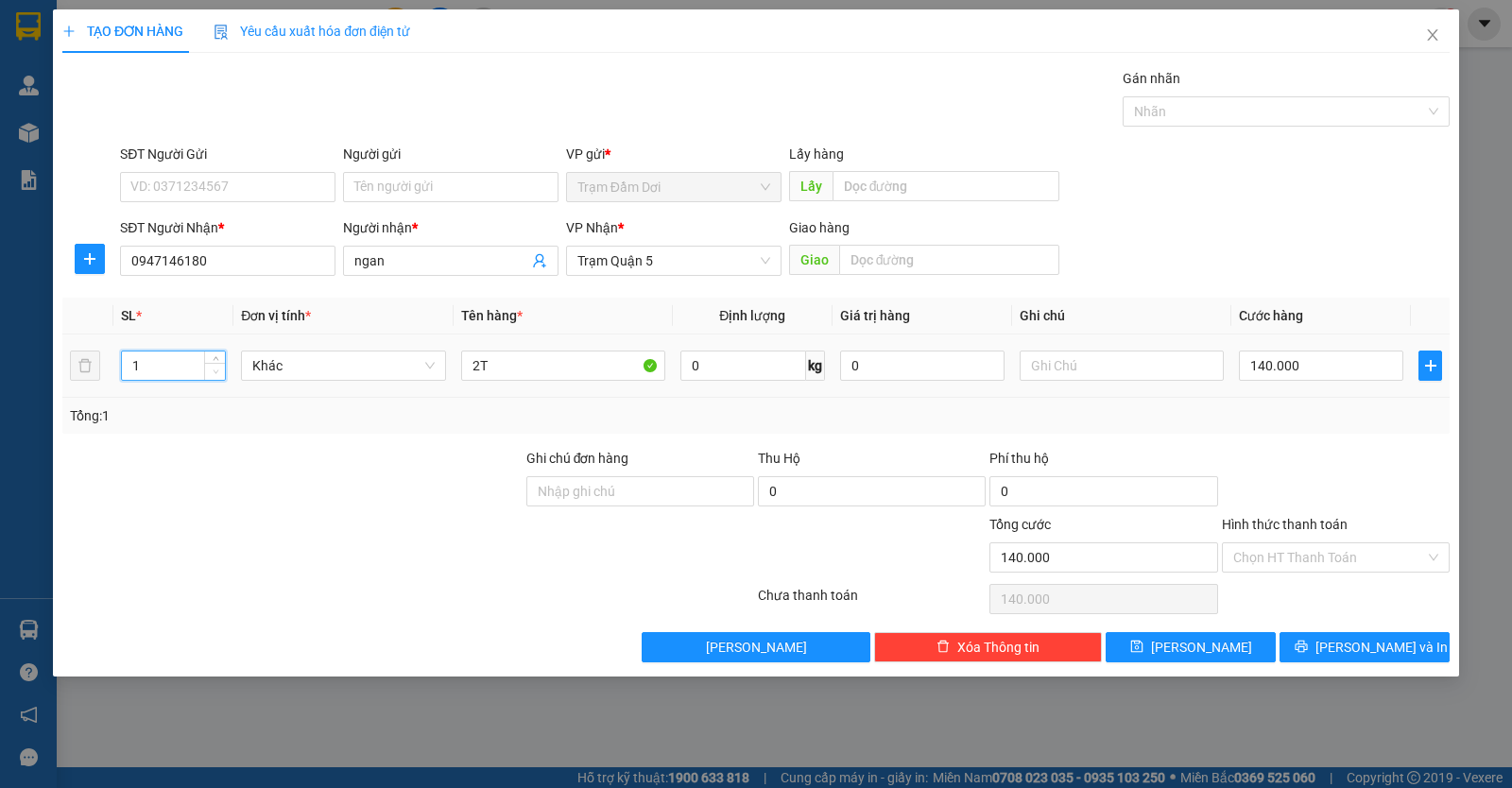 click at bounding box center [215, 372] 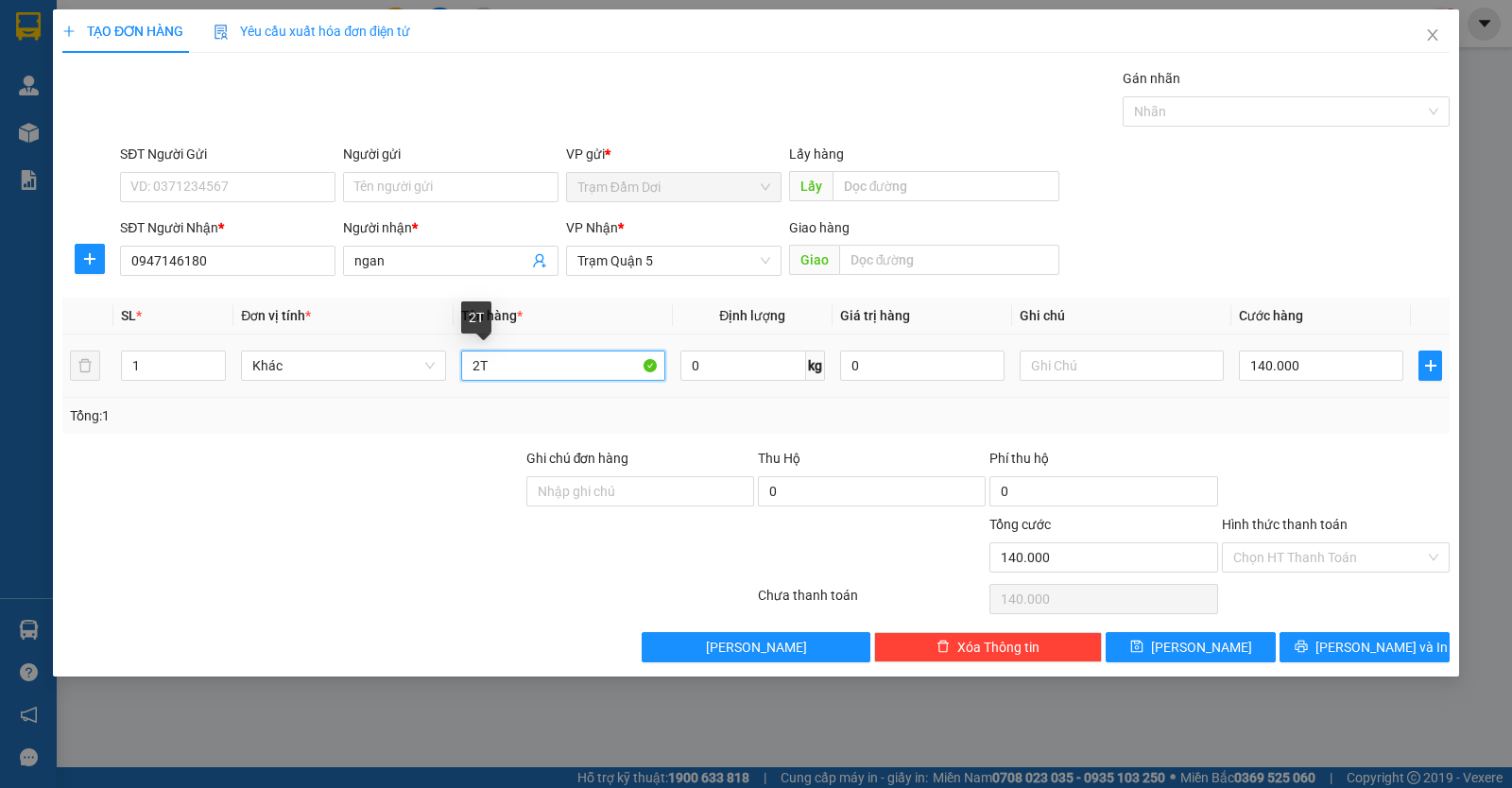 click on "2T" at bounding box center [563, 366] 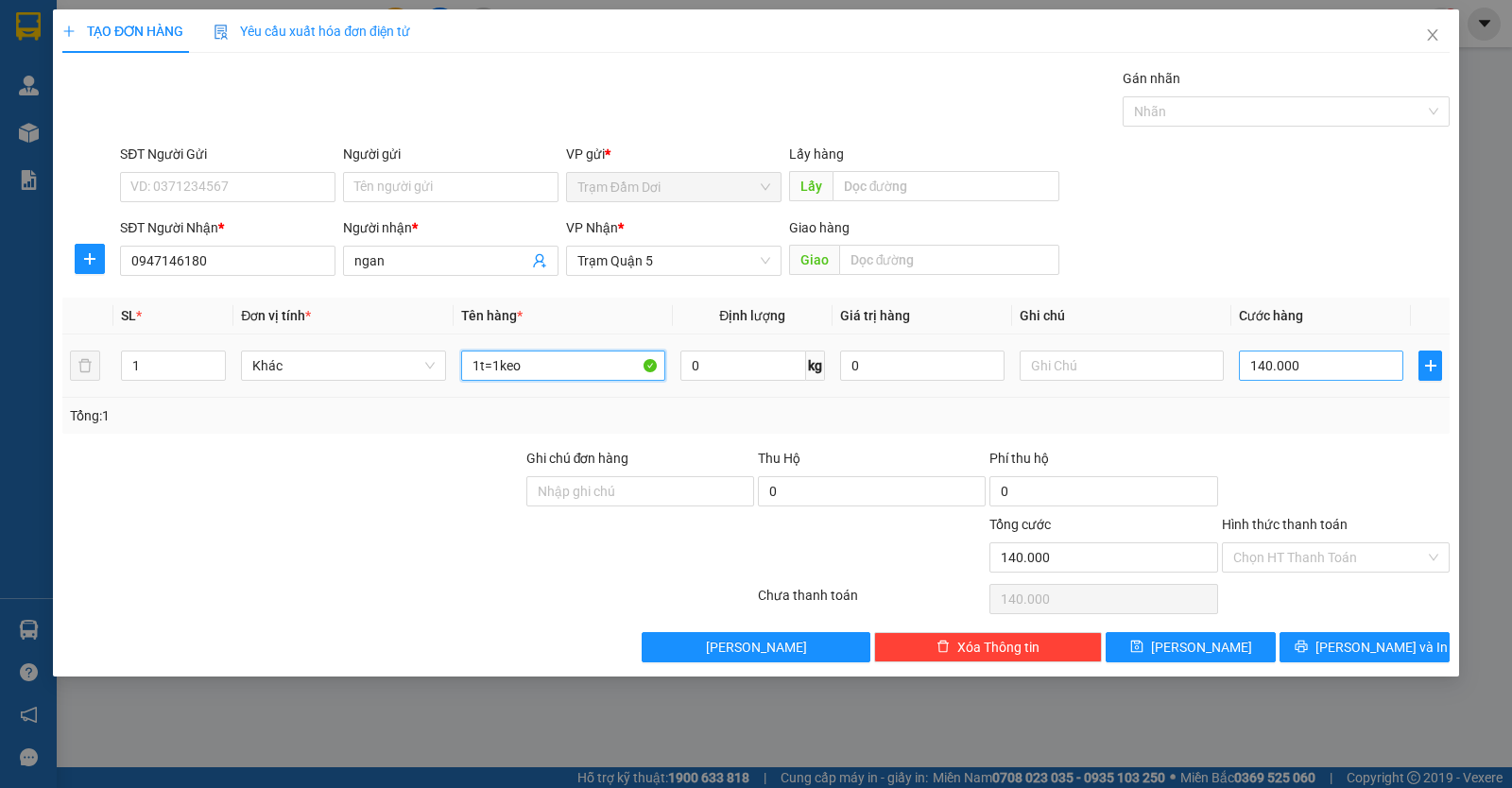 type on "1t=1keo" 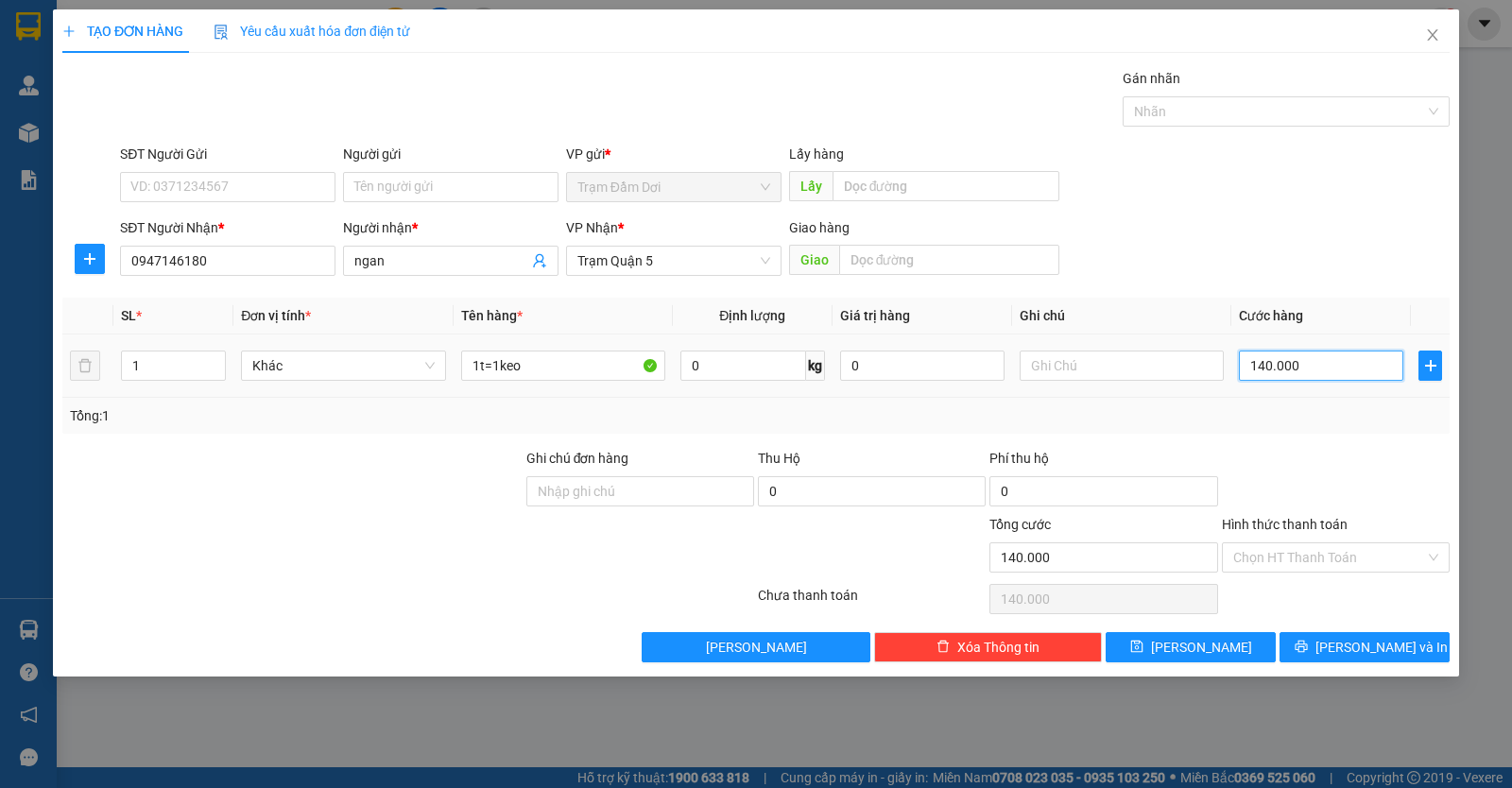 click on "140.000" at bounding box center (1321, 366) 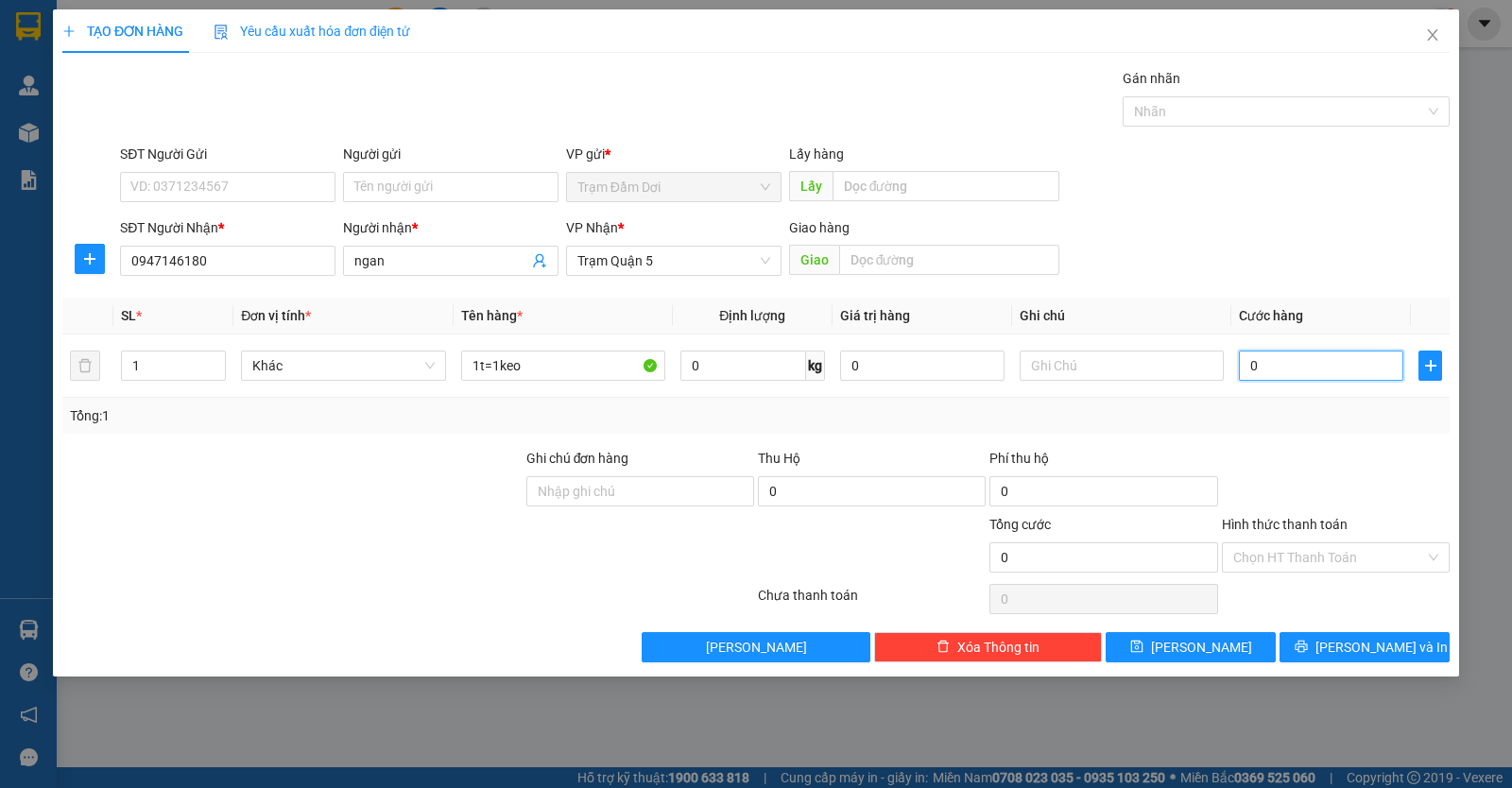 type on "8" 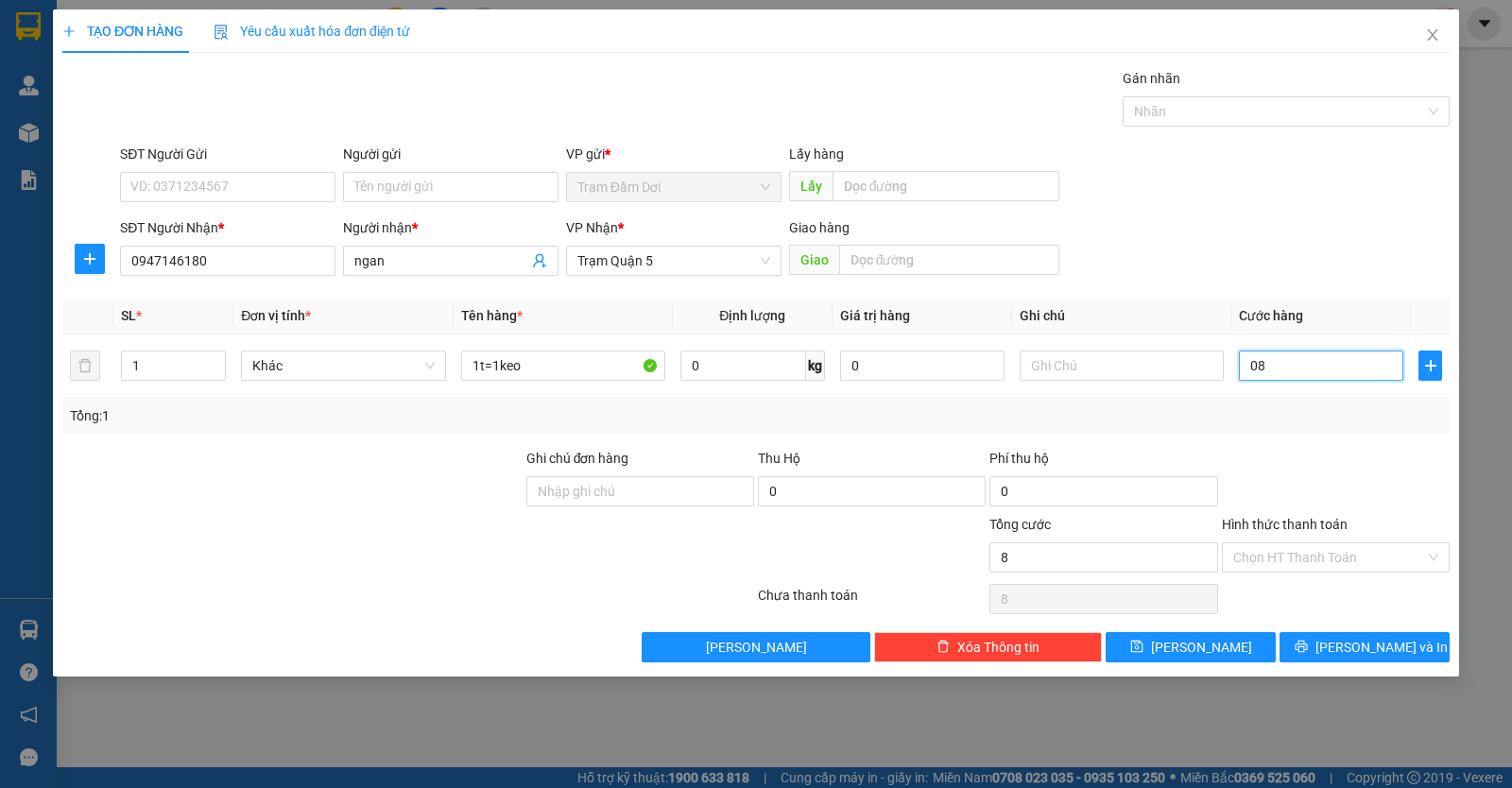 type on "80" 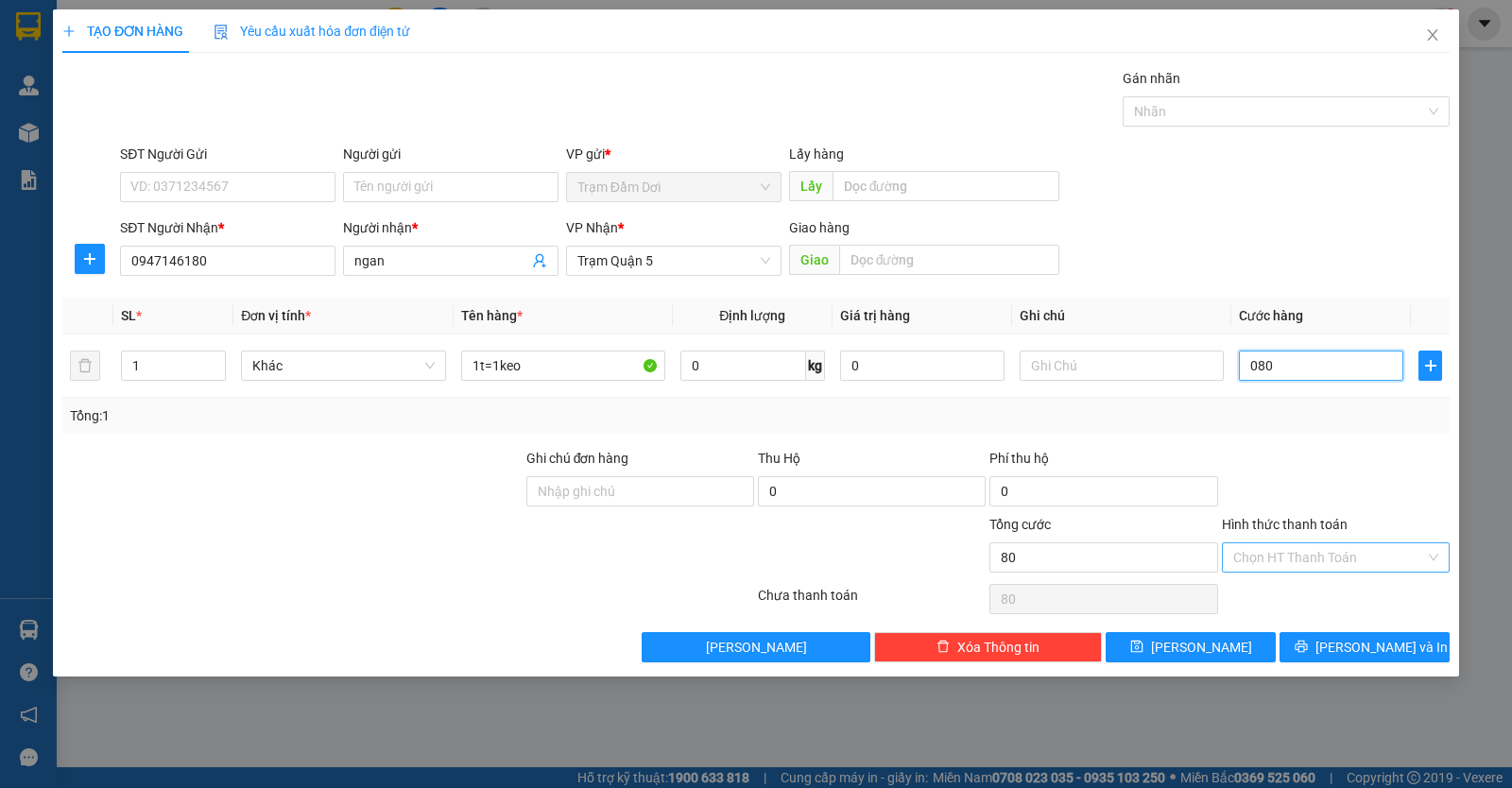 type on "080" 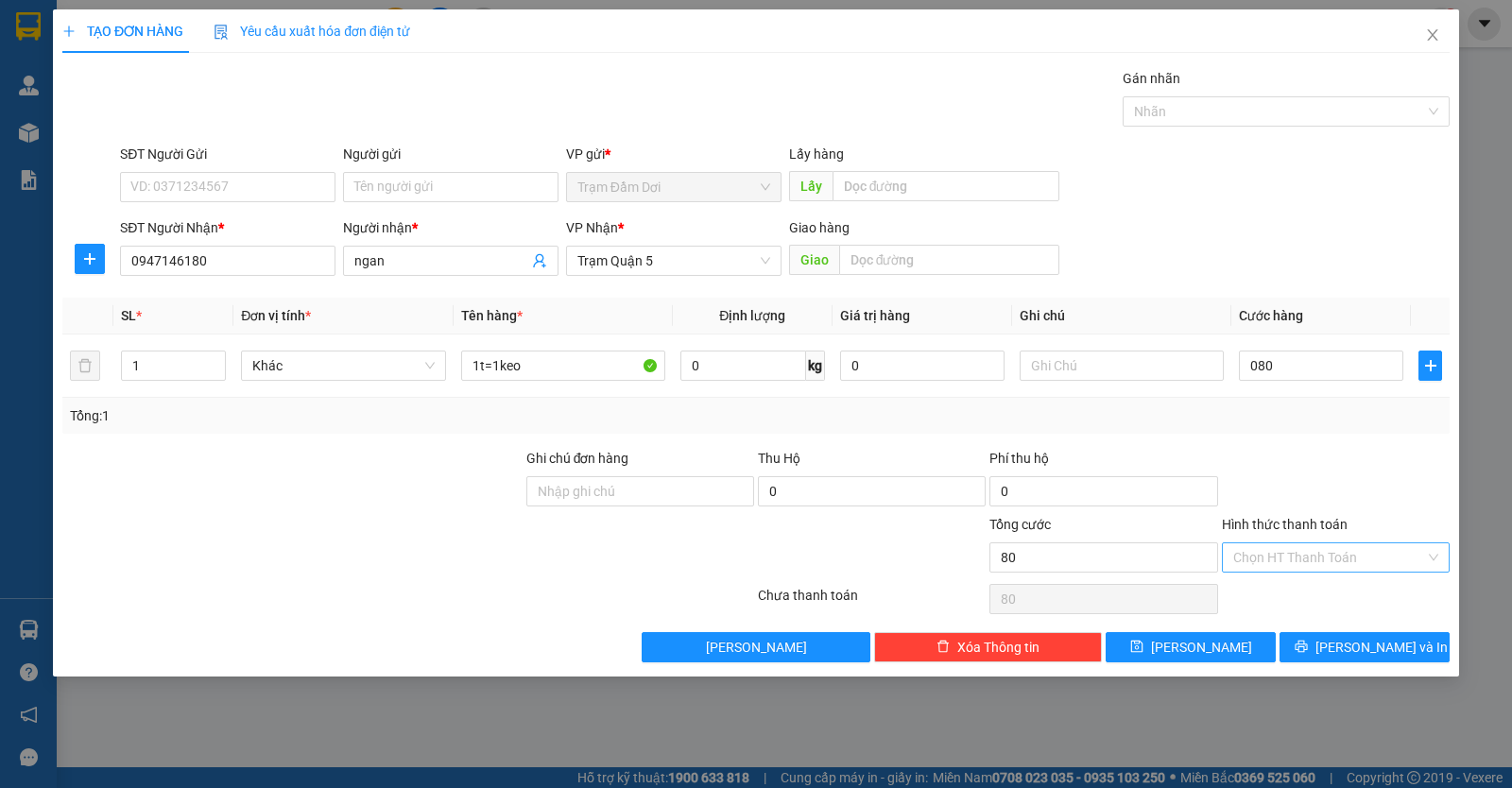 type on "80.000" 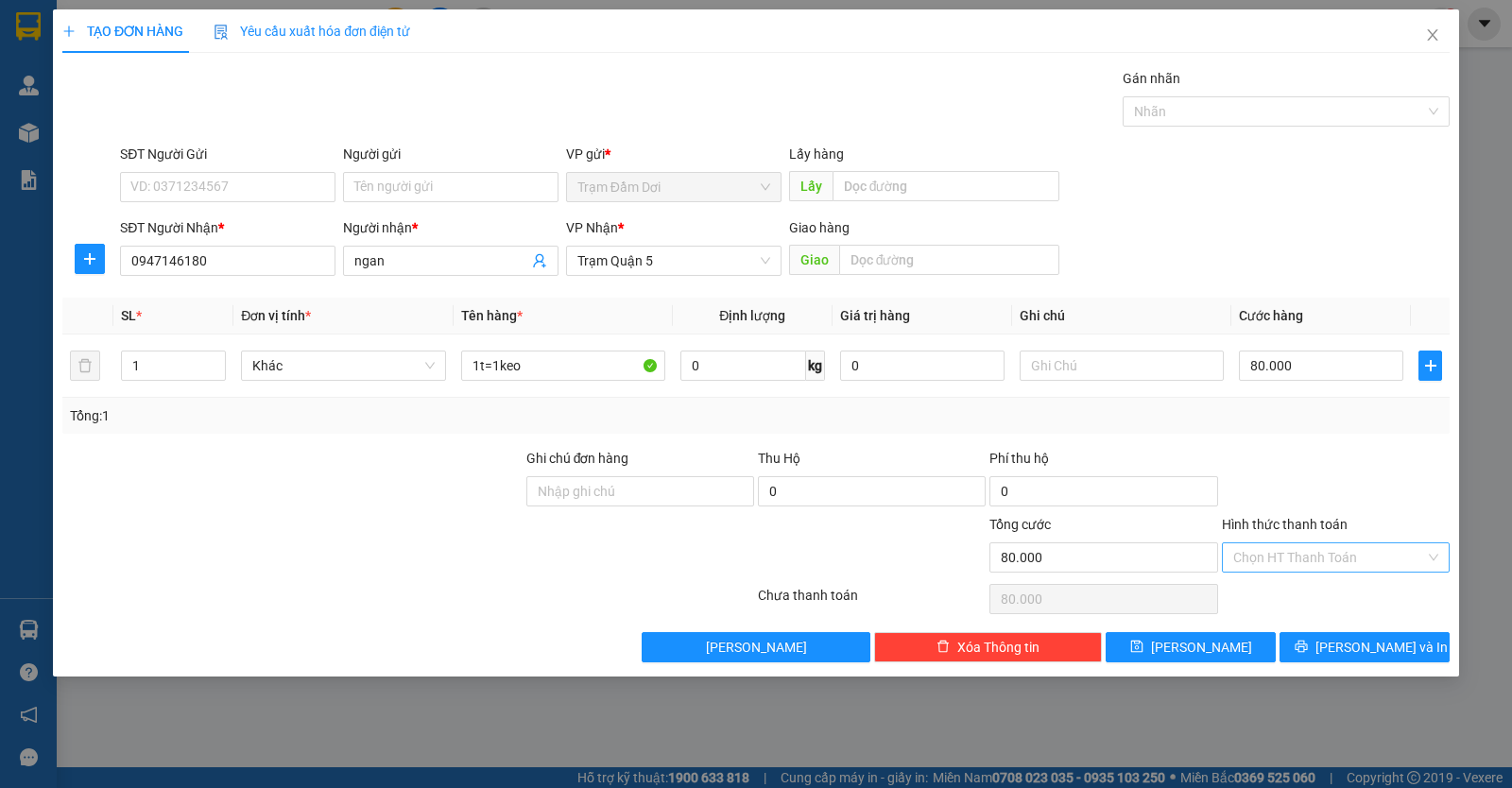 click on "Hình thức thanh toán" at bounding box center [1329, 557] 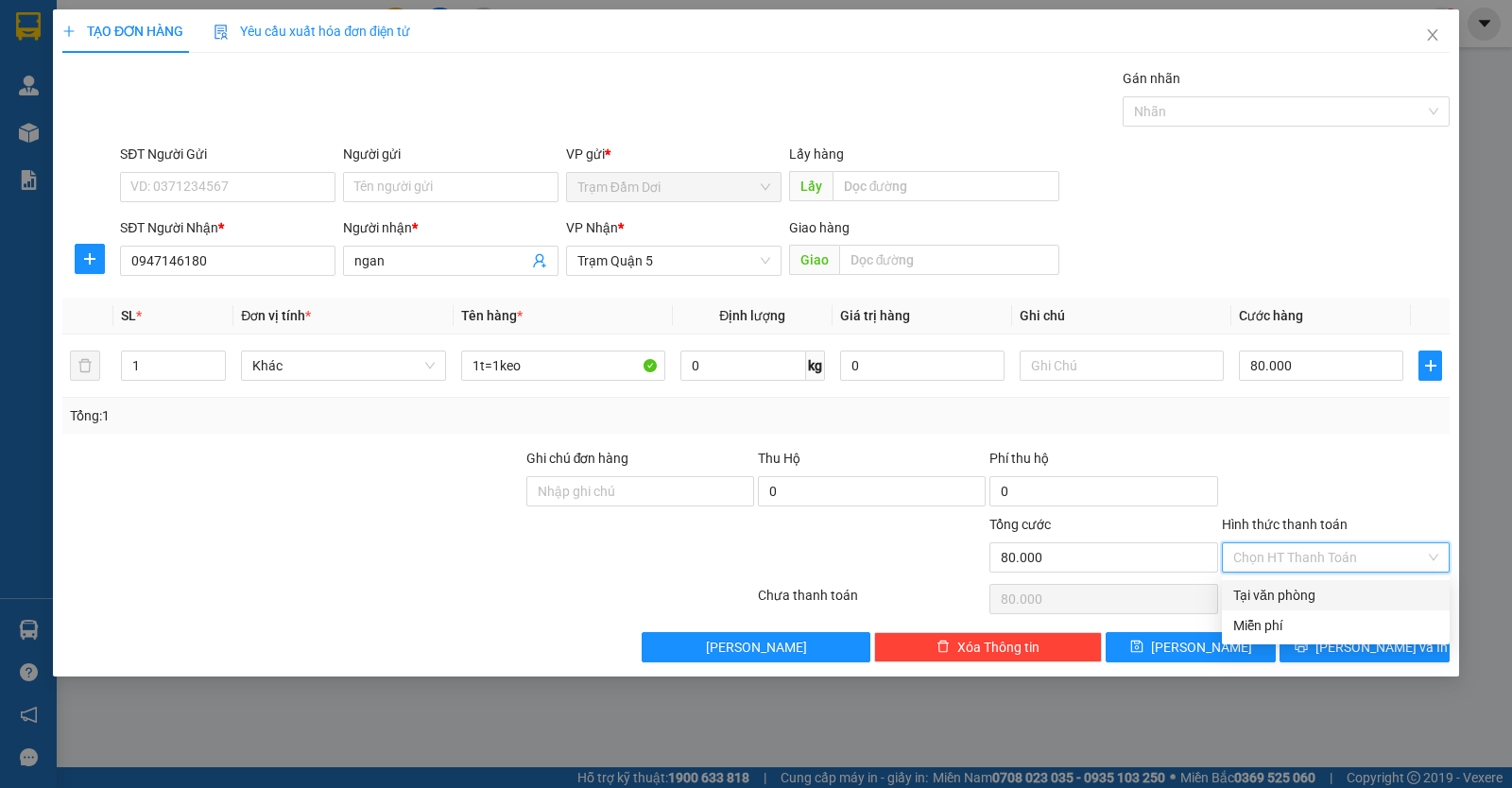 click on "Tại văn phòng" at bounding box center (1335, 595) 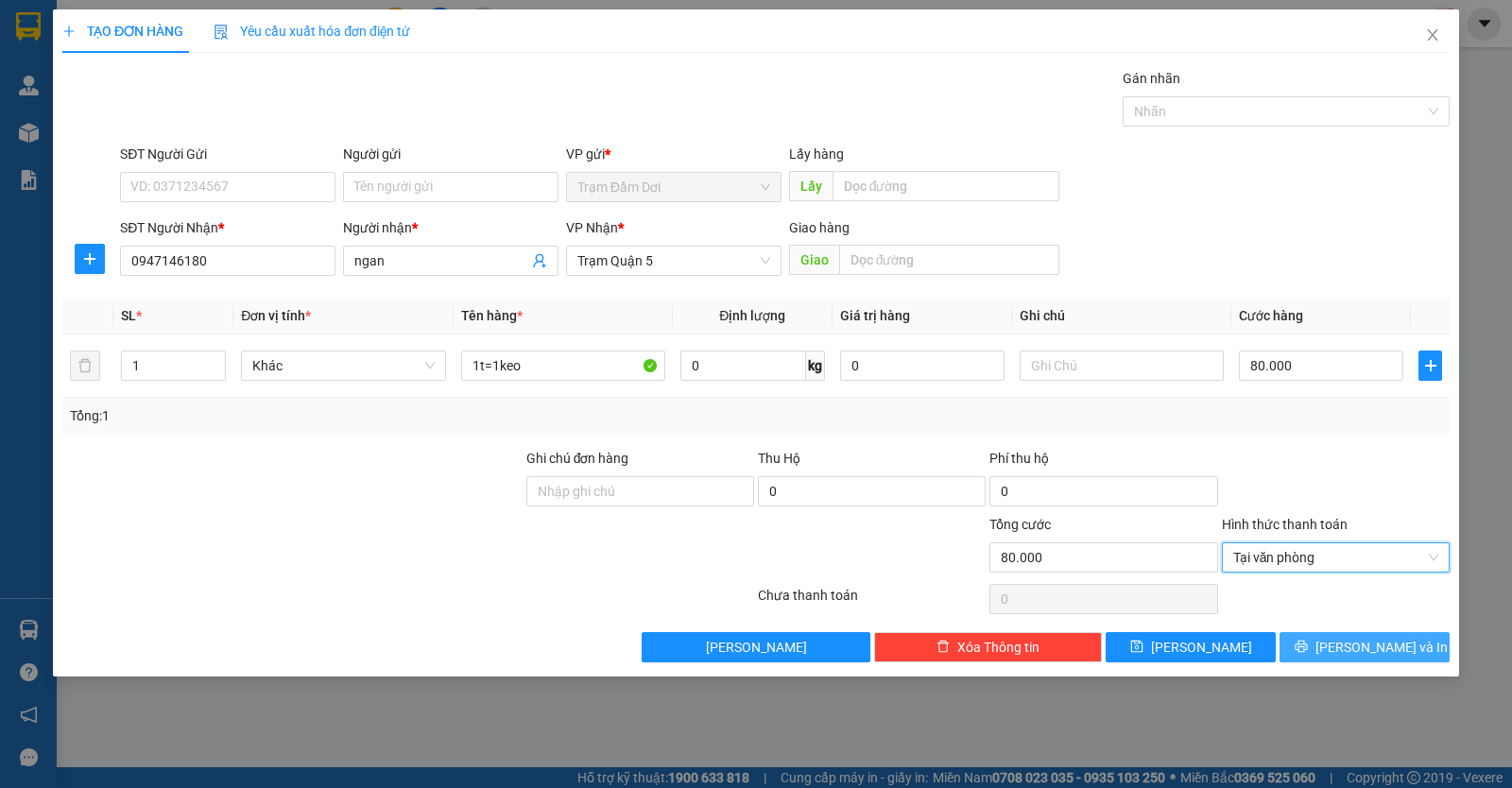 click on "[PERSON_NAME] và In" at bounding box center [1365, 647] 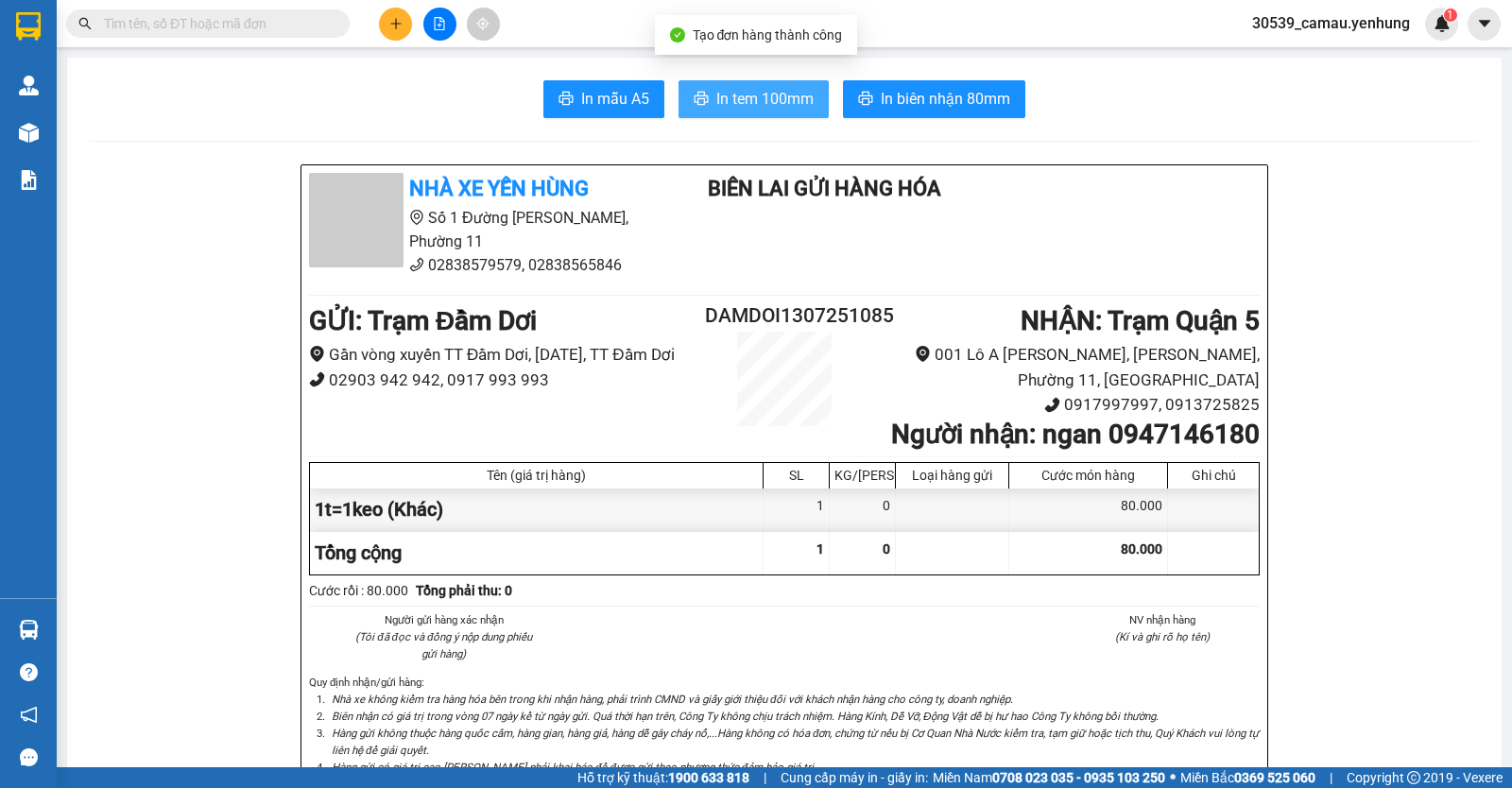 click on "In tem 100mm" at bounding box center (765, 98) 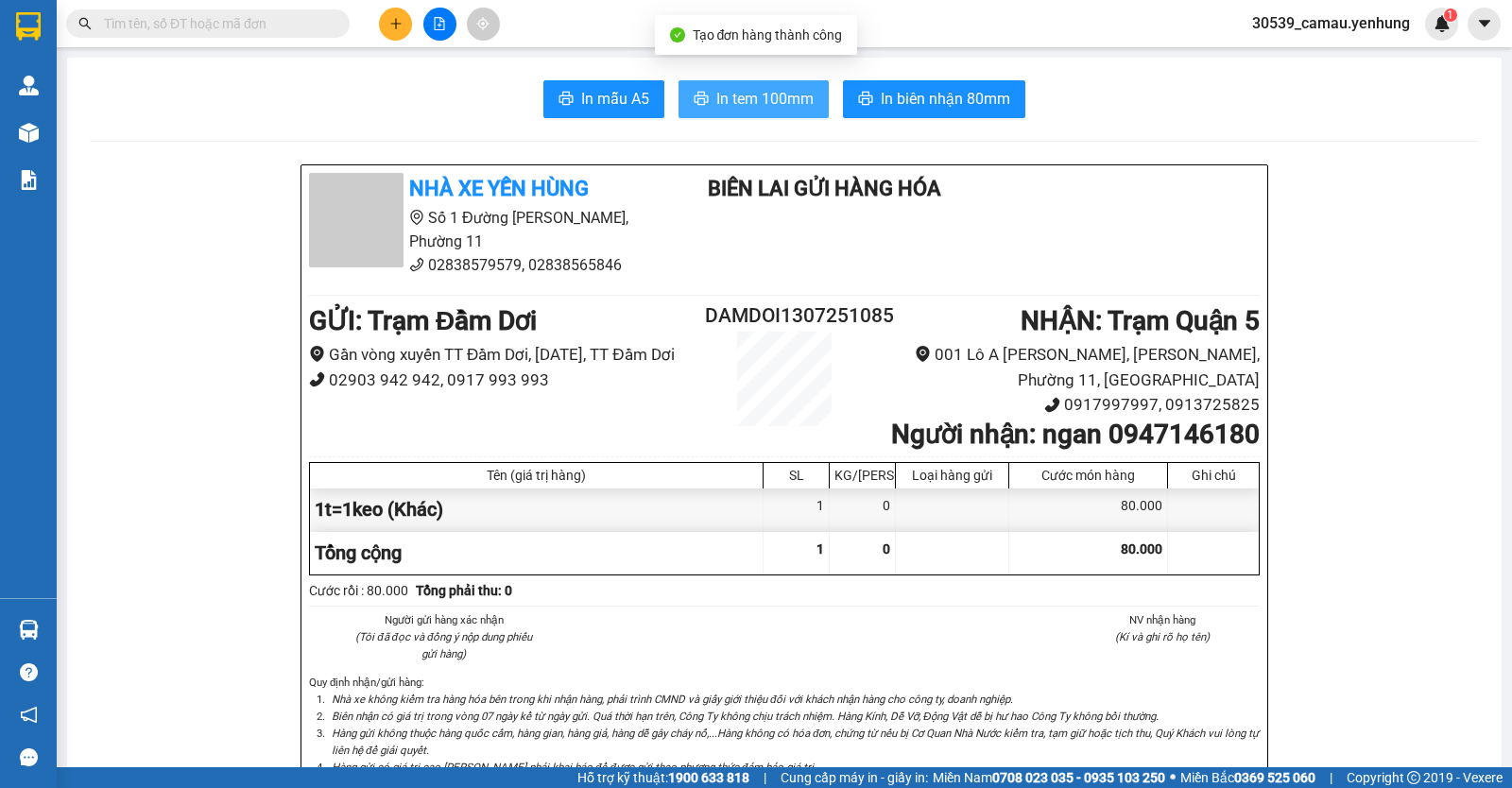 scroll, scrollTop: 0, scrollLeft: 0, axis: both 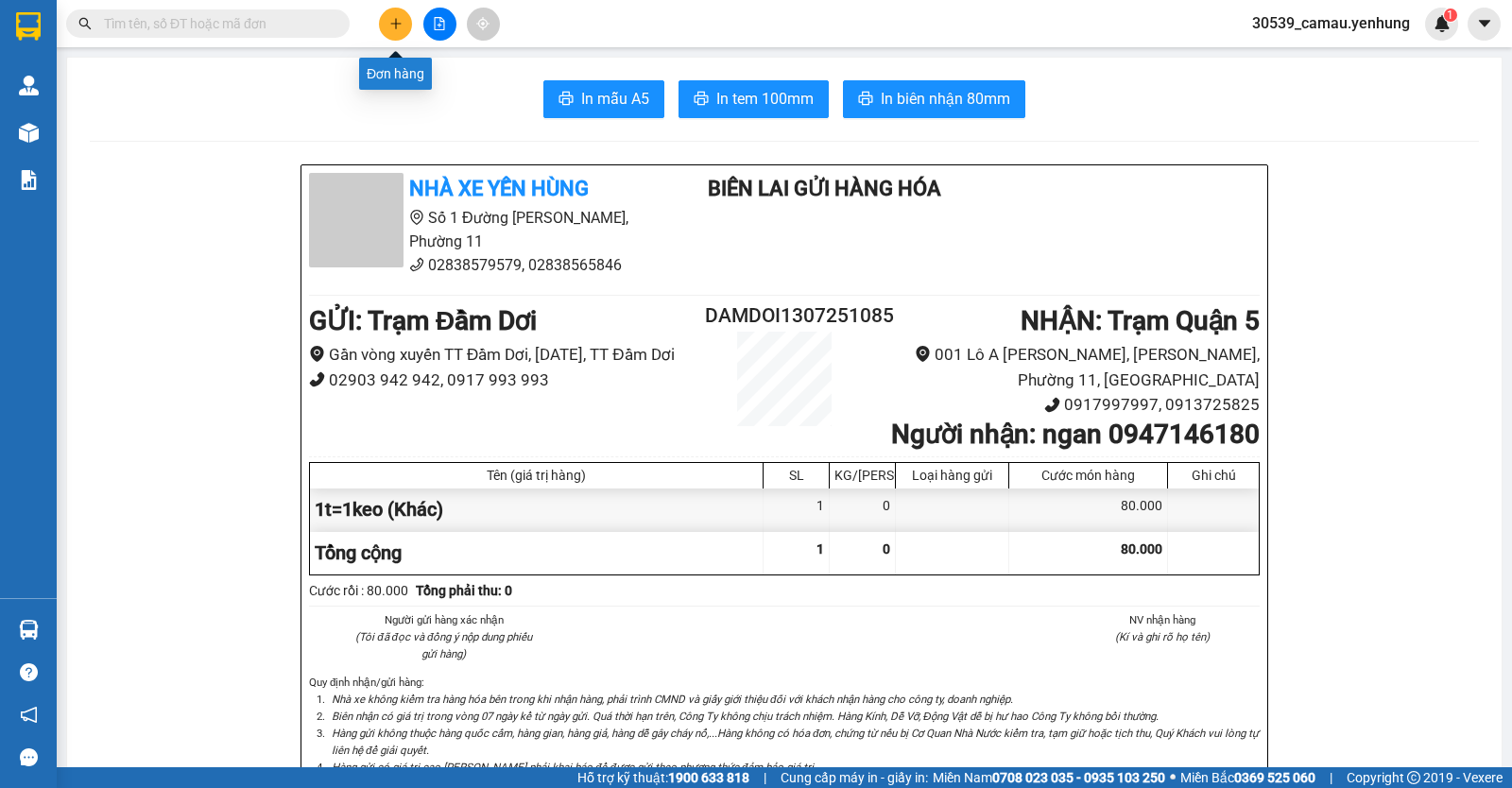 click at bounding box center [395, 24] 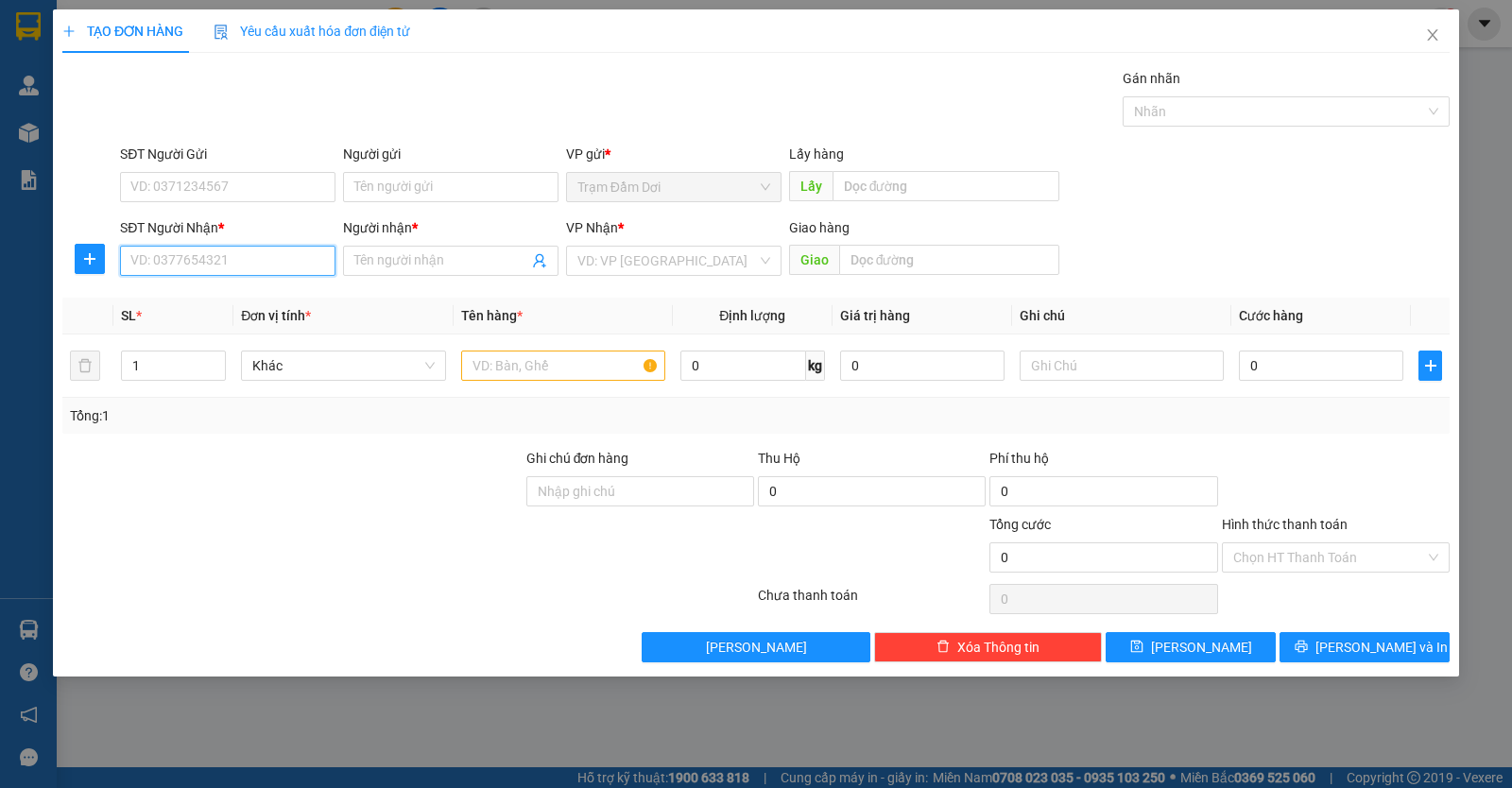 click on "SĐT Người Nhận  *" at bounding box center (228, 261) 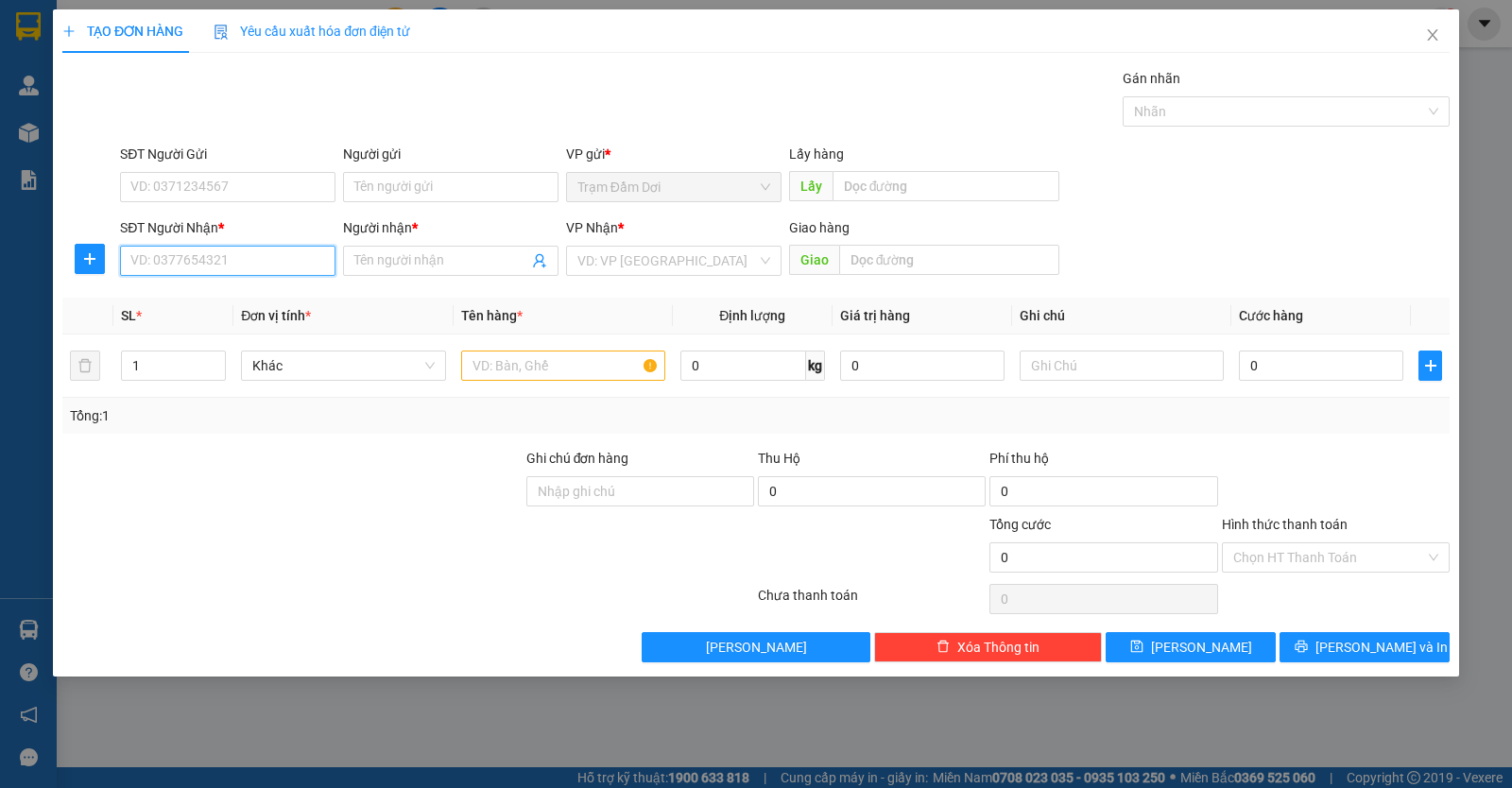 click on "SĐT Người Nhận  *" at bounding box center (228, 261) 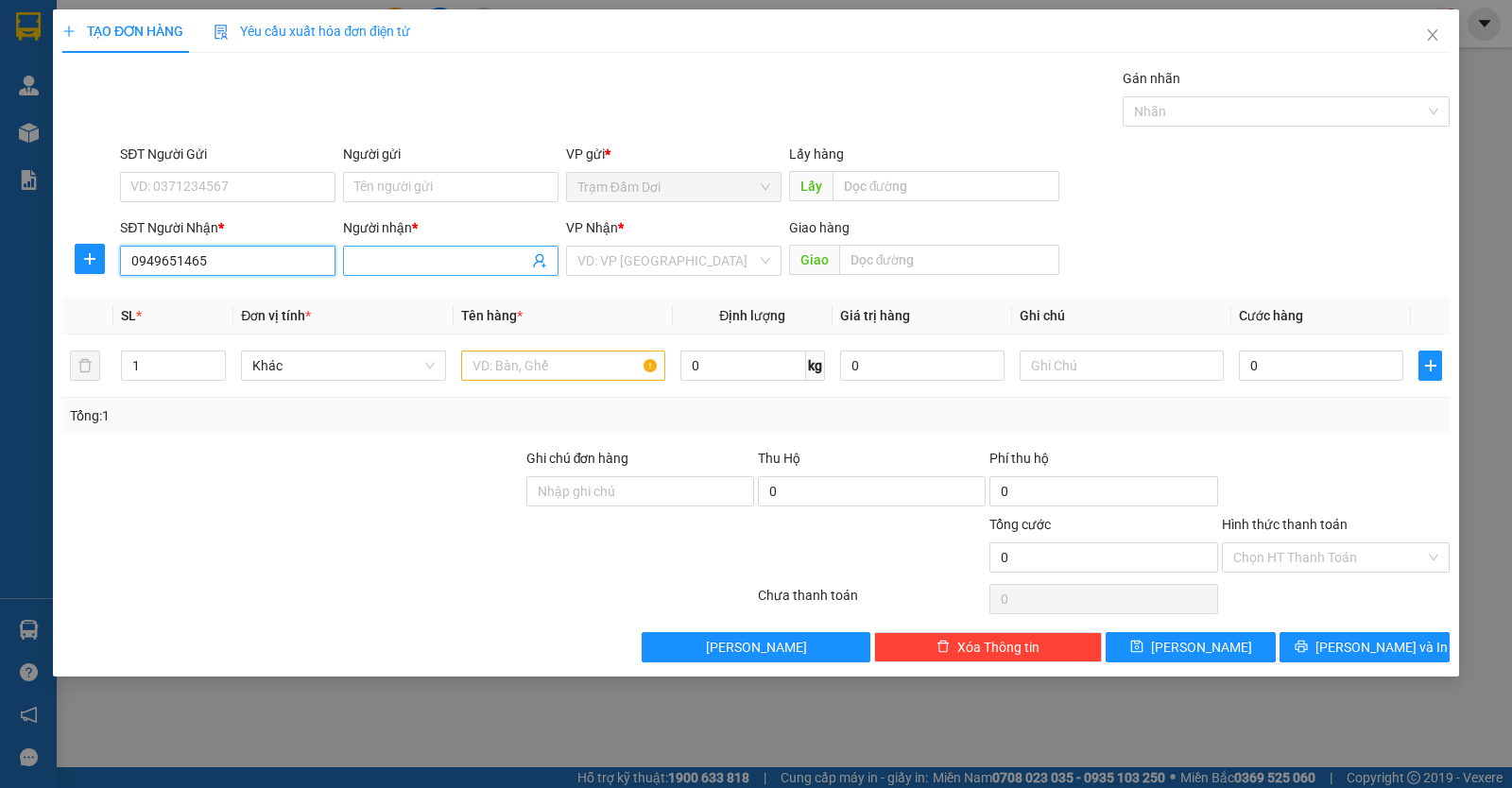 type on "0949651465" 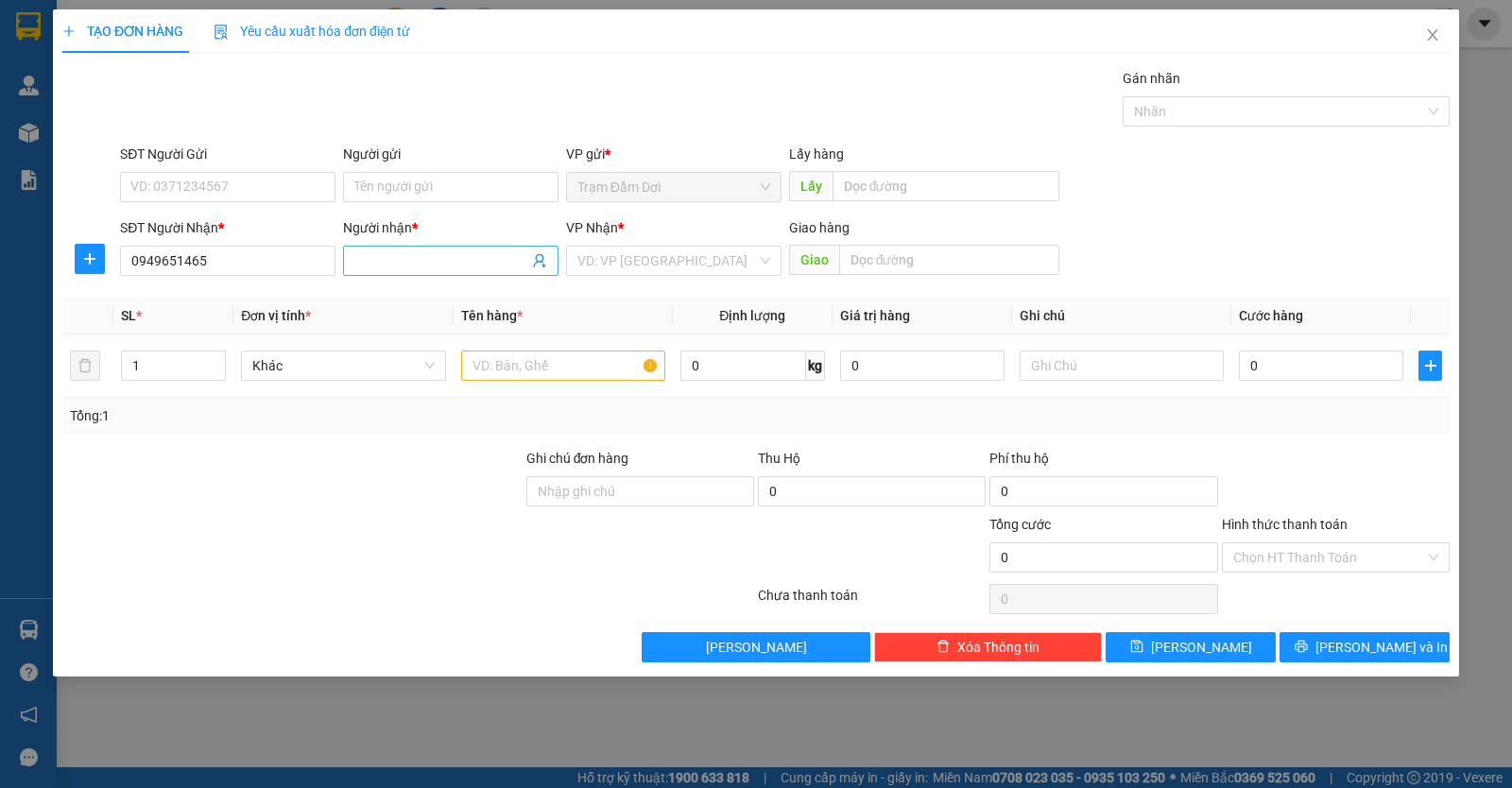 click on "Người nhận  *" at bounding box center [441, 261] 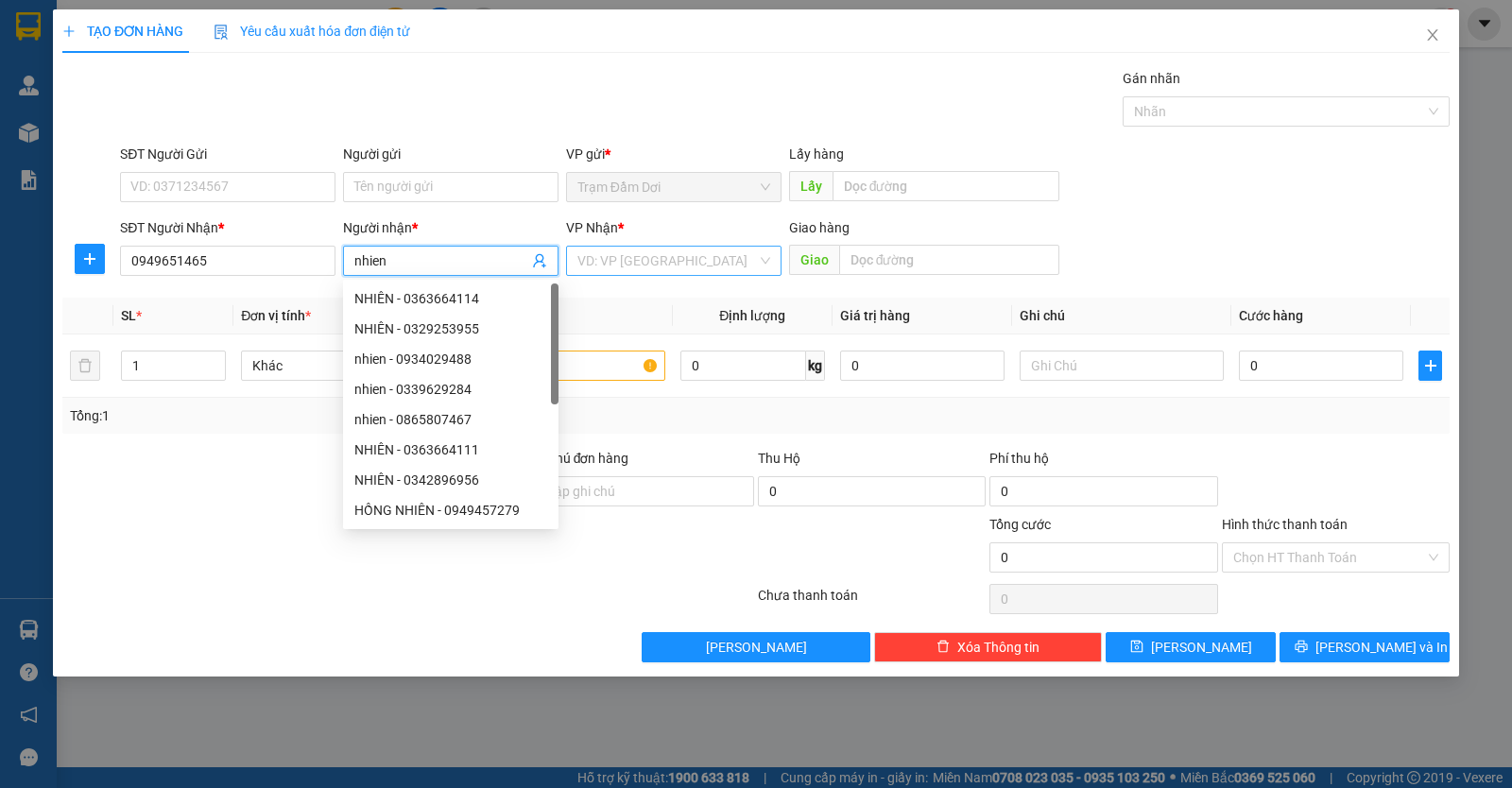 type on "nhien" 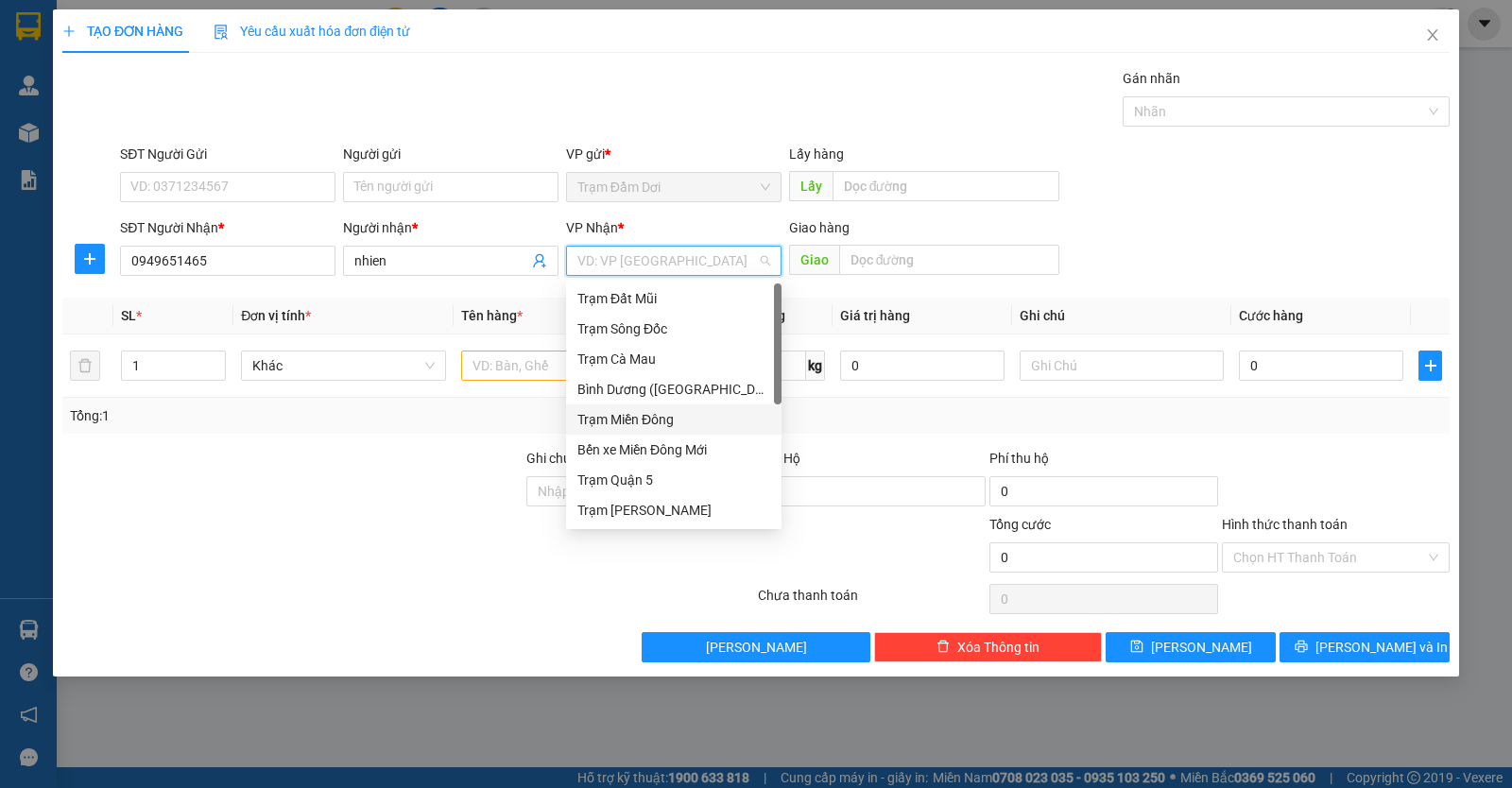 click on "Trạm Miền Đông" at bounding box center [674, 420] 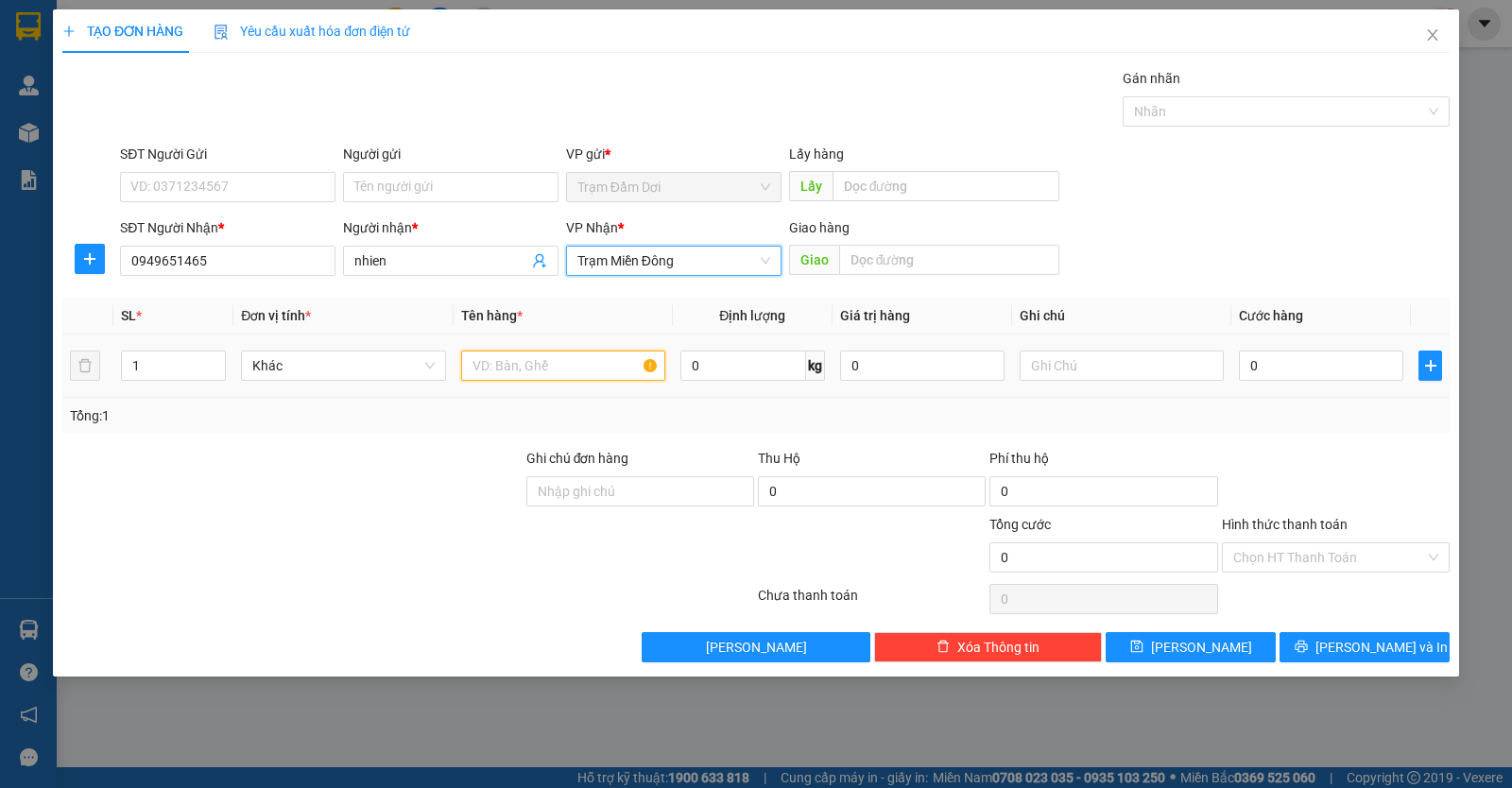 click at bounding box center [563, 366] 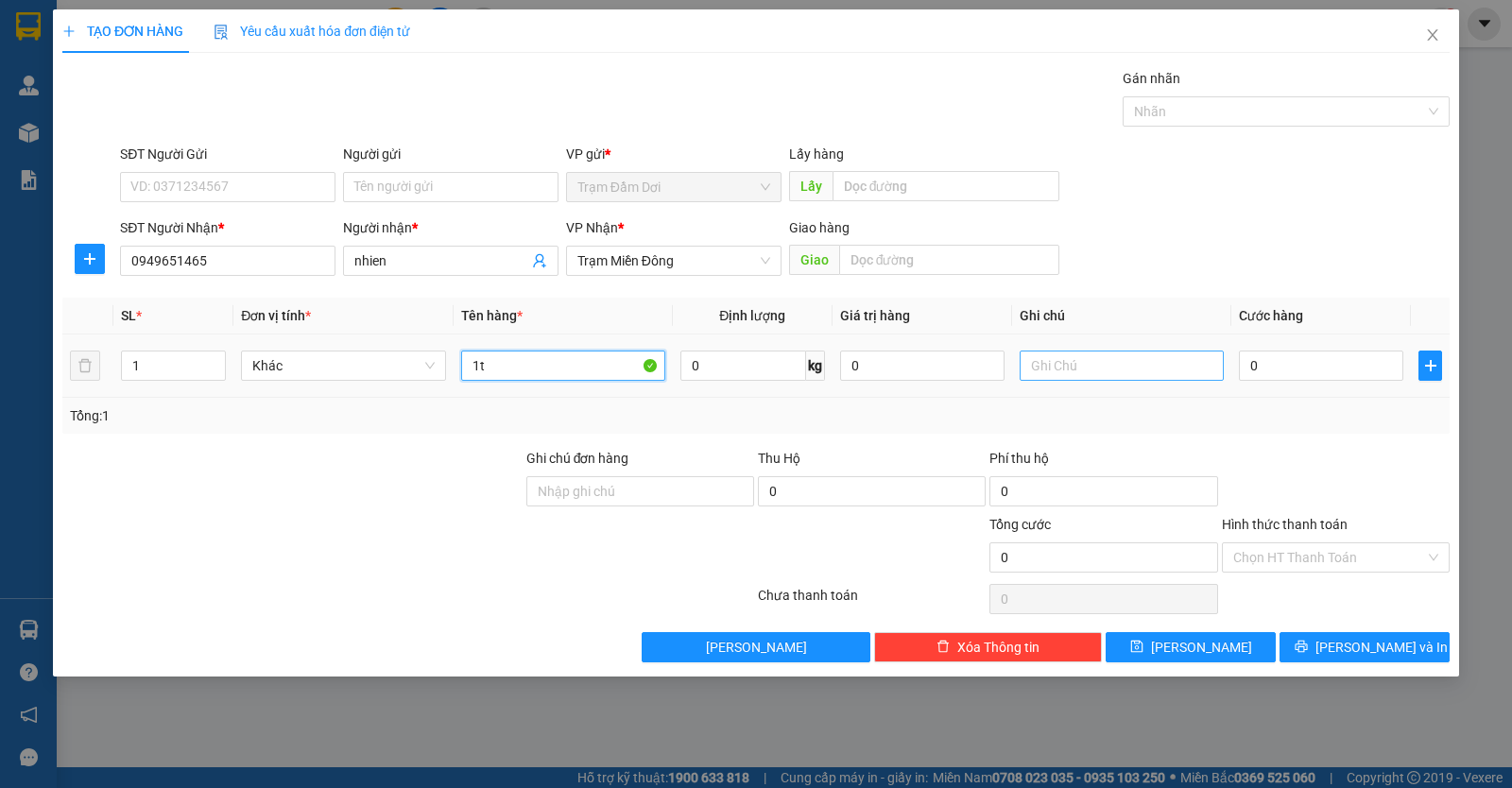 type on "1t" 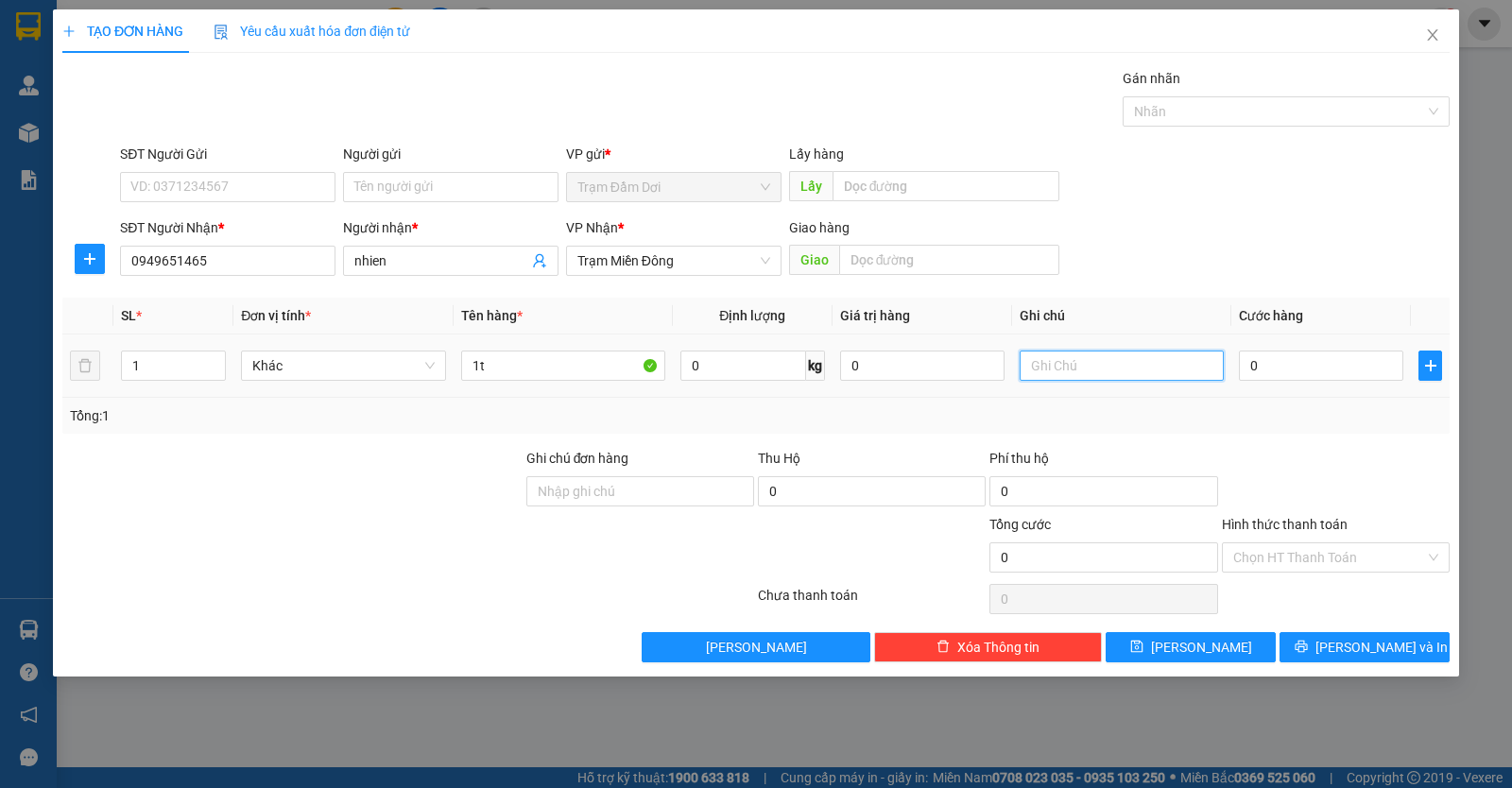 click at bounding box center [1122, 366] 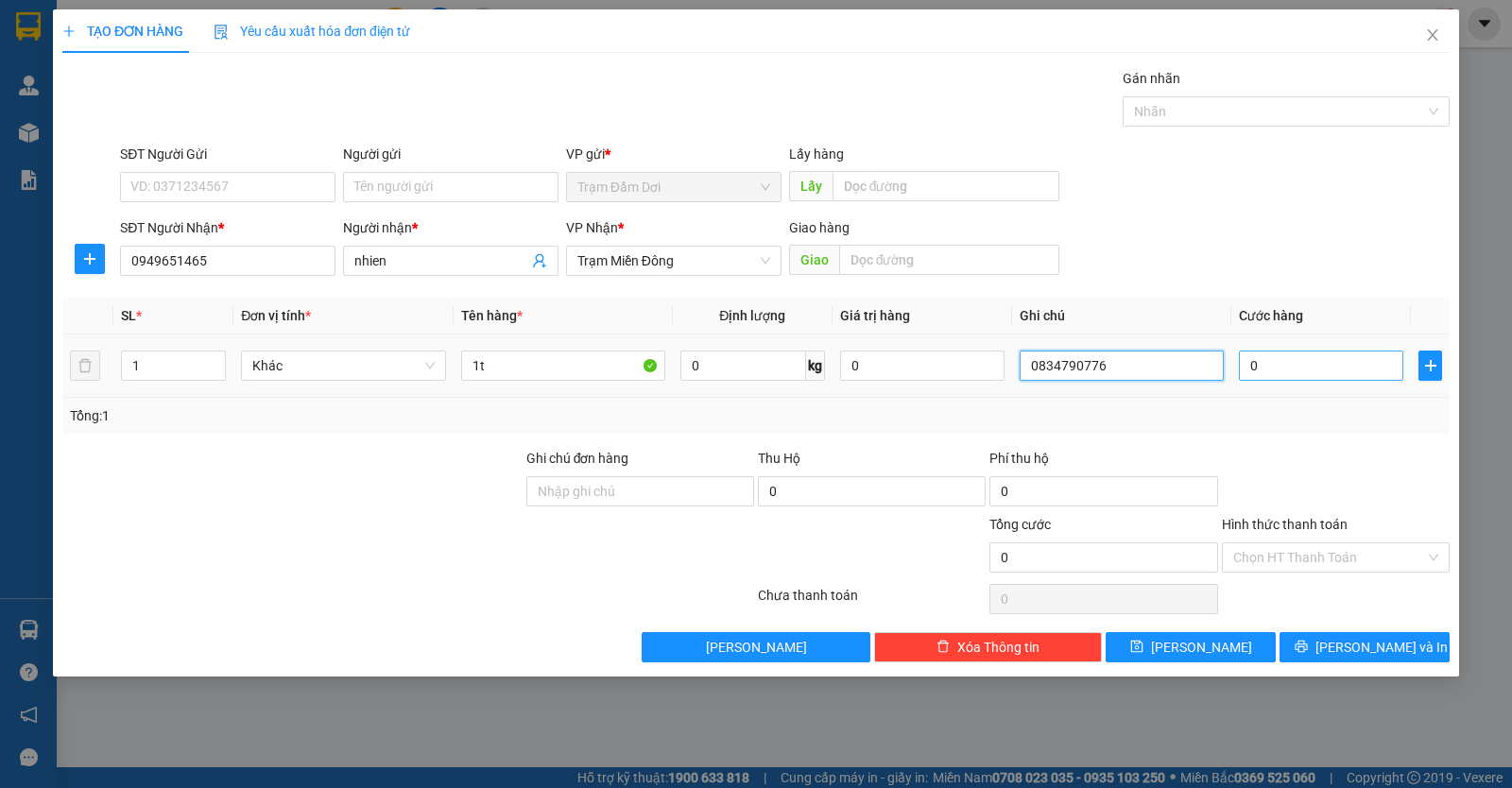 type on "0834790776" 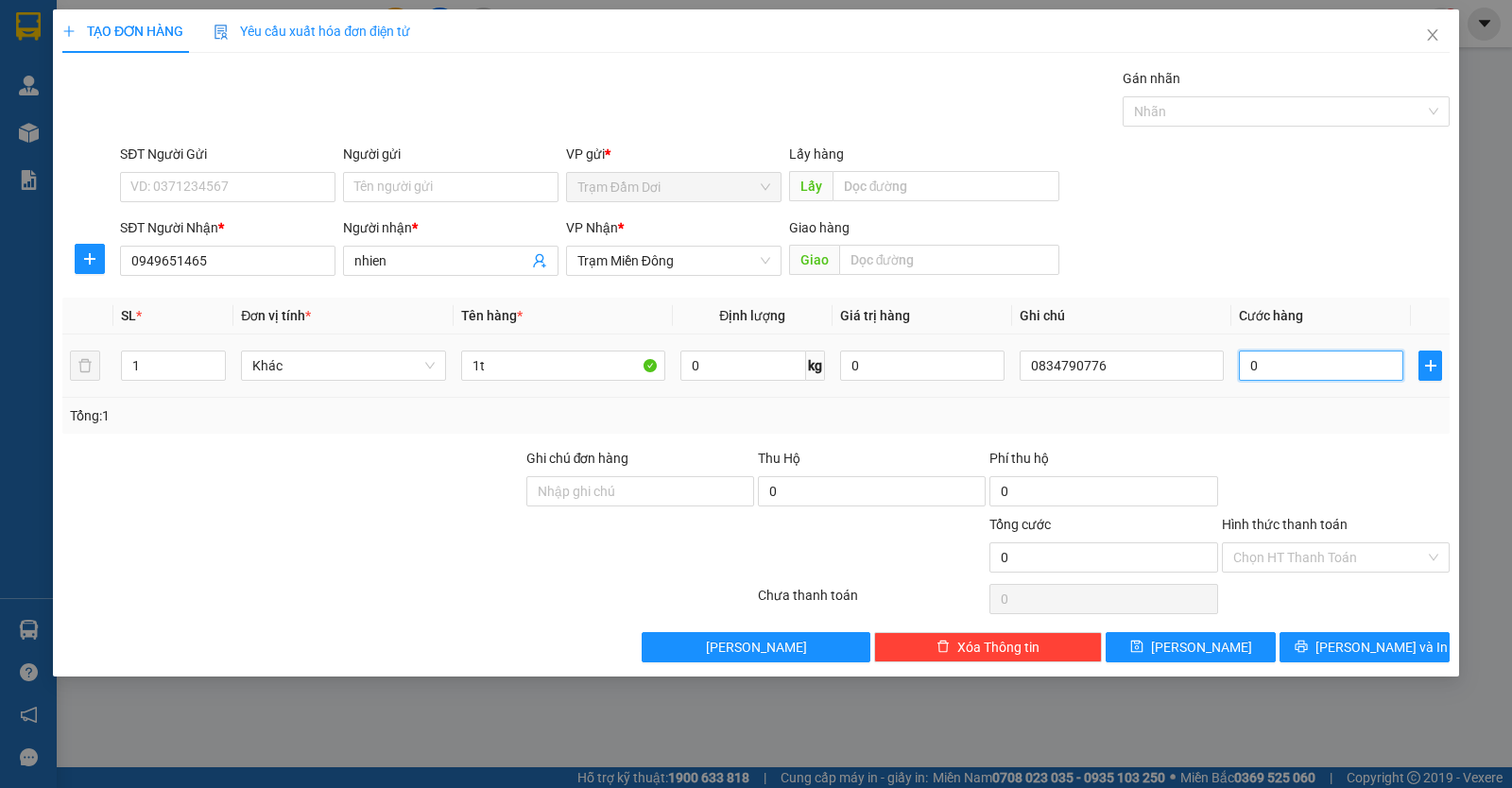 click on "0" at bounding box center (1321, 366) 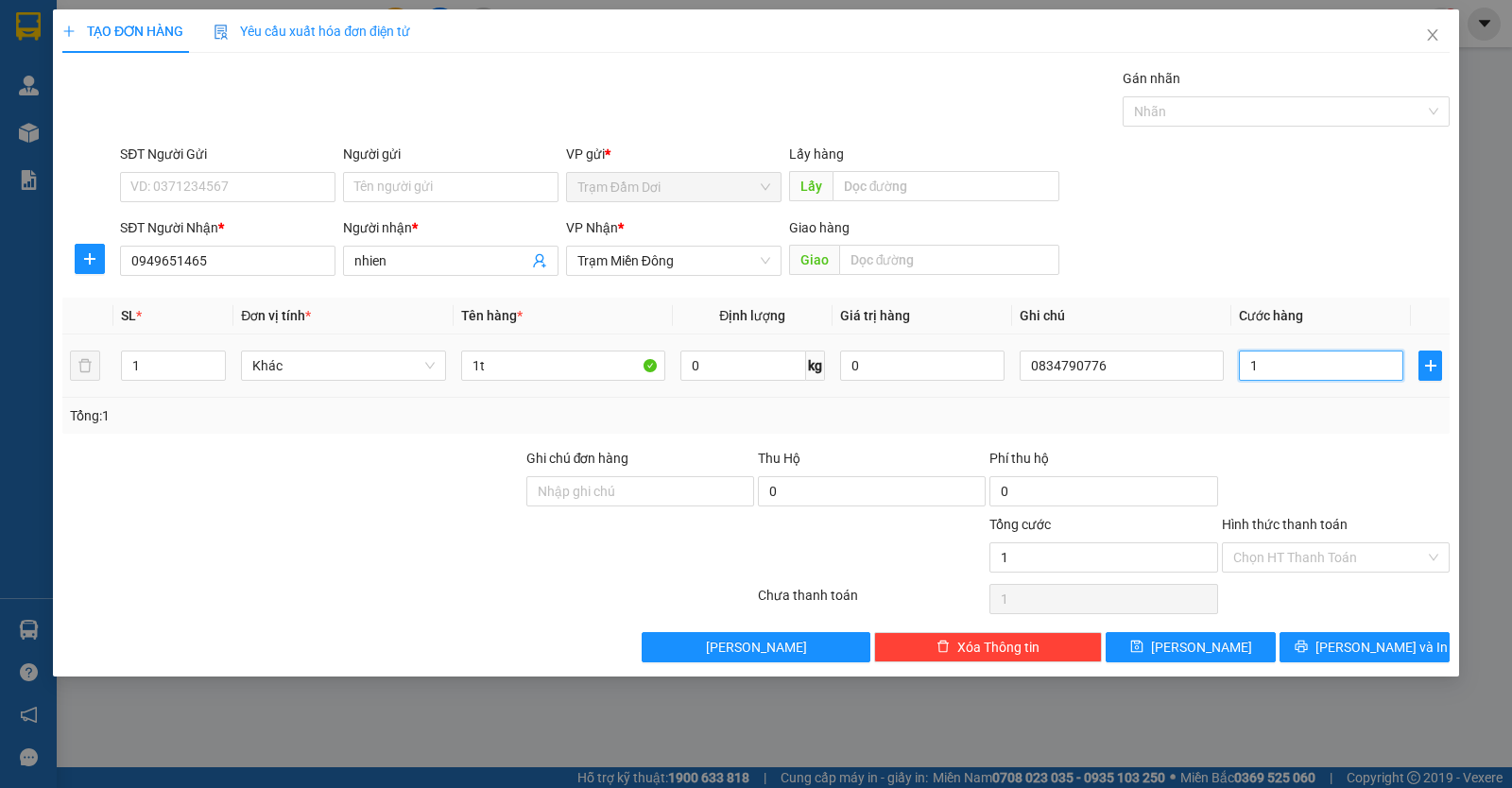 type on "12" 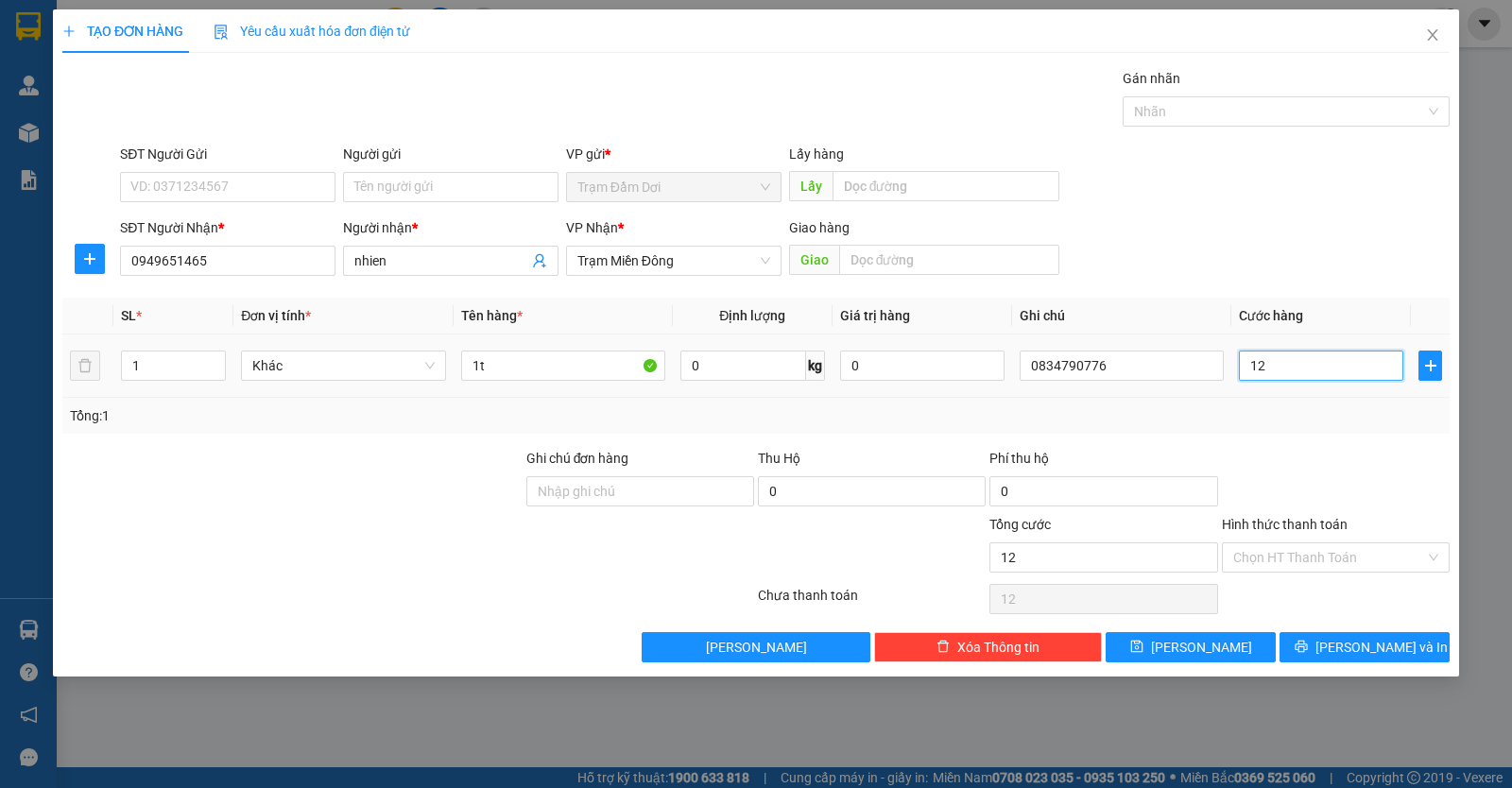 type on "120" 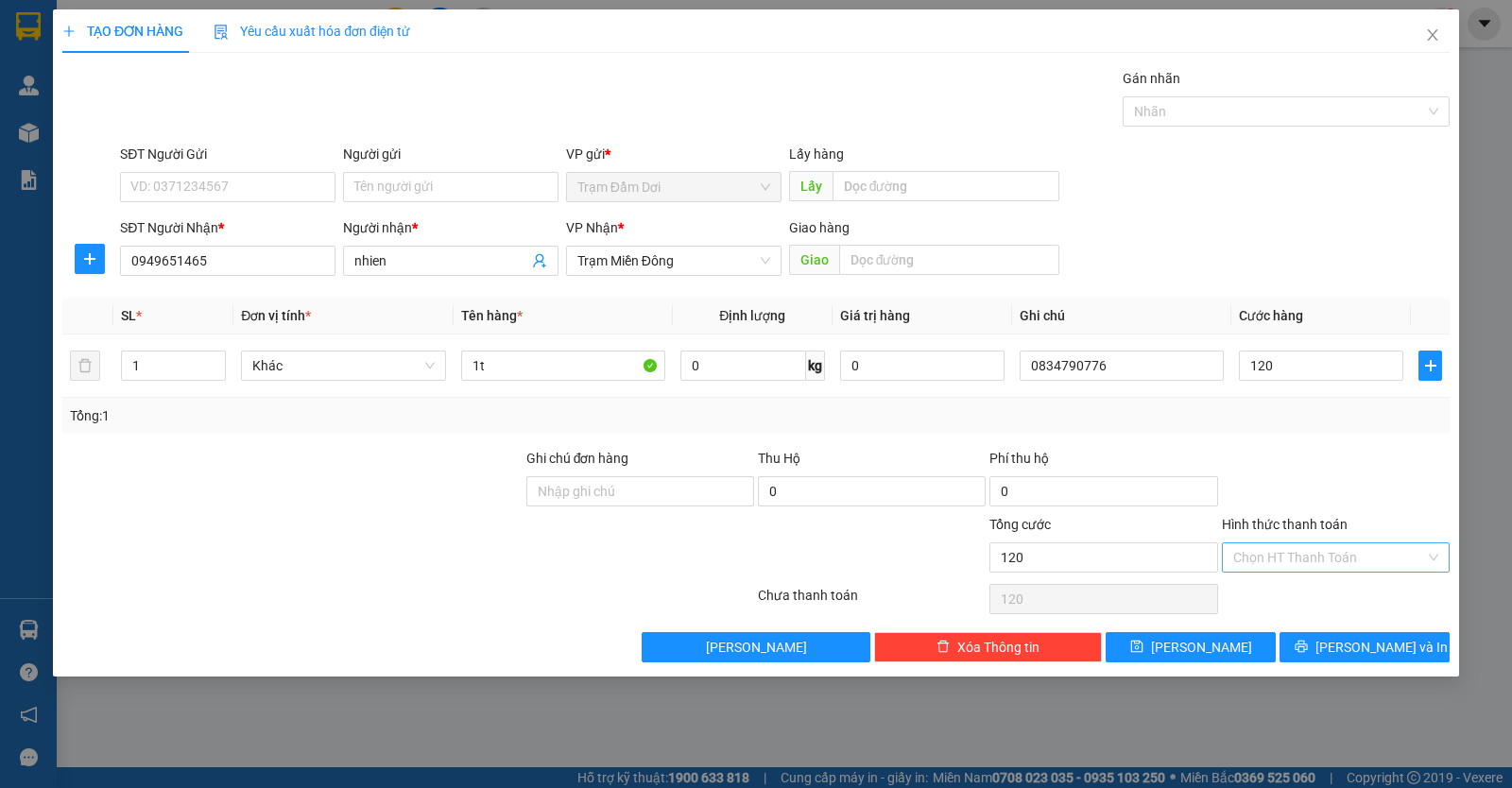 type on "120.000" 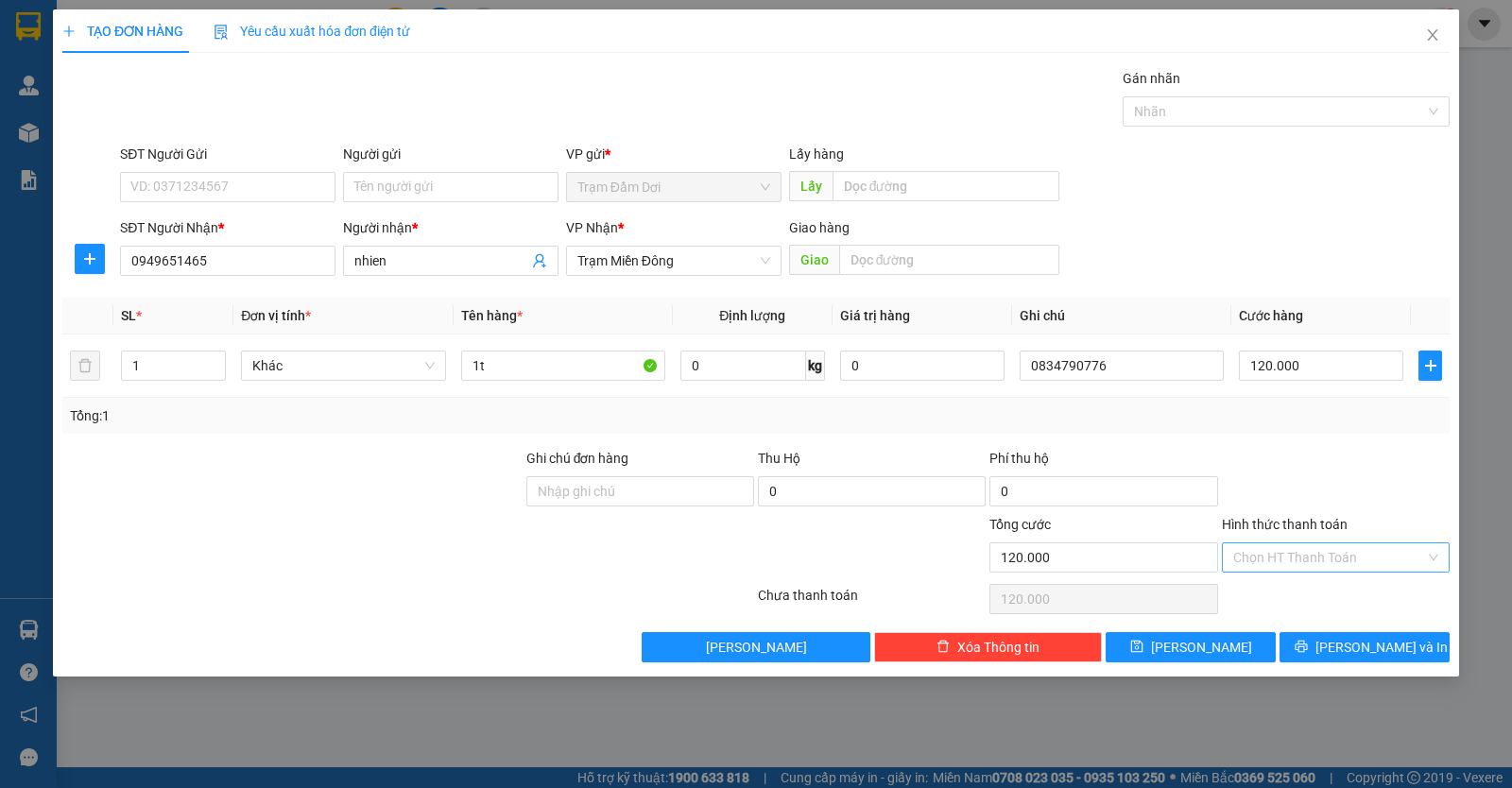 click on "Hình thức thanh toán" at bounding box center [1329, 557] 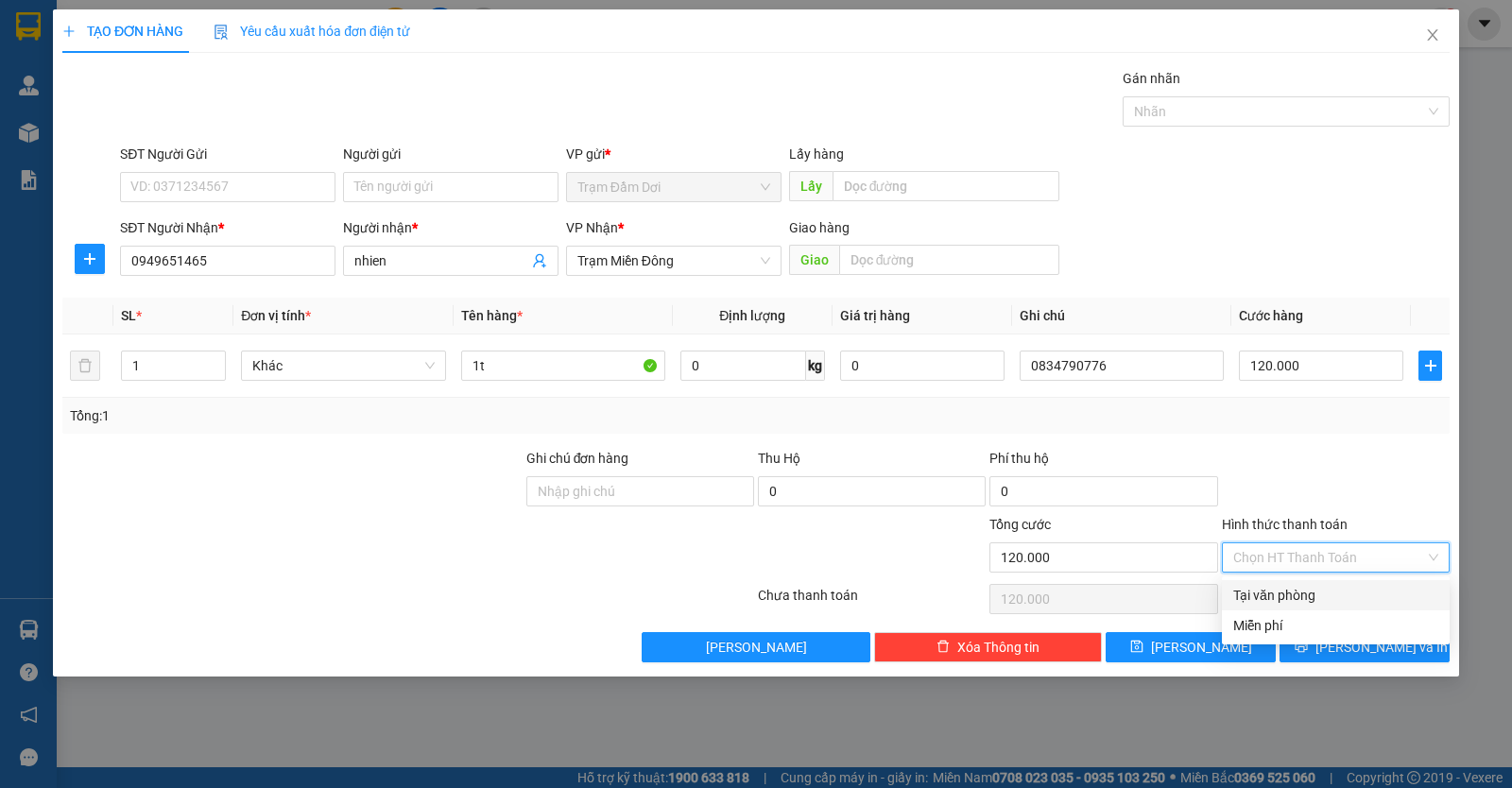 click on "Tại văn phòng" at bounding box center [1335, 595] 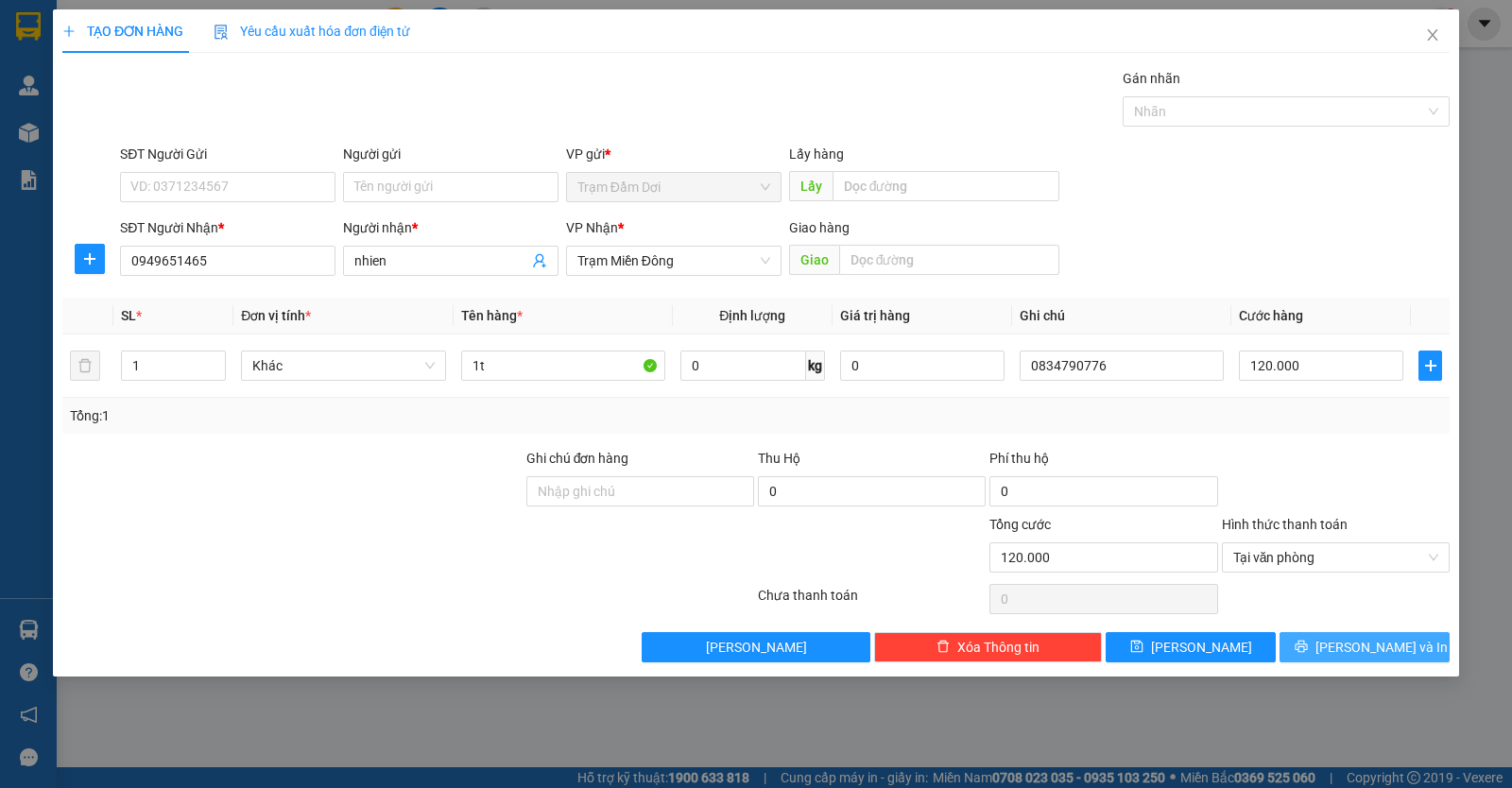 click on "[PERSON_NAME] và In" at bounding box center (1365, 647) 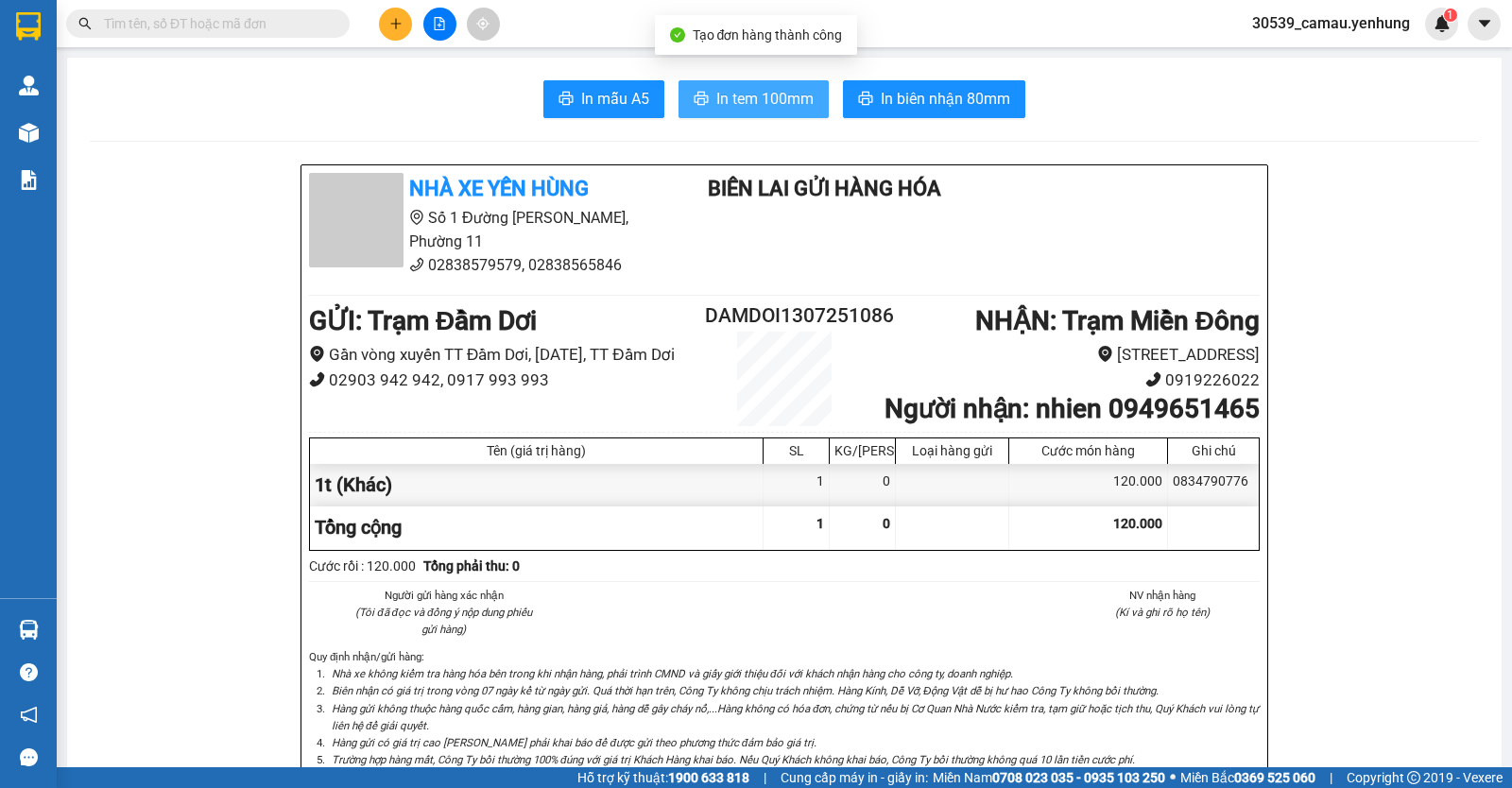 click on "In tem 100mm" at bounding box center (765, 98) 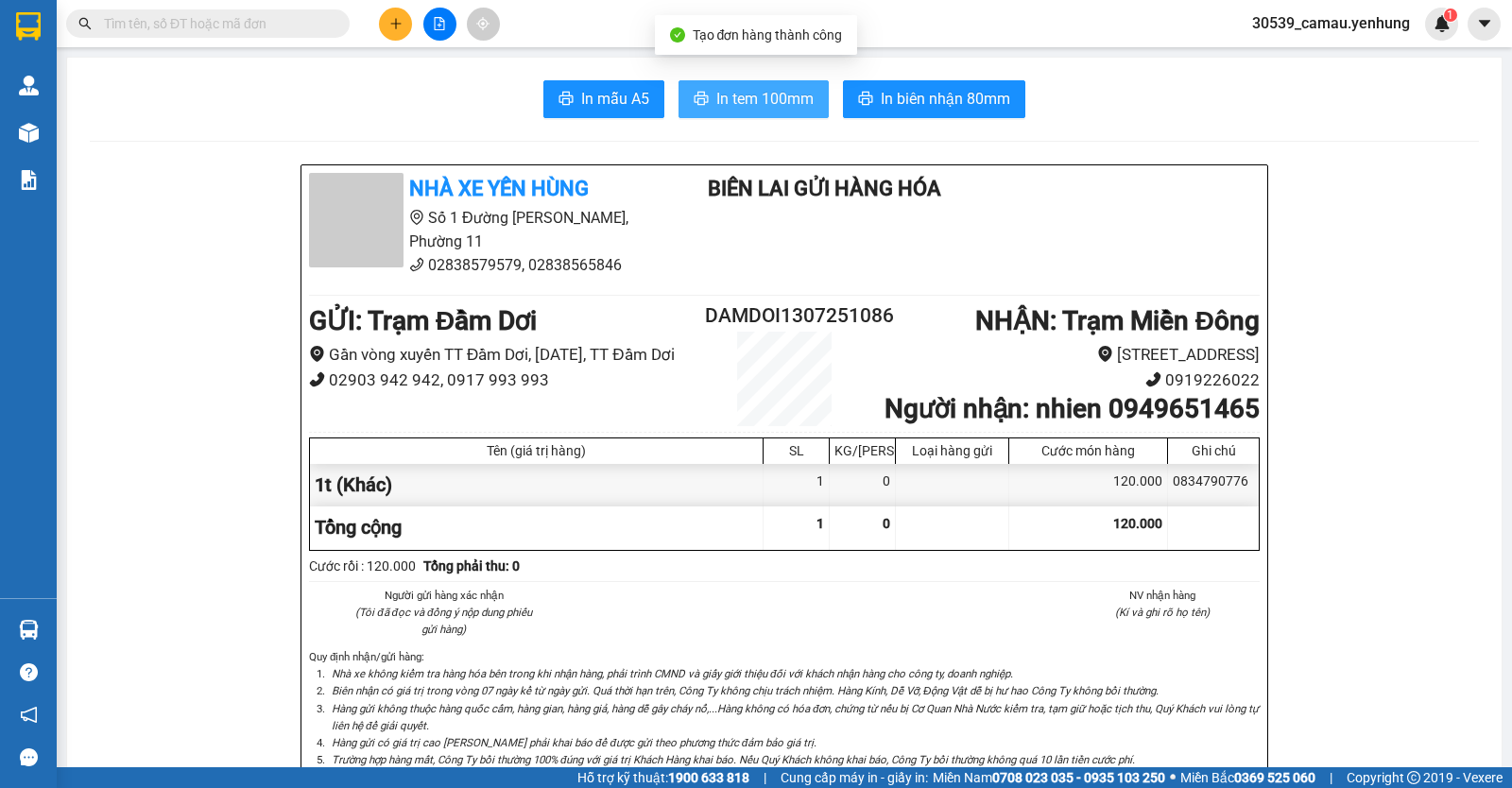 scroll, scrollTop: 0, scrollLeft: 0, axis: both 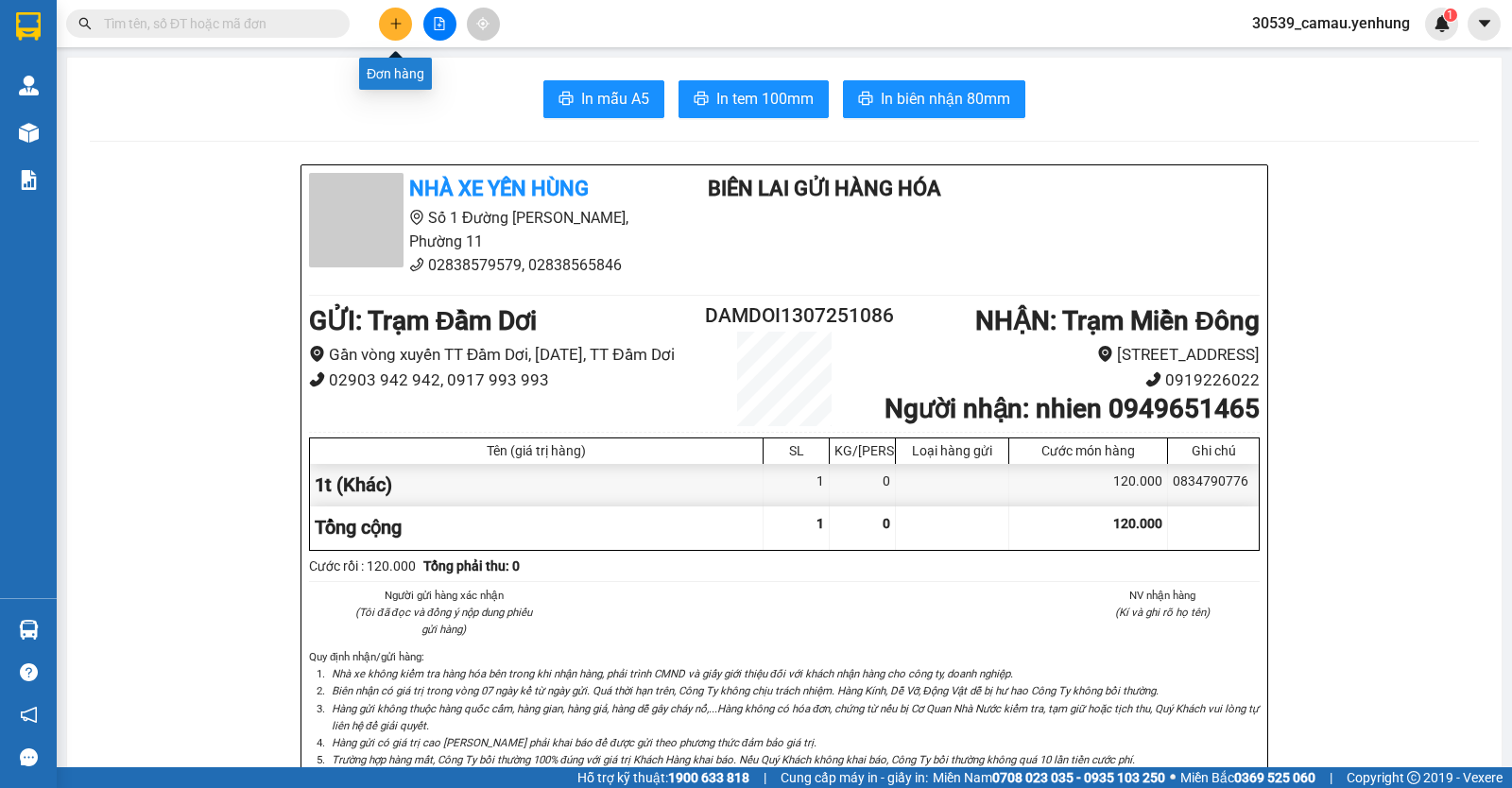 click 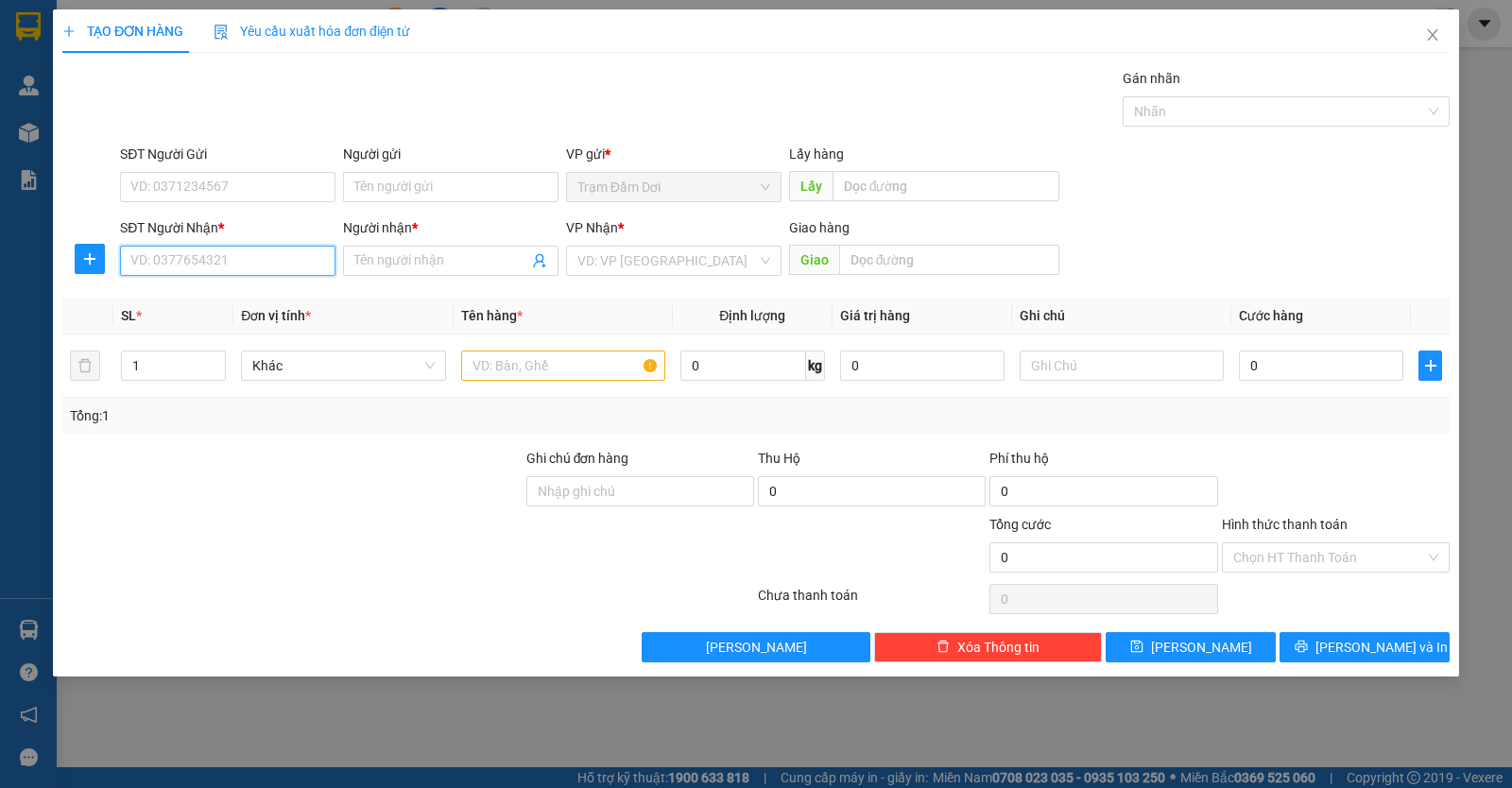 drag, startPoint x: 171, startPoint y: 256, endPoint x: 160, endPoint y: 268, distance: 16.278821 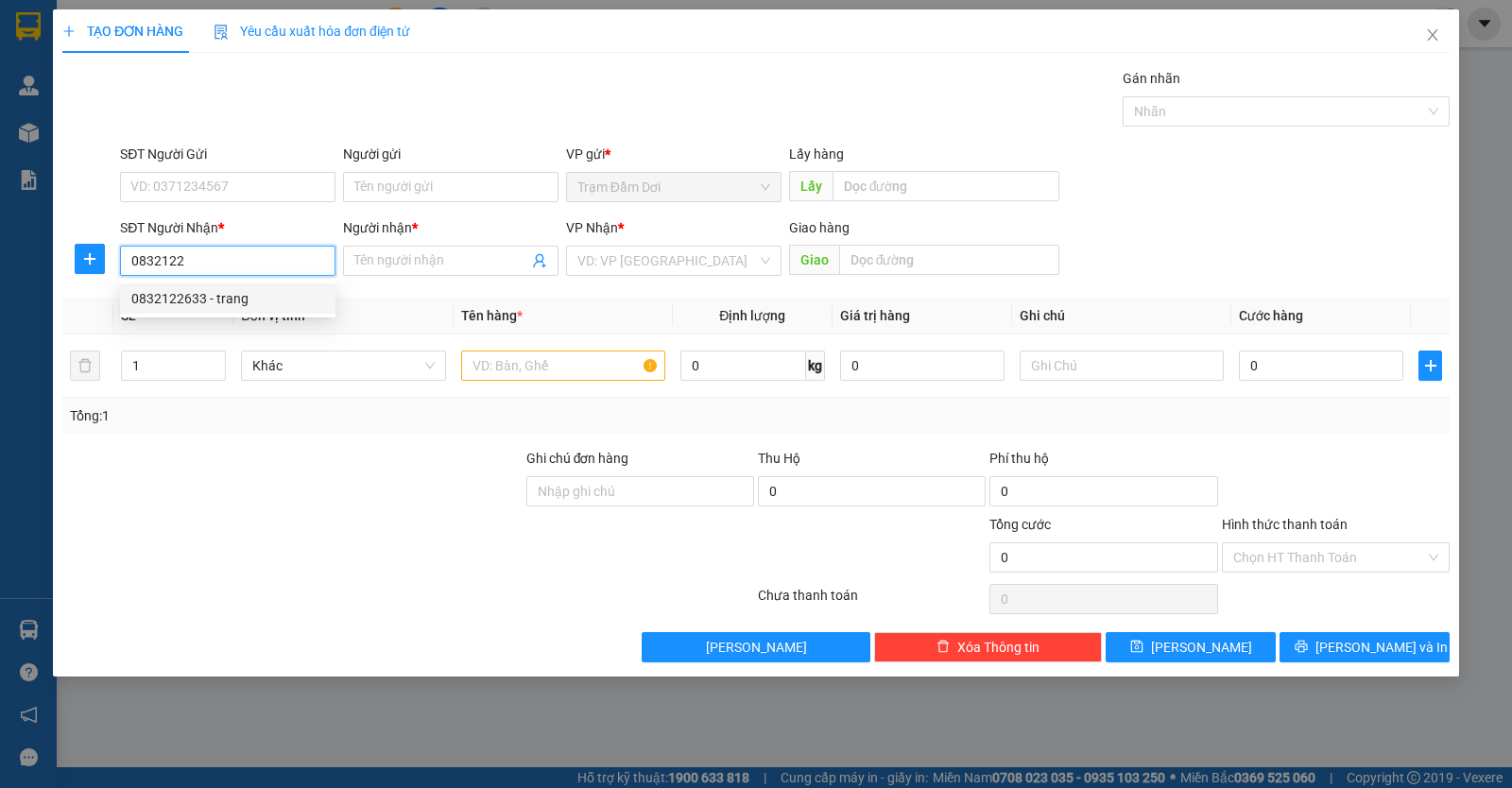 click on "0832122633 - trang" at bounding box center (228, 299) 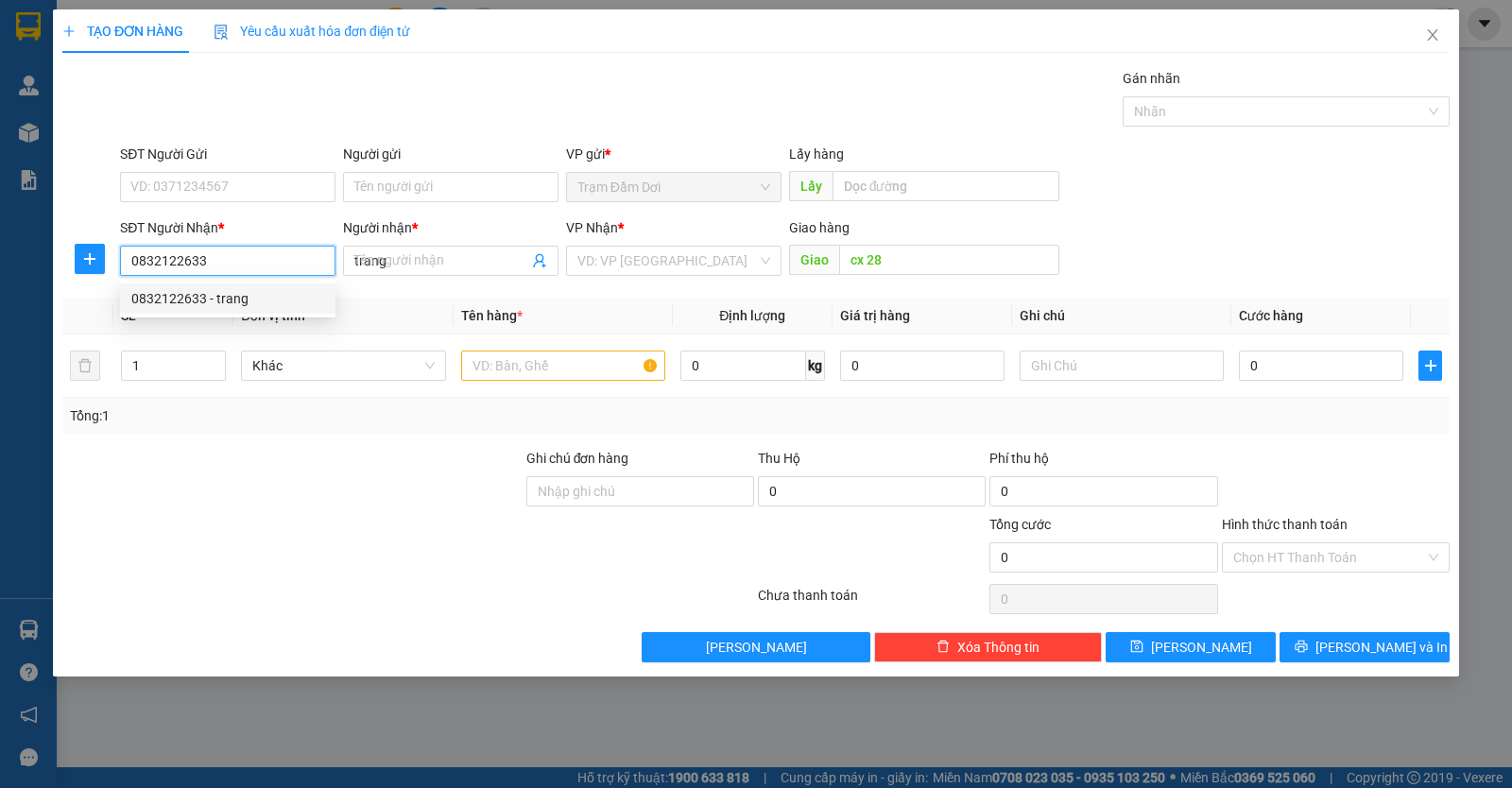 type on "120.000" 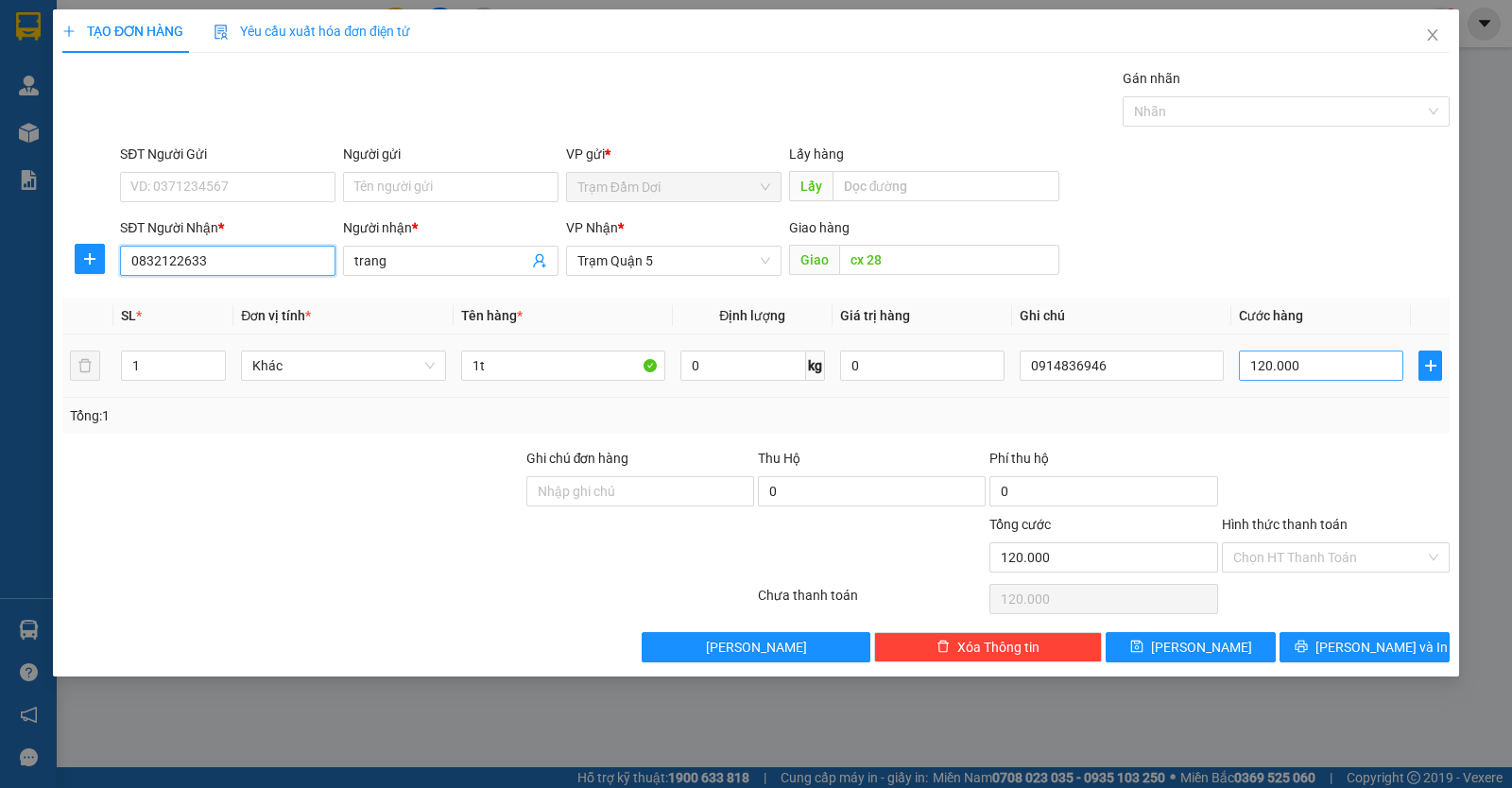 type on "0832122633" 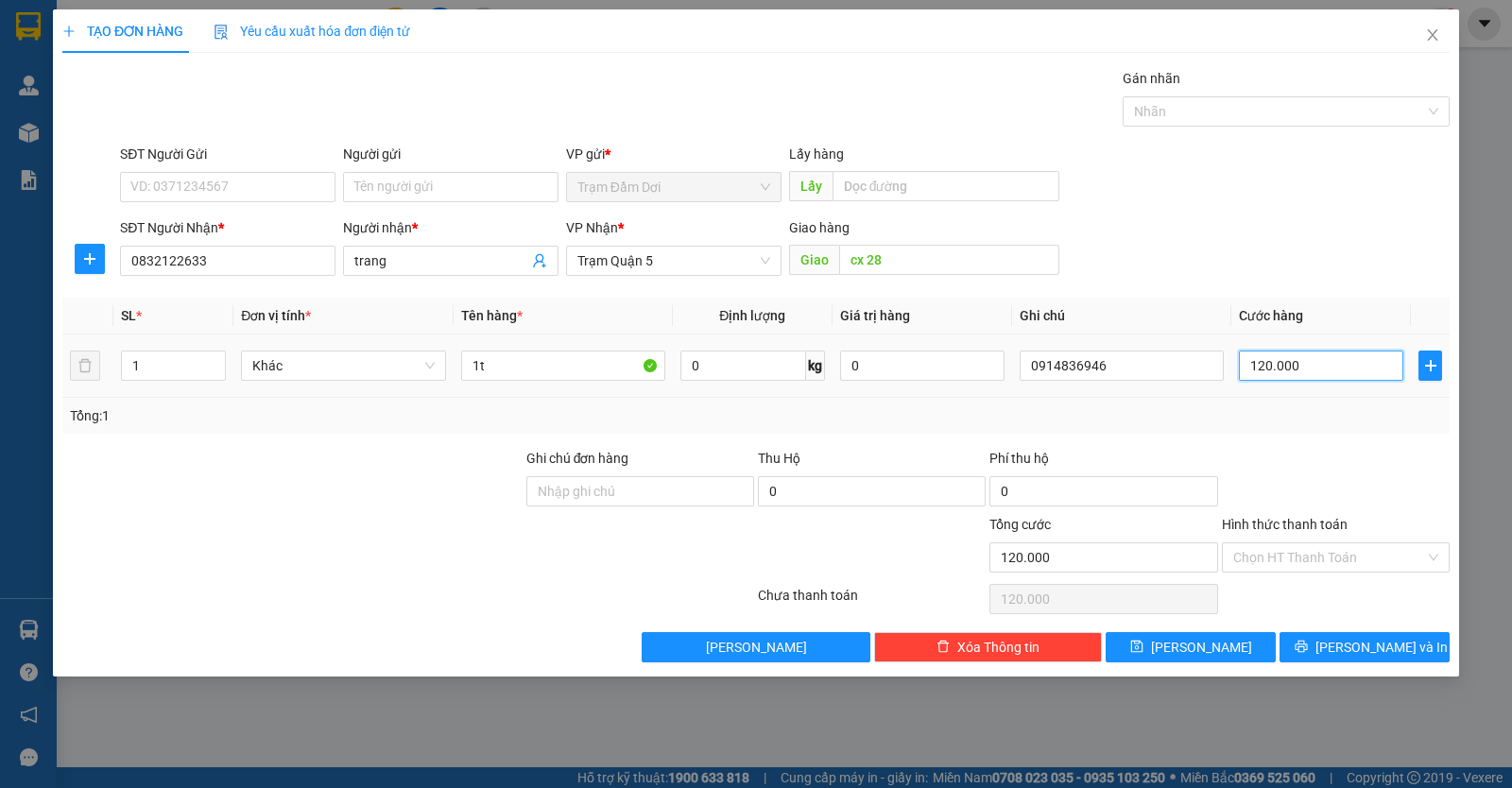 click on "120.000" at bounding box center (1321, 366) 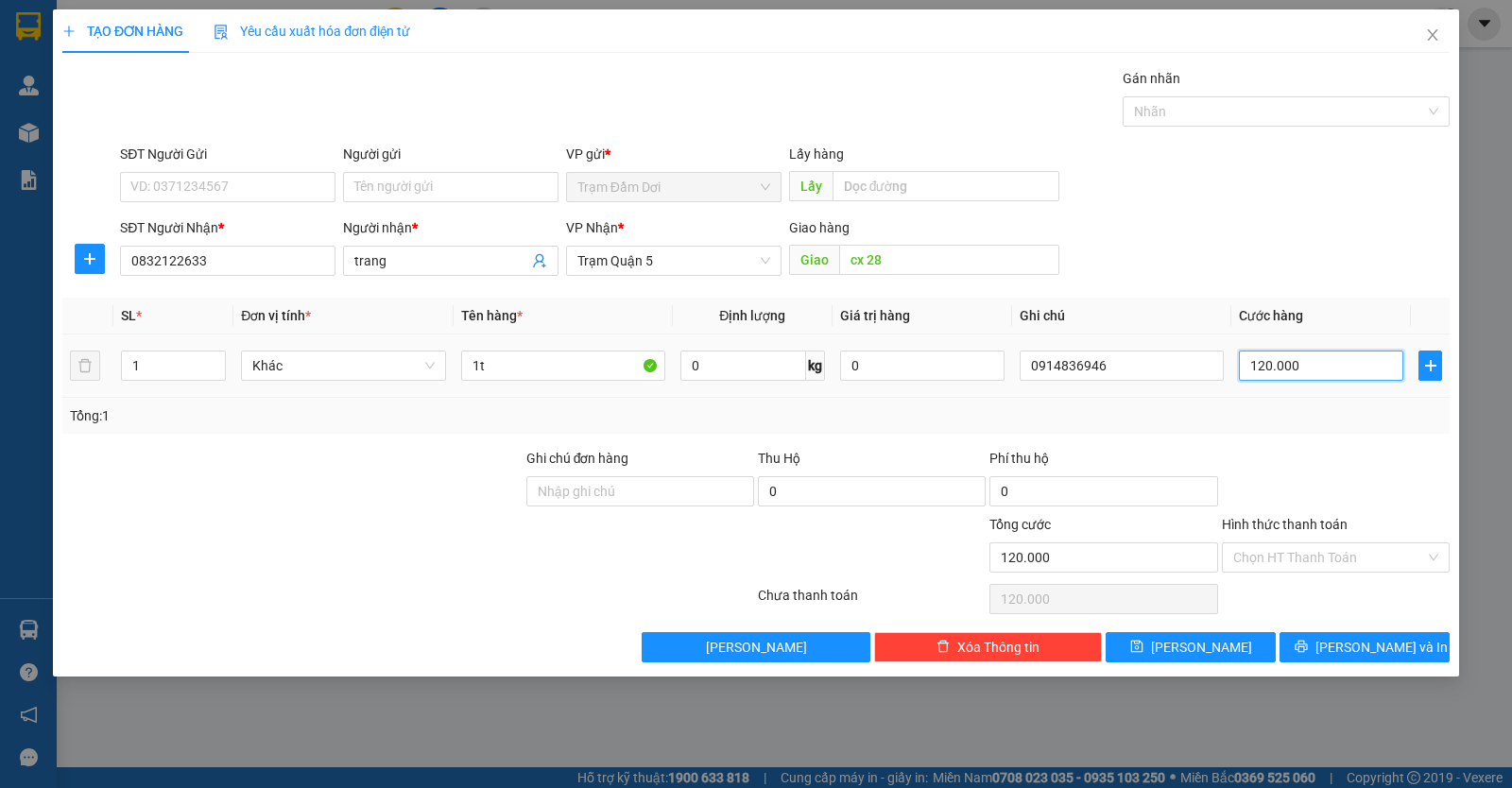 type on "0" 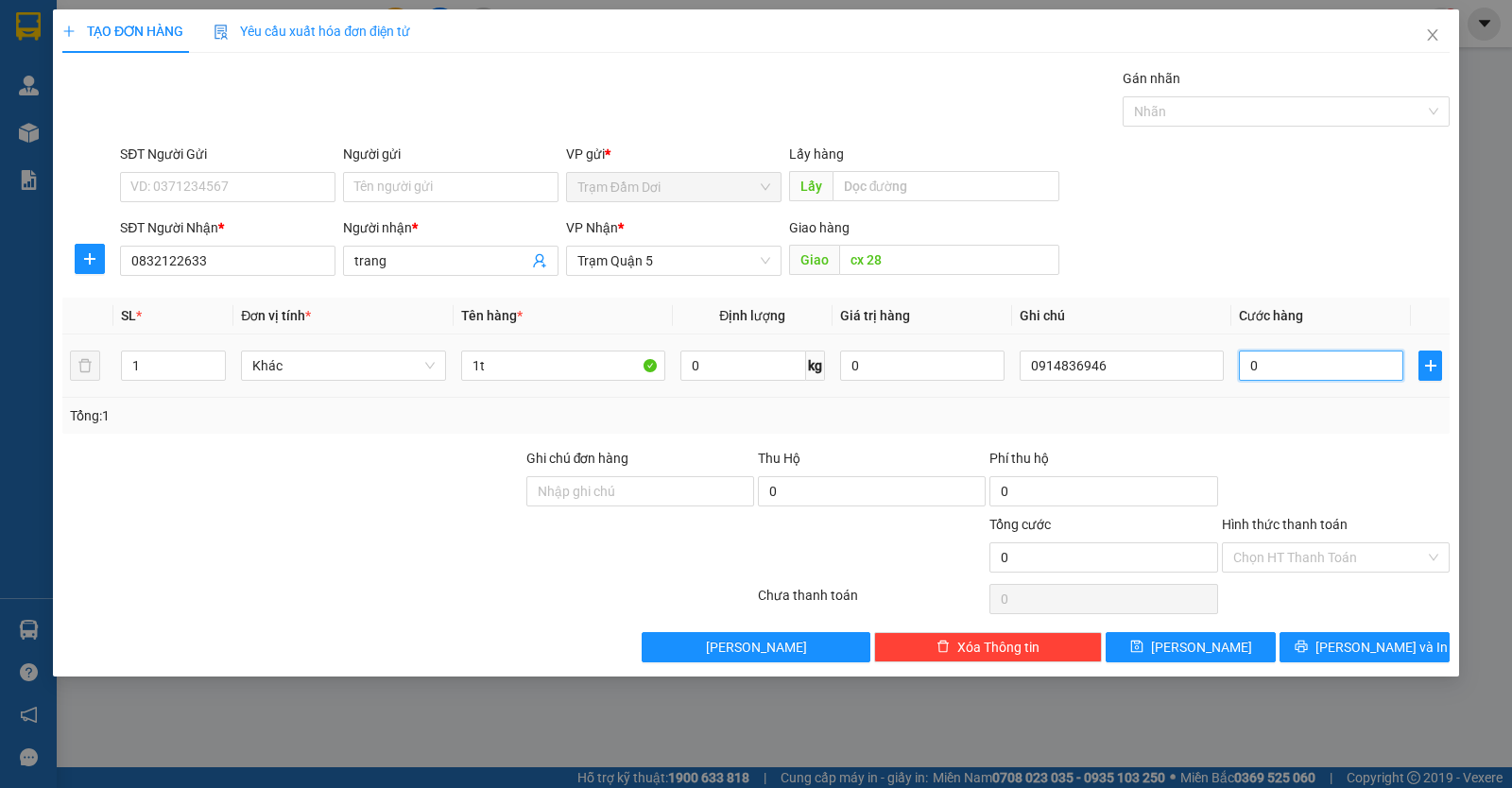 type on "01" 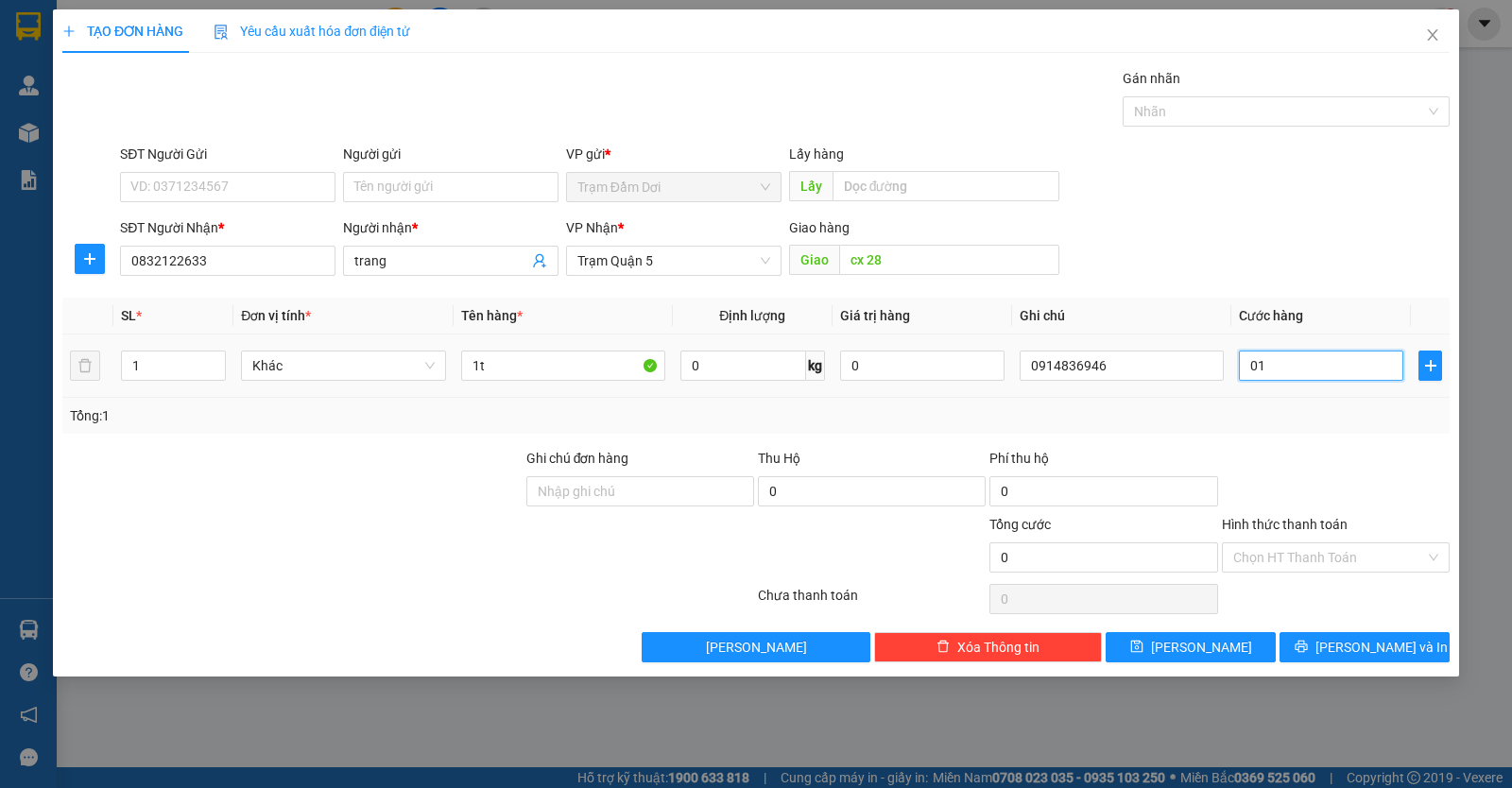 type on "1" 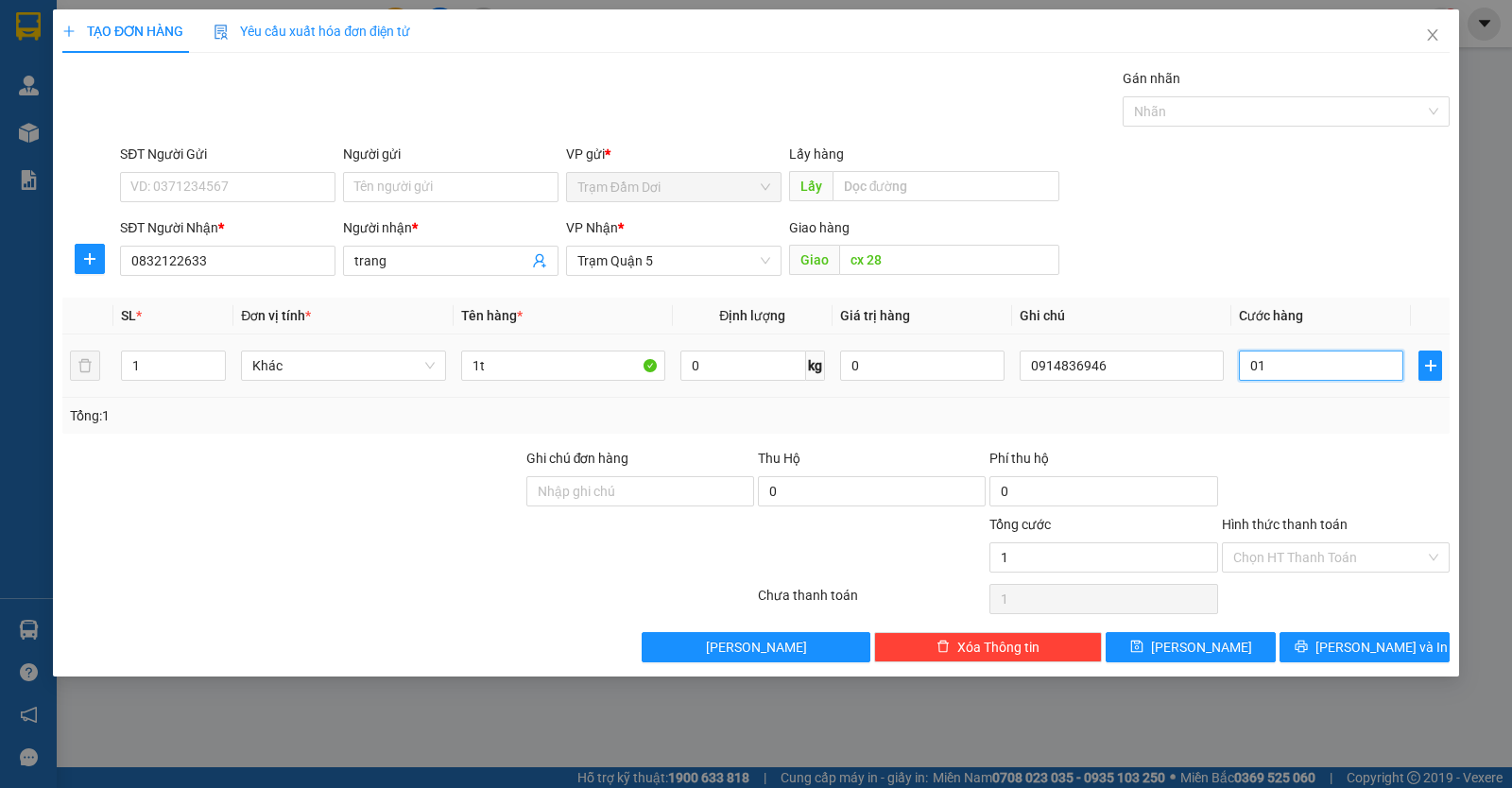 type on "10" 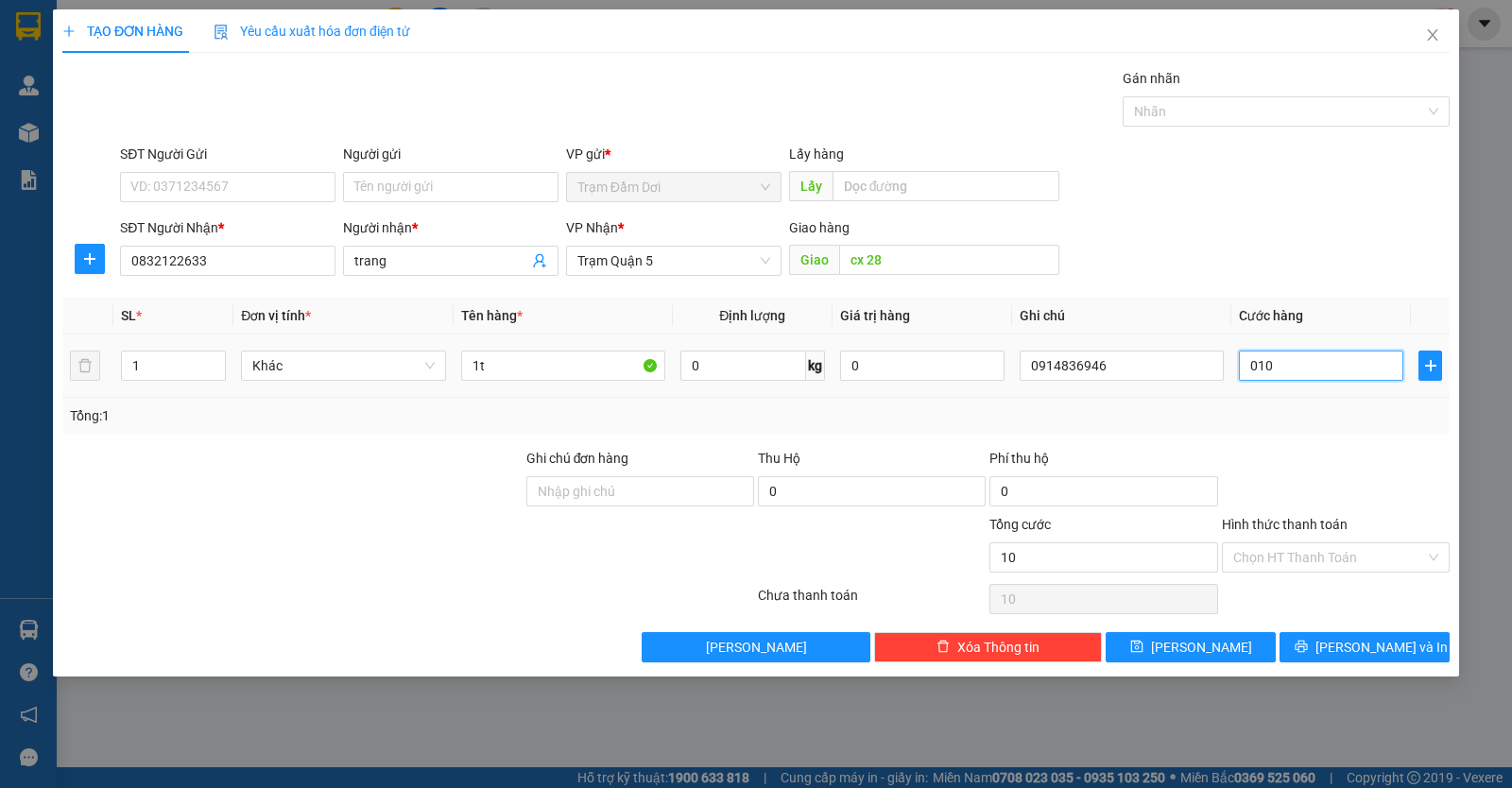 type on "100" 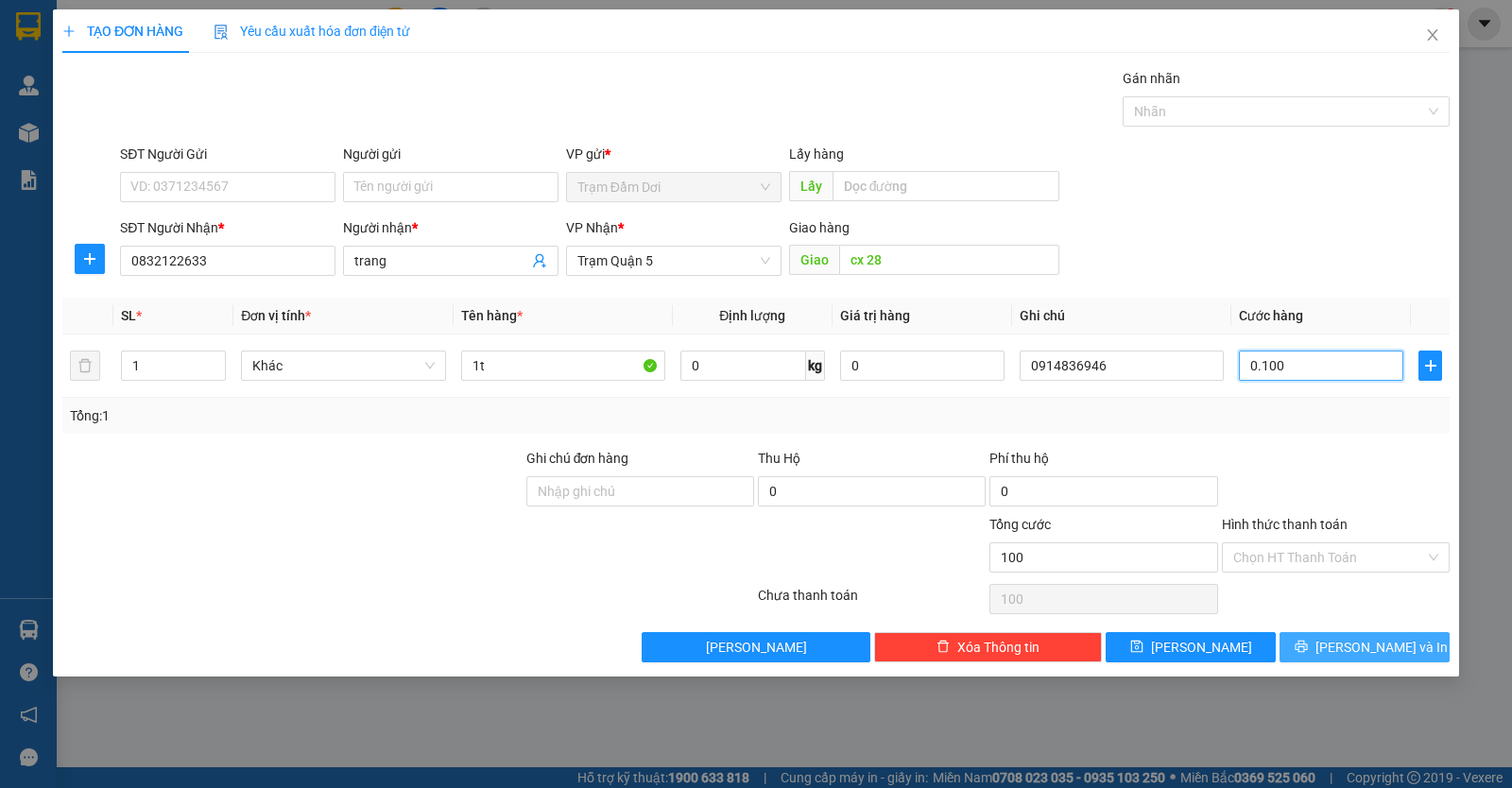 type on "0.100" 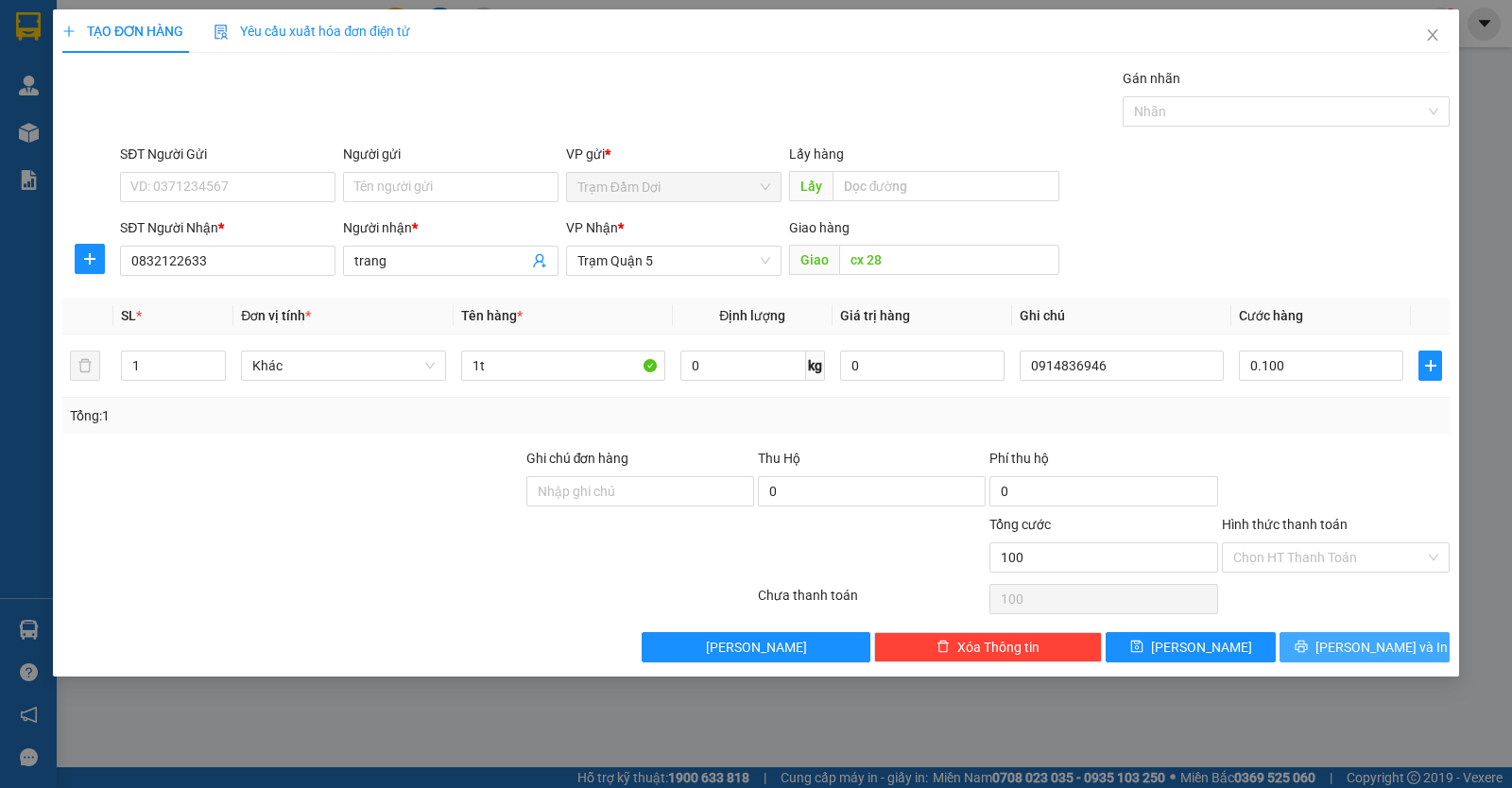 type on "100.000" 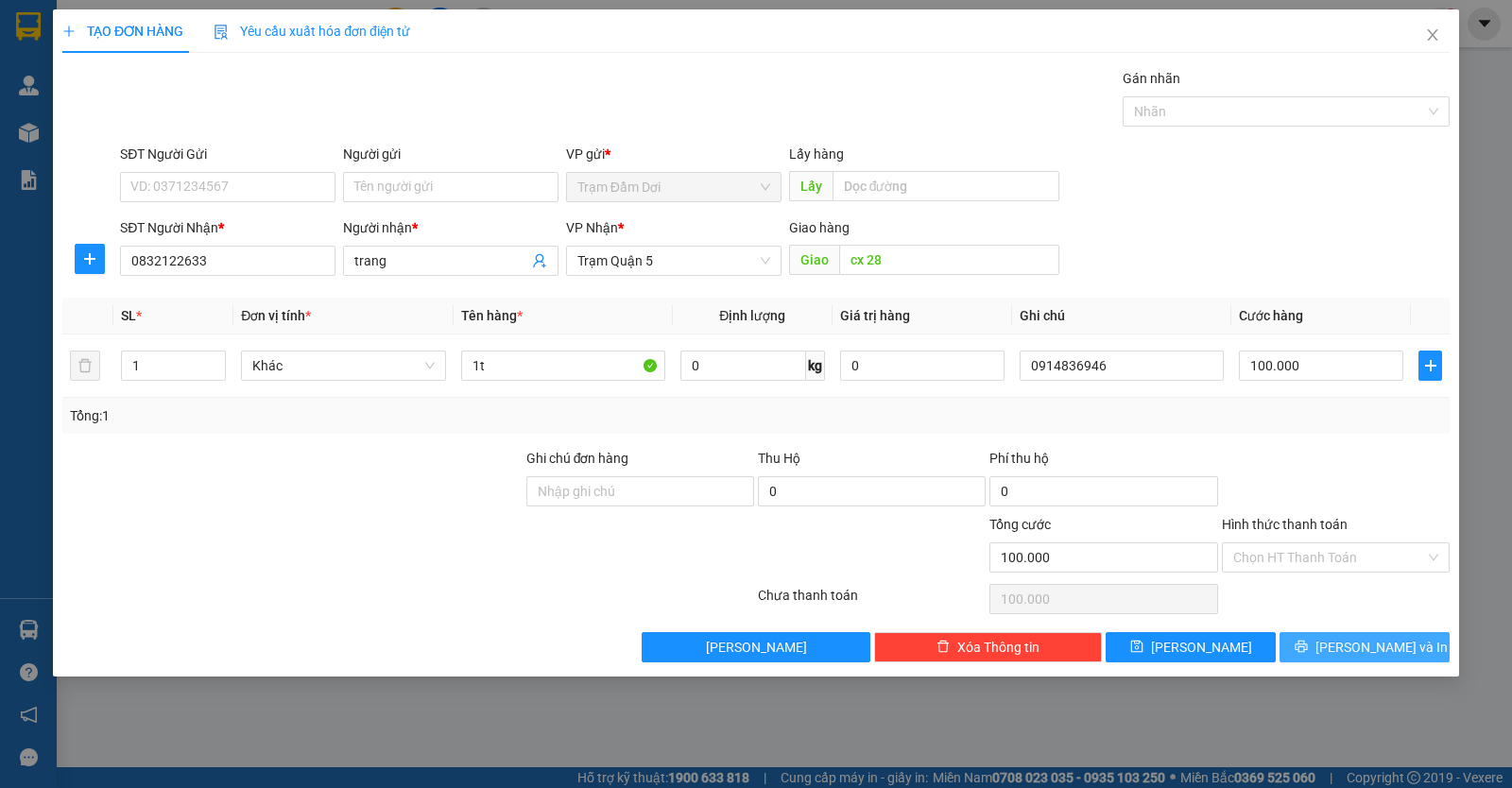 click on "[PERSON_NAME] và In" at bounding box center (1365, 647) 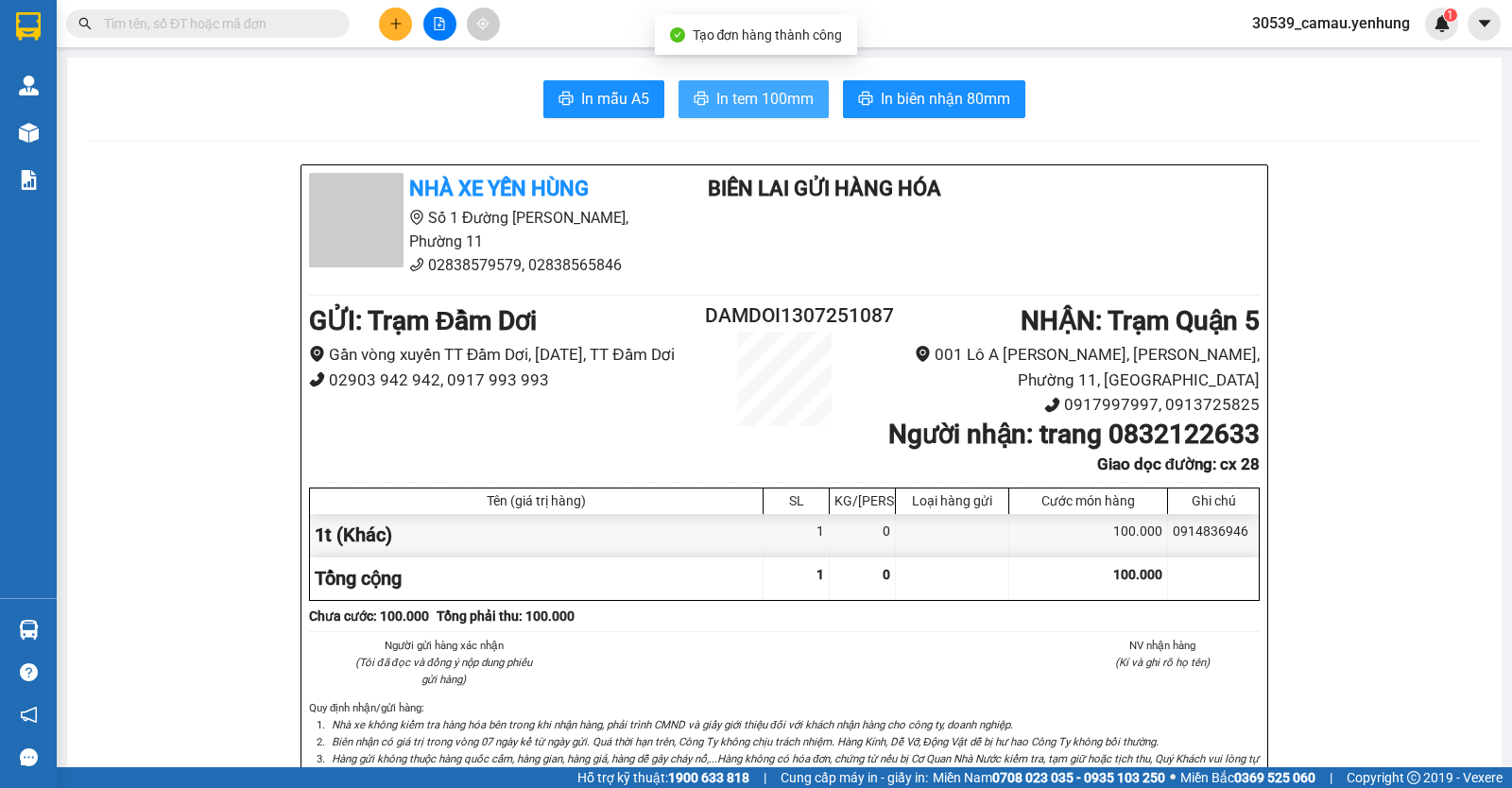 click on "In tem 100mm" at bounding box center (765, 98) 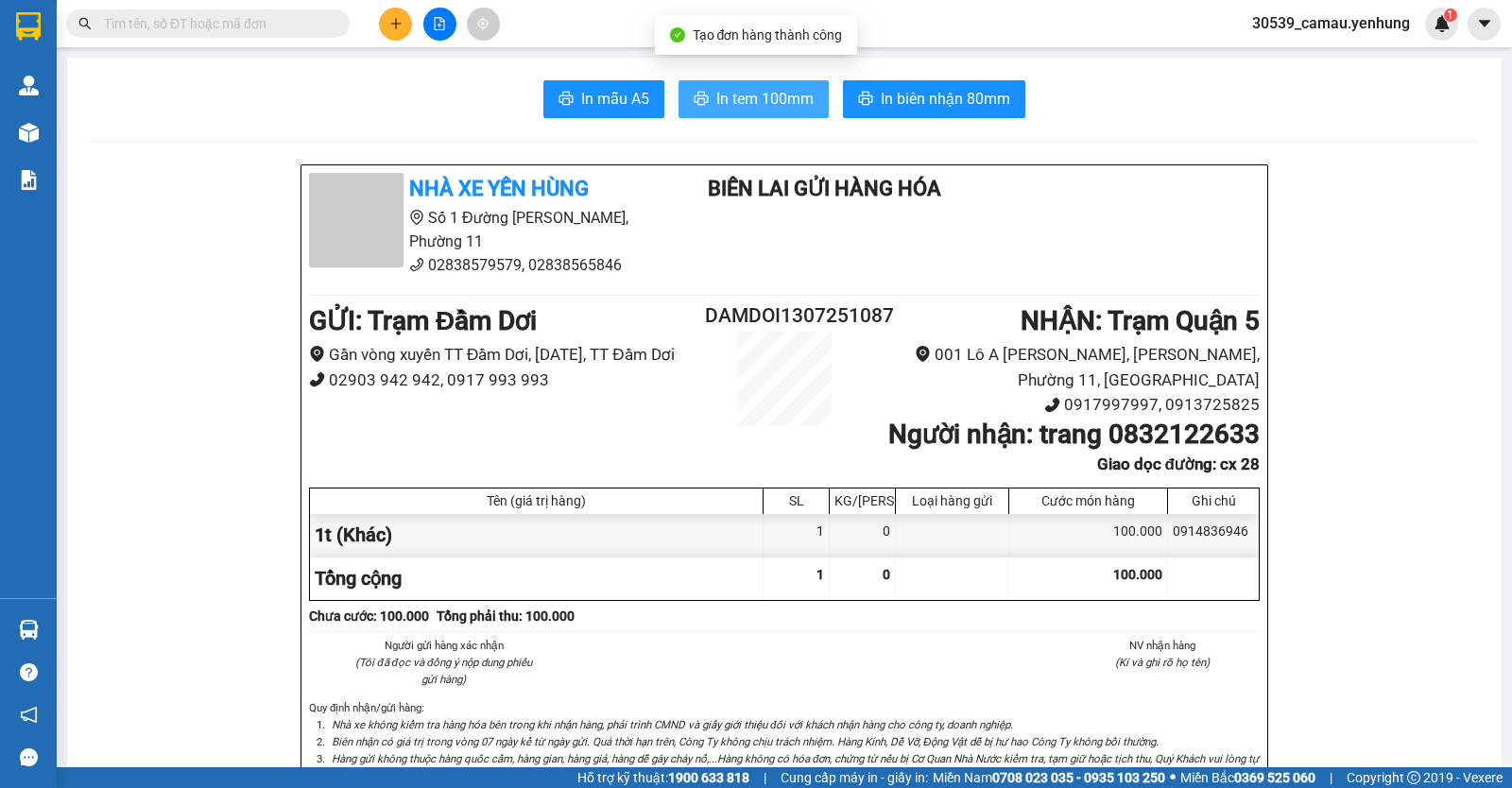 scroll, scrollTop: 0, scrollLeft: 0, axis: both 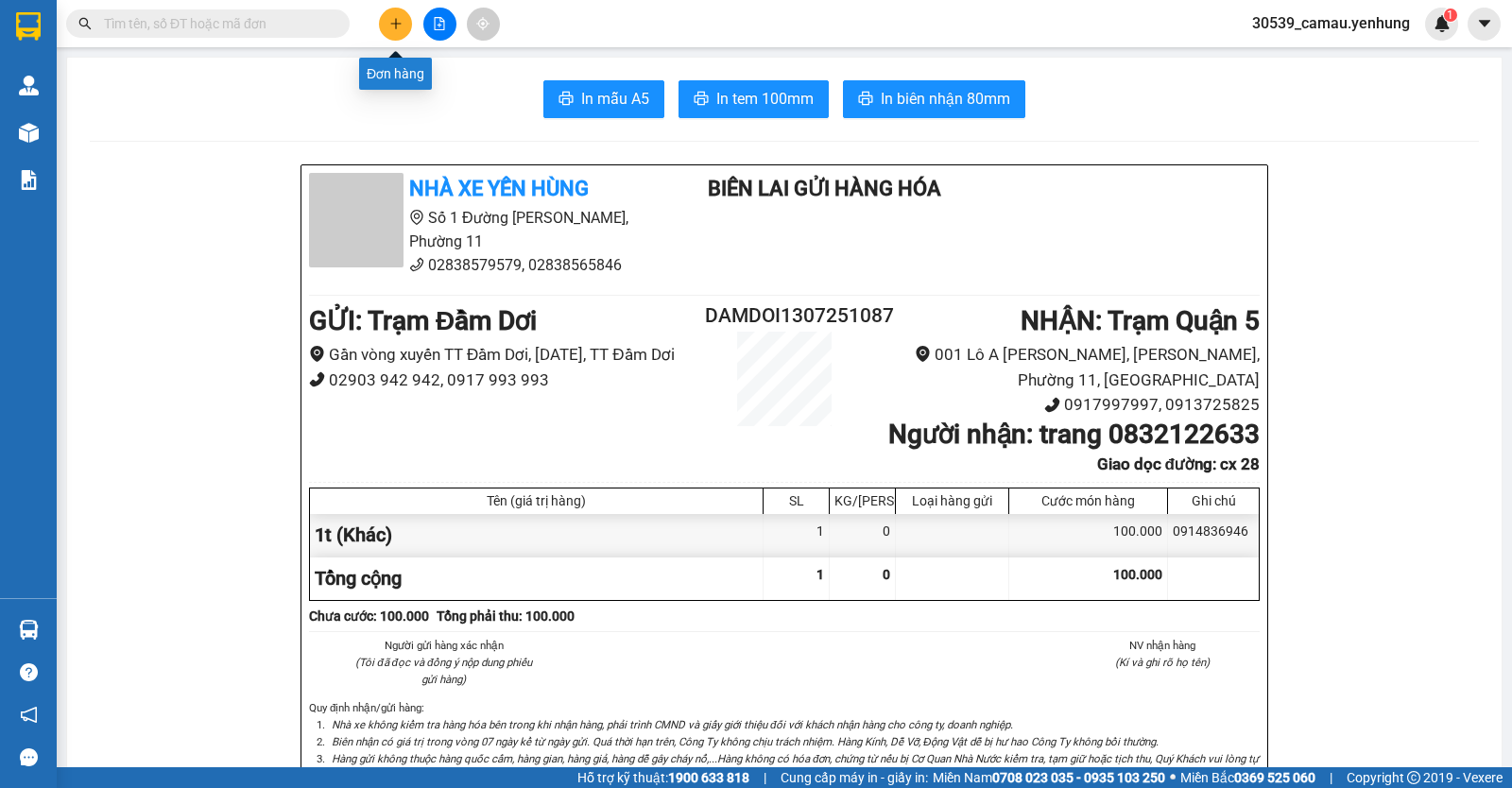 click at bounding box center (395, 24) 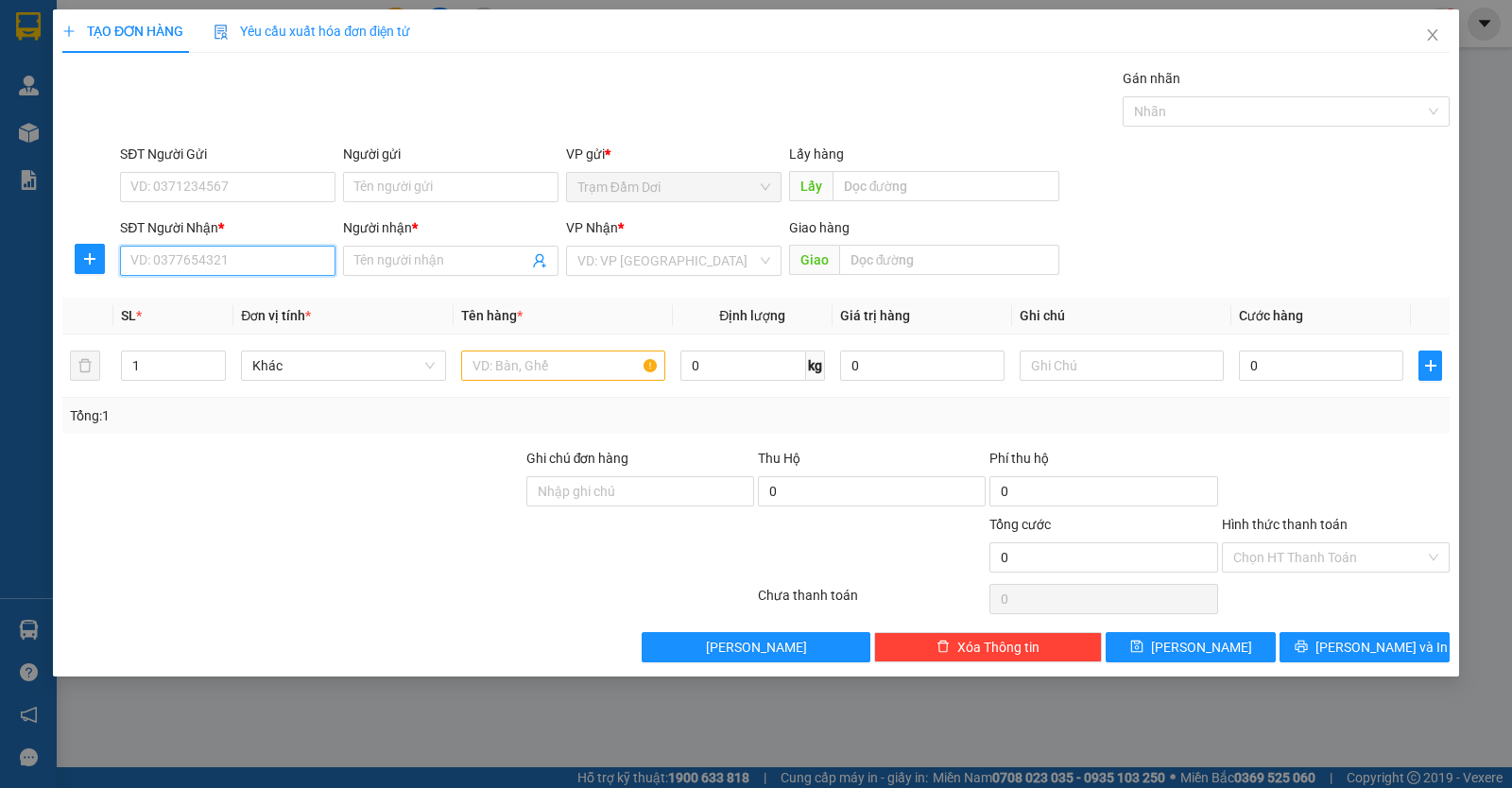 click on "SĐT Người Nhận  *" at bounding box center (228, 261) 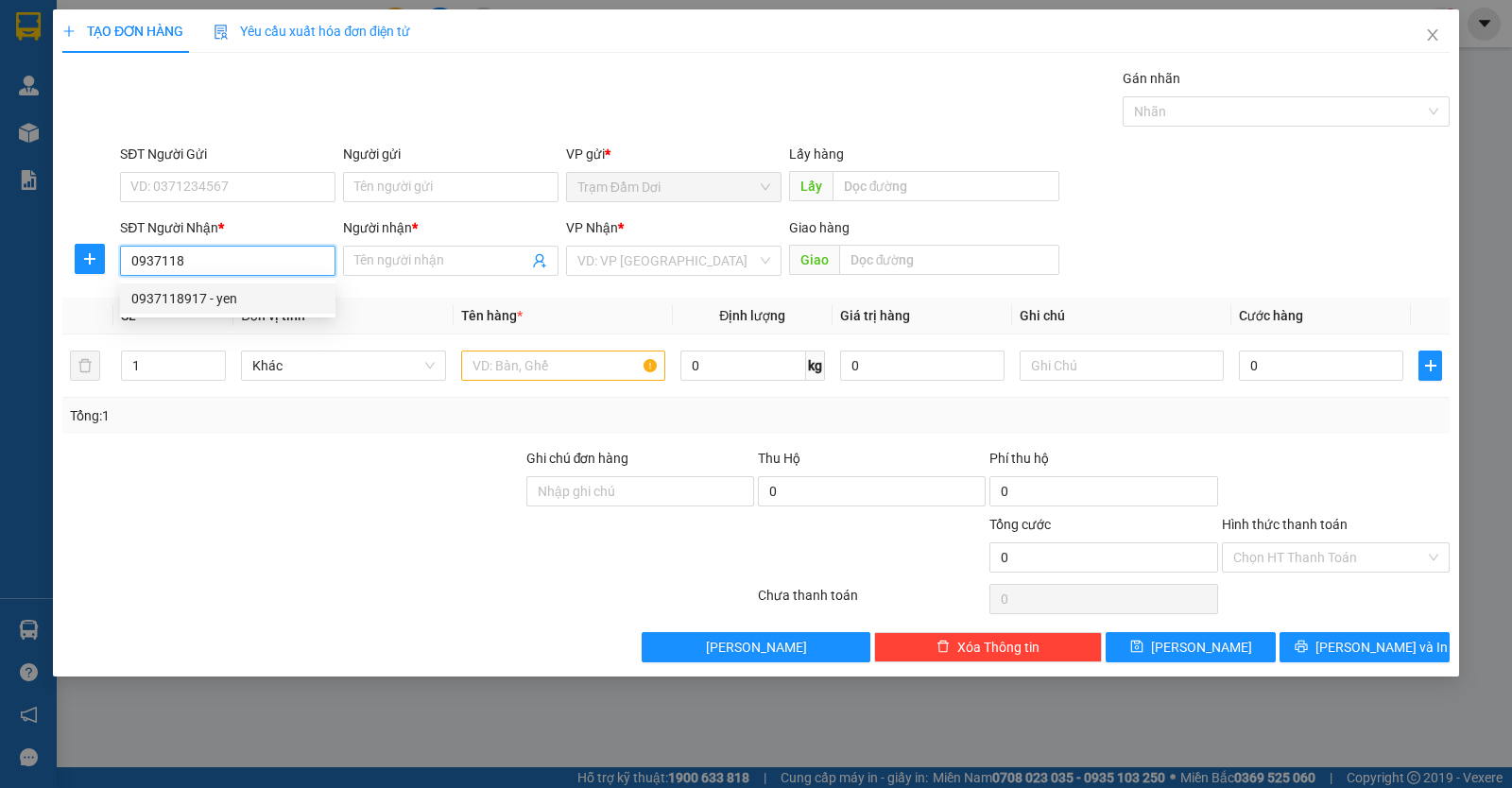 click on "0937118917 - yen" at bounding box center [228, 299] 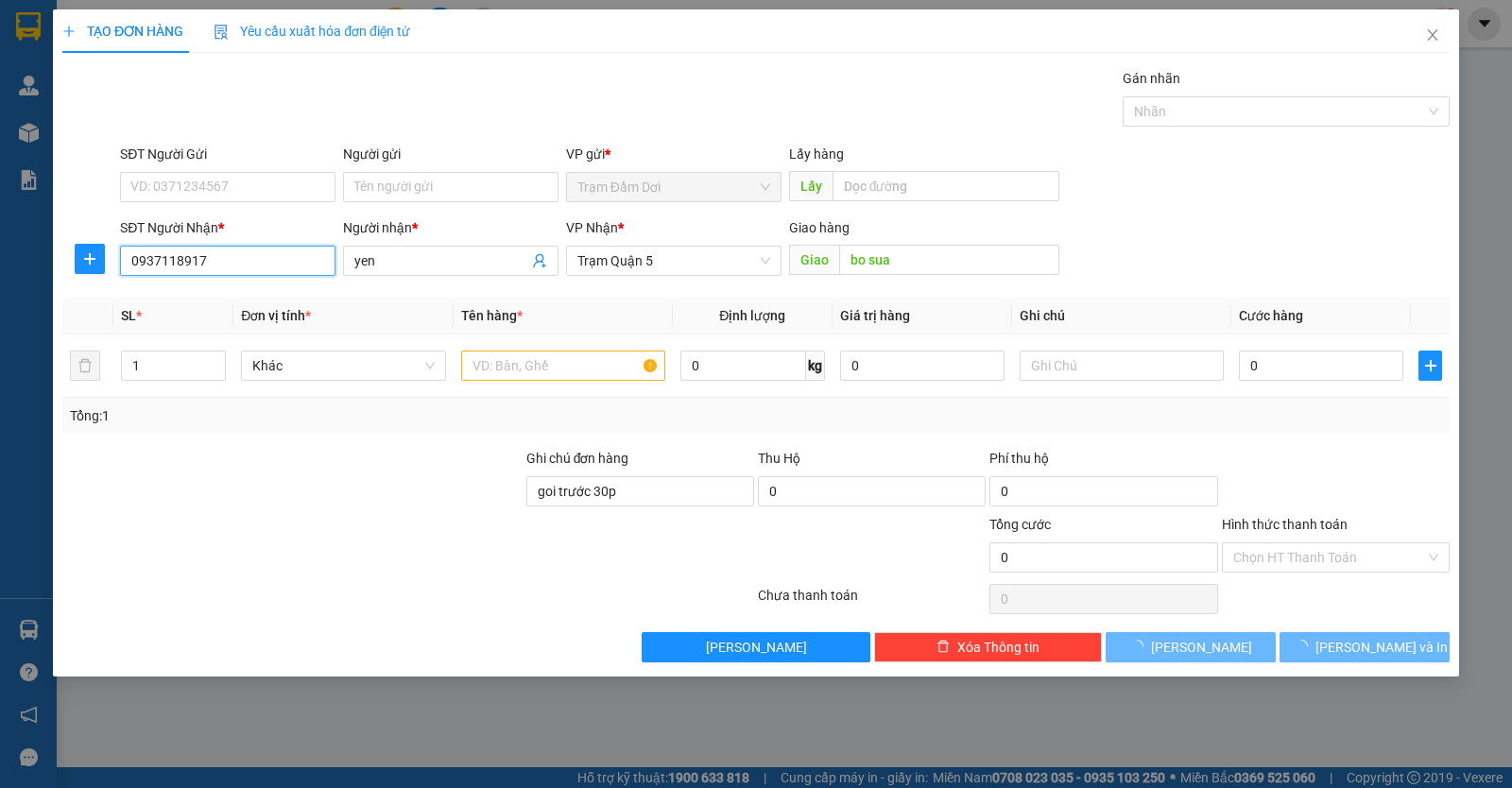 type on "100.000" 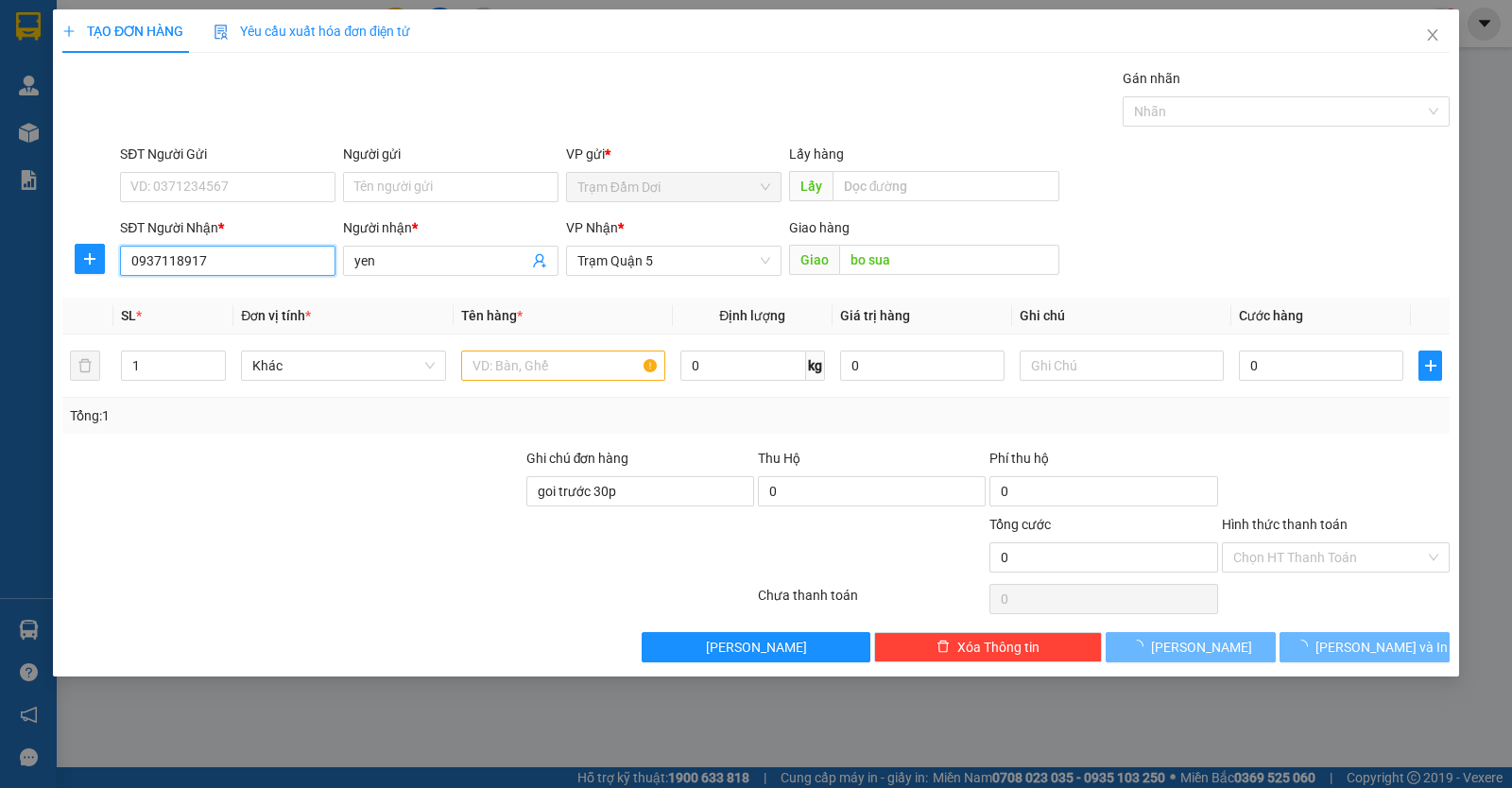 type on "100.000" 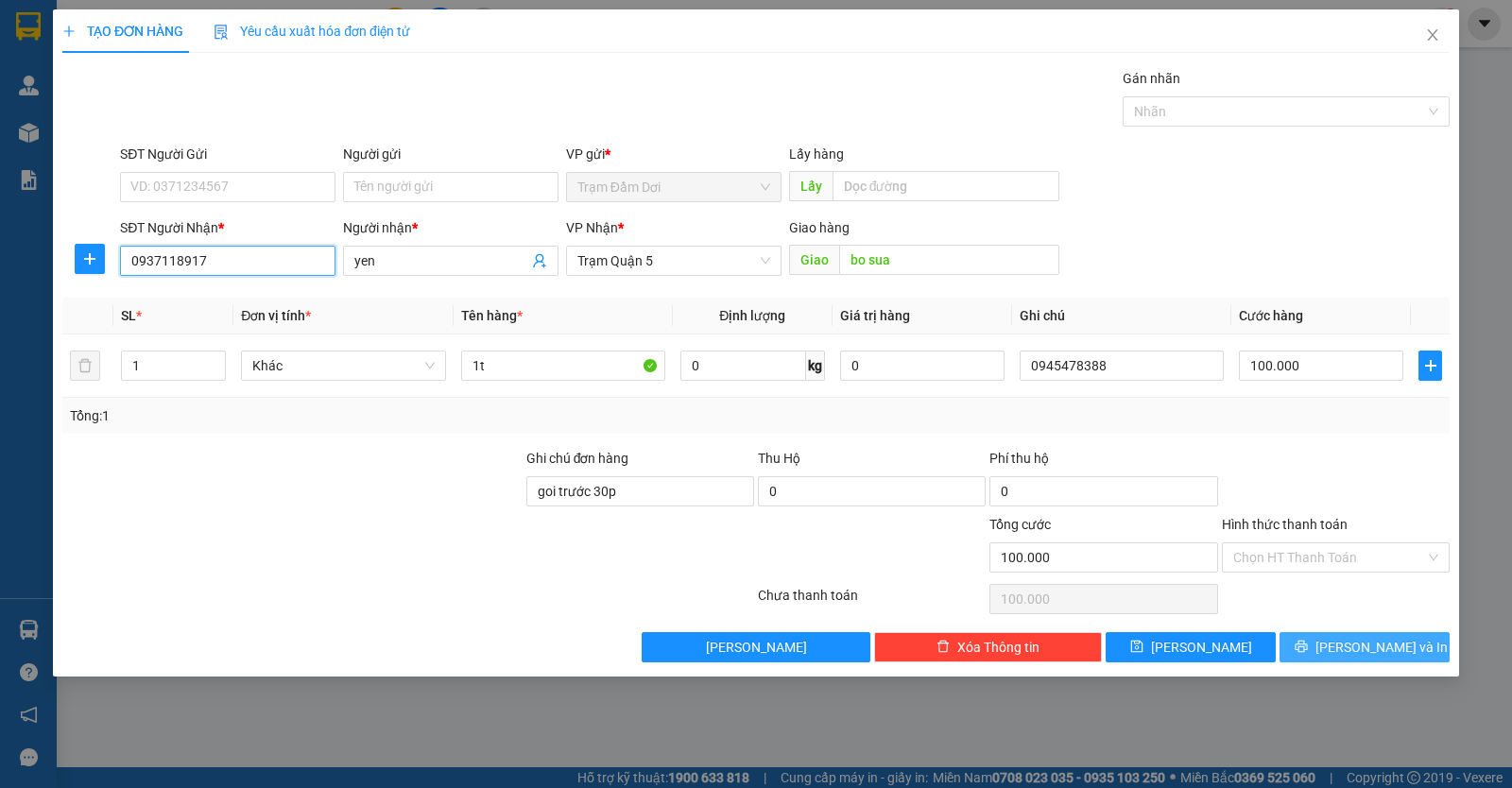type on "0937118917" 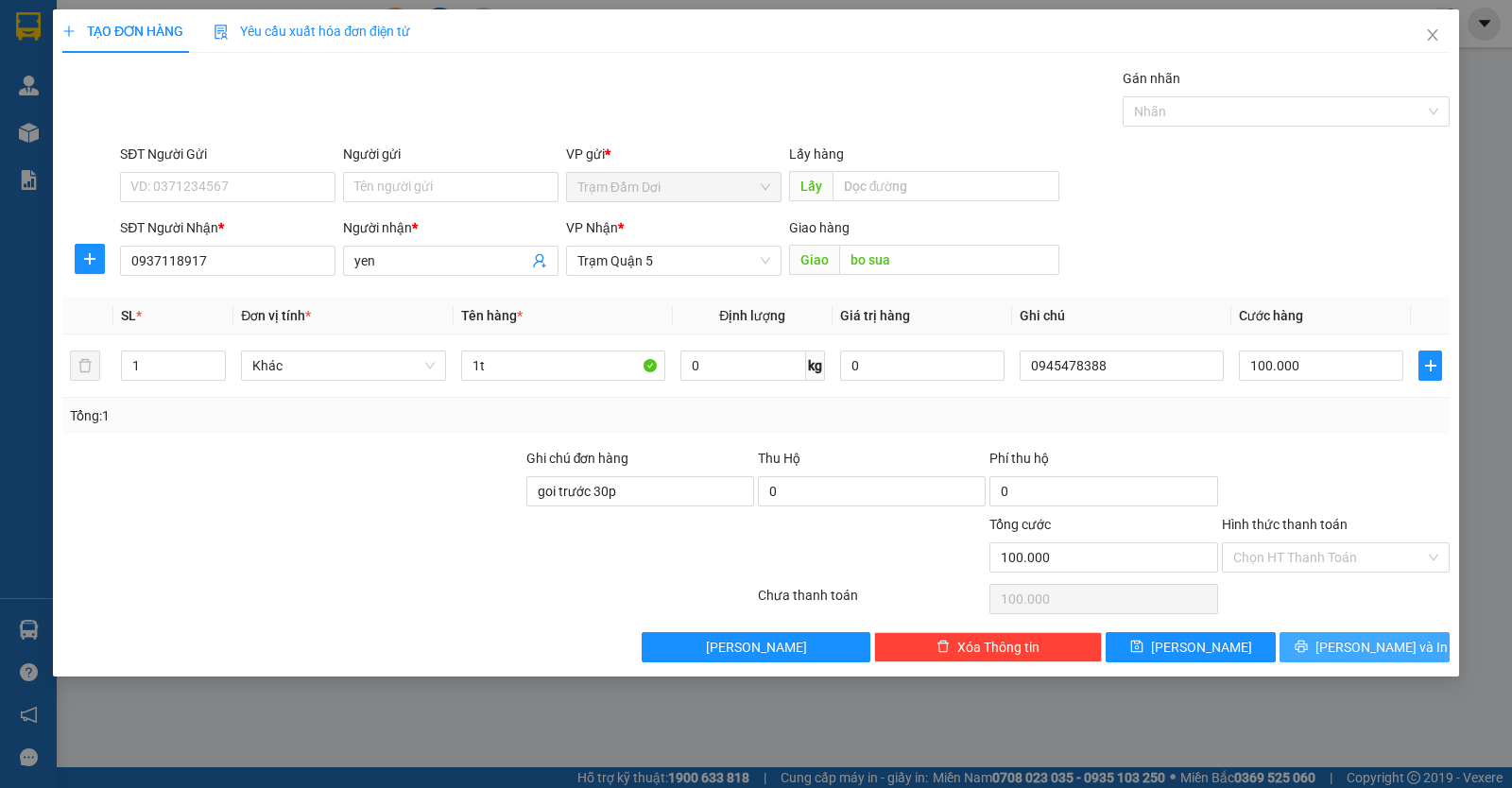 click on "[PERSON_NAME] và In" at bounding box center (1382, 647) 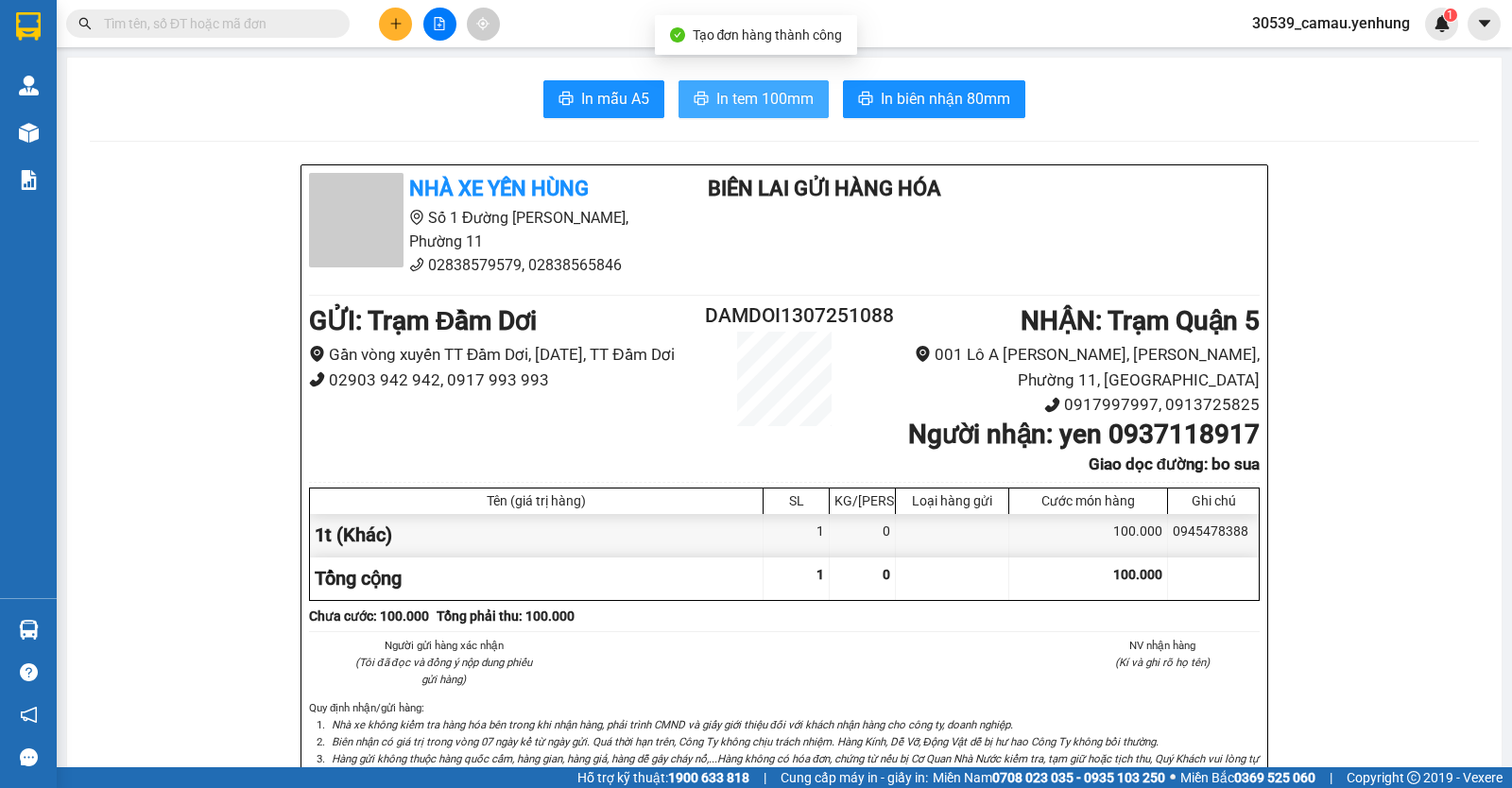 click on "In tem 100mm" at bounding box center (753, 99) 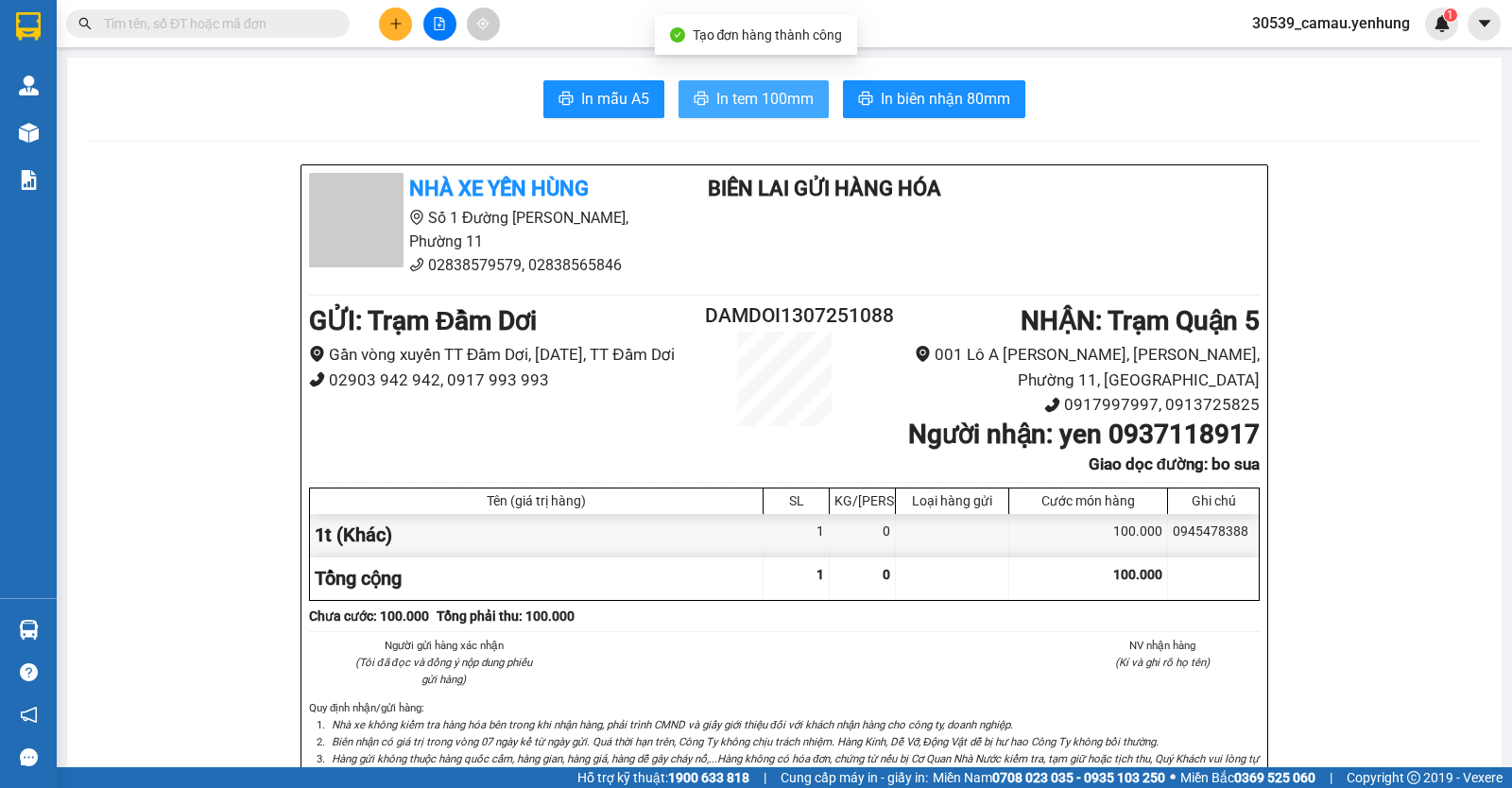 scroll, scrollTop: 0, scrollLeft: 0, axis: both 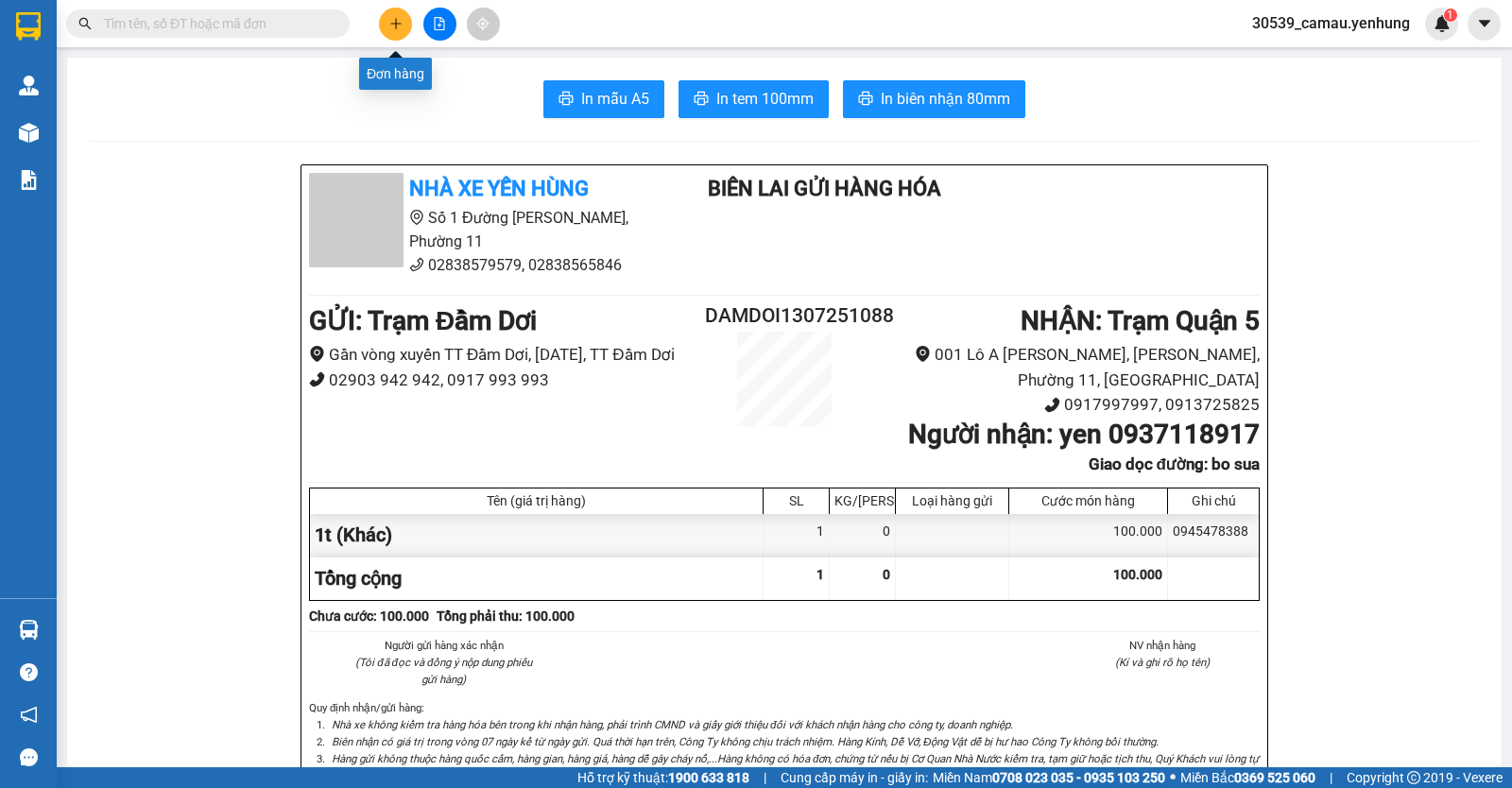 click at bounding box center [395, 24] 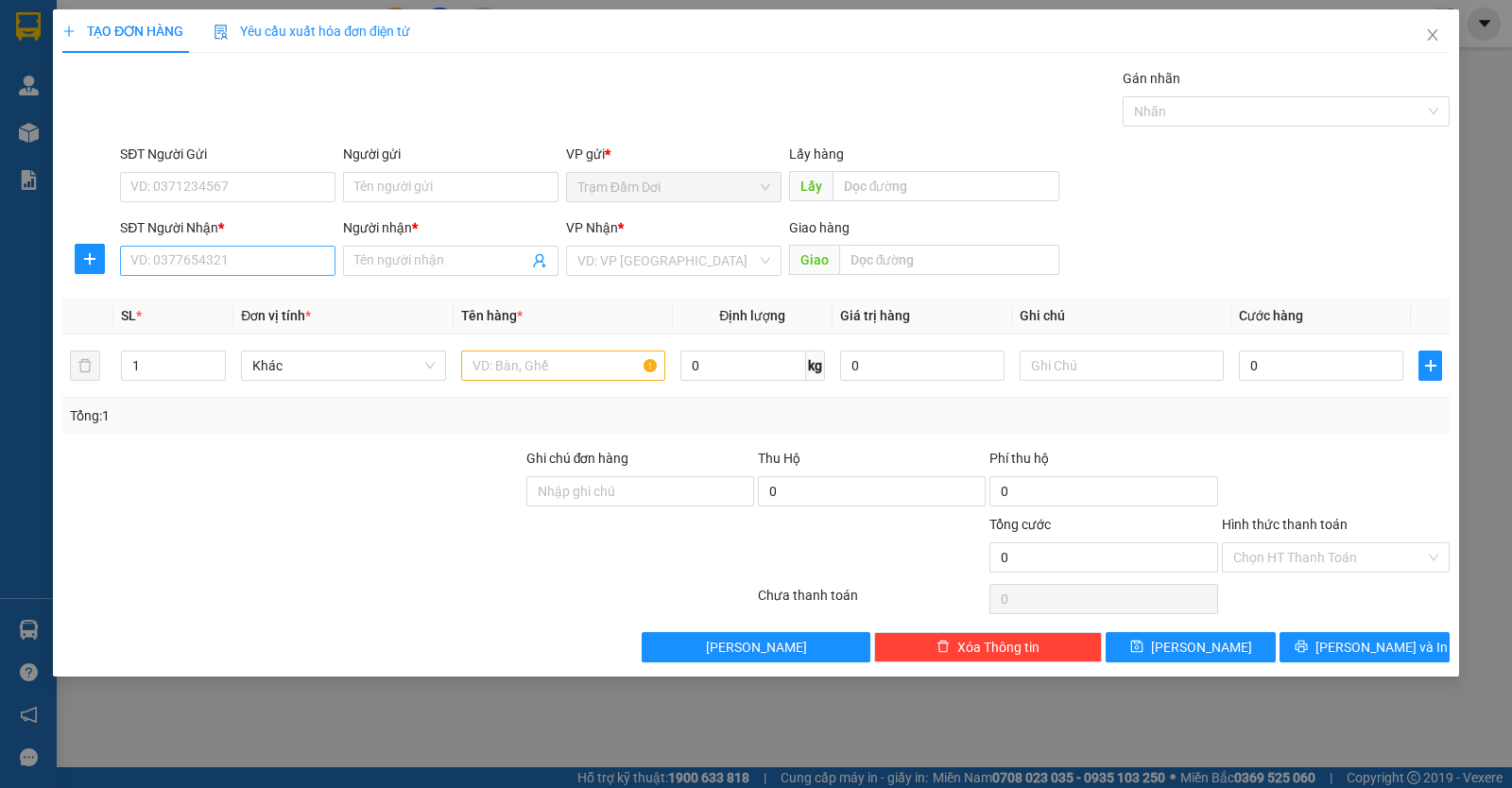 drag, startPoint x: 195, startPoint y: 242, endPoint x: 197, endPoint y: 255, distance: 13.152946 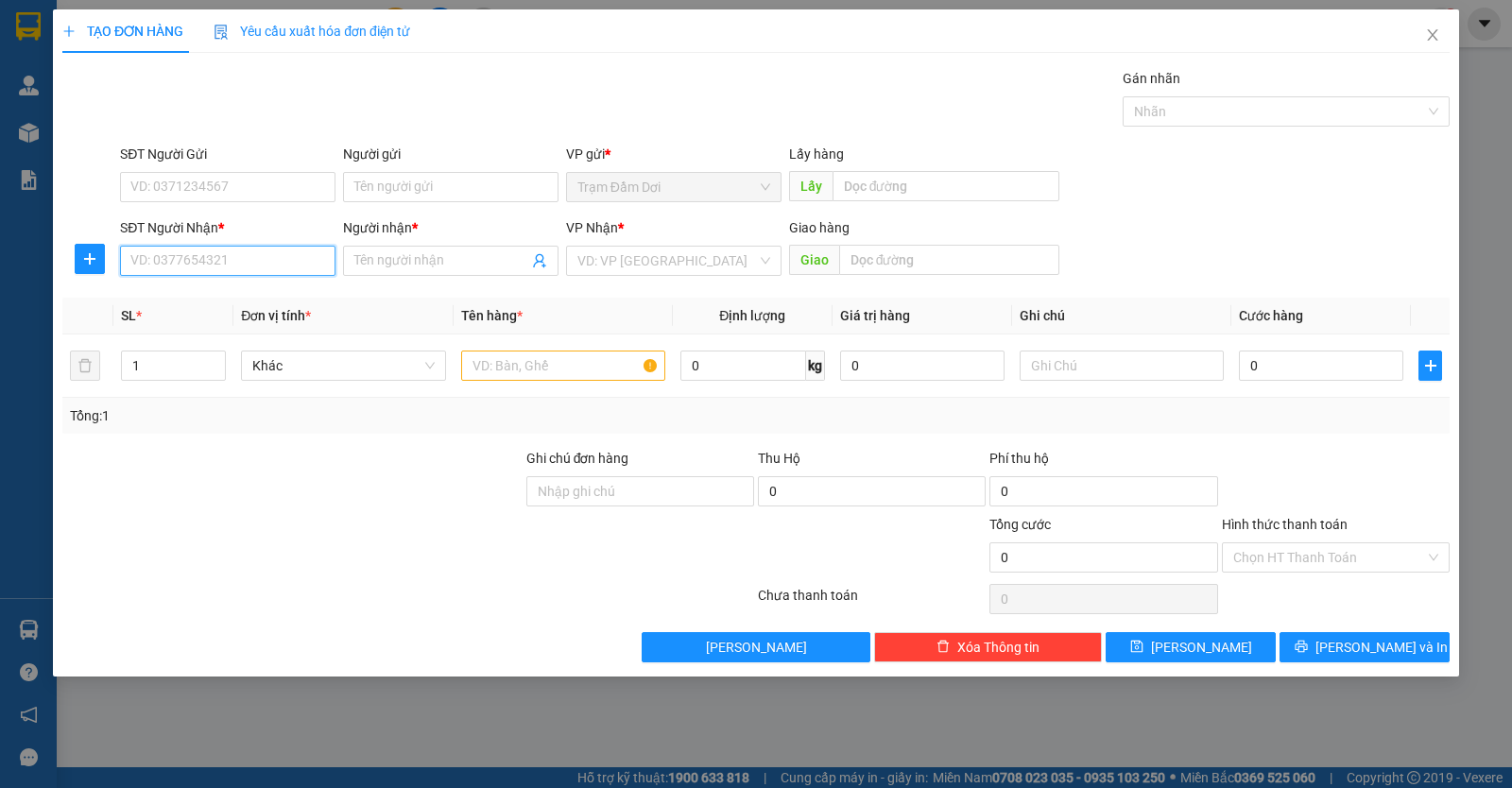 click on "SĐT Người Nhận  *" at bounding box center (228, 261) 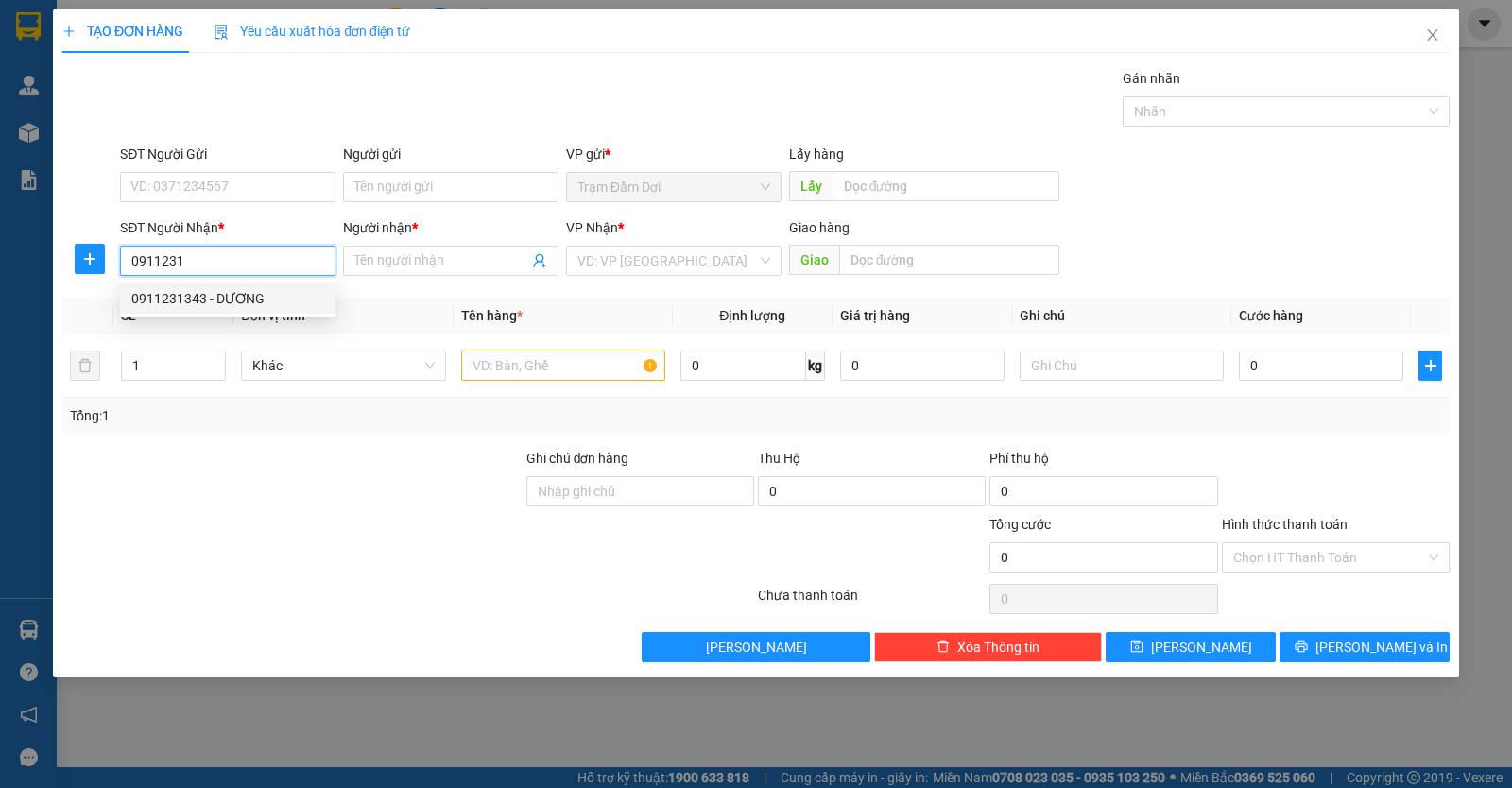 click on "0911231343 - DƯƠNG" at bounding box center (228, 299) 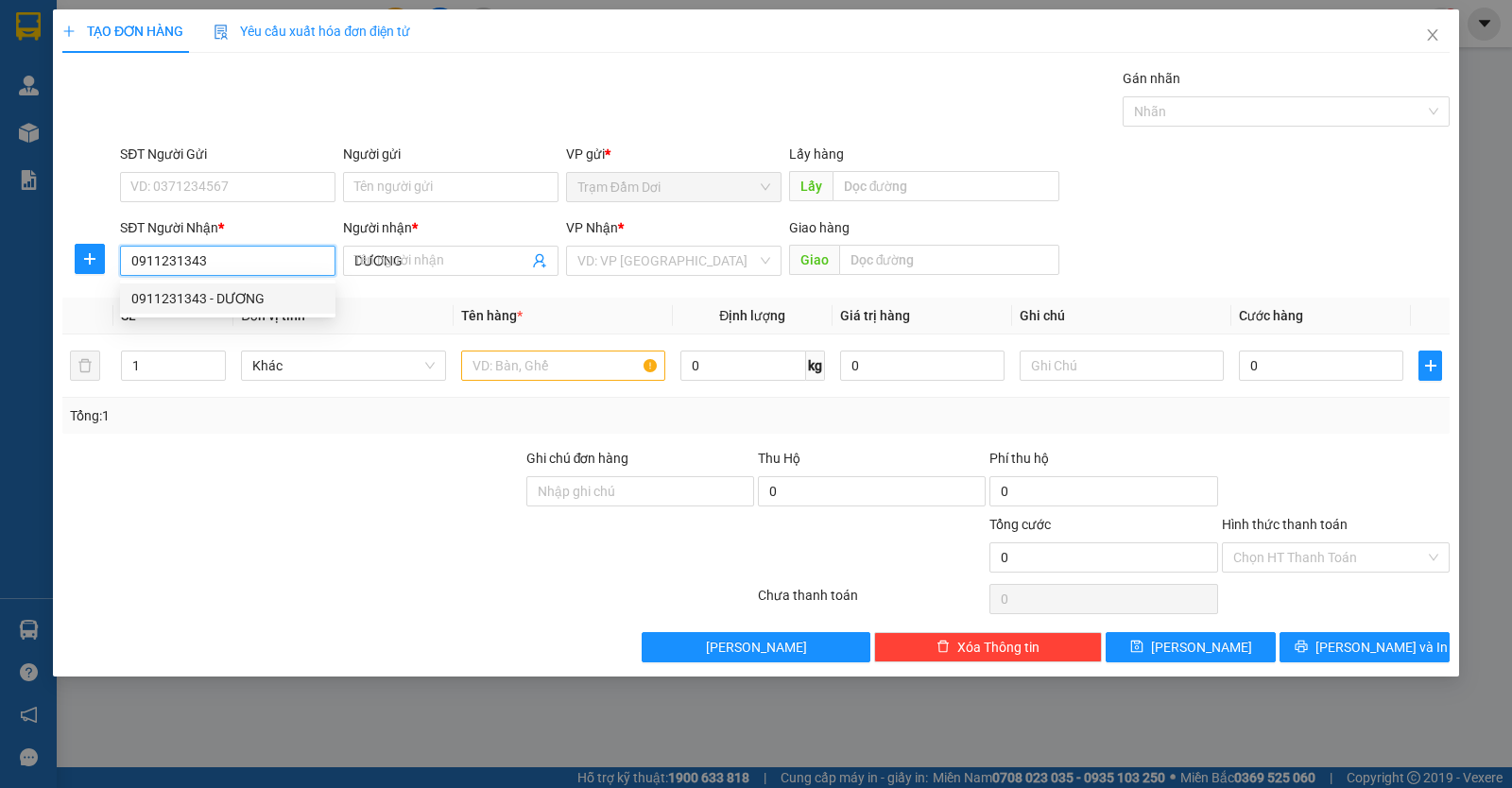 type on "50.000" 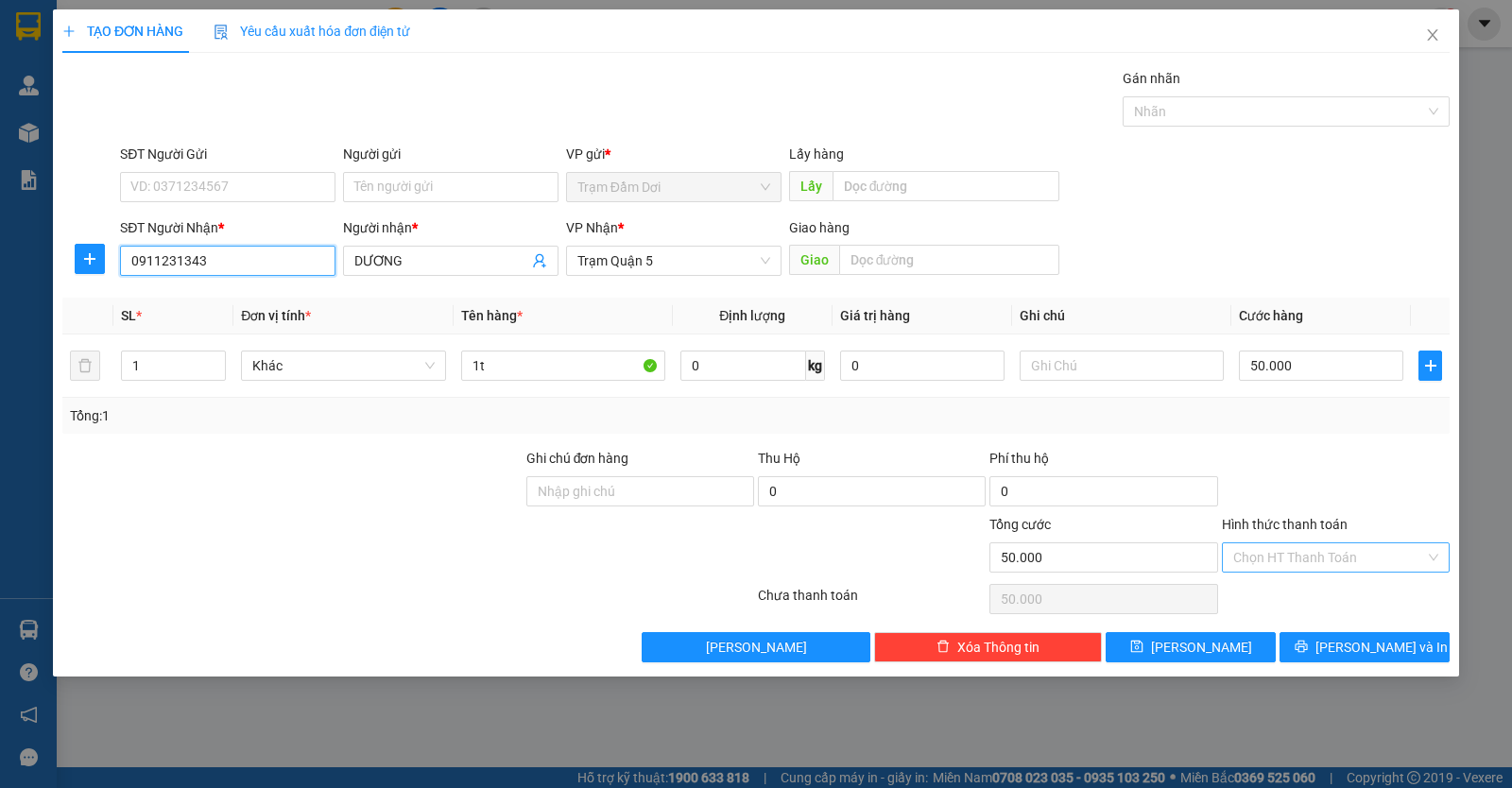 type on "0911231343" 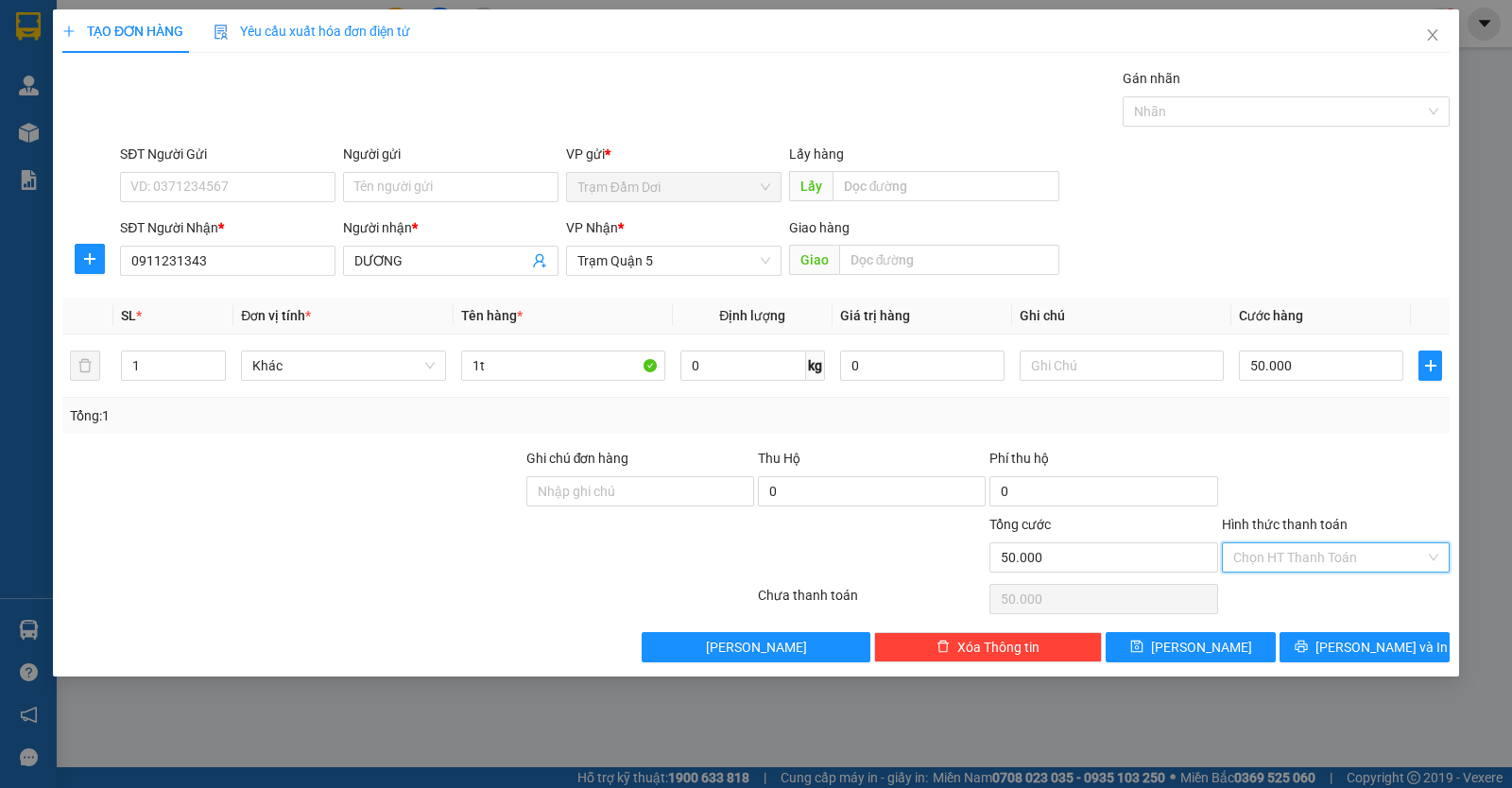 click on "Hình thức thanh toán" at bounding box center [1329, 557] 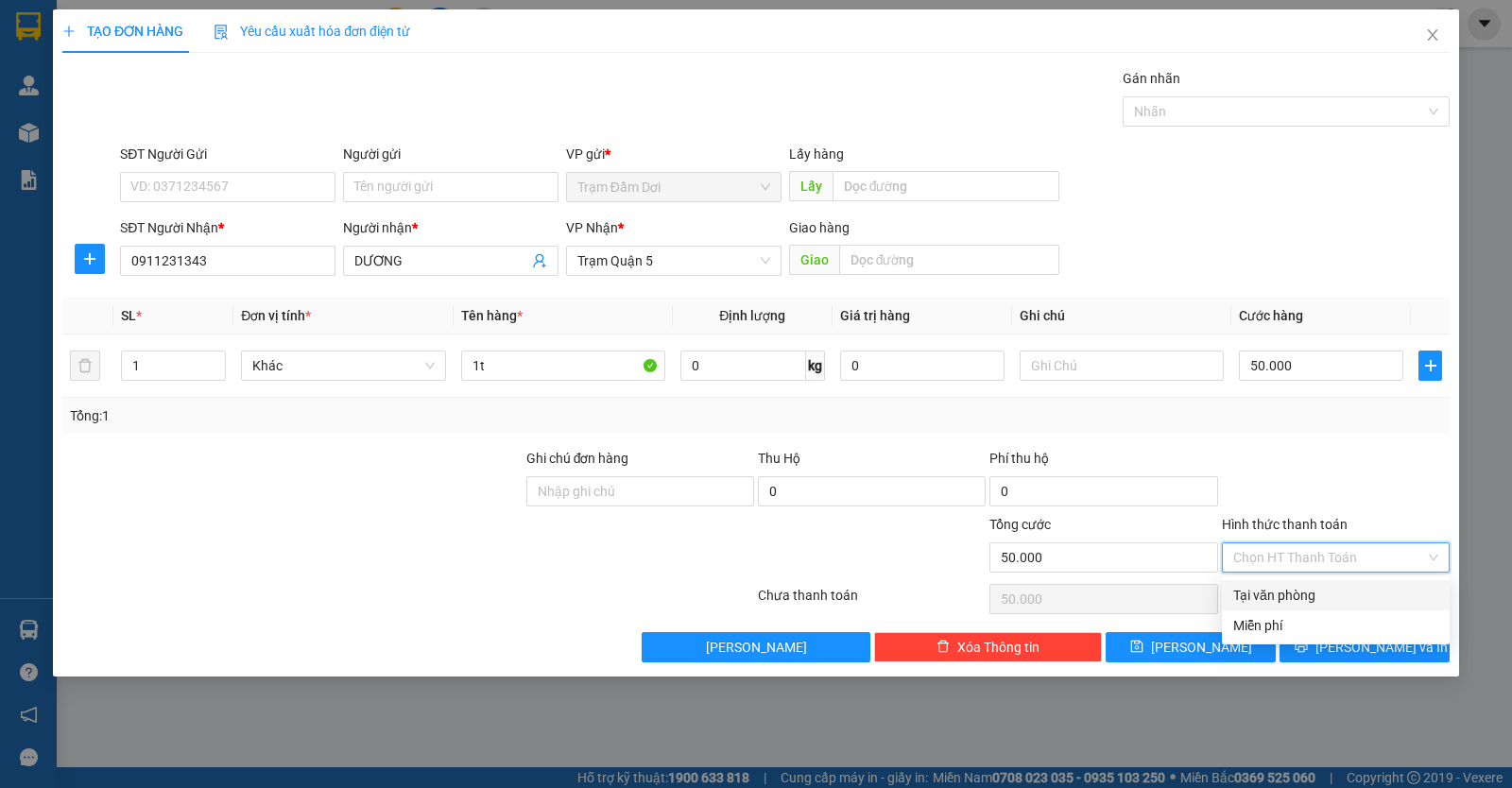 click on "Tại văn phòng" at bounding box center (1335, 595) 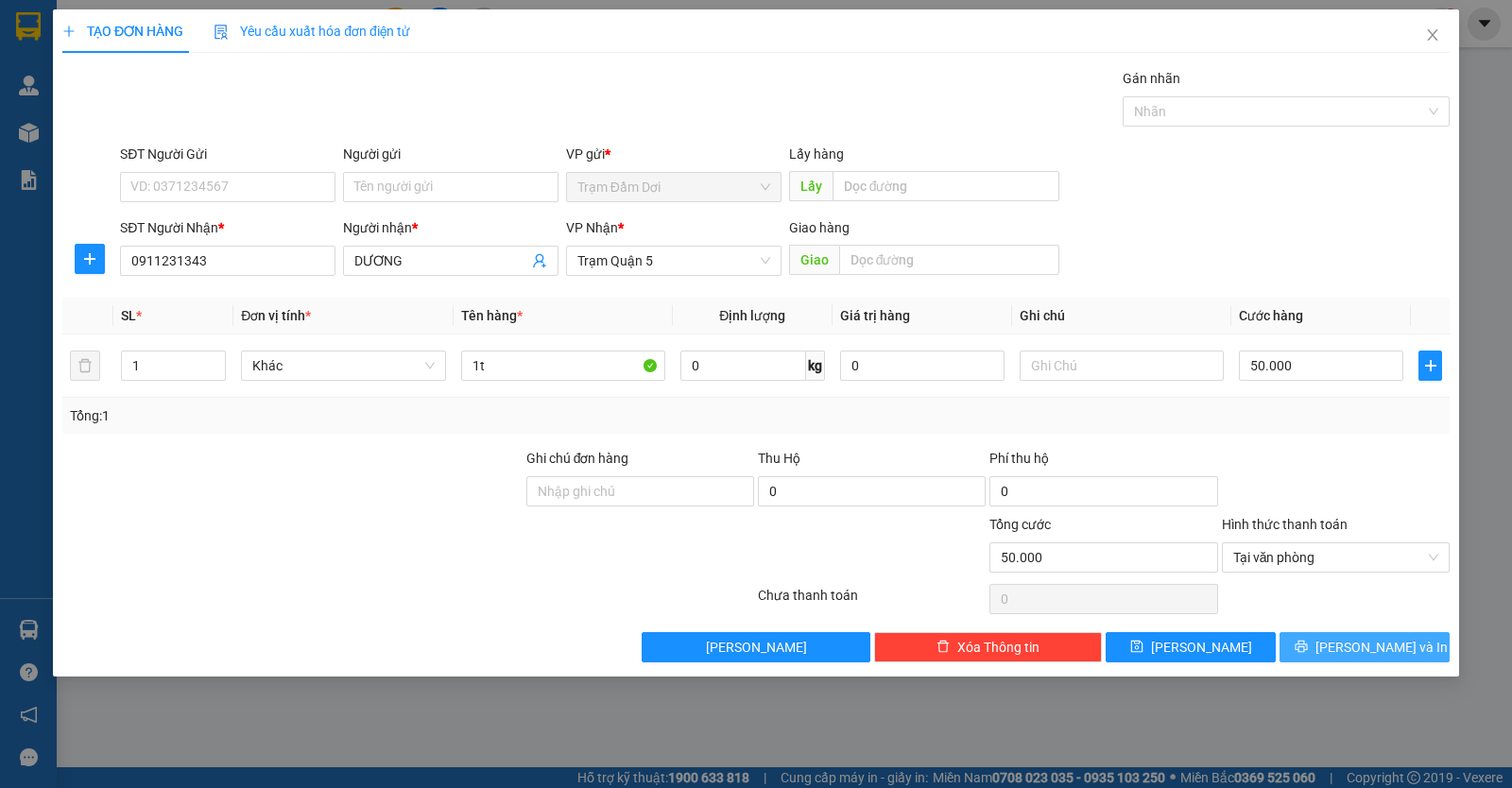 click on "[PERSON_NAME] và In" at bounding box center [1365, 647] 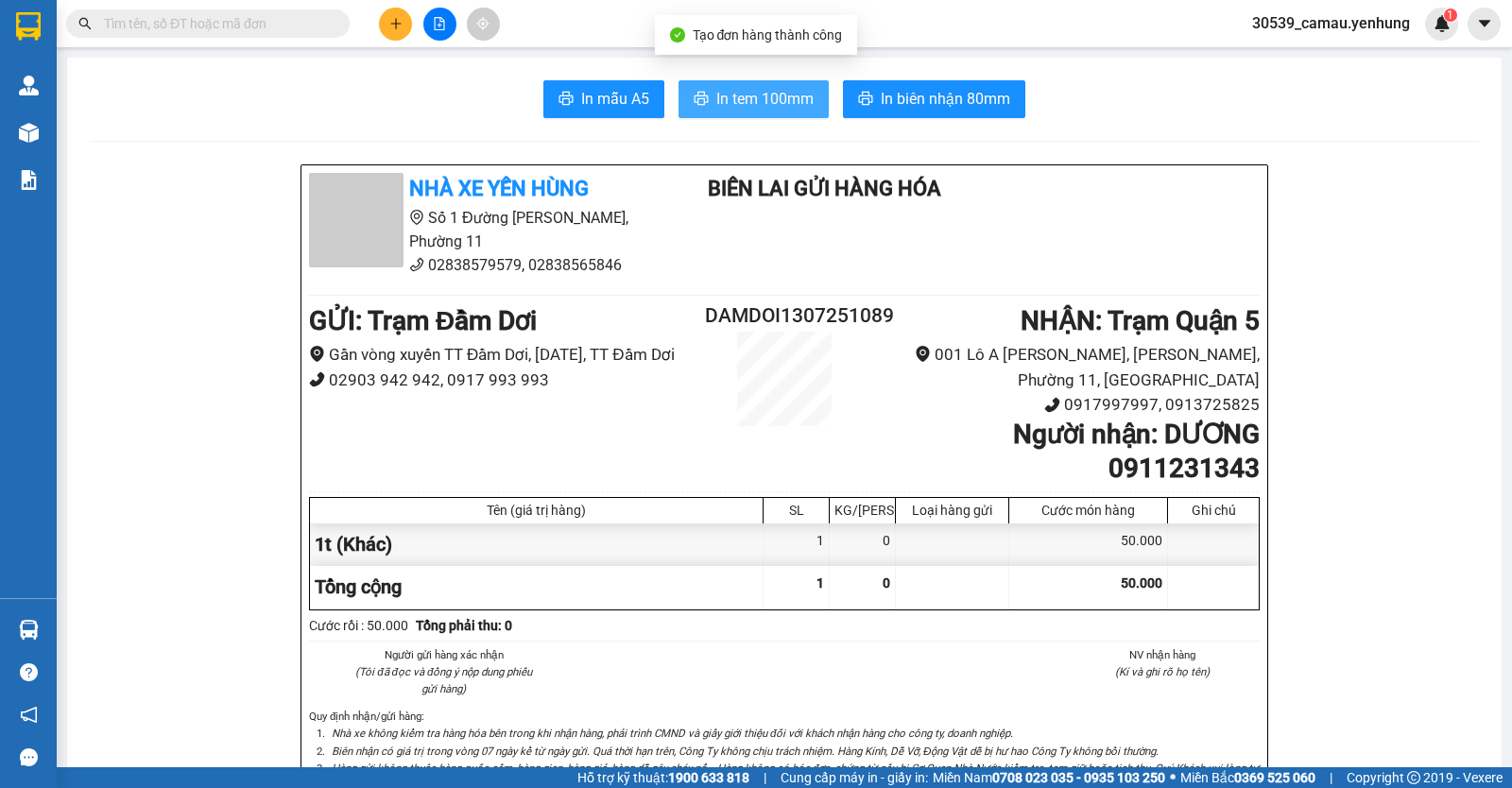 click on "In tem 100mm" at bounding box center (765, 98) 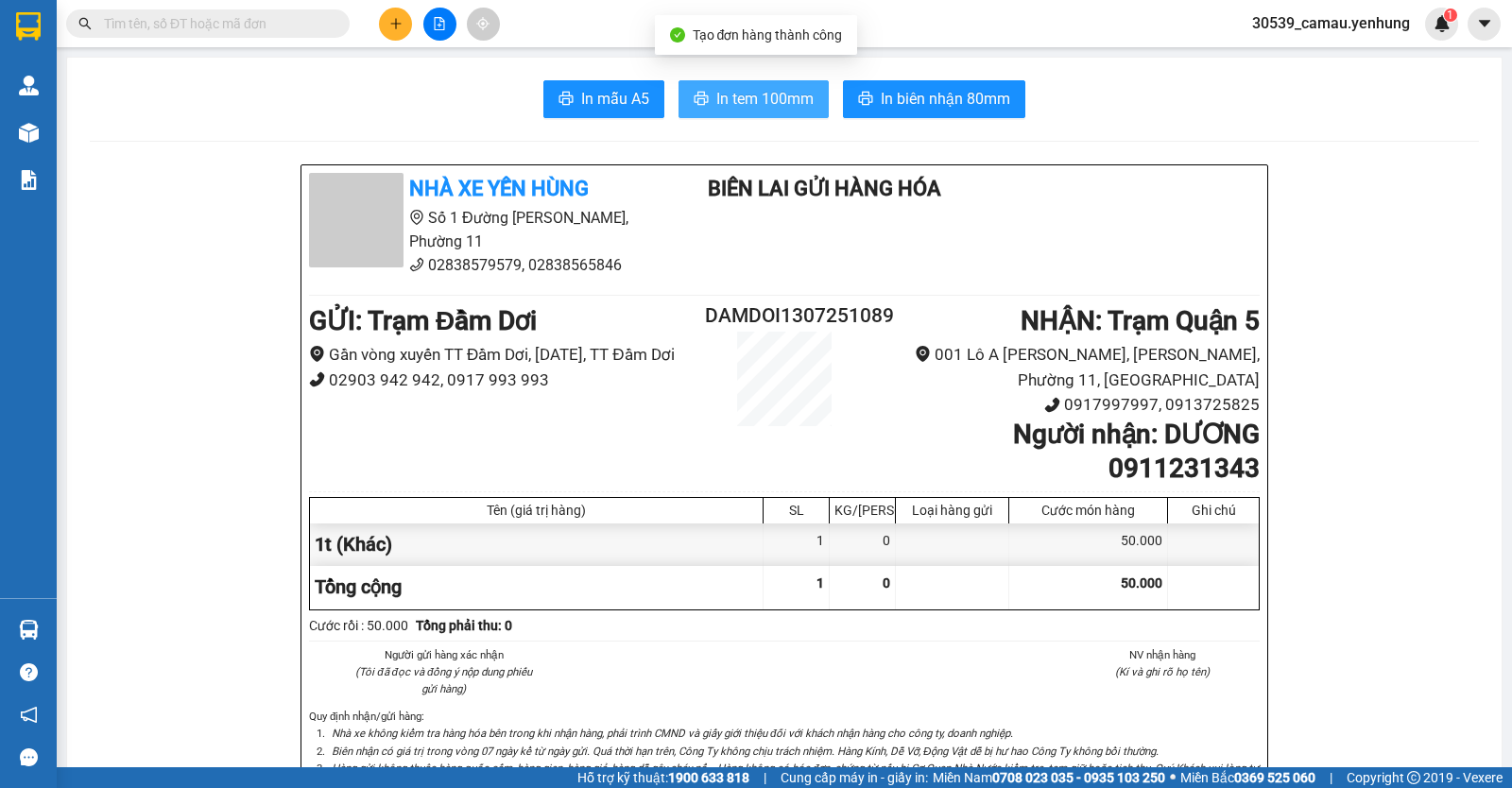 scroll, scrollTop: 0, scrollLeft: 0, axis: both 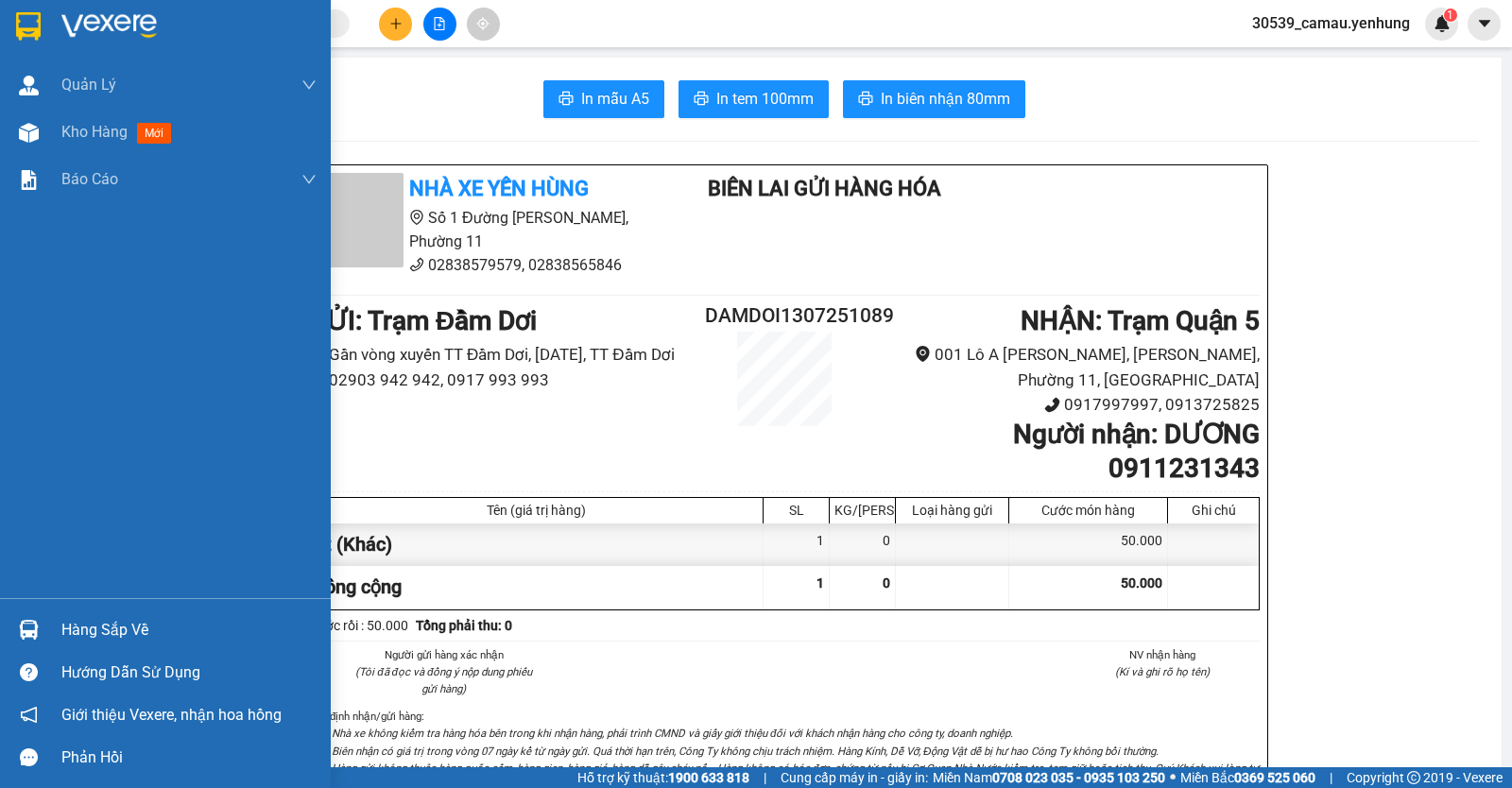 click on "Hàng sắp về" at bounding box center [165, 629] 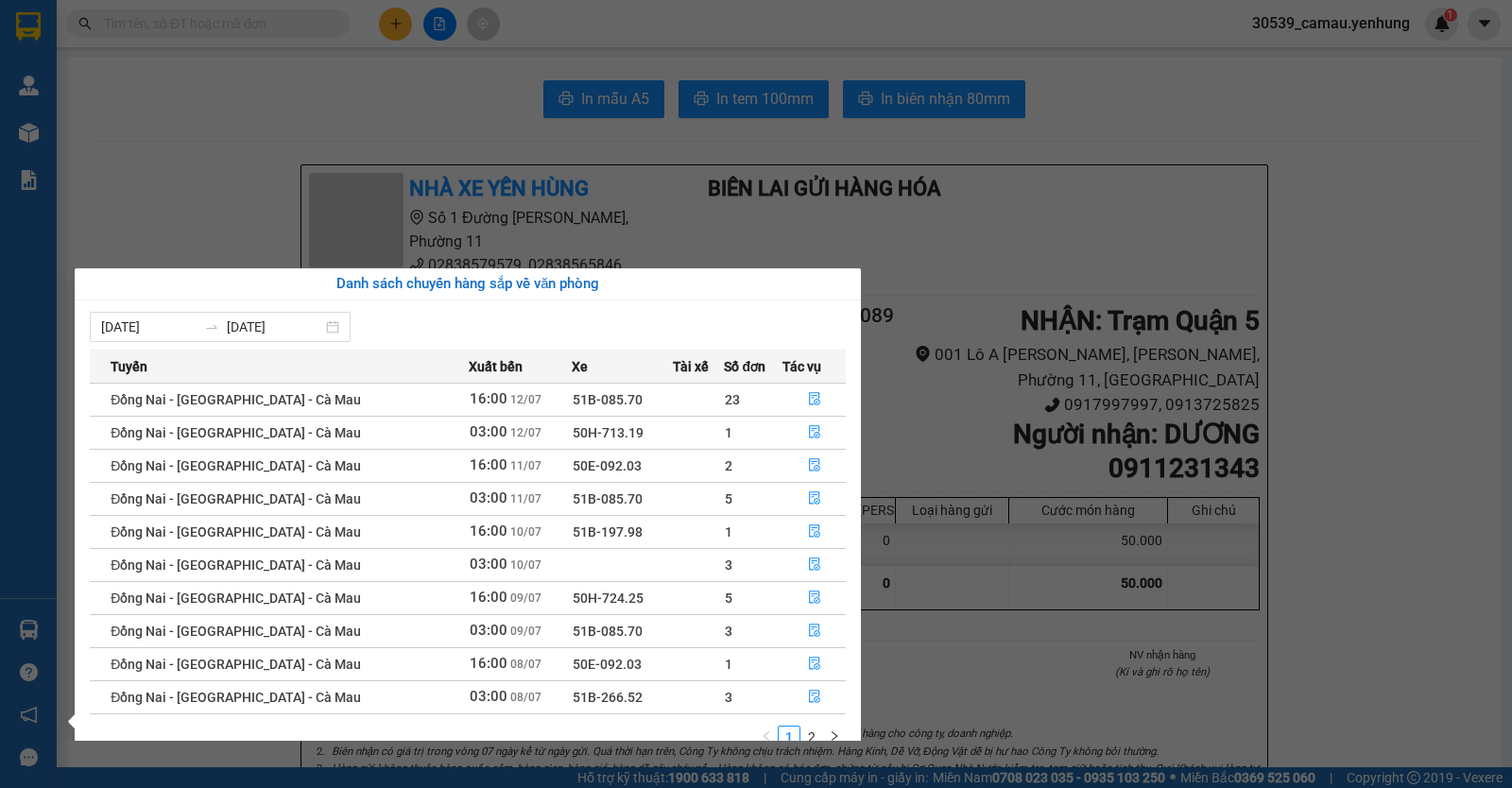 click on "Kết quả tìm kiếm ( 0 )  Bộ lọc  No Data 30539_camau.yenhung 1     Quản [PERSON_NAME] lý khách hàng mới     Kho hàng mới     Báo cáo Mẫu 1: Báo cáo dòng tiền theo nhân viên Mẫu 3: Báo cáo dòng tiền theo văn phòng Hàng sắp về Hướng dẫn sử dụng Giới thiệu Vexere, nhận hoa hồng Phản hồi Phần mềm hỗ trợ bạn tốt chứ? In mẫu A5
In tem 100mm
In biên nhận 80mm Nhà xe Yến Hùng   Số 1 Đường [PERSON_NAME][GEOGRAPHIC_DATA], Phường 11   02838579579, 02838565846 BIÊN LAI GỬI HÀNG HÓA GỬI :   Trạm Đầm Dơi   Gần vòng xuyến TT Đầm Dơi, [DATE], TT Đầm Dơi   02903 942 942, 0917 993 993 DAMDOI1307251089 NHẬN :   Trạm Quận 5   001 Lô A [PERSON_NAME], [PERSON_NAME], Phường 11, Quận 5   0917997997, 0913725825 Người nhận :   DƯƠNG 0911231343 Tên (giá trị hàng) SL KG/Món Loại hàng gửi Cước món hàng Ghi chú 1t (Khác) 1 0 50.000 Tổng cộng 1 0 50.000   :" at bounding box center [756, 394] 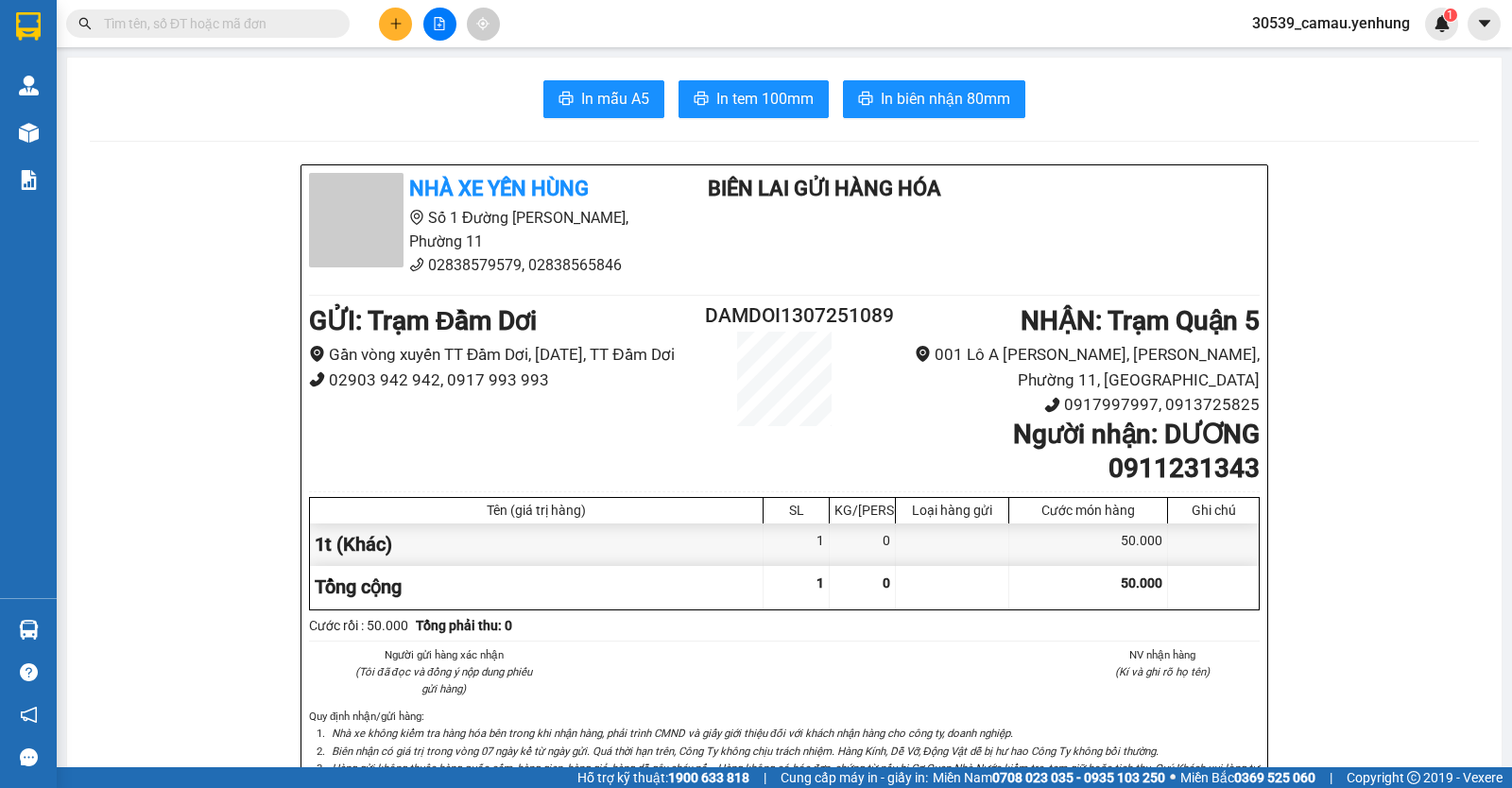 scroll, scrollTop: 0, scrollLeft: 0, axis: both 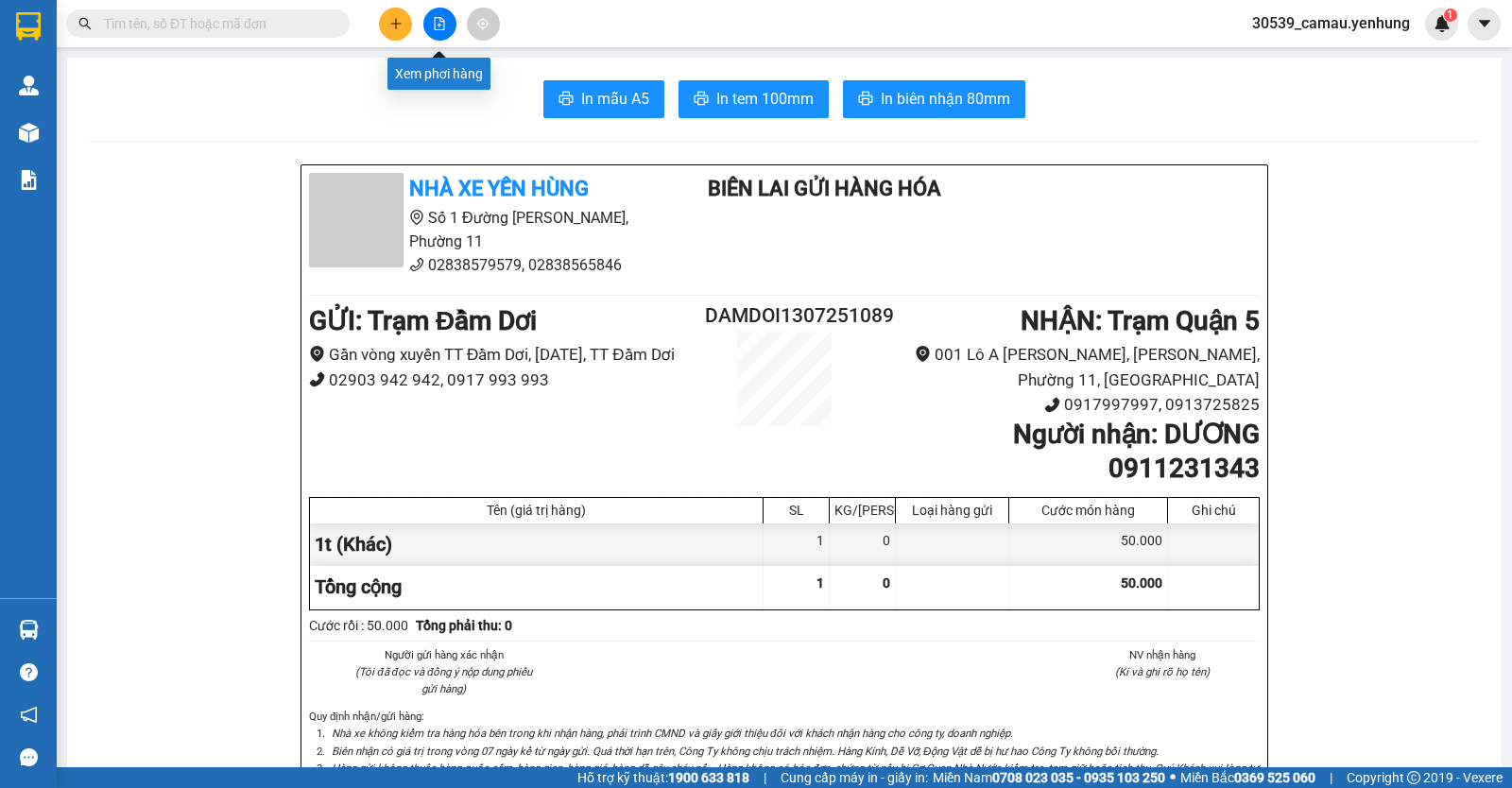 click at bounding box center [439, 24] 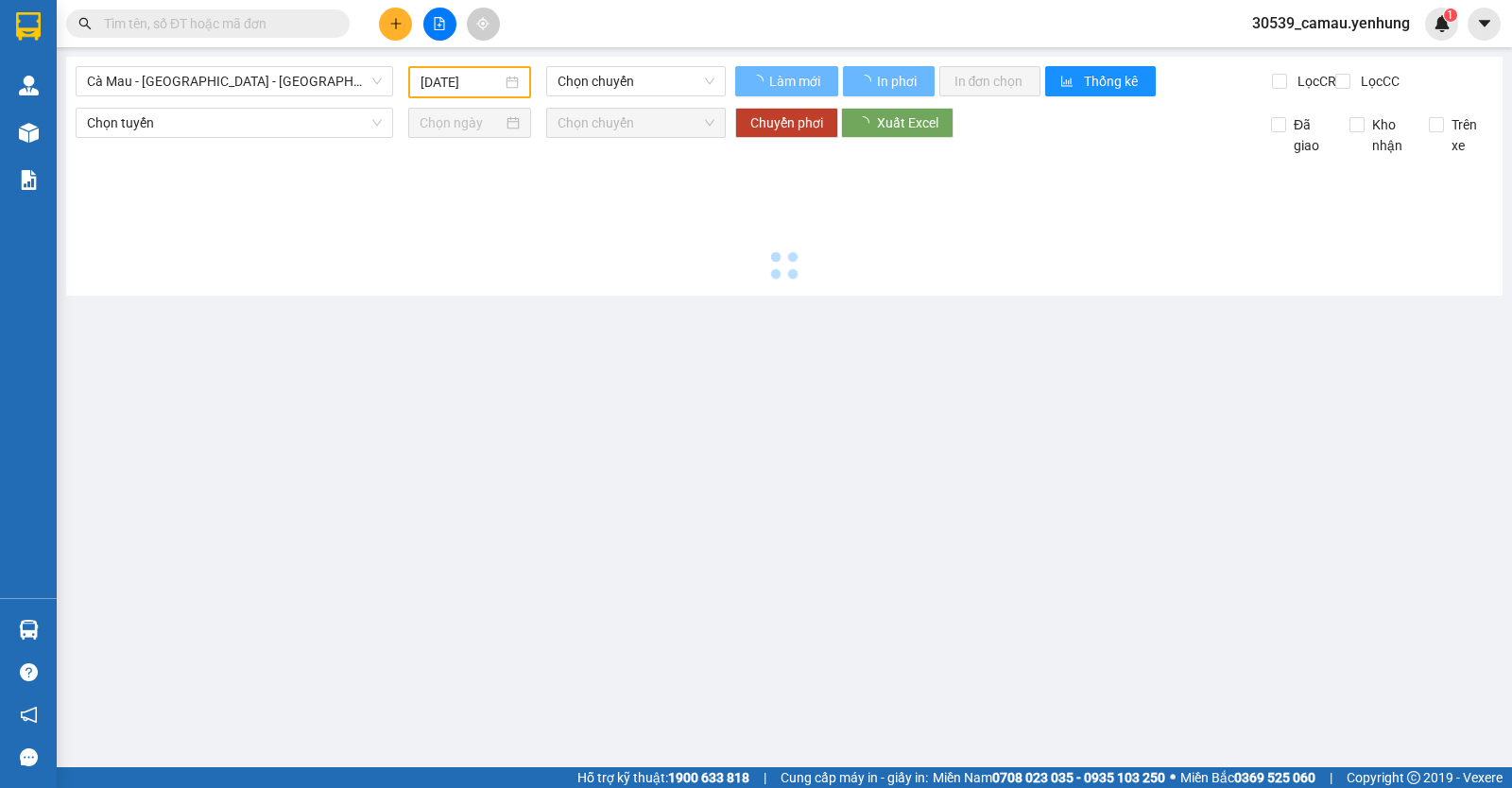 type on "[DATE]" 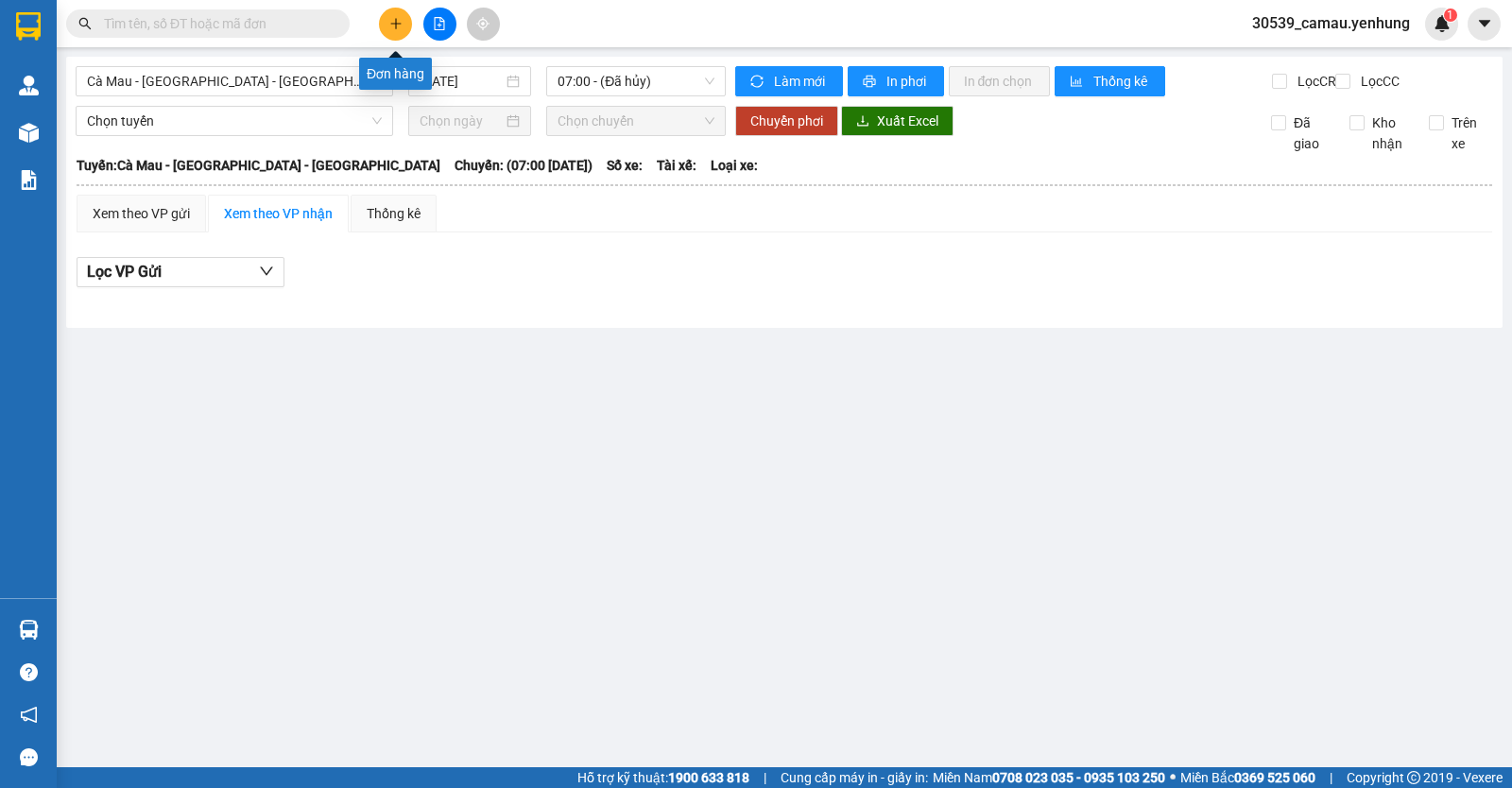 click at bounding box center [395, 24] 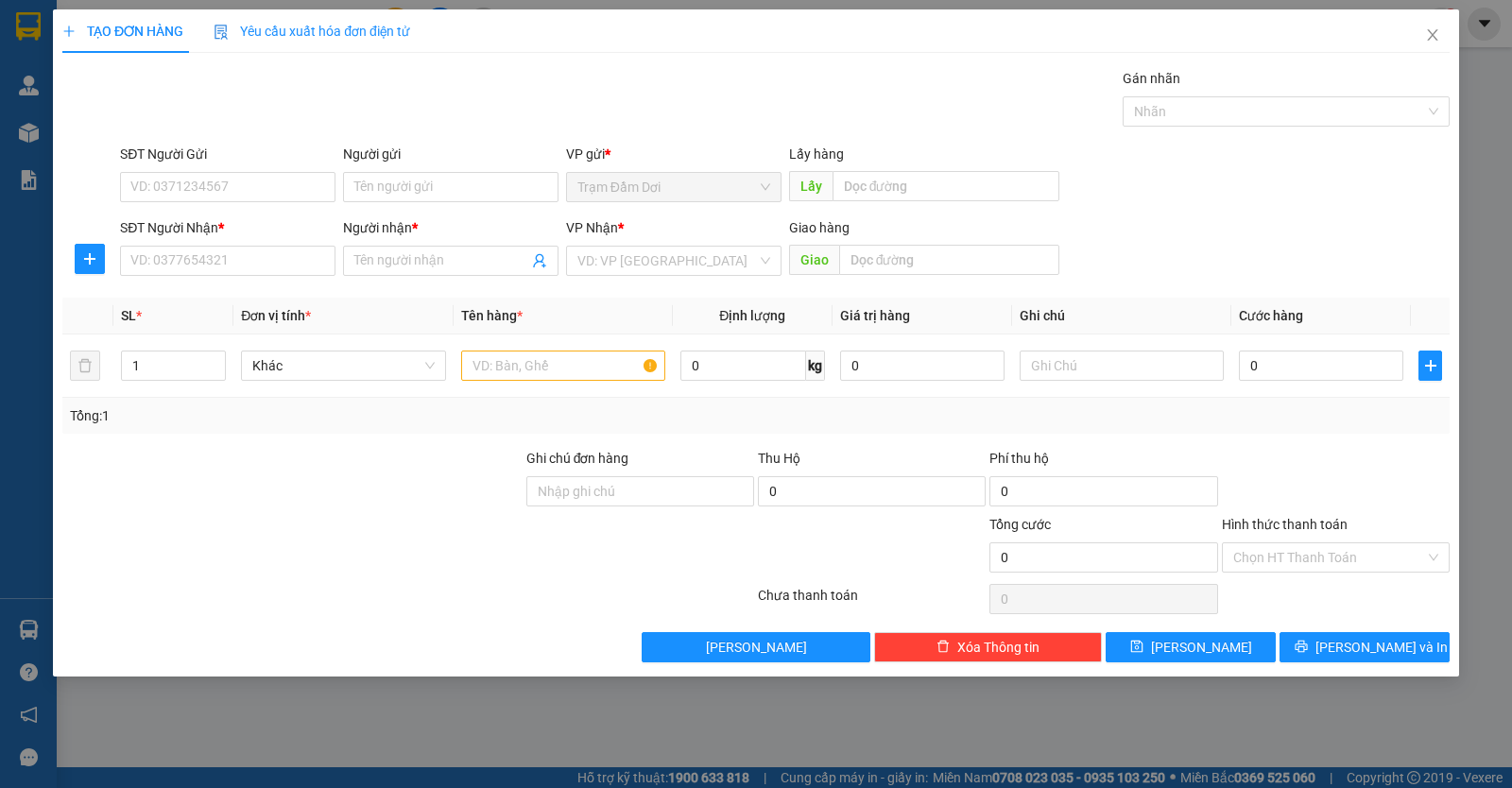 click on "SĐT Người Nhận  * VD: 0377654321" at bounding box center [228, 250] 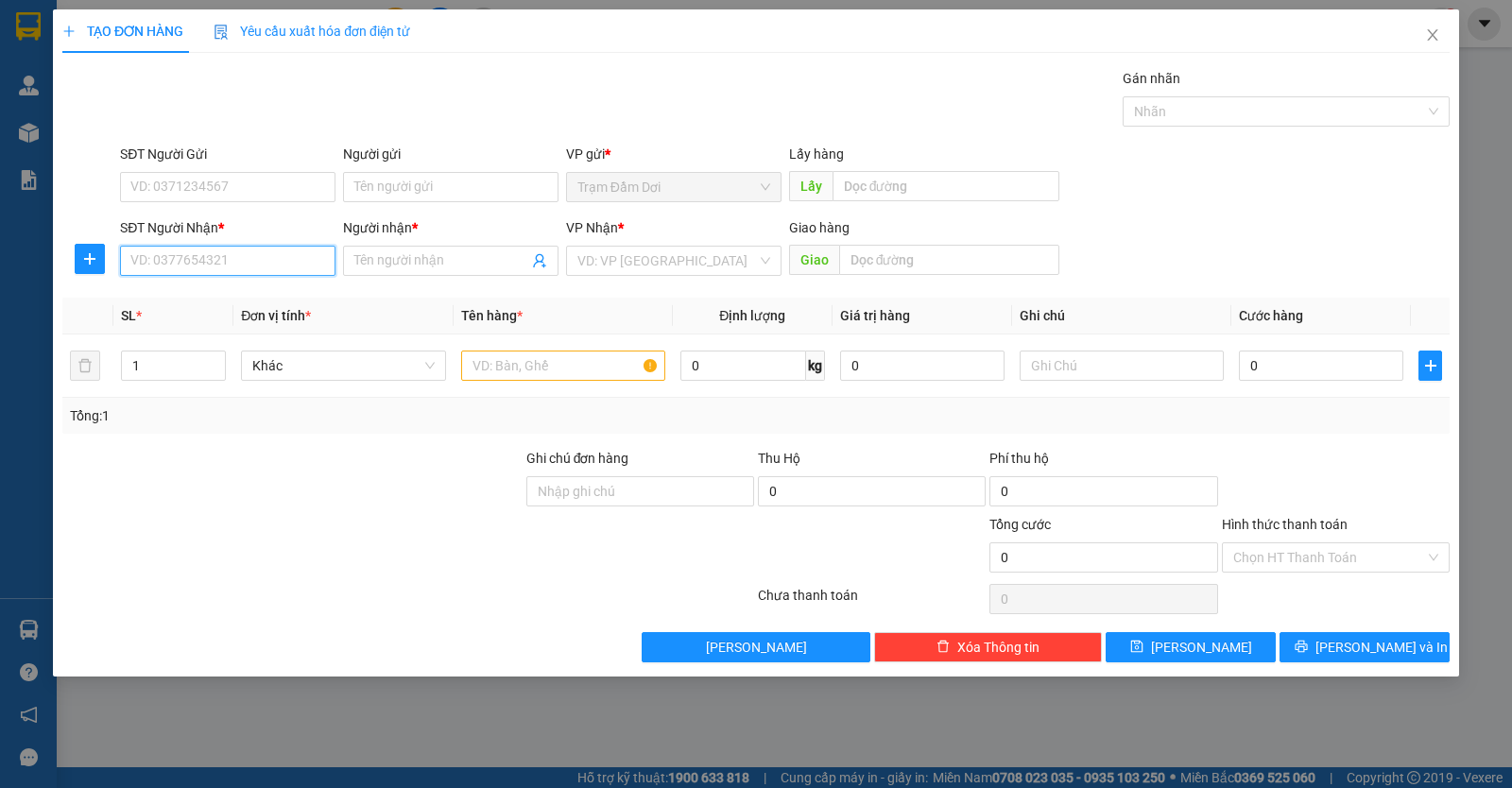 click on "SĐT Người Nhận  *" at bounding box center [228, 261] 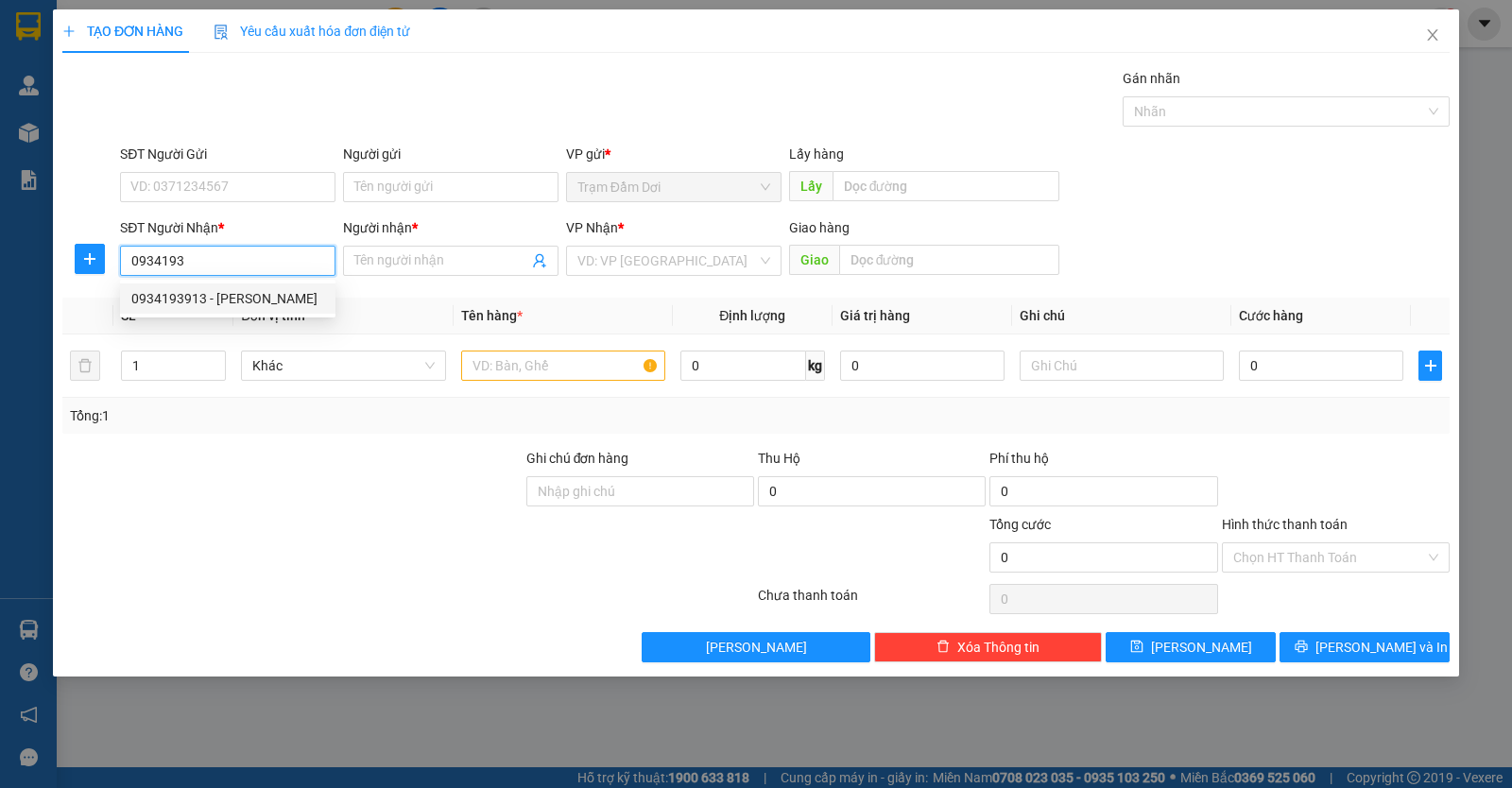 click on "0934193913 - [PERSON_NAME]" at bounding box center (228, 299) 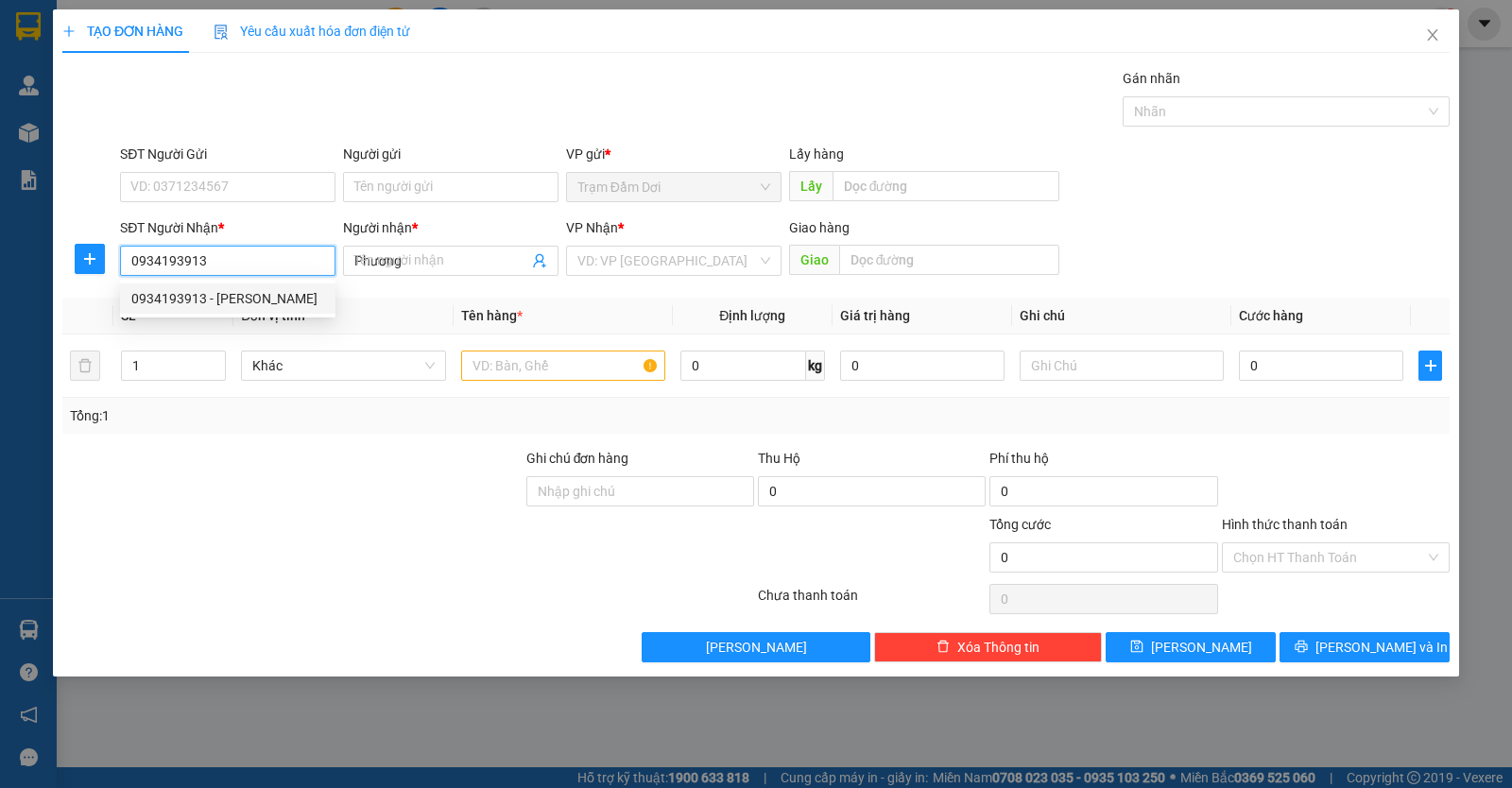 type on "50.000" 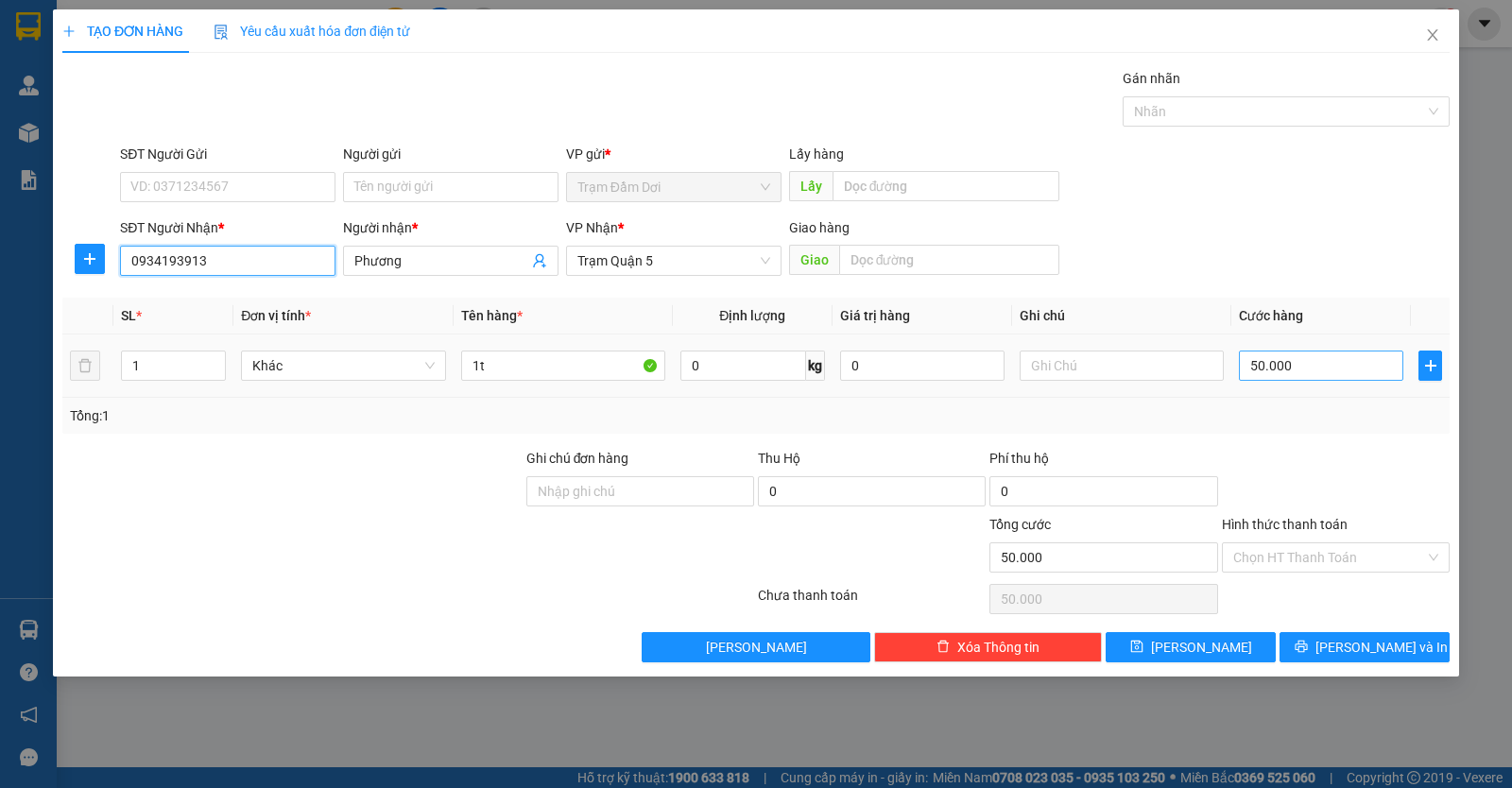 type on "0934193913" 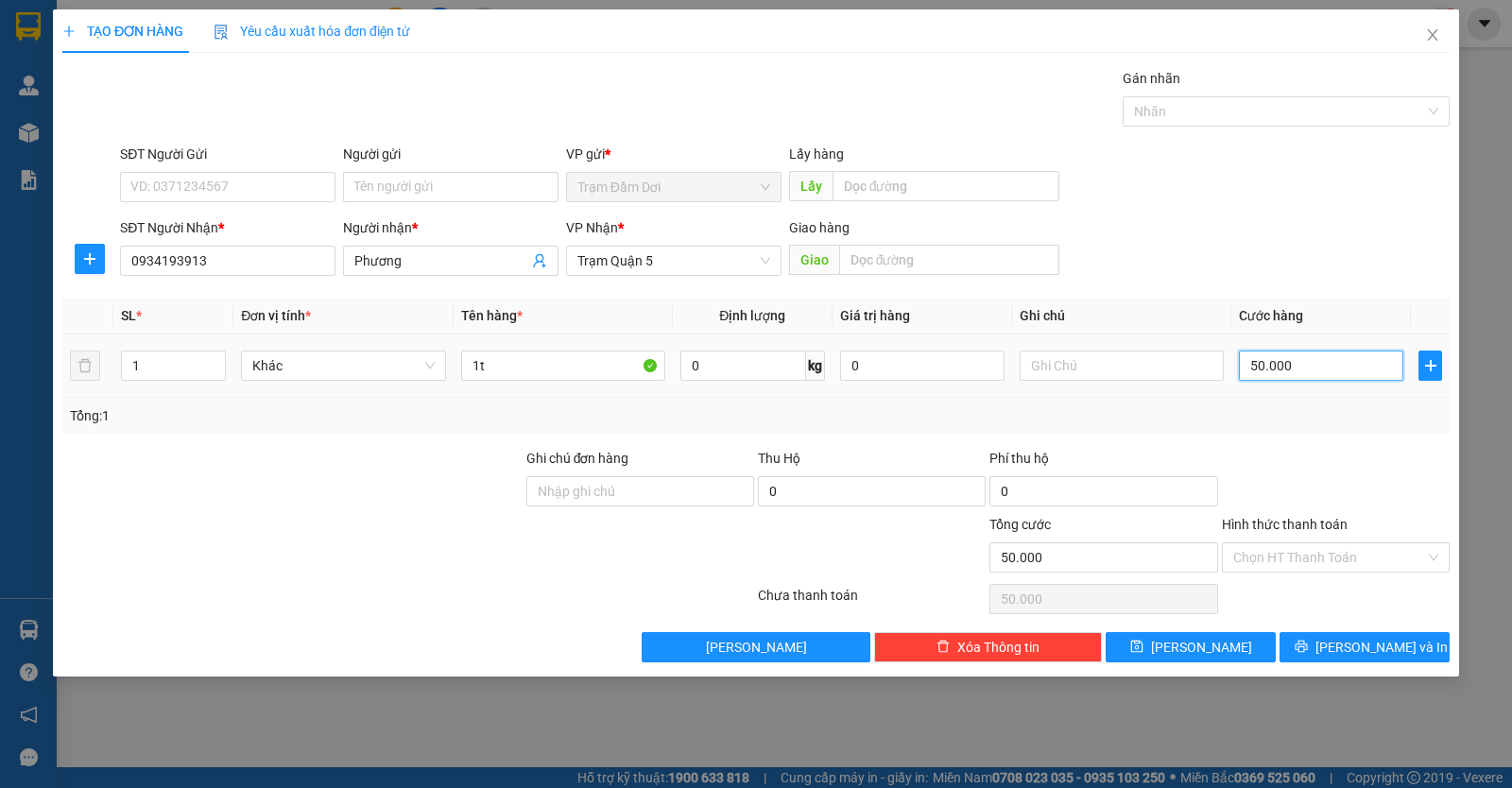 click on "50.000" at bounding box center [1321, 366] 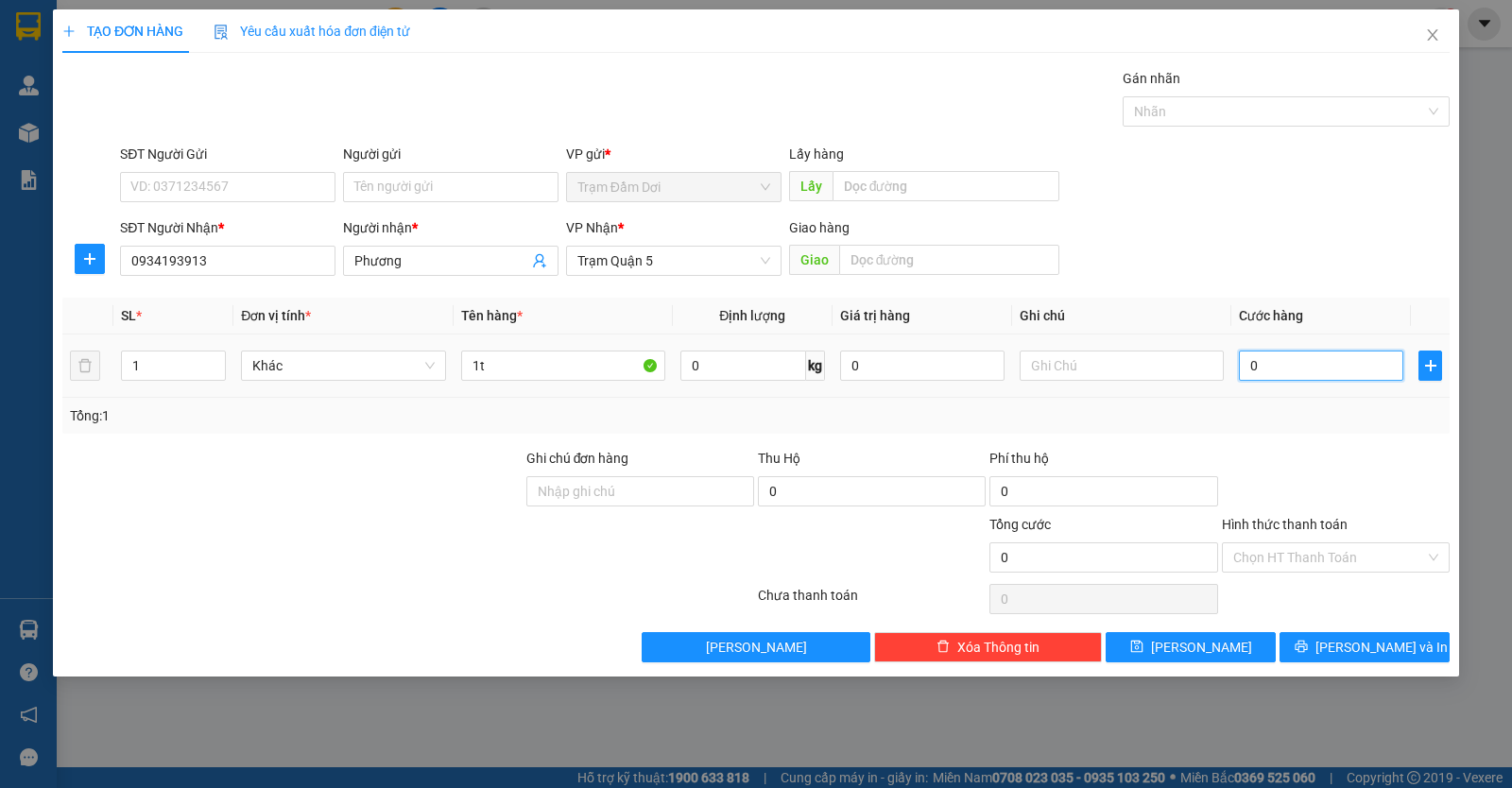 type on "7" 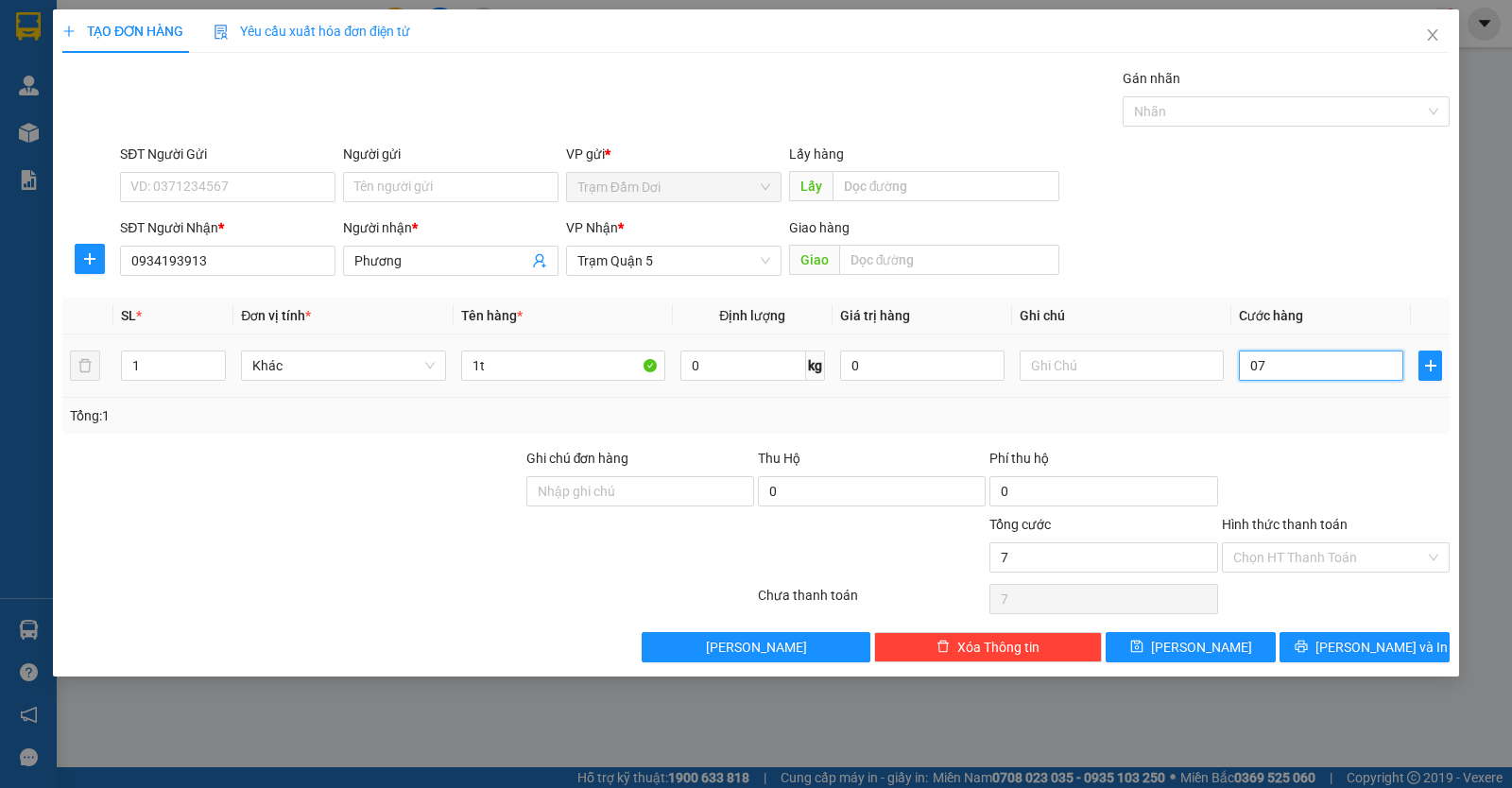 type on "70" 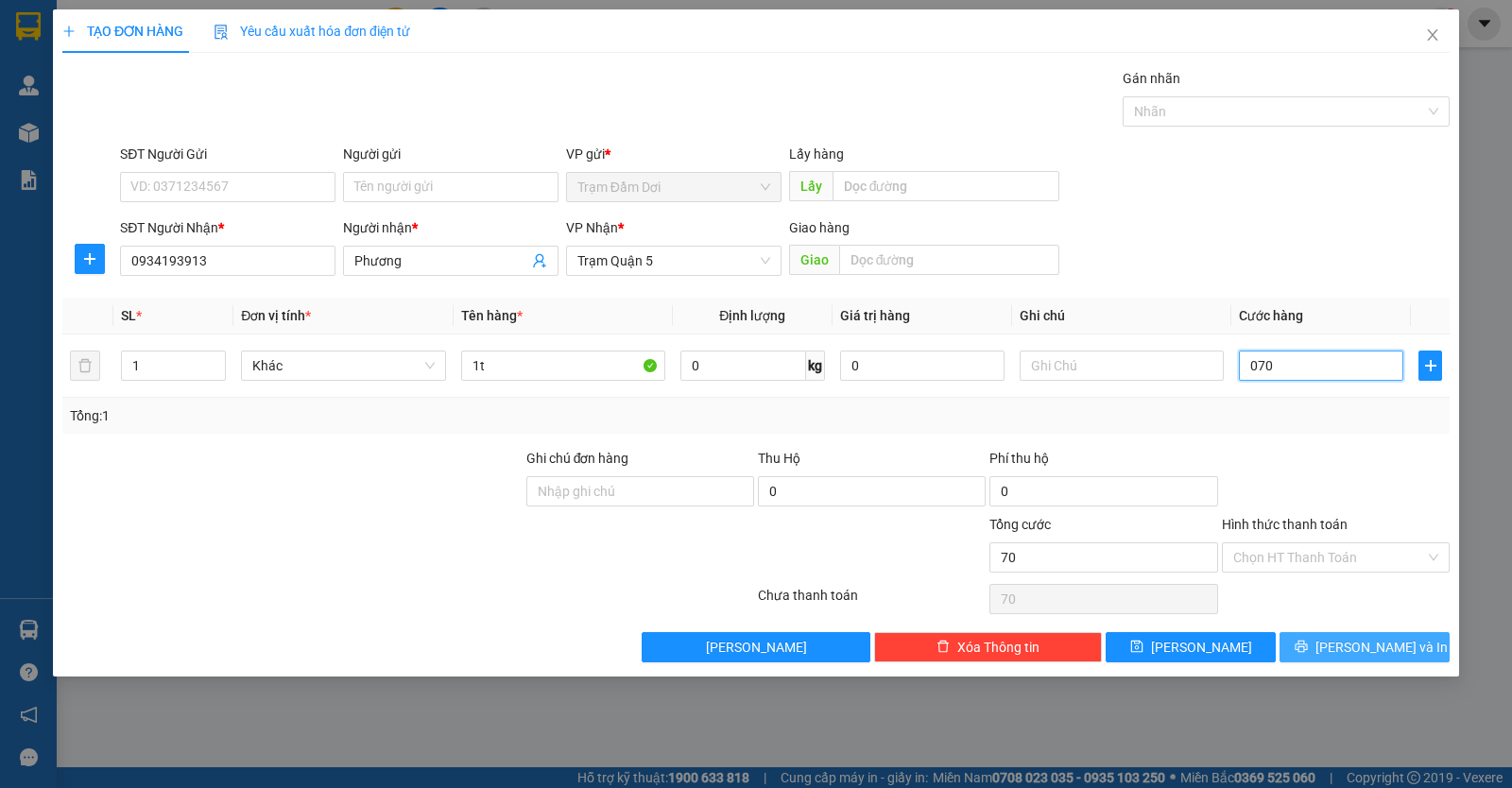 type on "070" 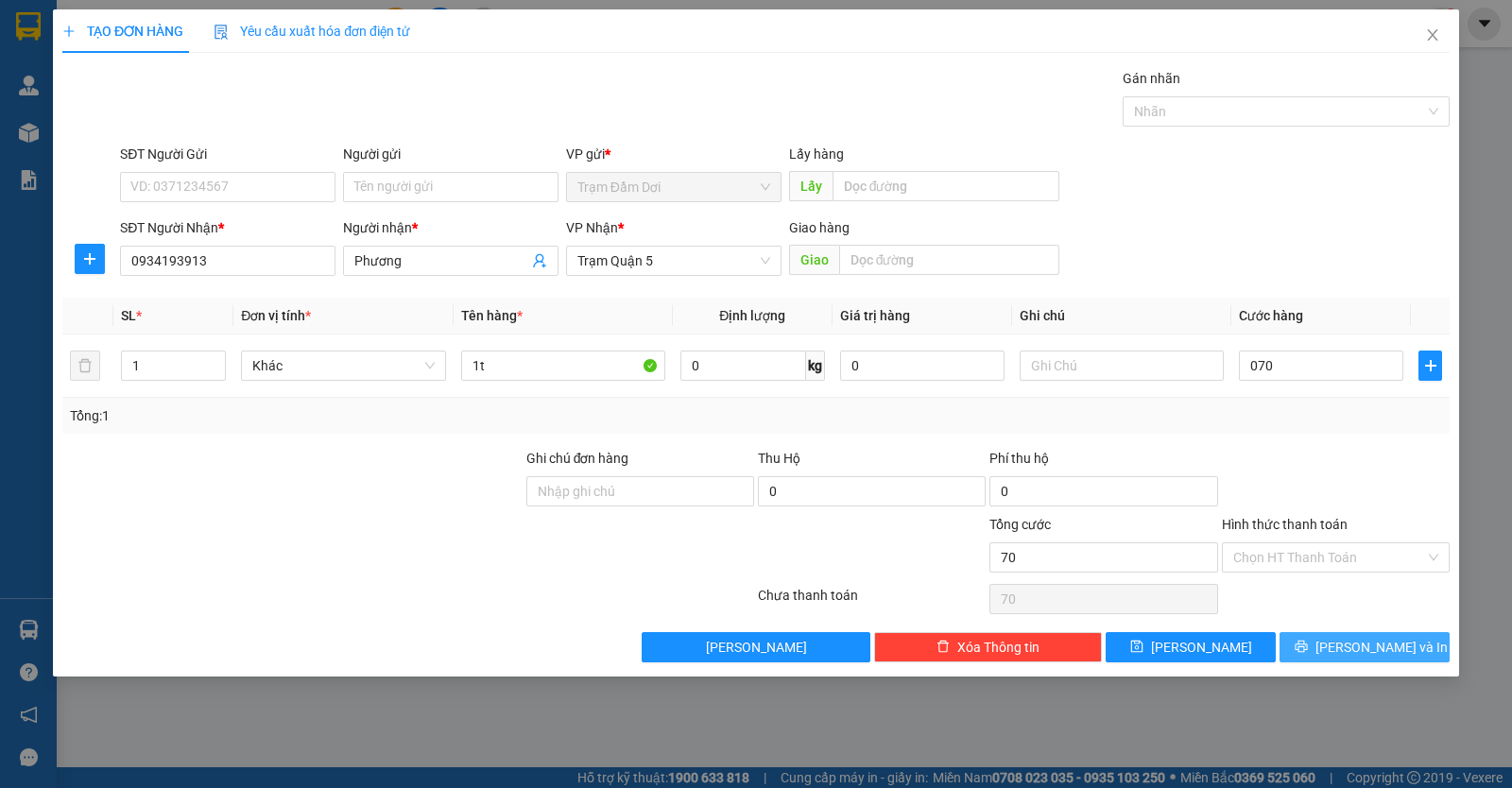 type on "70.000" 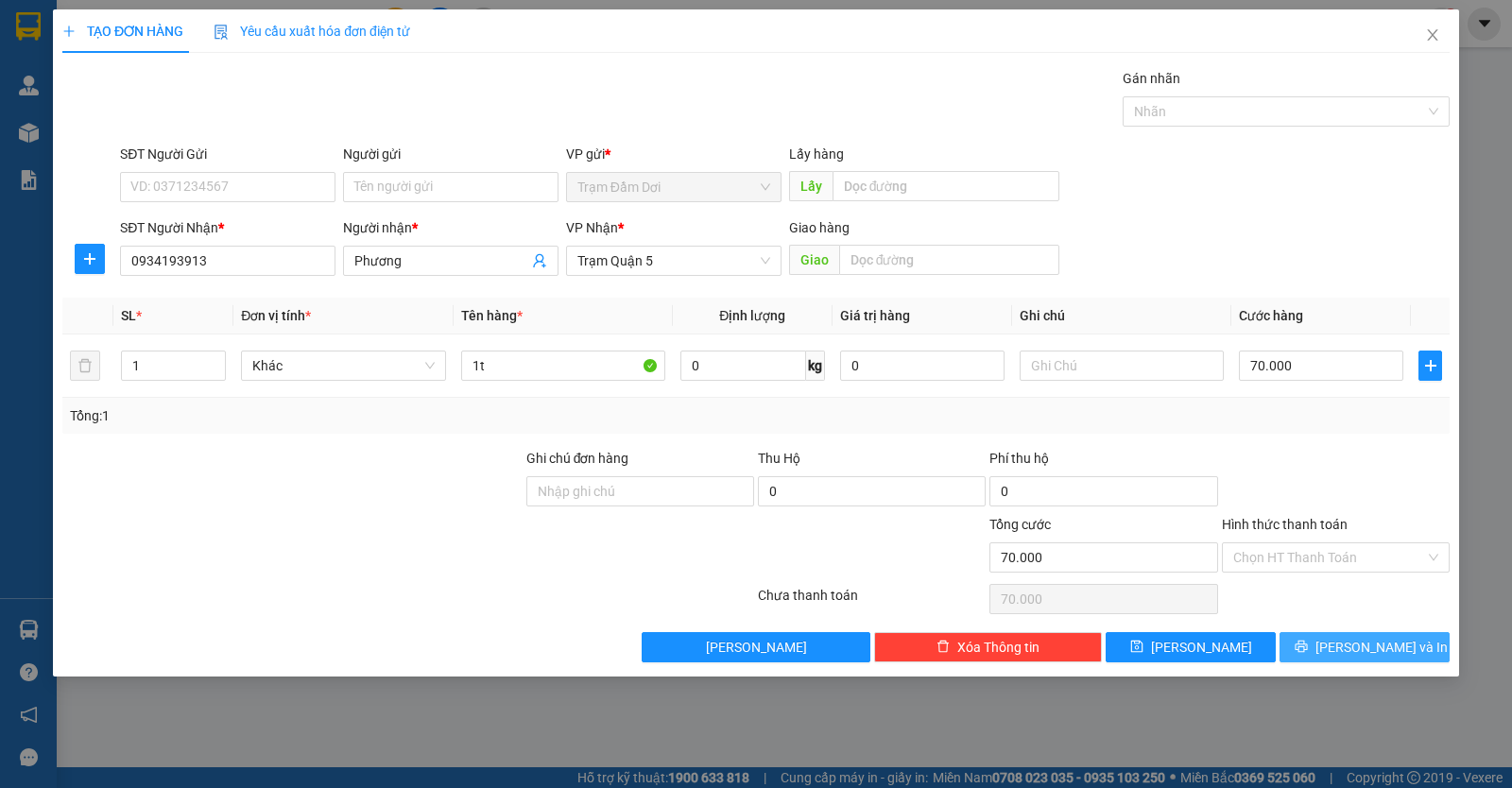 click 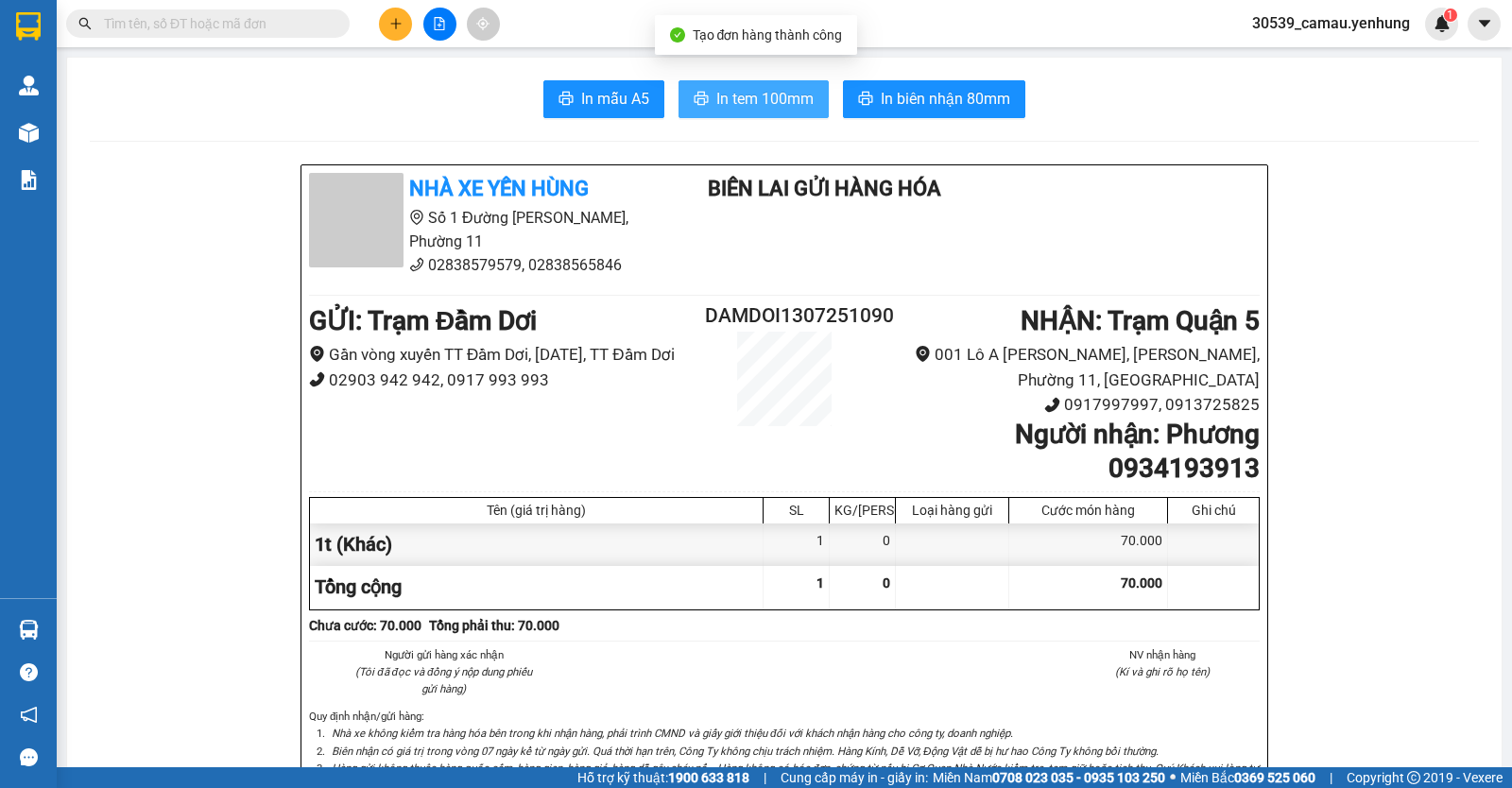 click on "In tem 100mm" at bounding box center (765, 98) 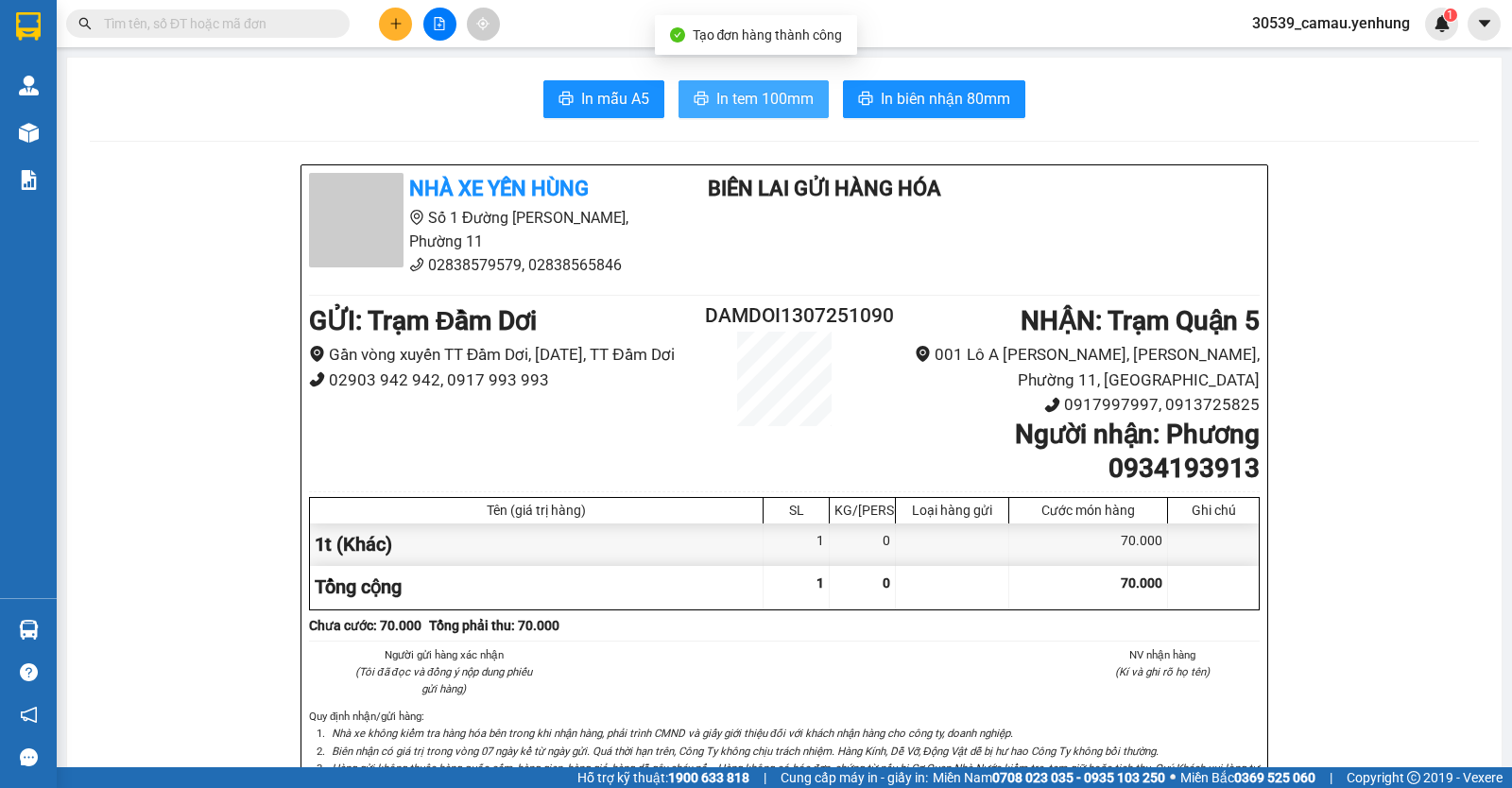 scroll, scrollTop: 0, scrollLeft: 0, axis: both 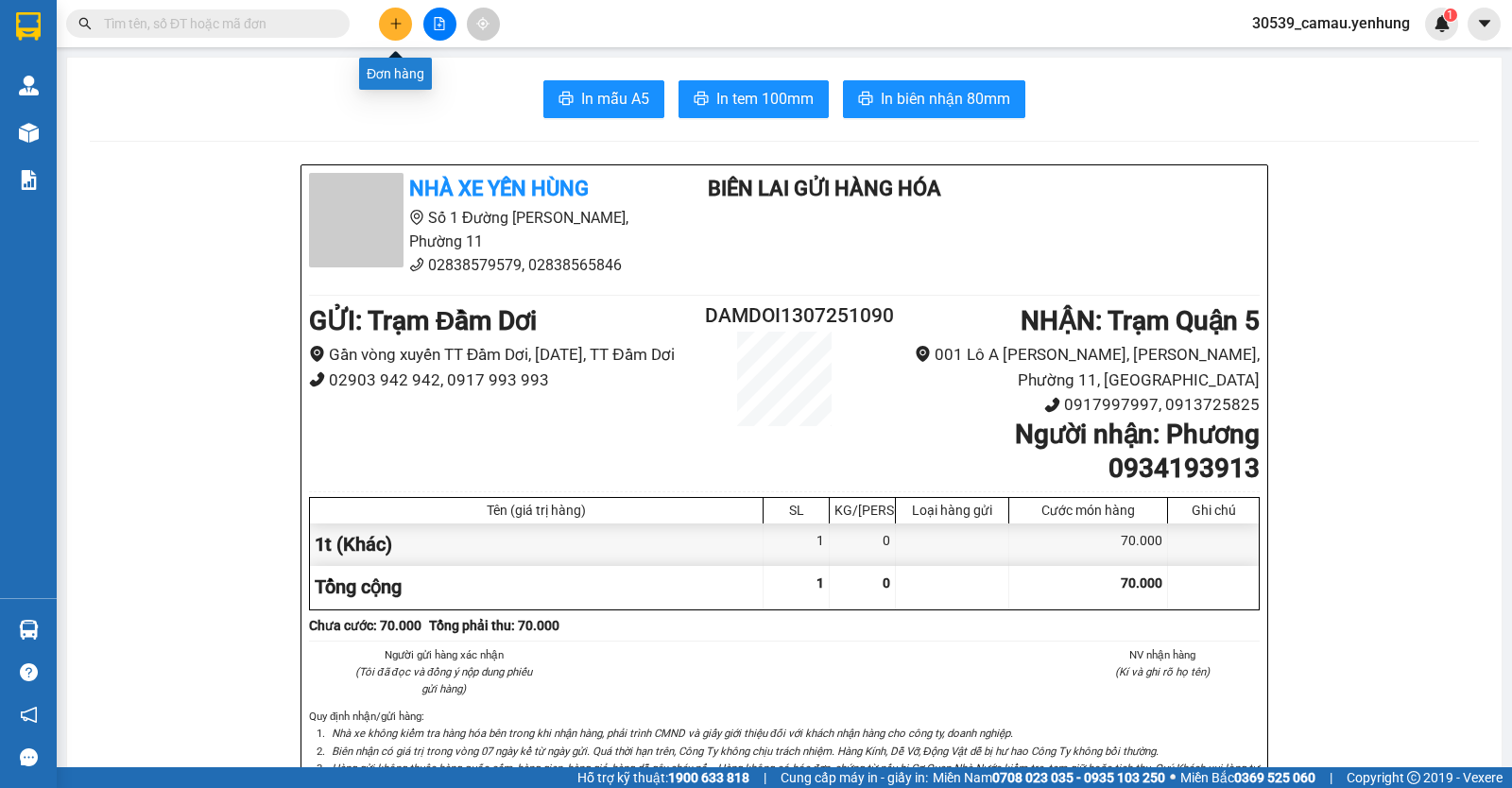 click 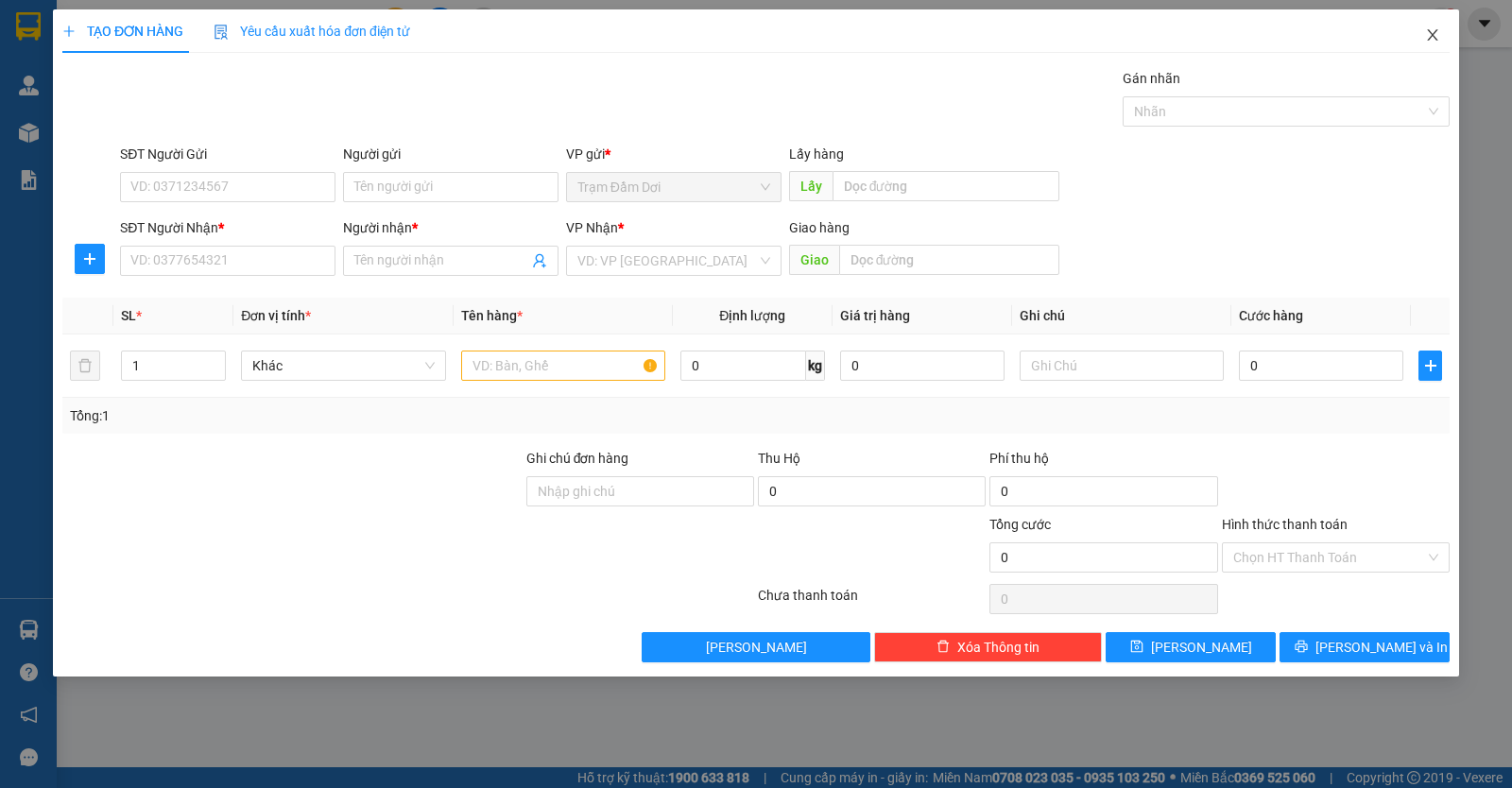 click 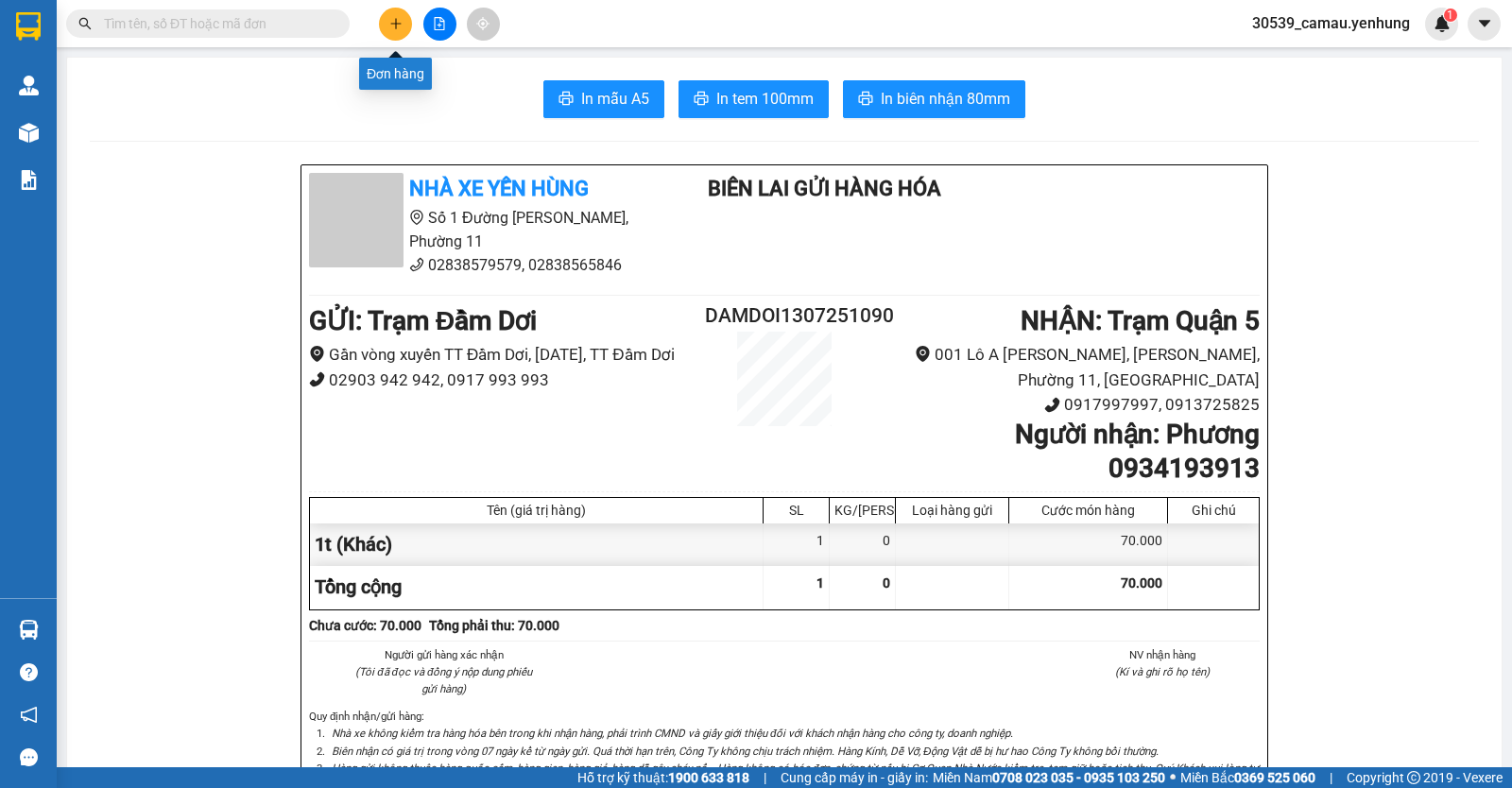 click 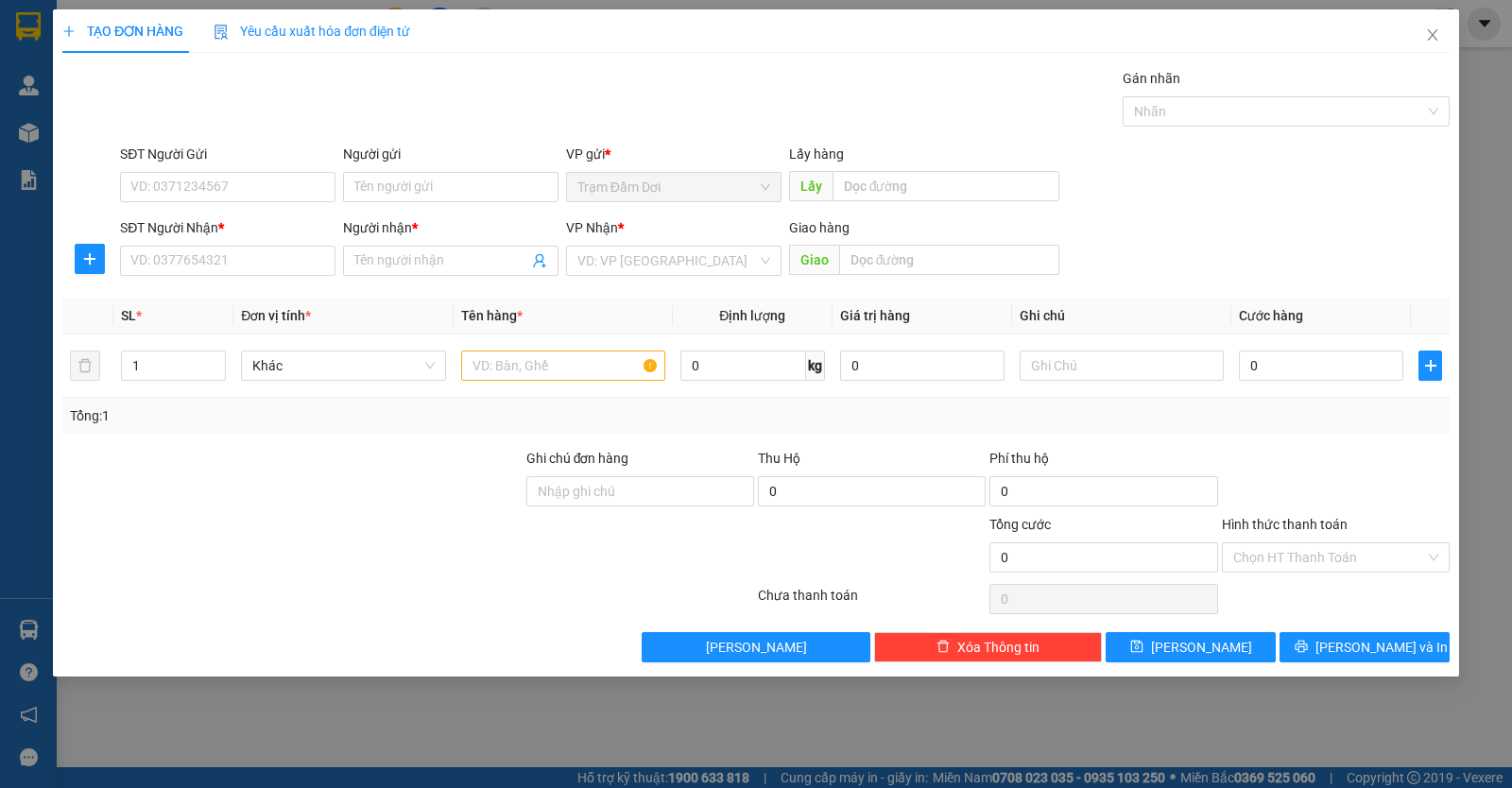 drag, startPoint x: 1342, startPoint y: 200, endPoint x: 1083, endPoint y: 160, distance: 262.0706 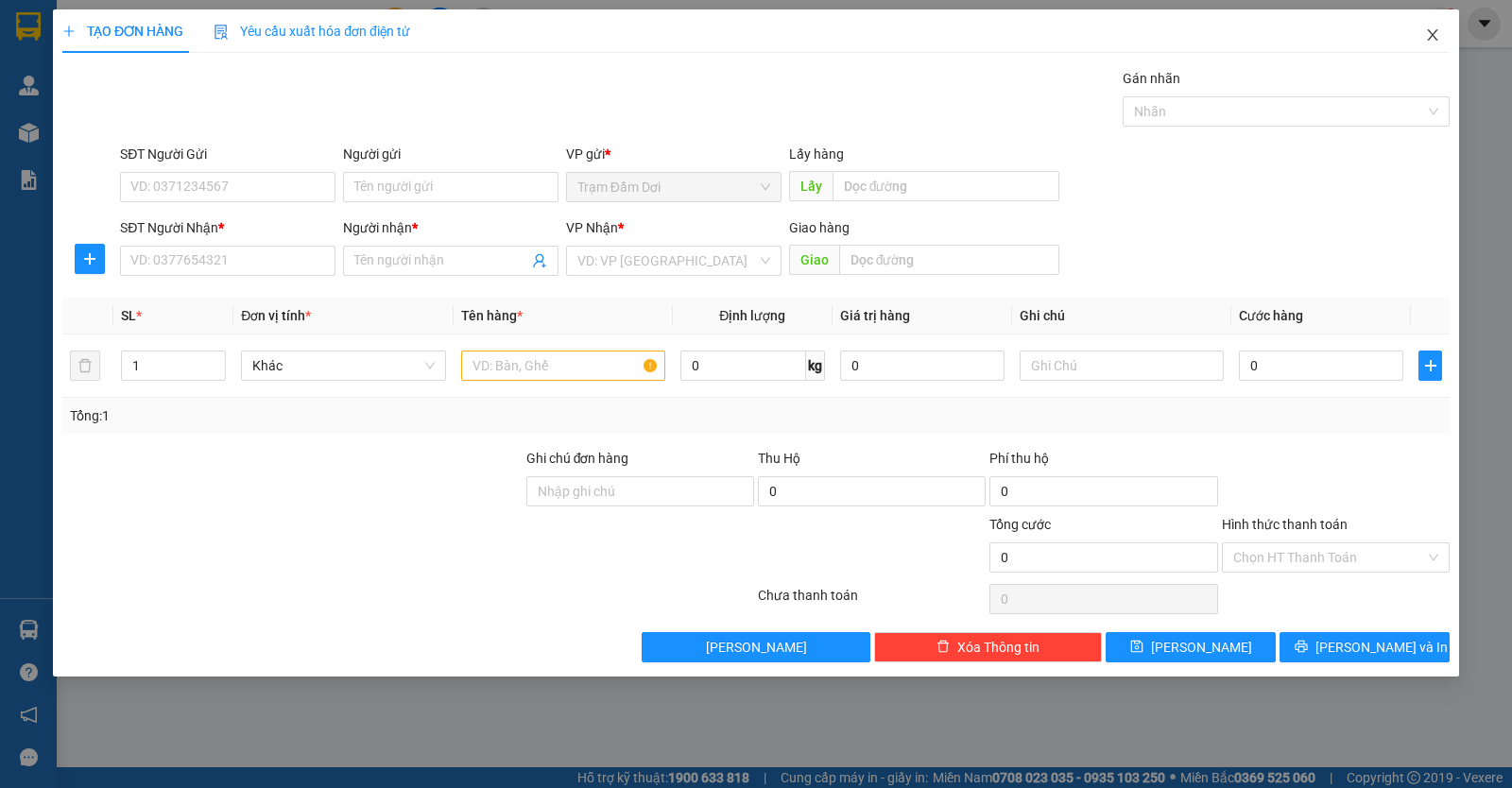 click 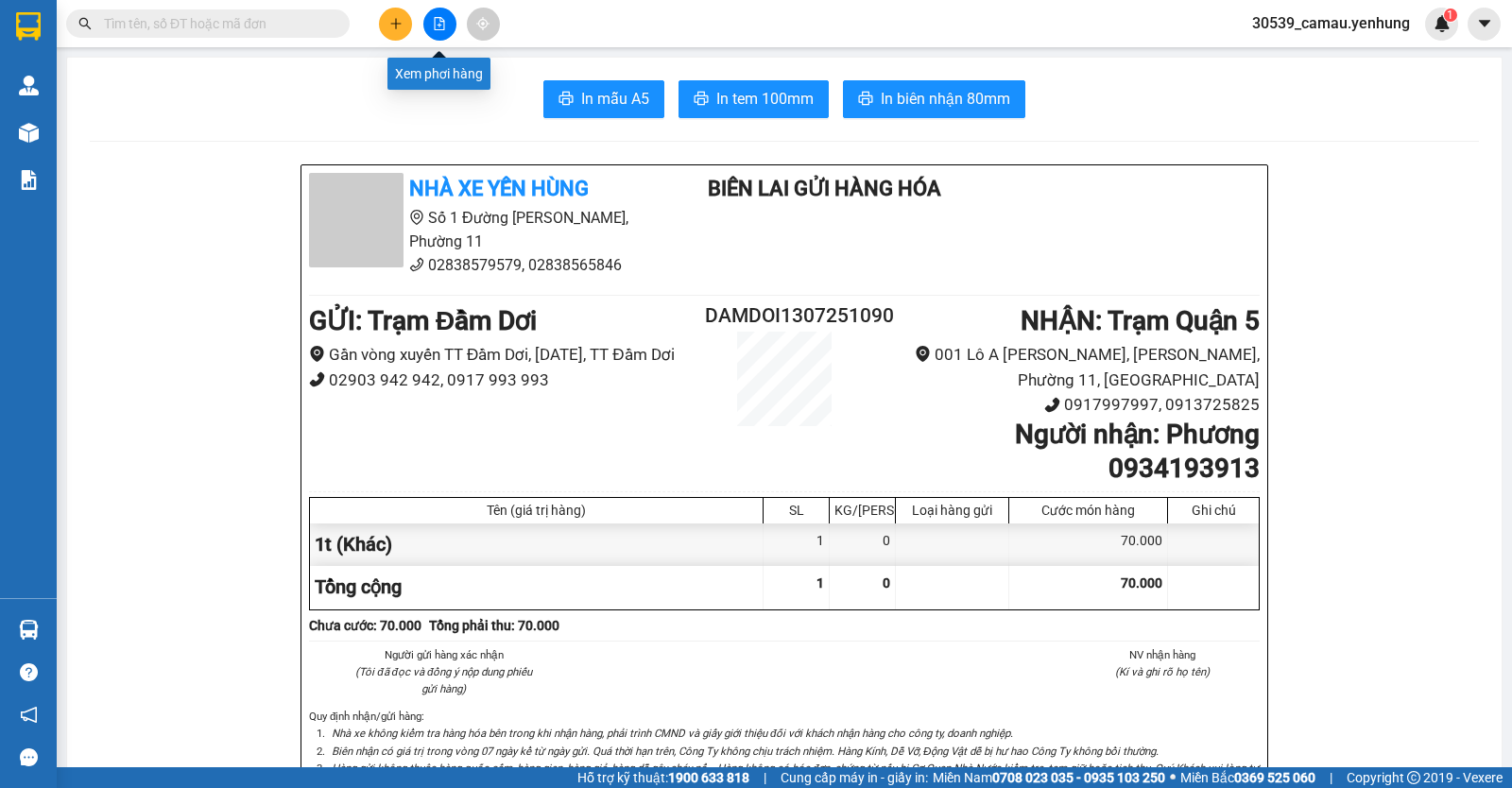 click 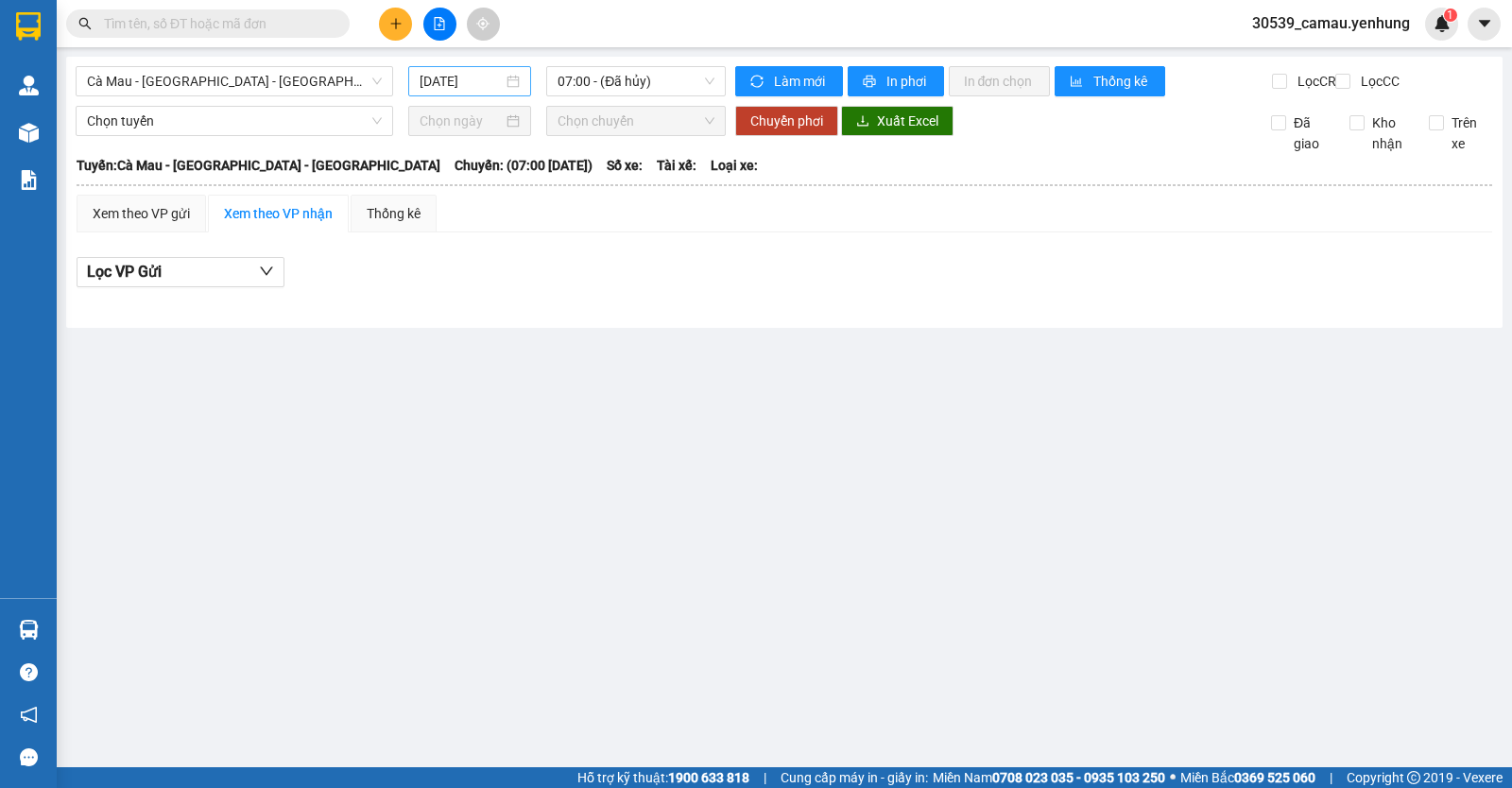 click on "[DATE]" at bounding box center [470, 81] 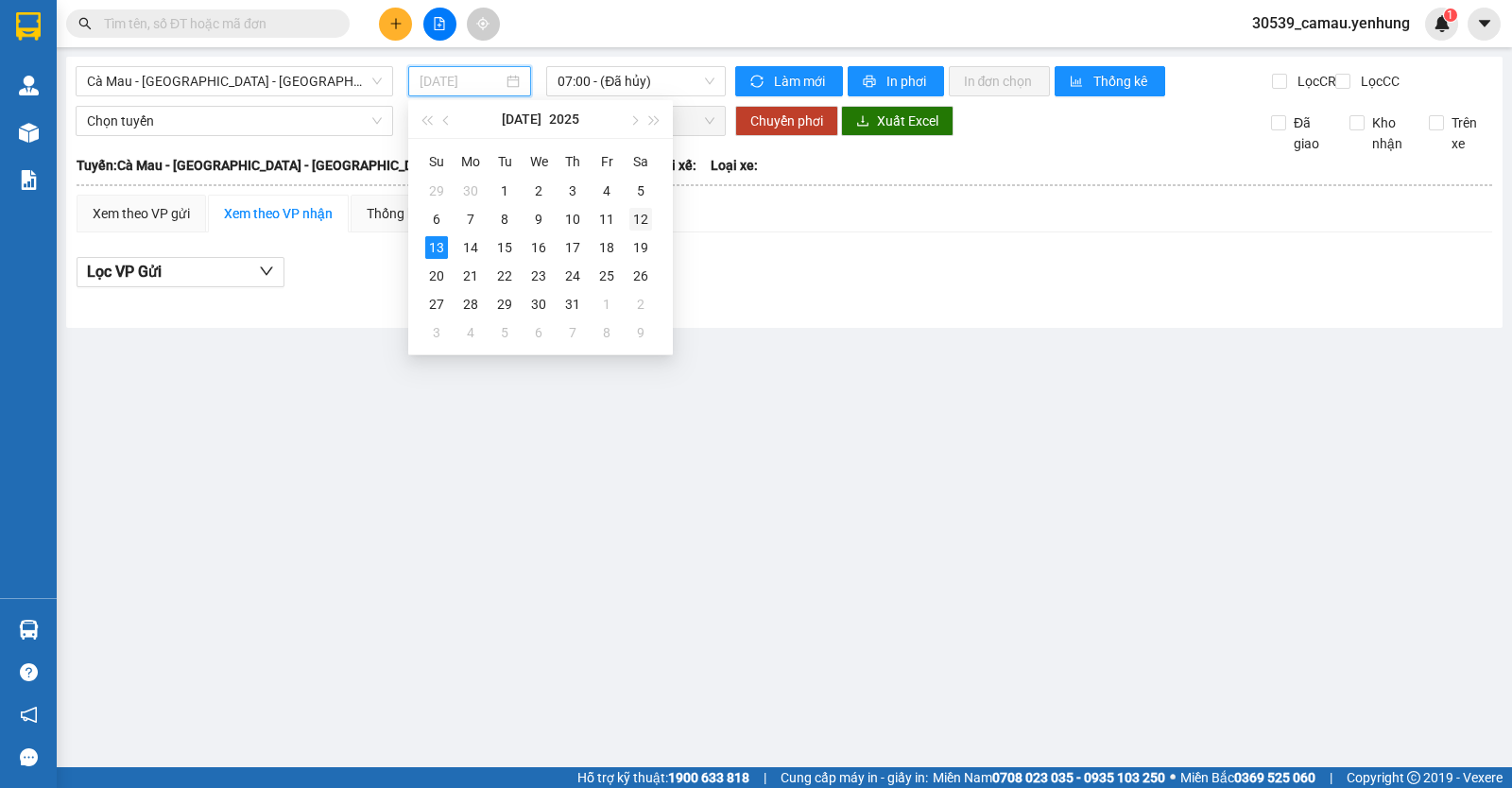 click on "12" at bounding box center [641, 219] 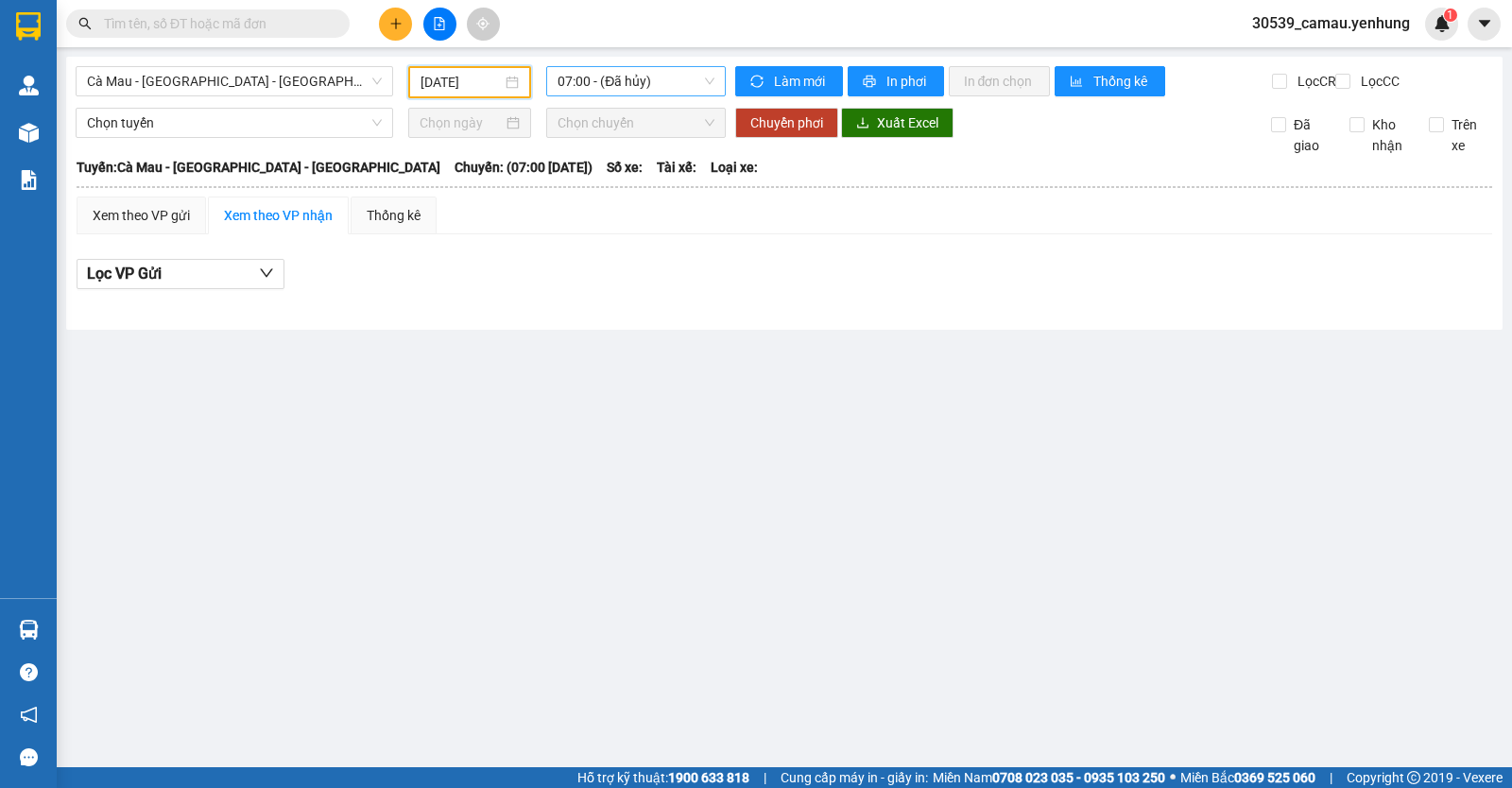 click on "07:00     - (Đã hủy)" at bounding box center (635, 81) 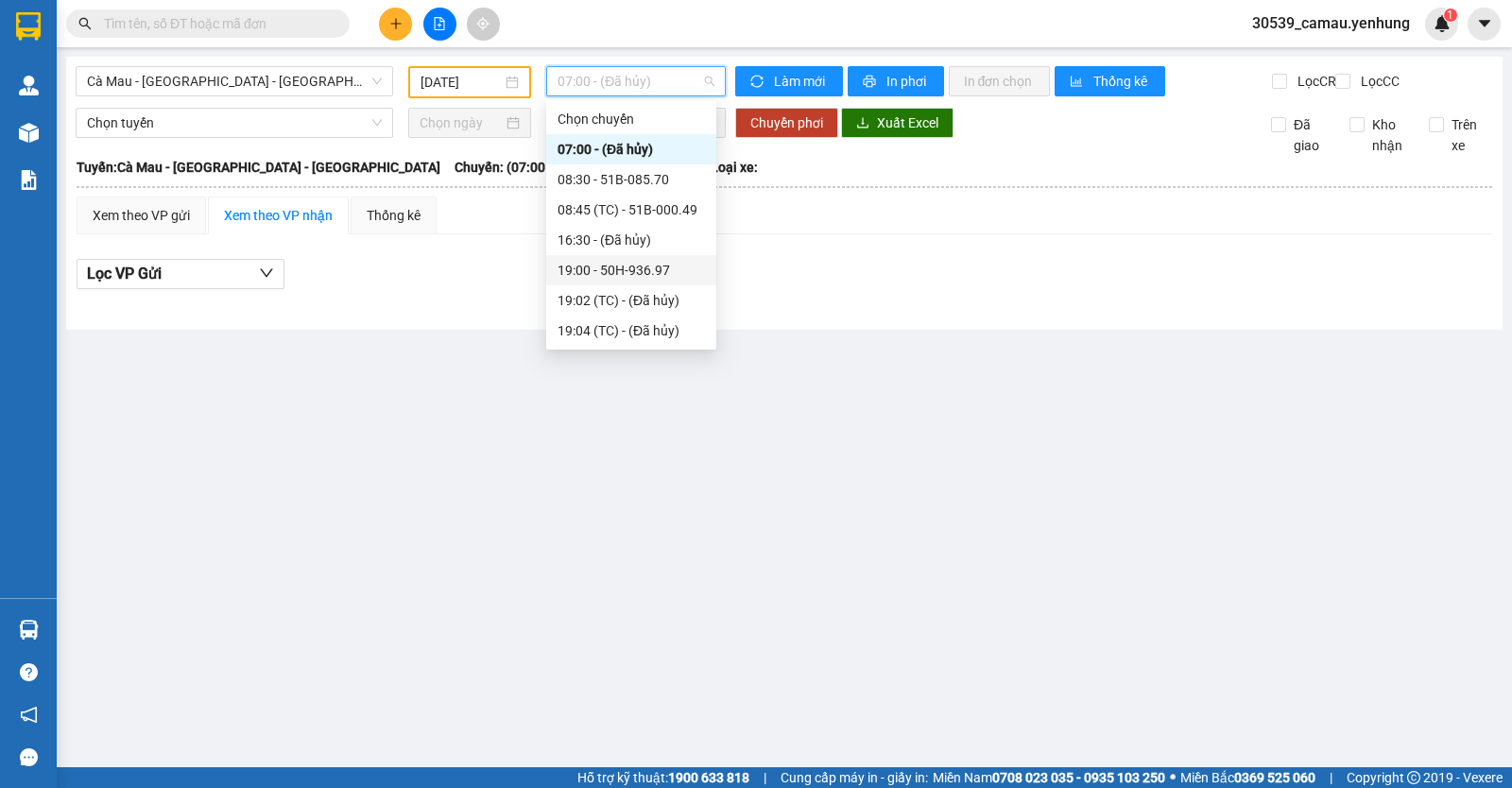click on "19:00     - 50H-936.97" at bounding box center (631, 270) 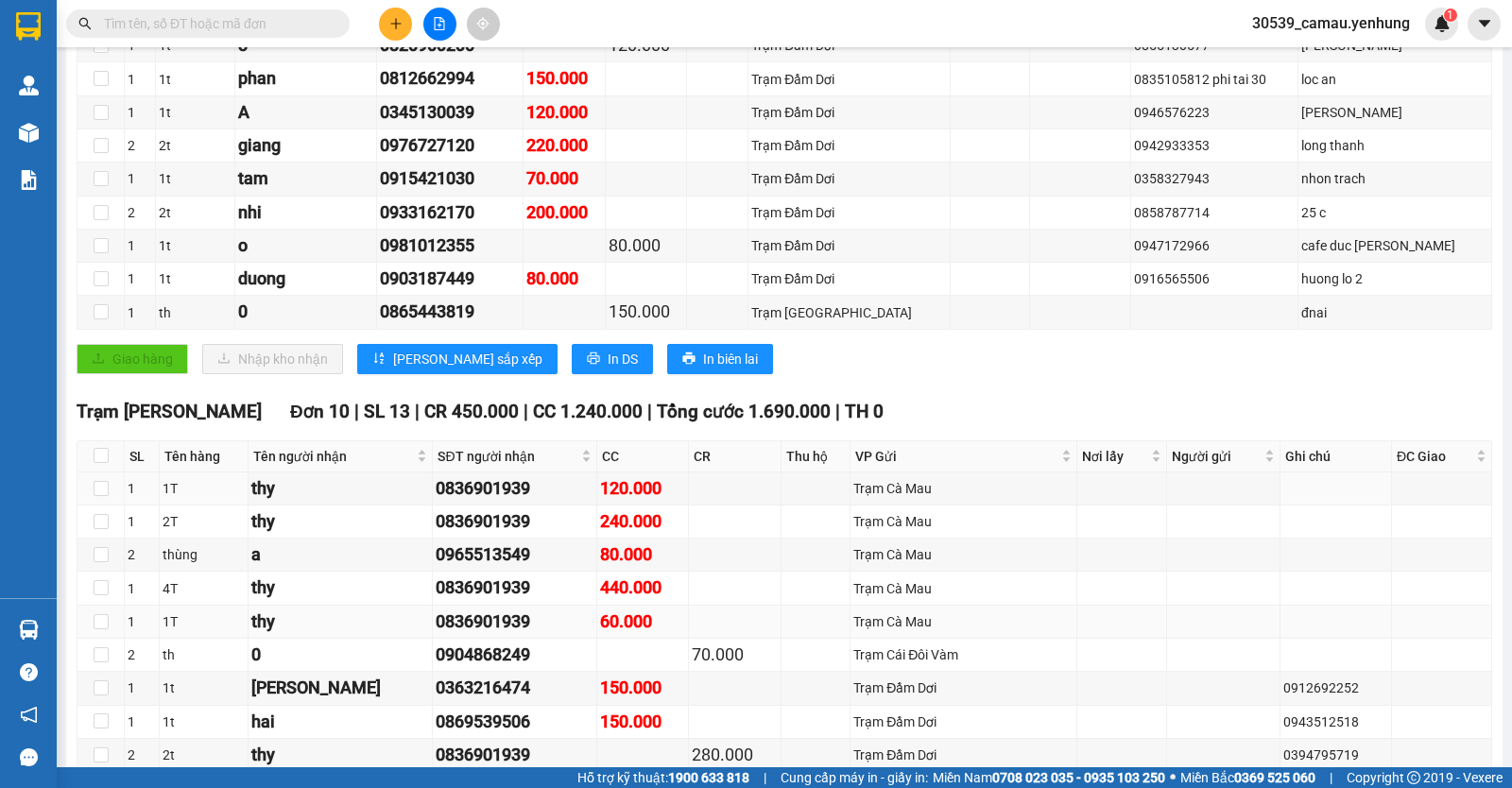 scroll, scrollTop: 945, scrollLeft: 0, axis: vertical 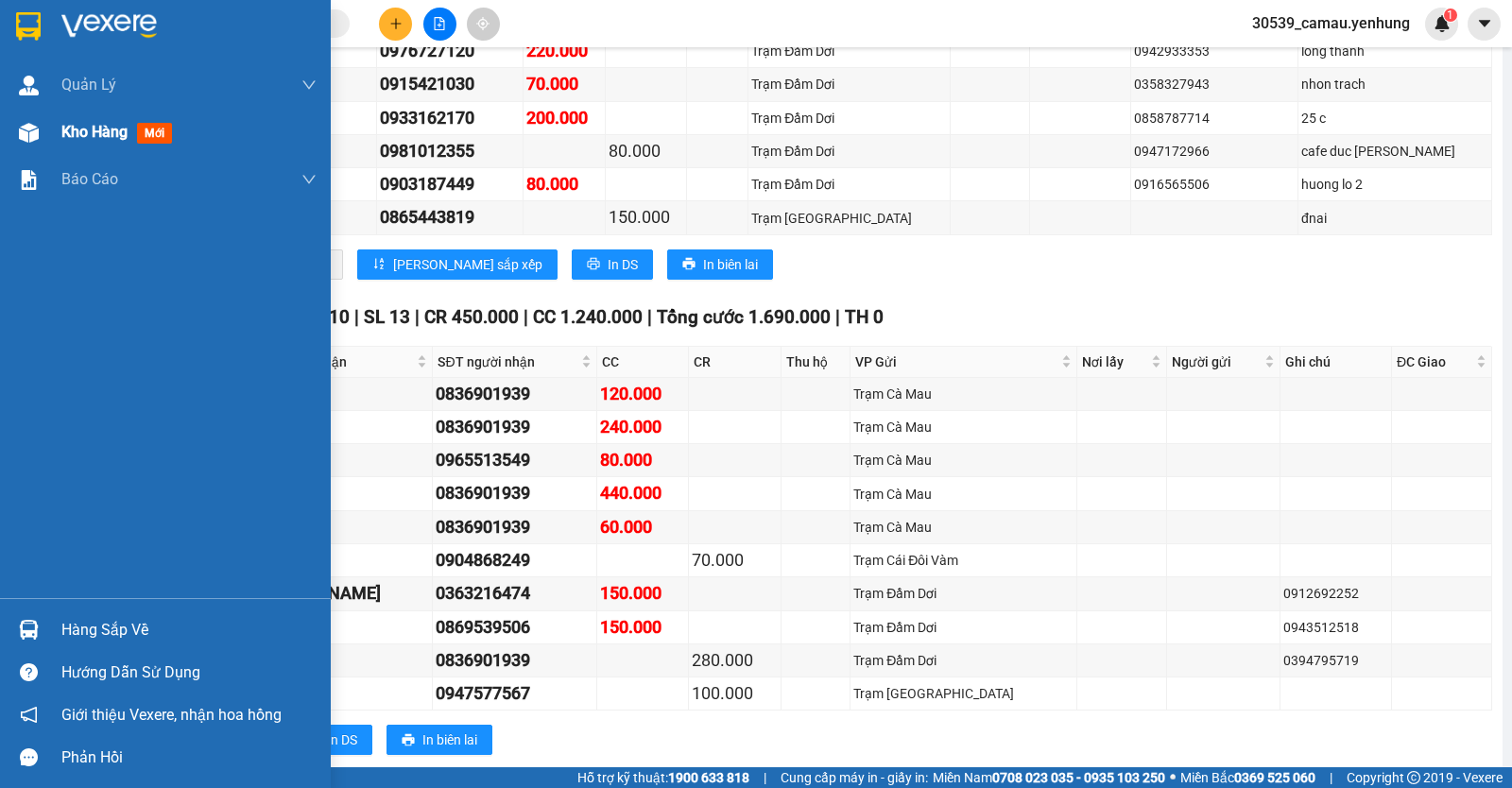 click on "Kho hàng mới" at bounding box center (165, 132) 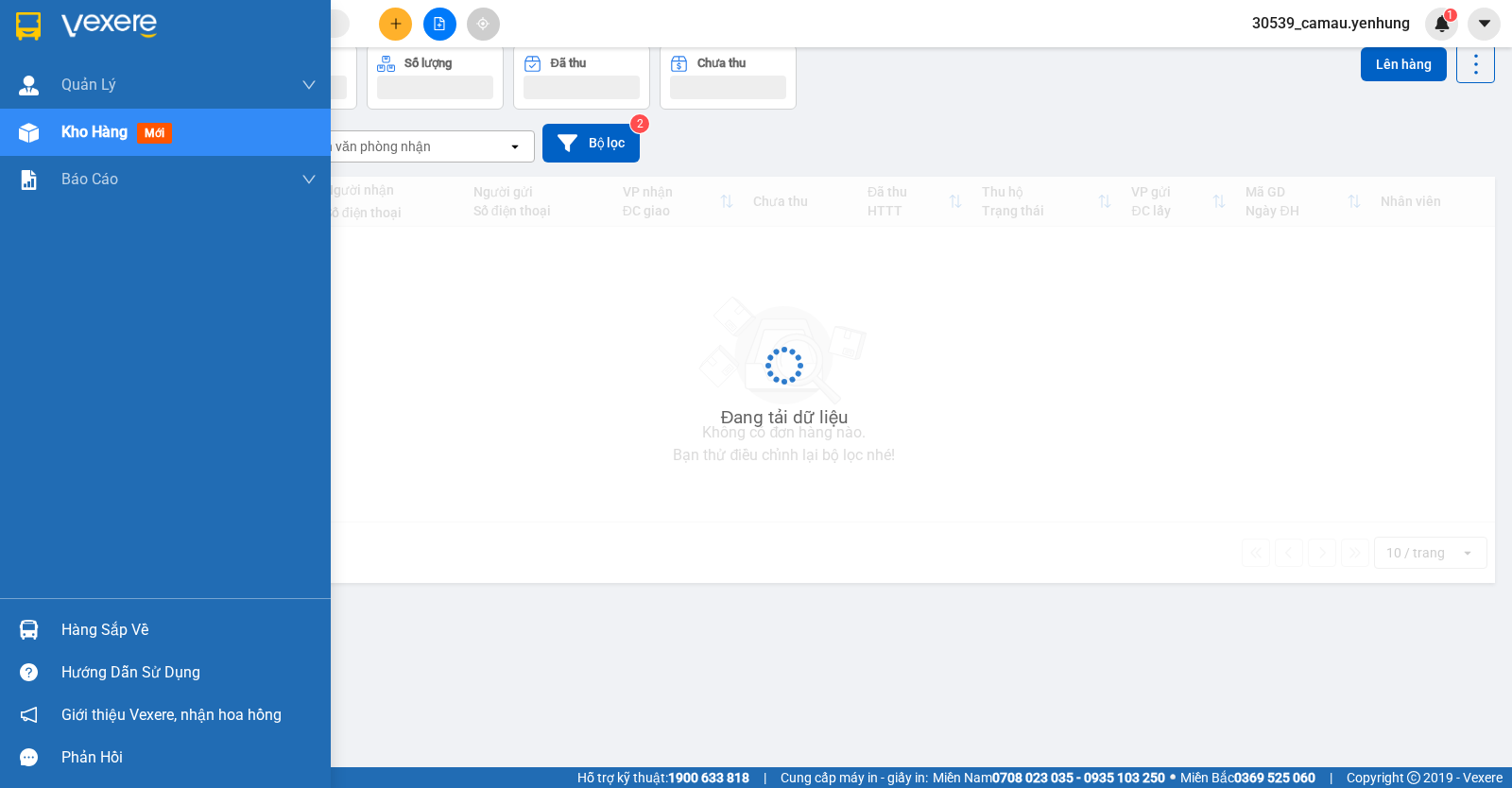 scroll, scrollTop: 87, scrollLeft: 0, axis: vertical 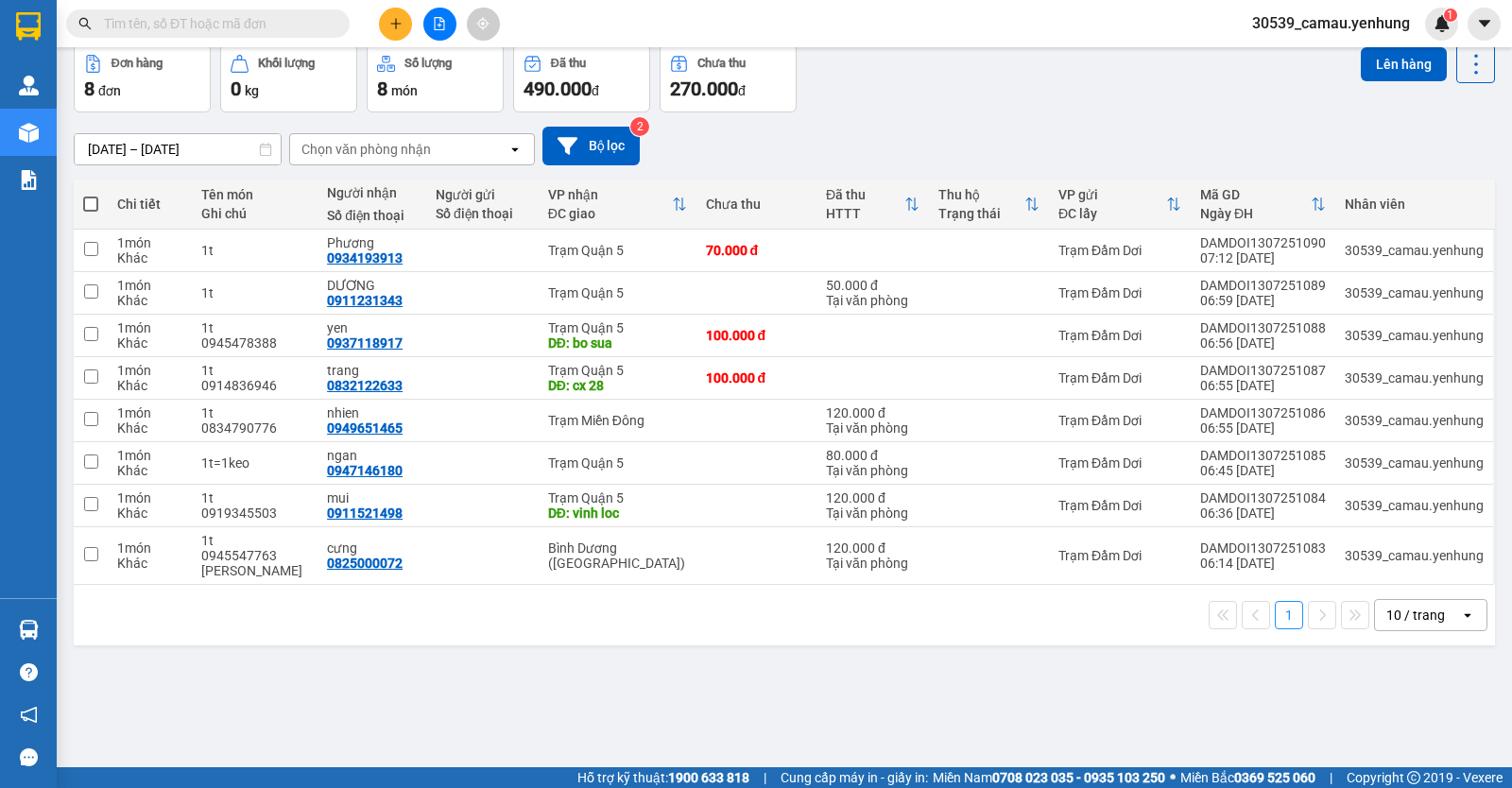 click on "10 / trang" at bounding box center (1416, 615) 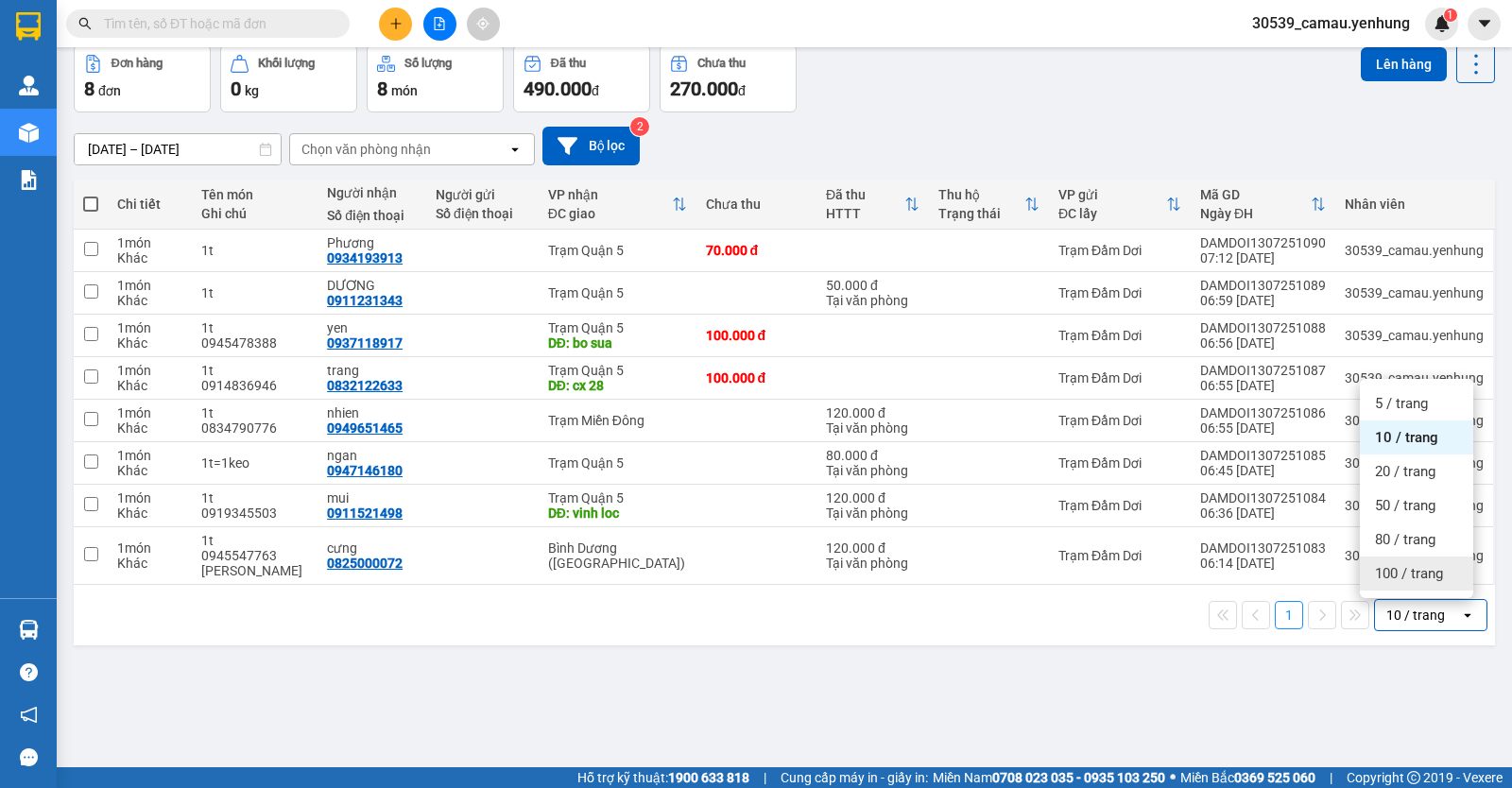 click on "100 / trang" at bounding box center [1409, 574] 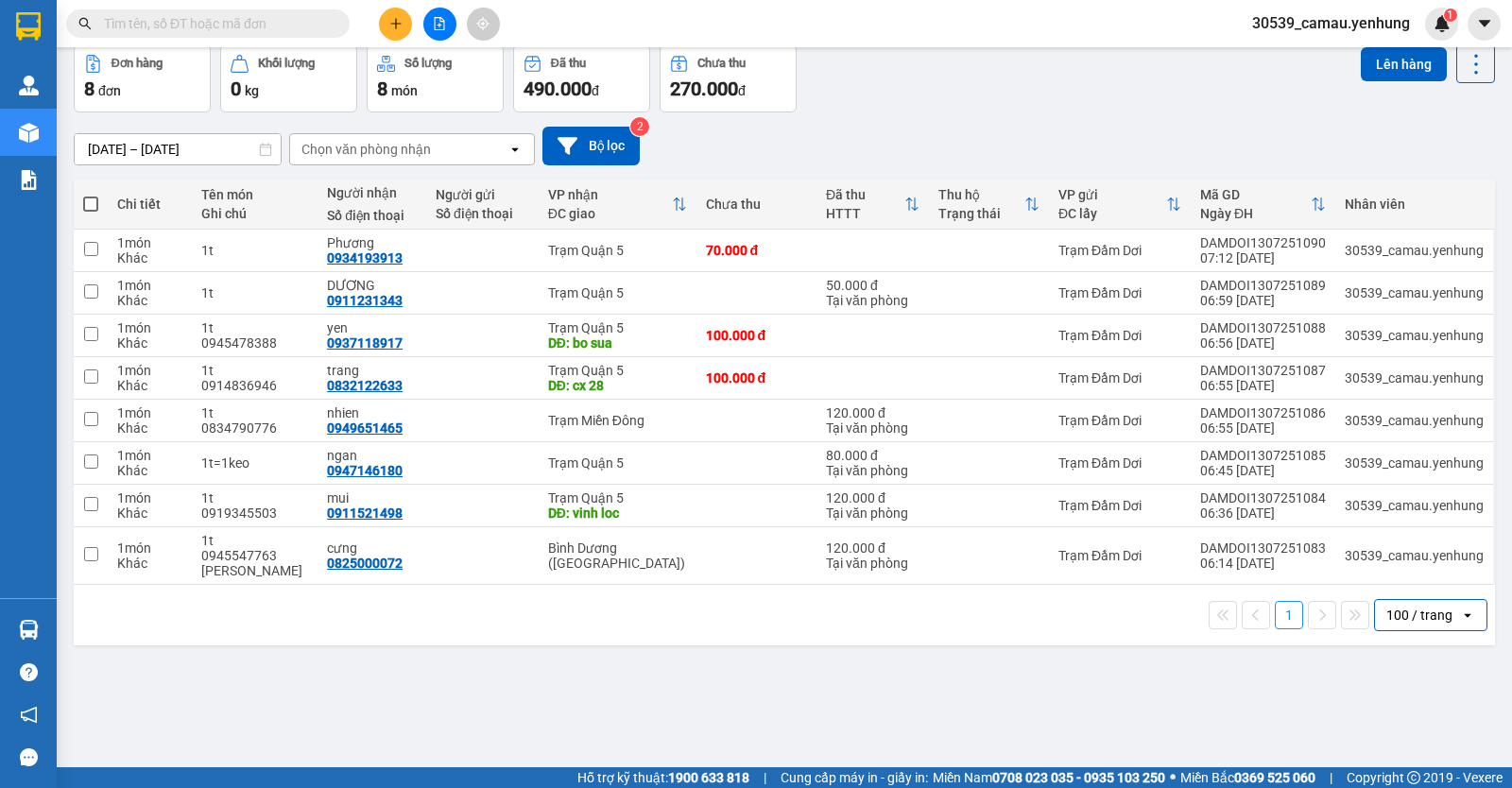 click at bounding box center [91, 204] 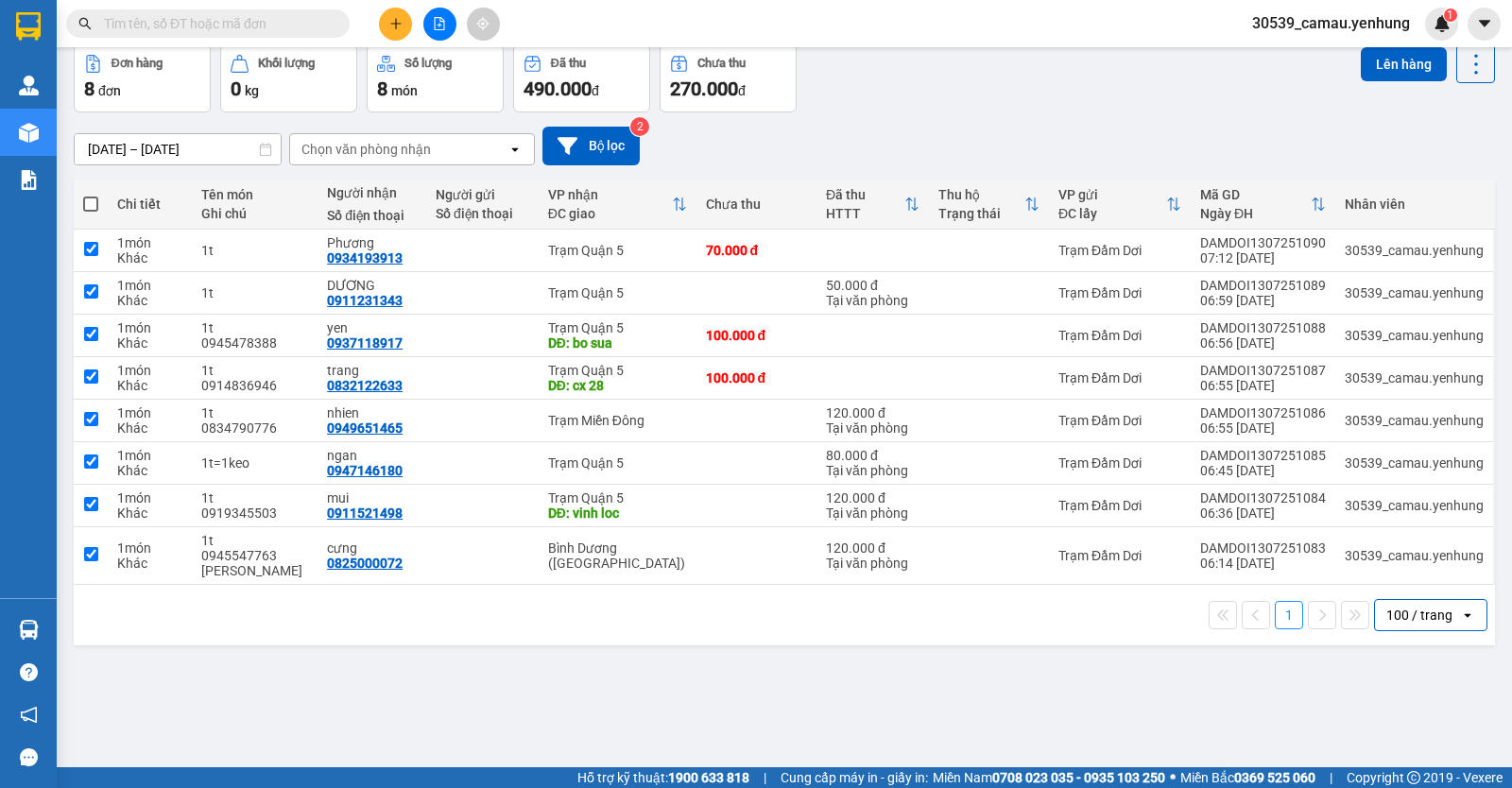 checkbox on "true" 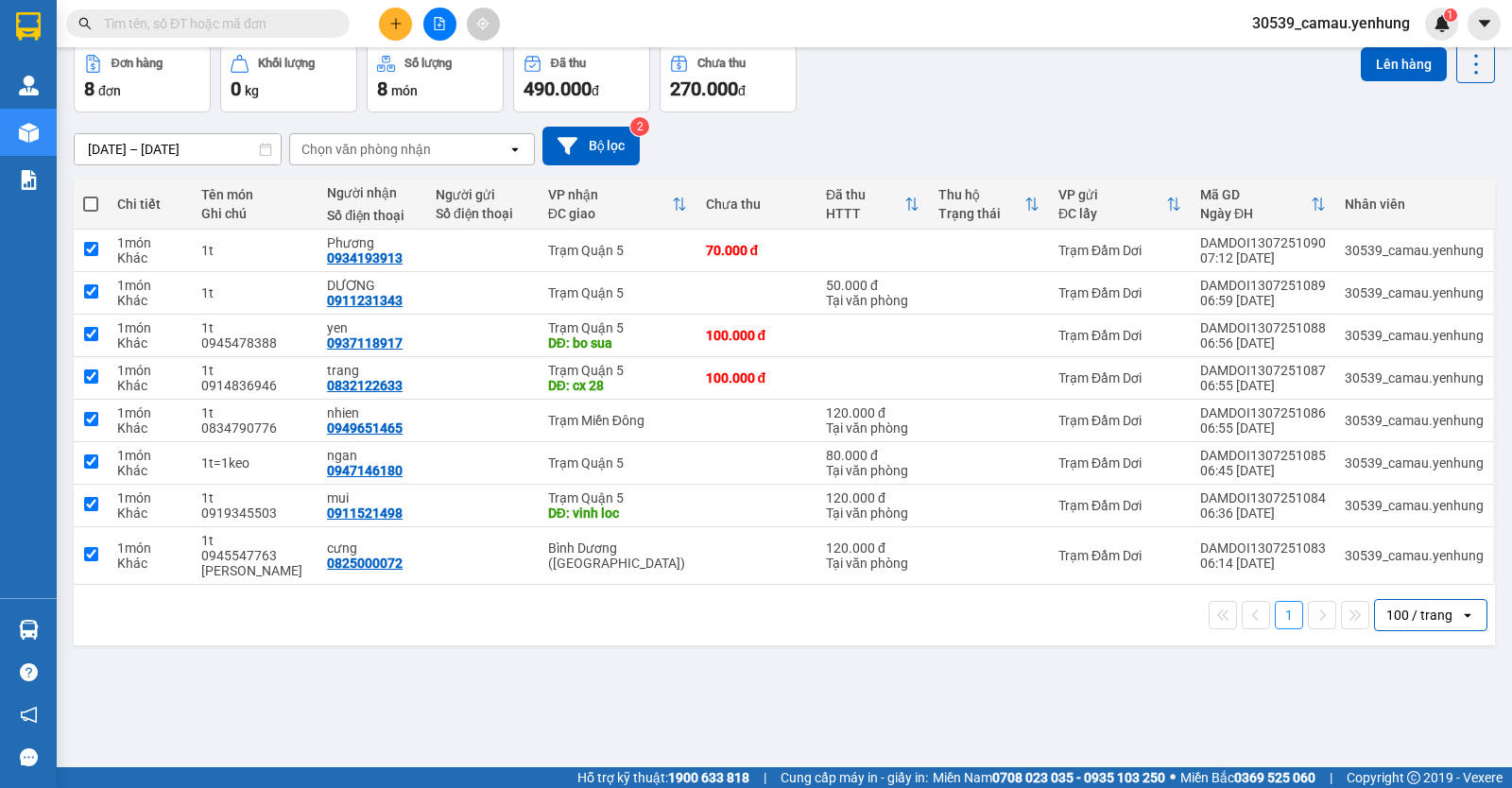 checkbox on "true" 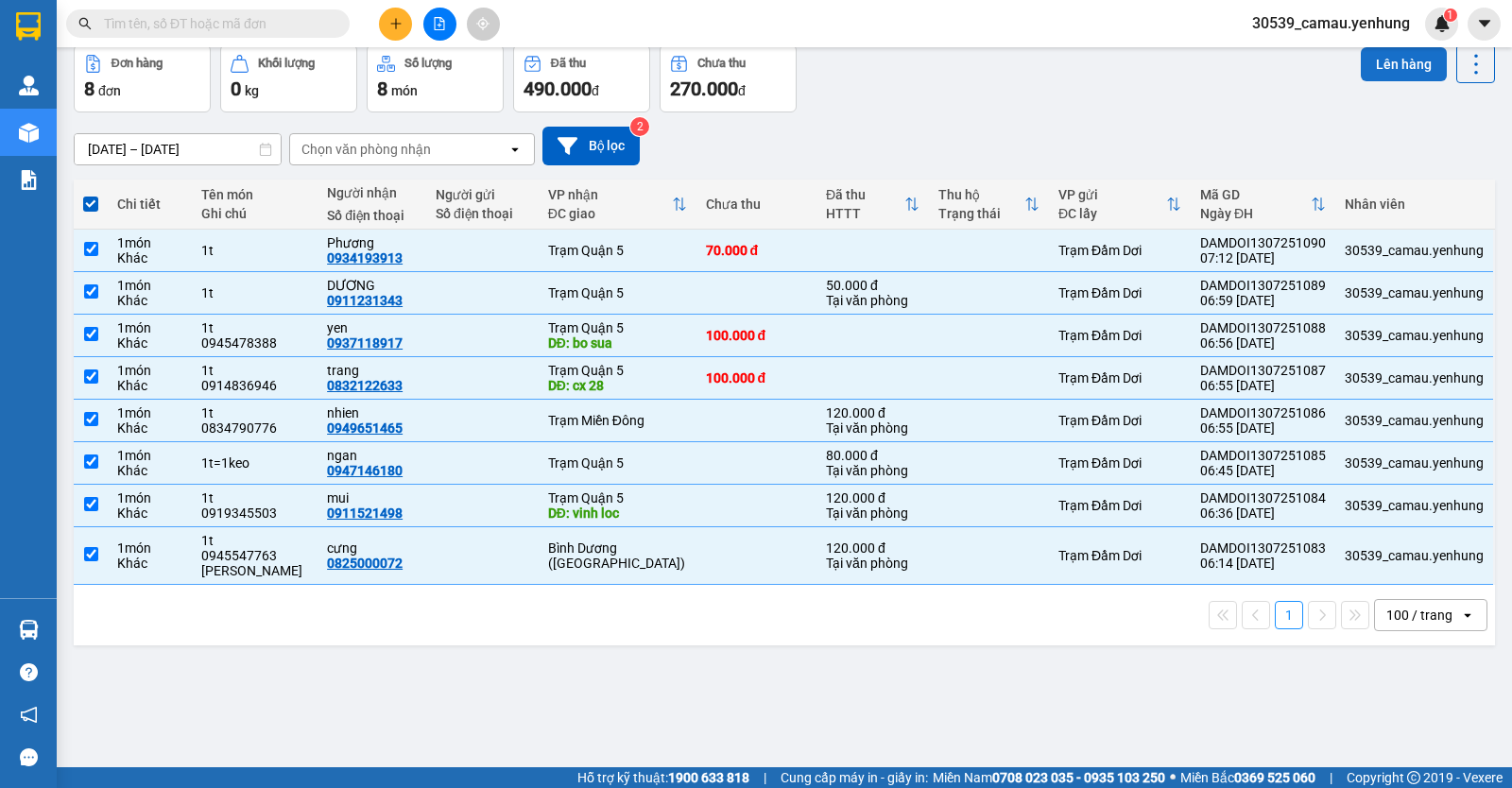 click on "Lên hàng" at bounding box center [1403, 64] 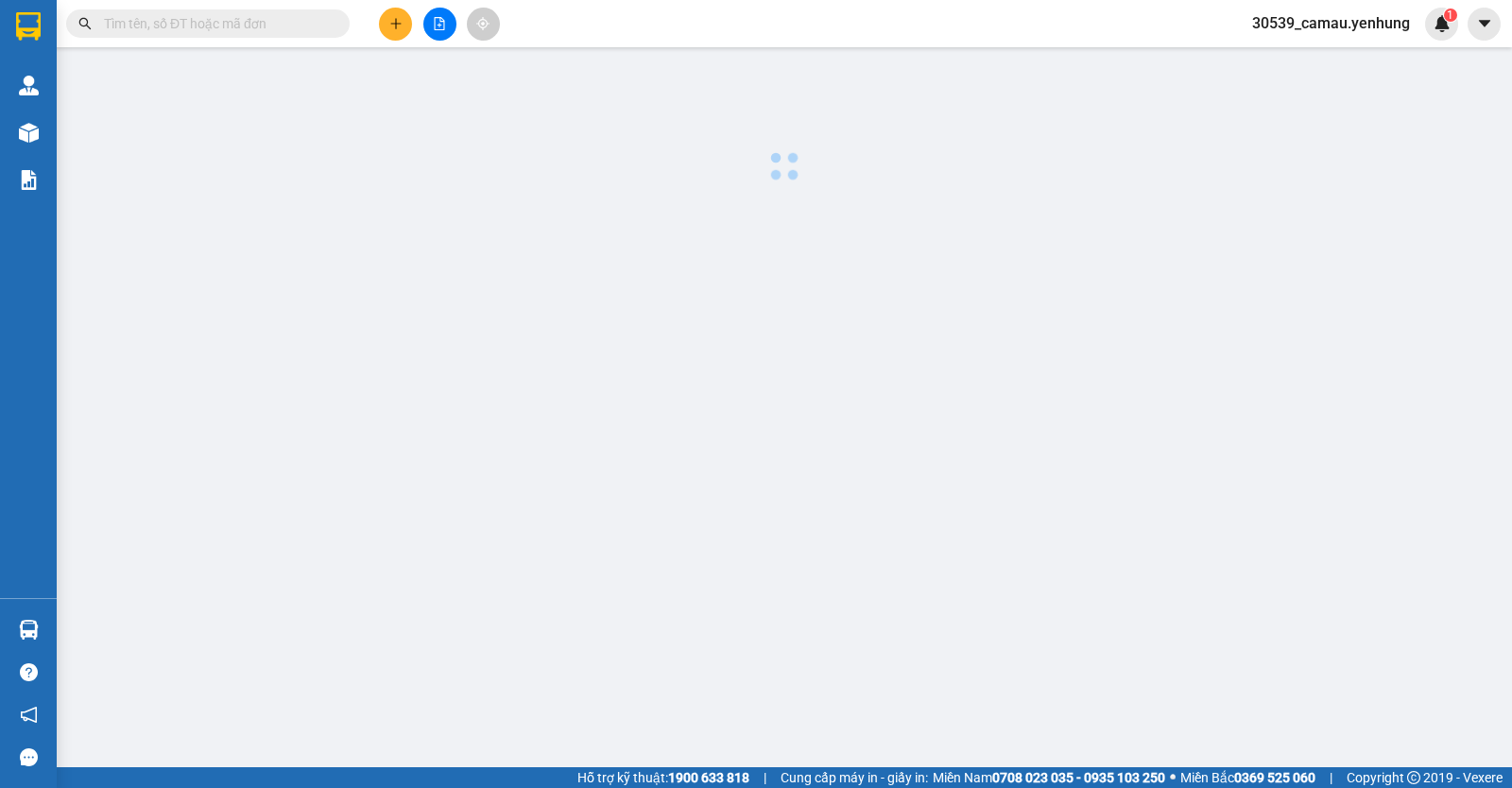 scroll, scrollTop: 0, scrollLeft: 0, axis: both 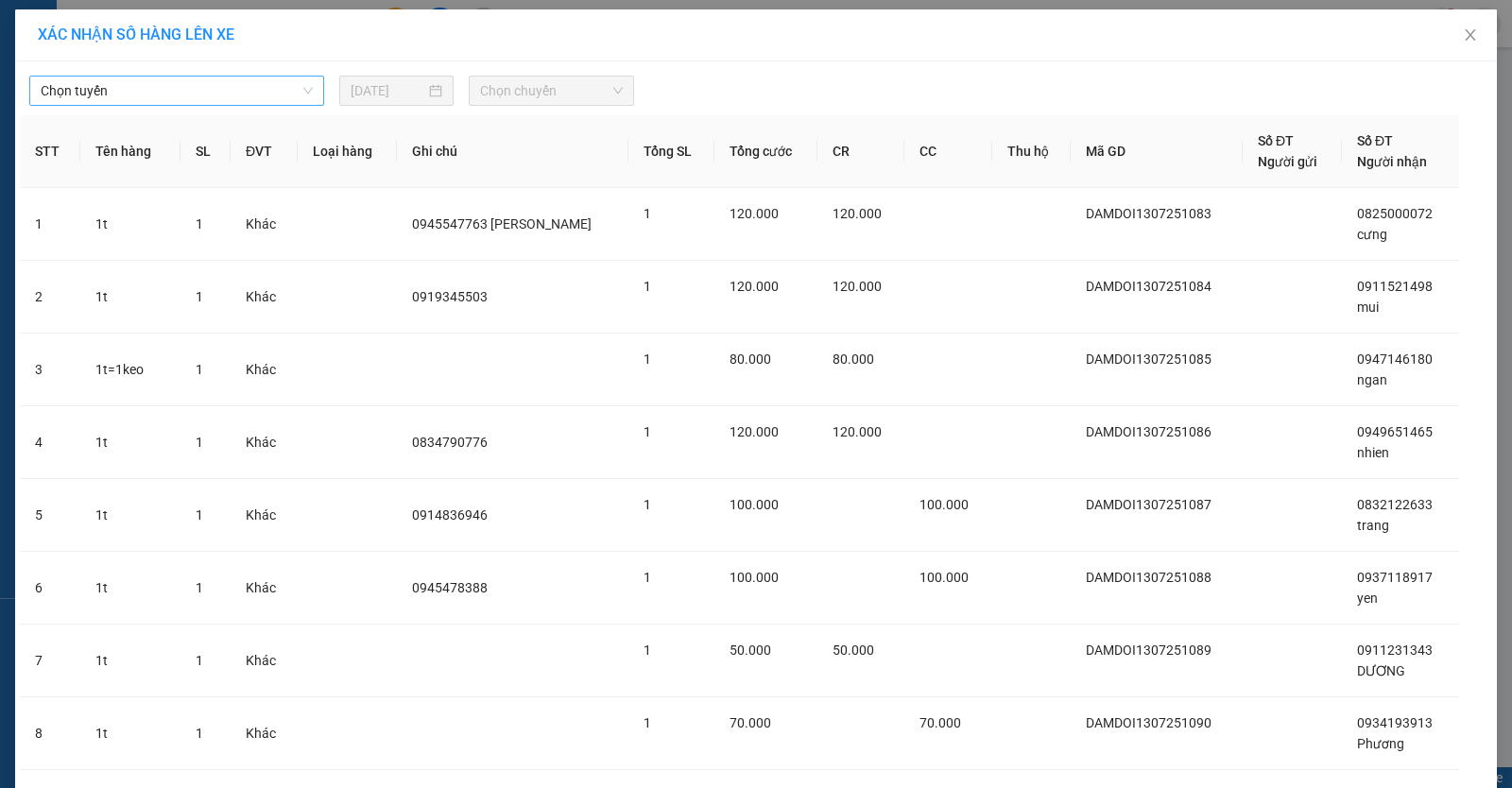 click on "Chọn tuyến" at bounding box center (177, 91) 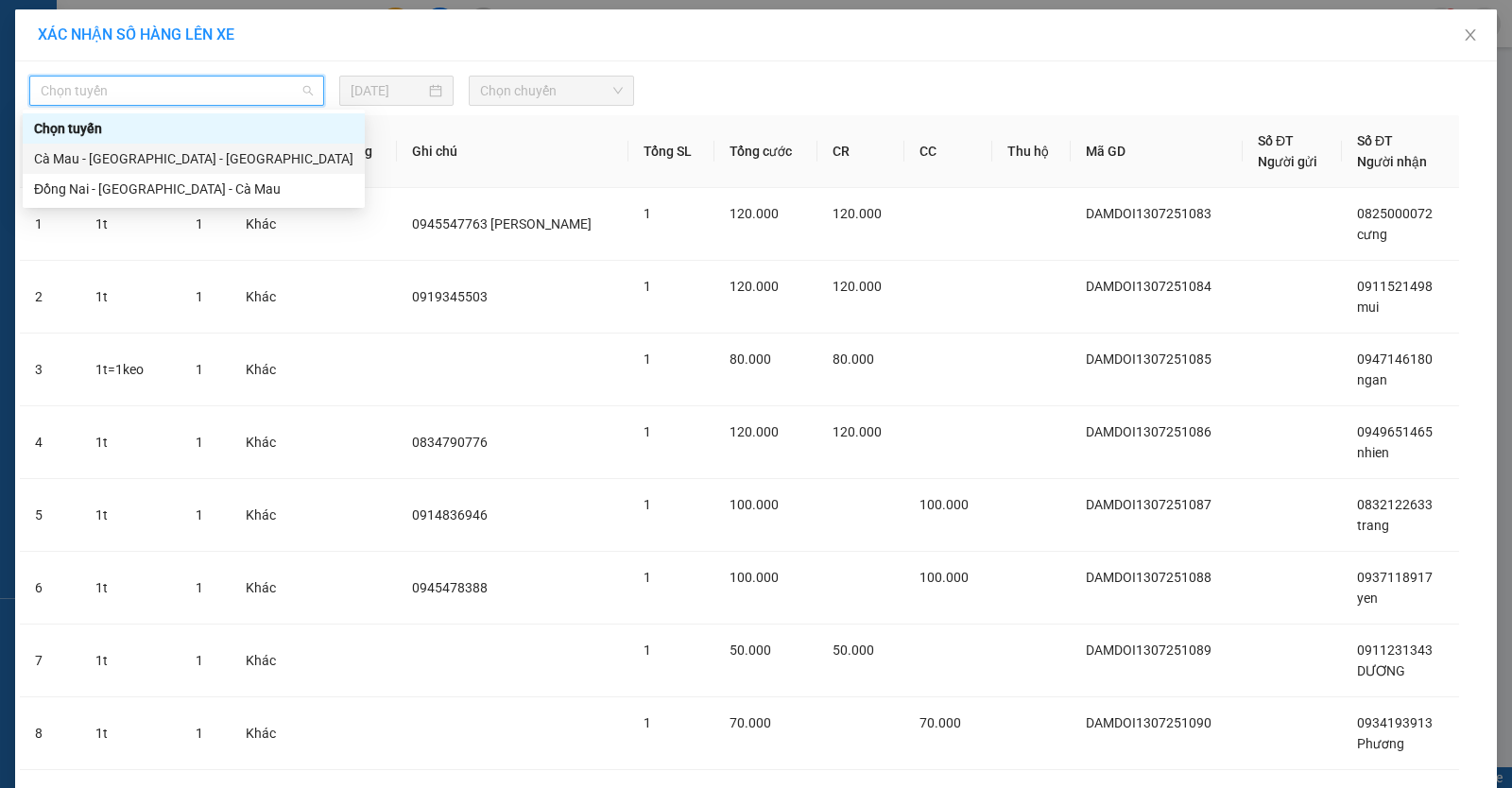 click on "Cà Mau - [GEOGRAPHIC_DATA] - [GEOGRAPHIC_DATA]" at bounding box center (194, 159) 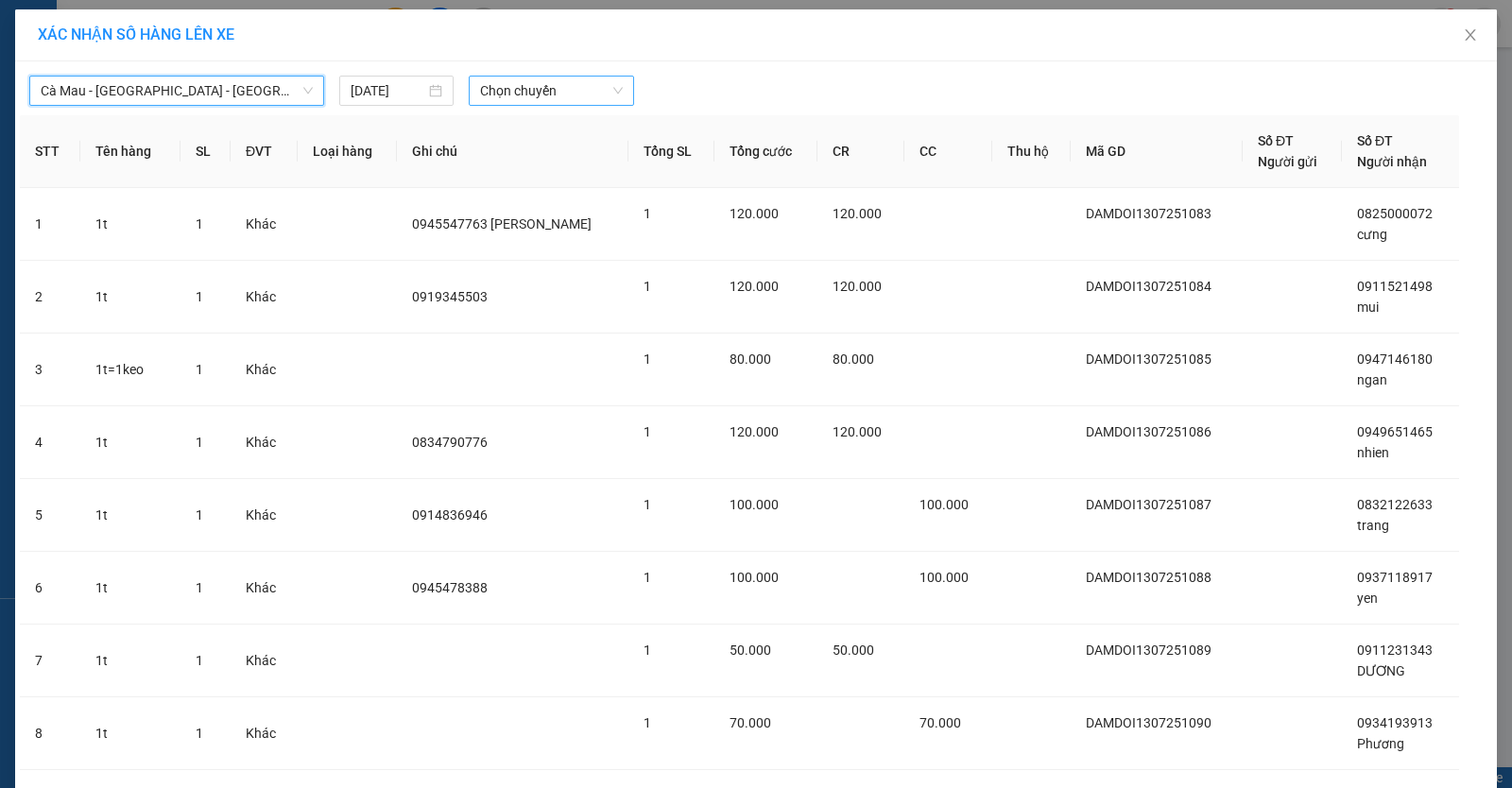 click on "Chọn chuyến" at bounding box center (551, 91) 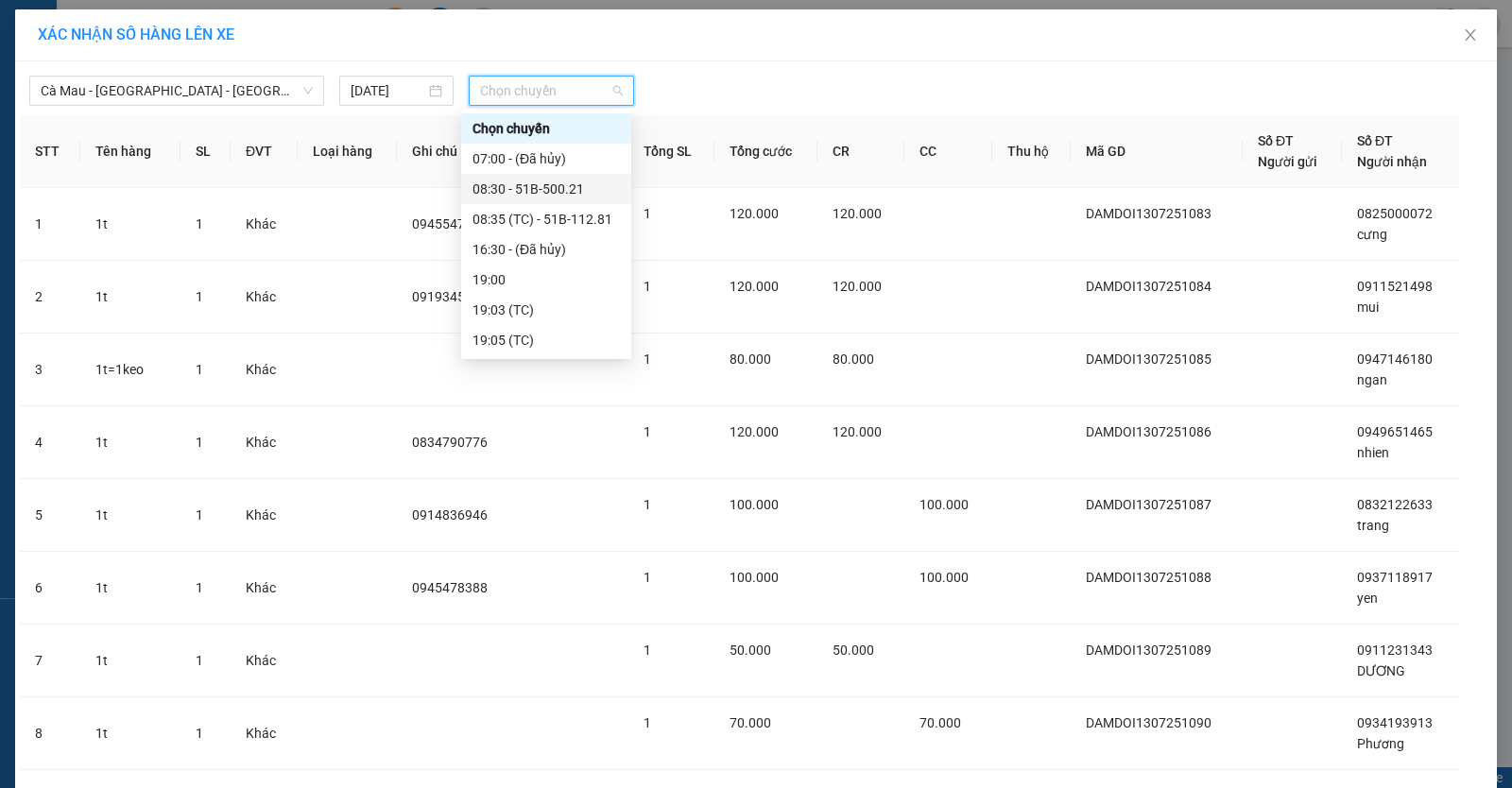 click on "08:30     - 51B-500.21" at bounding box center [546, 189] 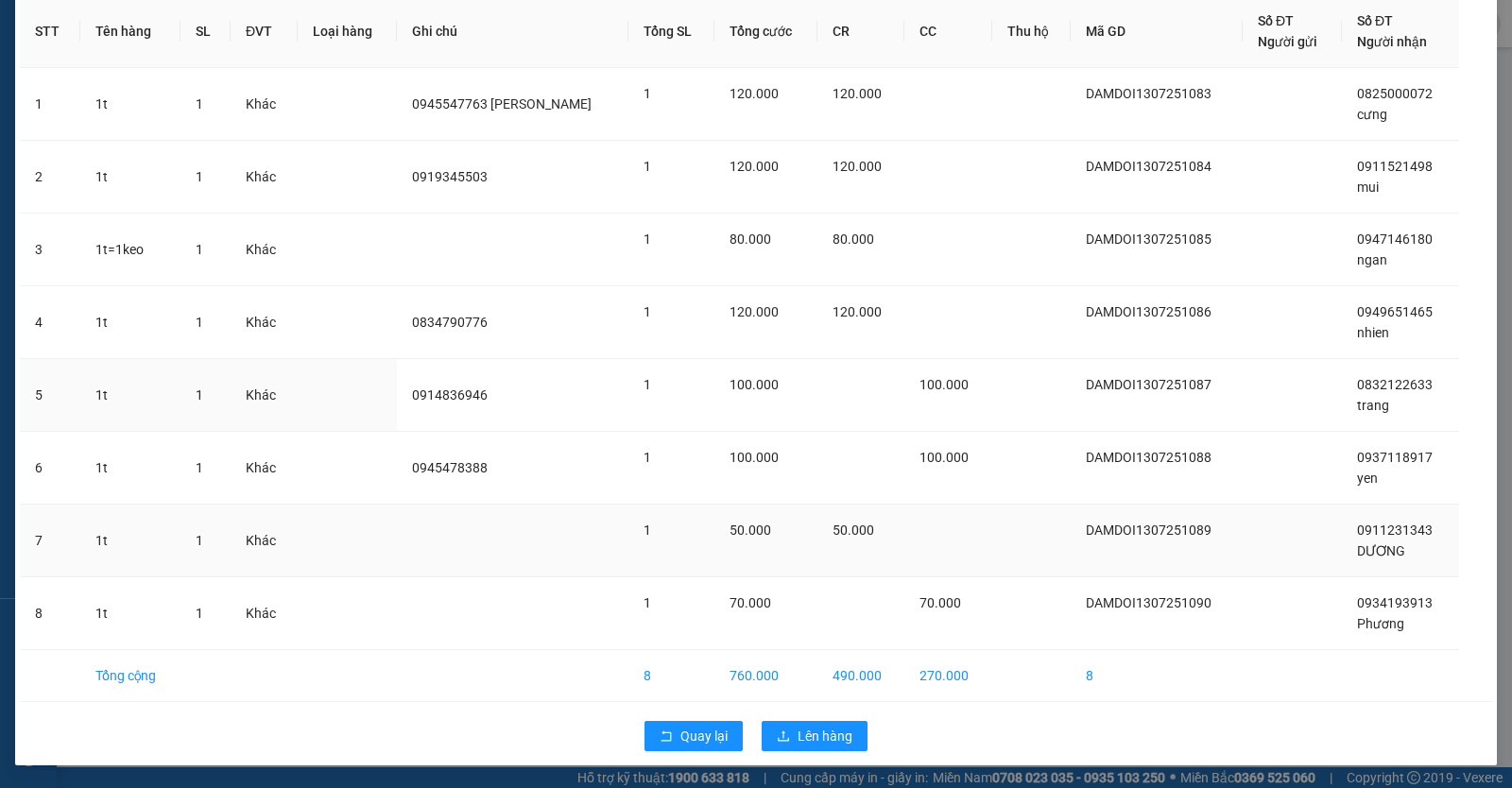 scroll, scrollTop: 131, scrollLeft: 0, axis: vertical 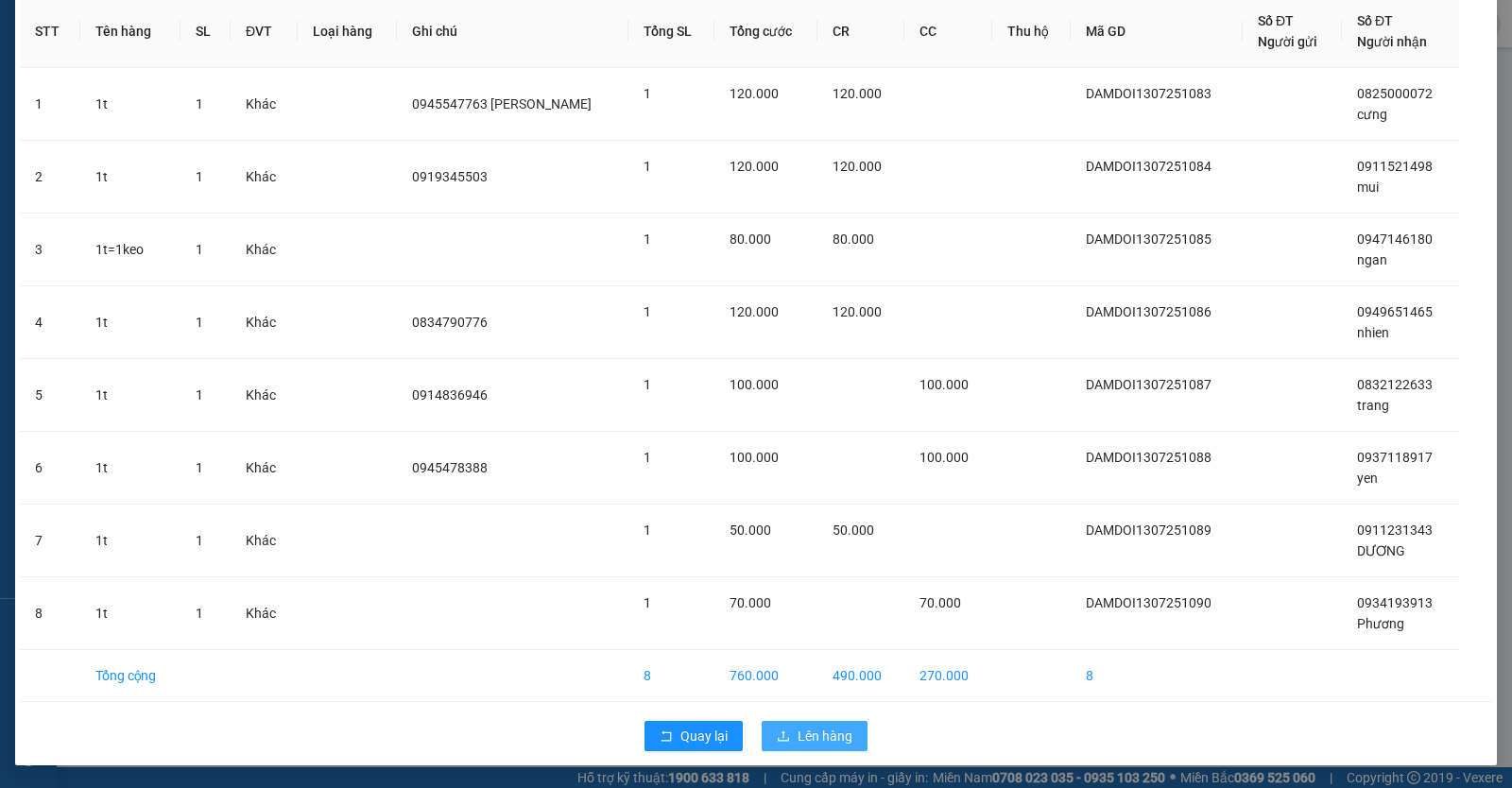 click on "Lên hàng" at bounding box center (825, 736) 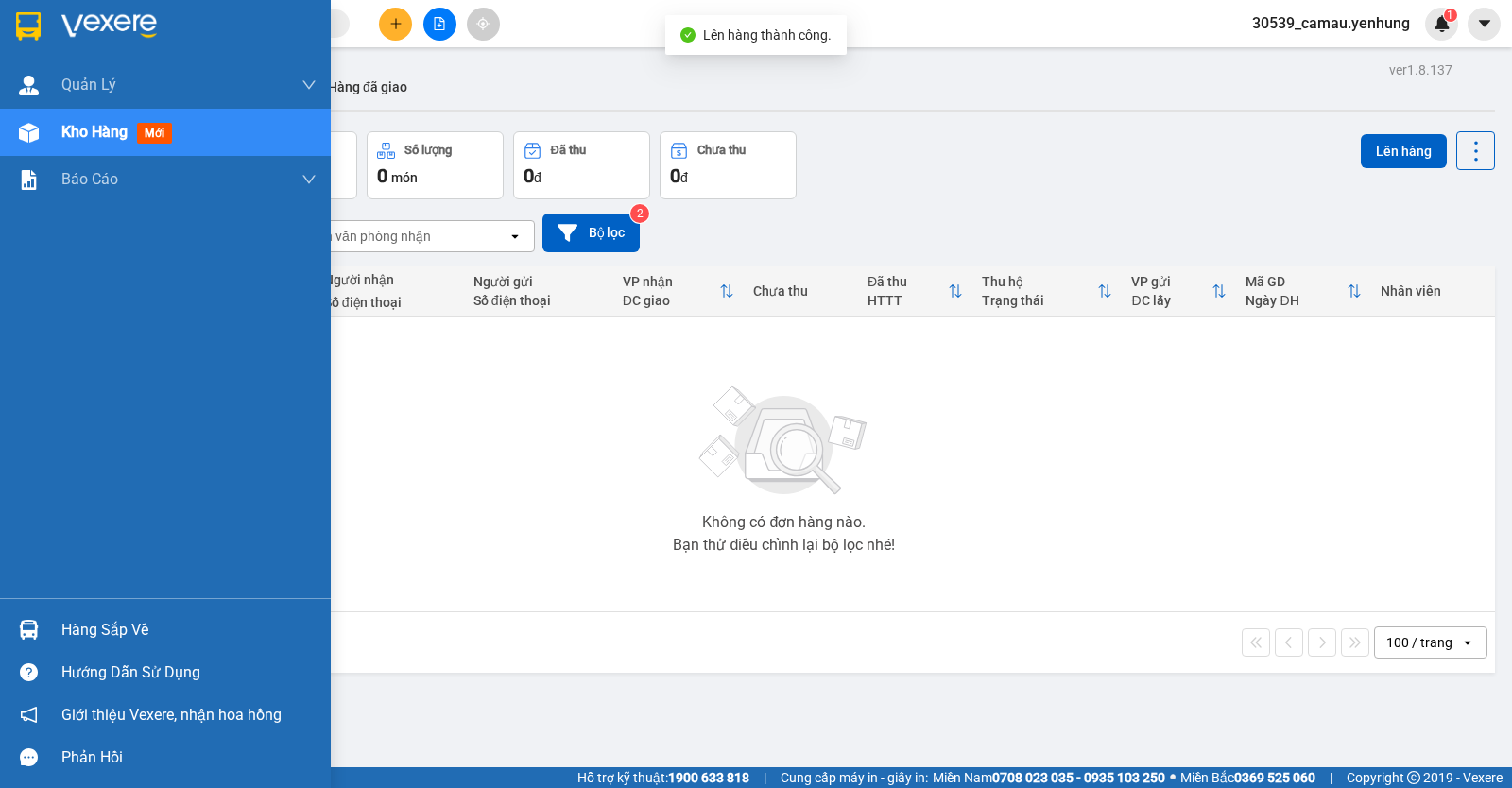 click at bounding box center (28, 629) 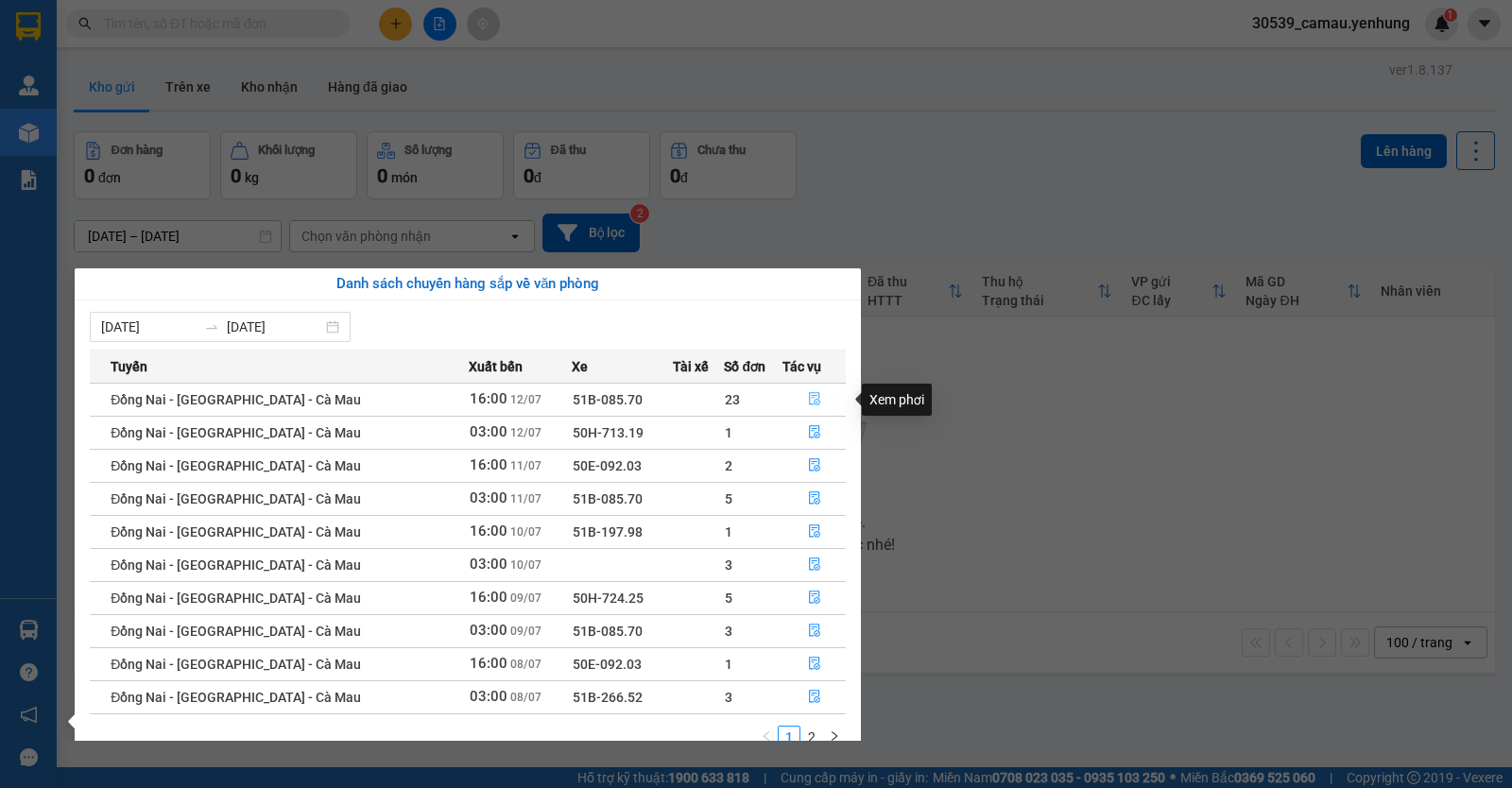 click at bounding box center [814, 400] 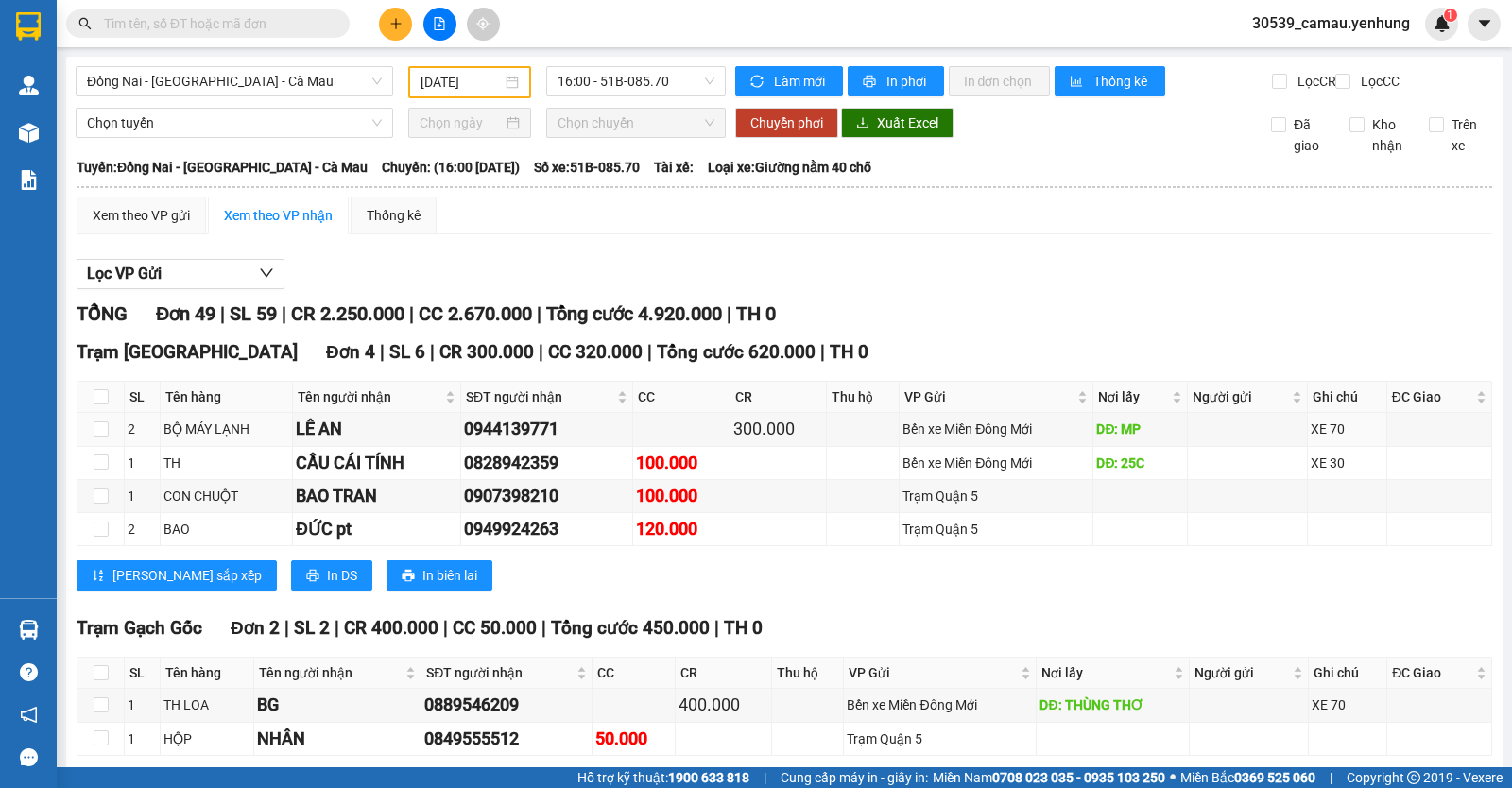 scroll, scrollTop: 472, scrollLeft: 0, axis: vertical 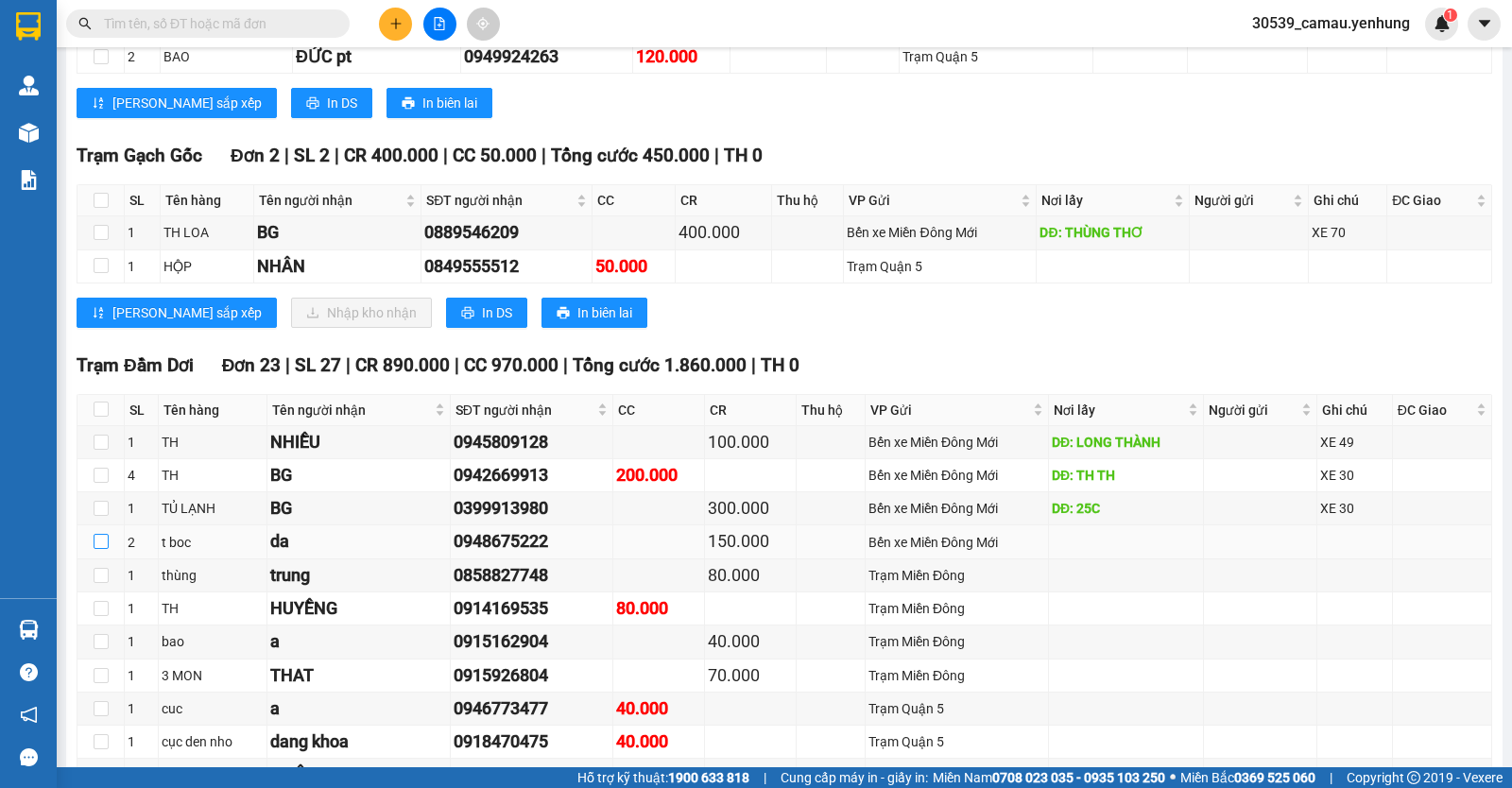 click at bounding box center [101, 541] 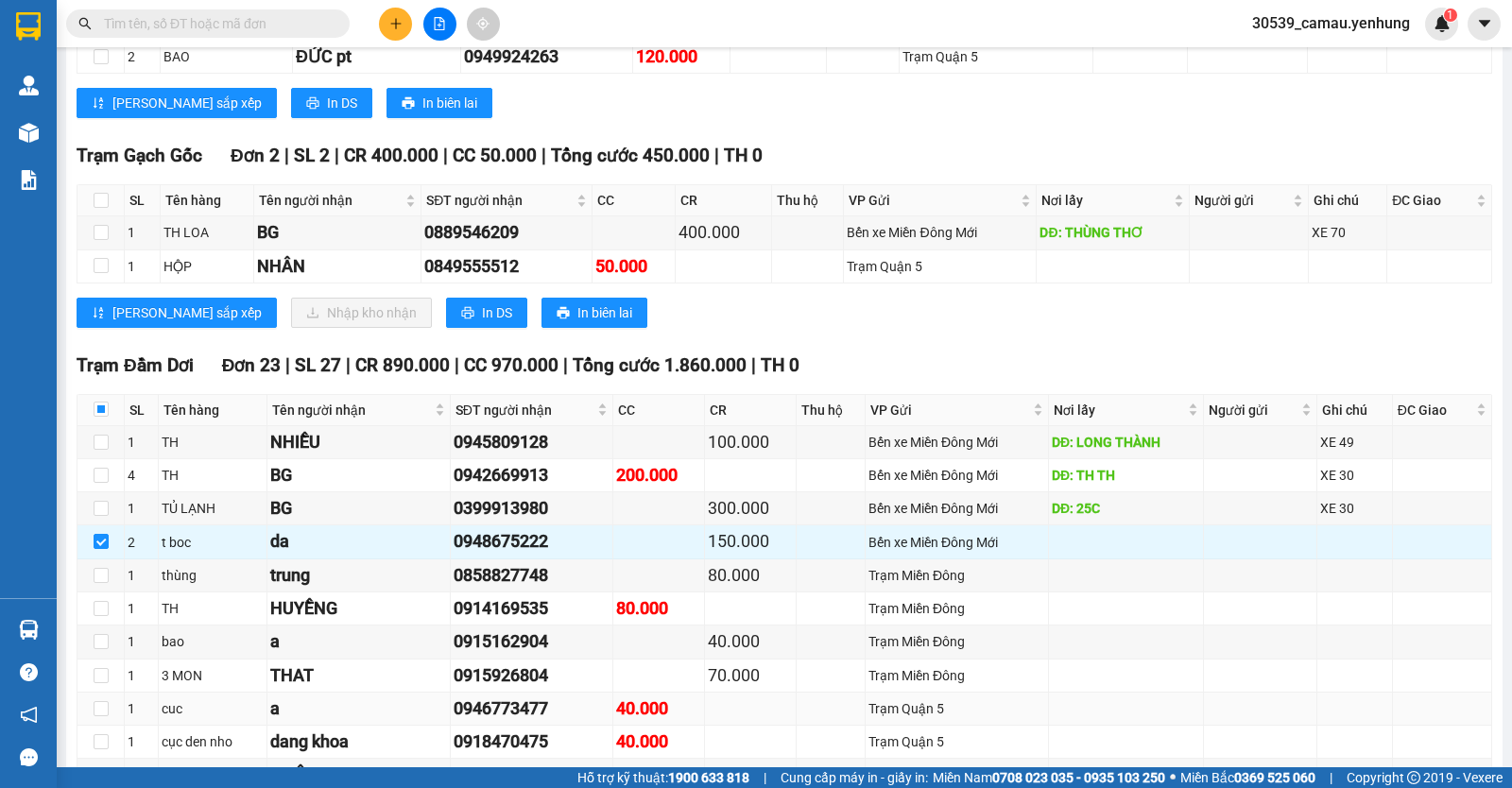click at bounding box center [101, 709] 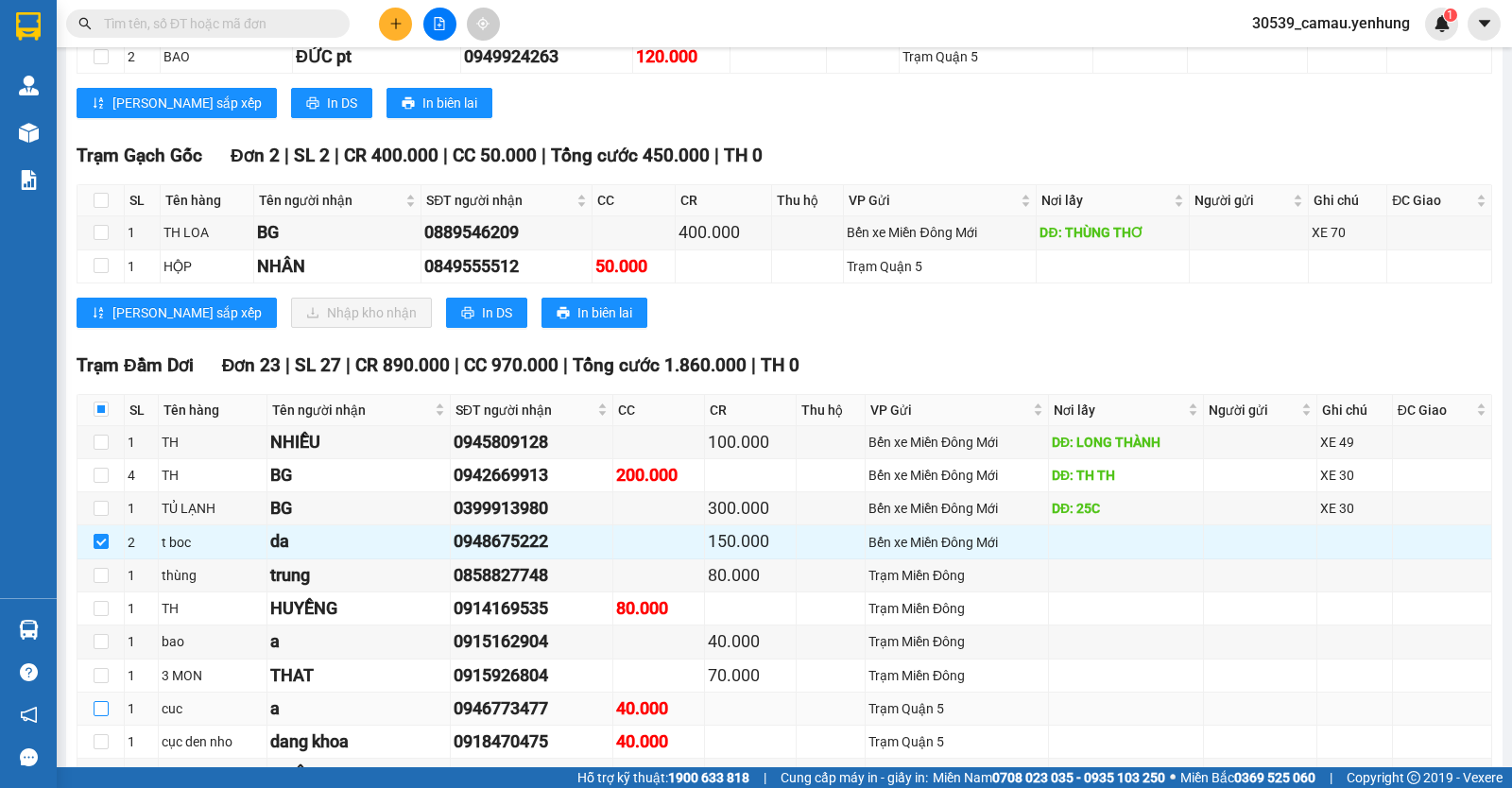 click at bounding box center (101, 709) 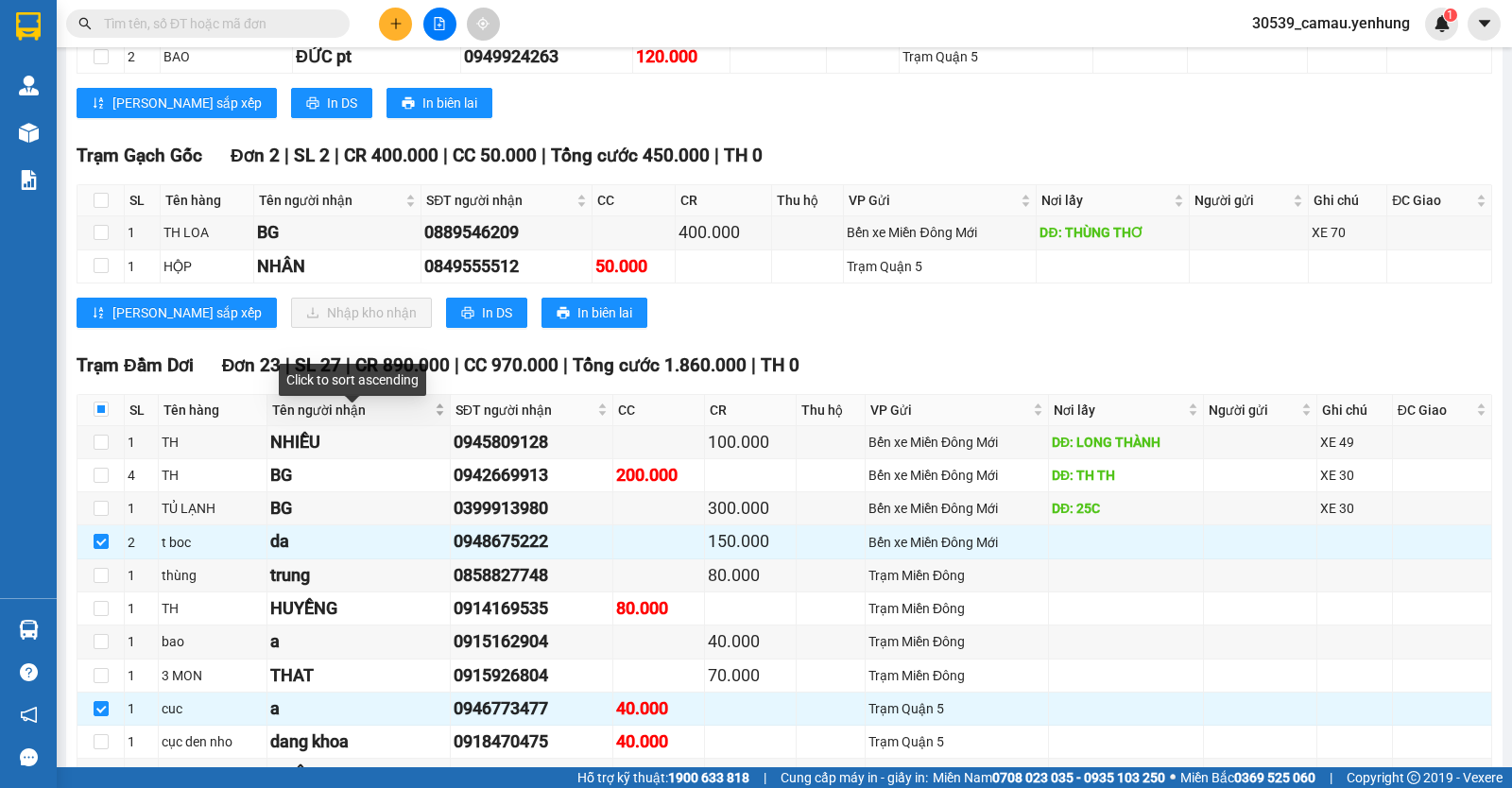 scroll, scrollTop: 567, scrollLeft: 0, axis: vertical 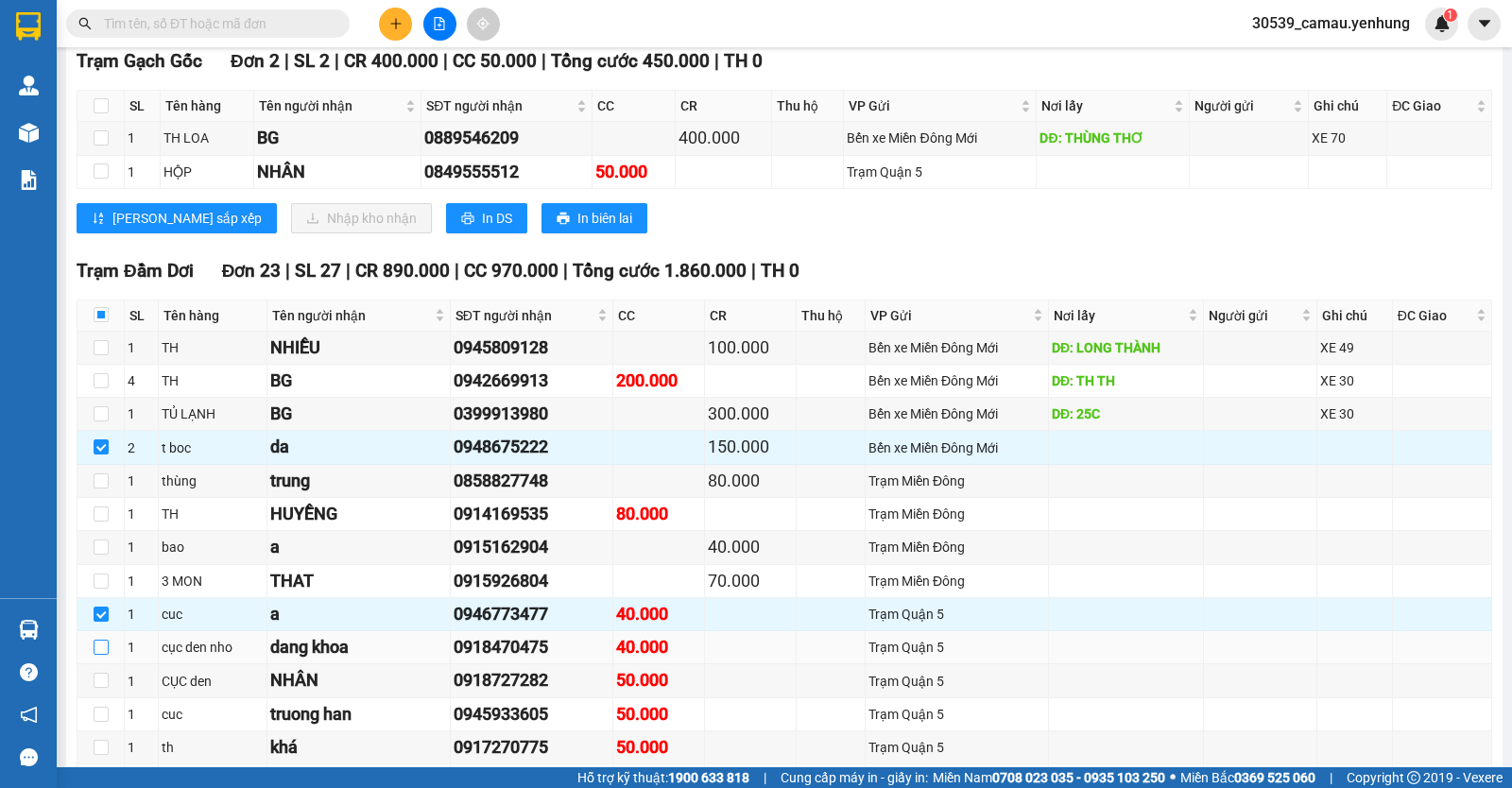 click at bounding box center [101, 647] 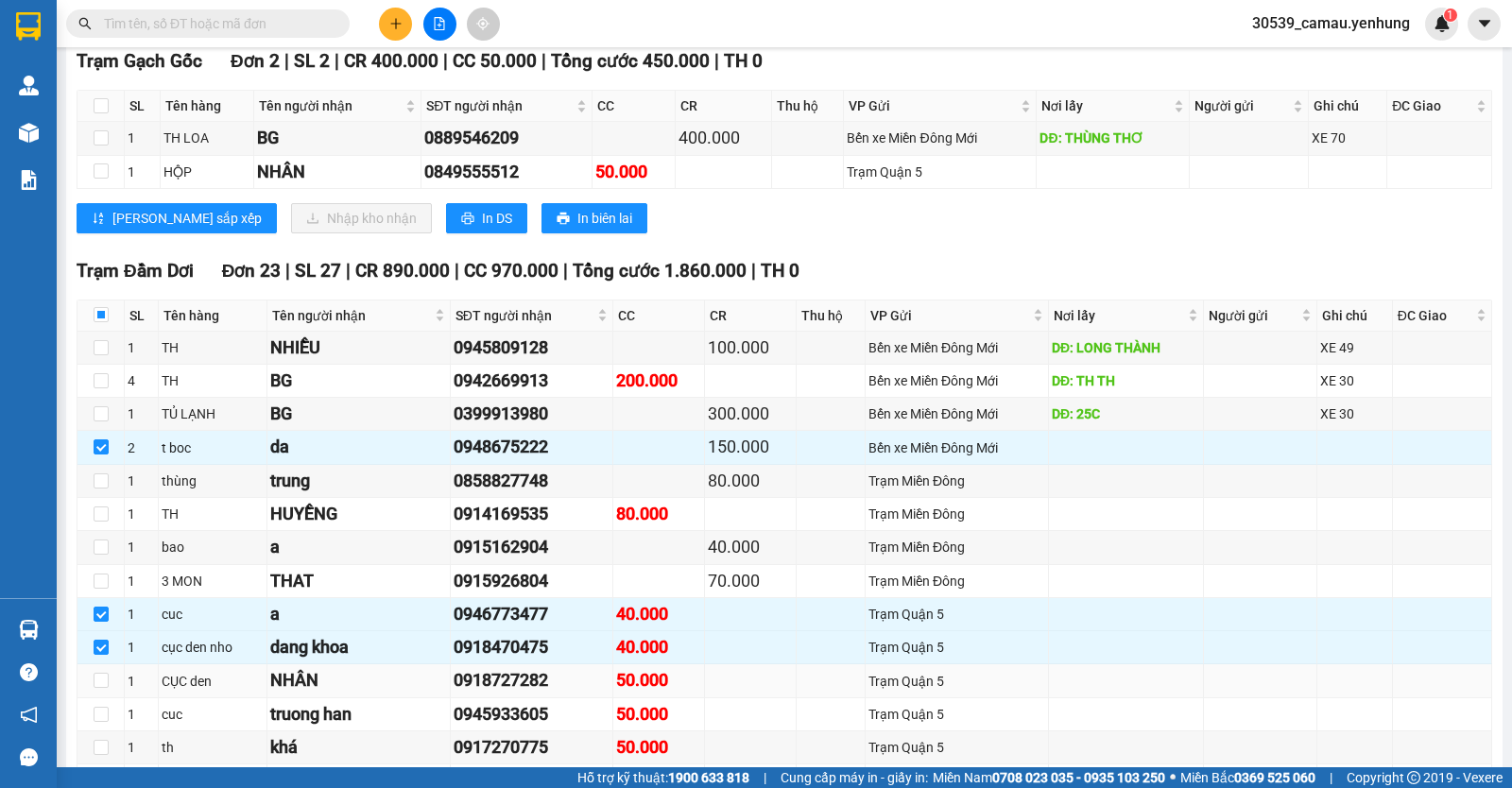 click at bounding box center [101, 680] 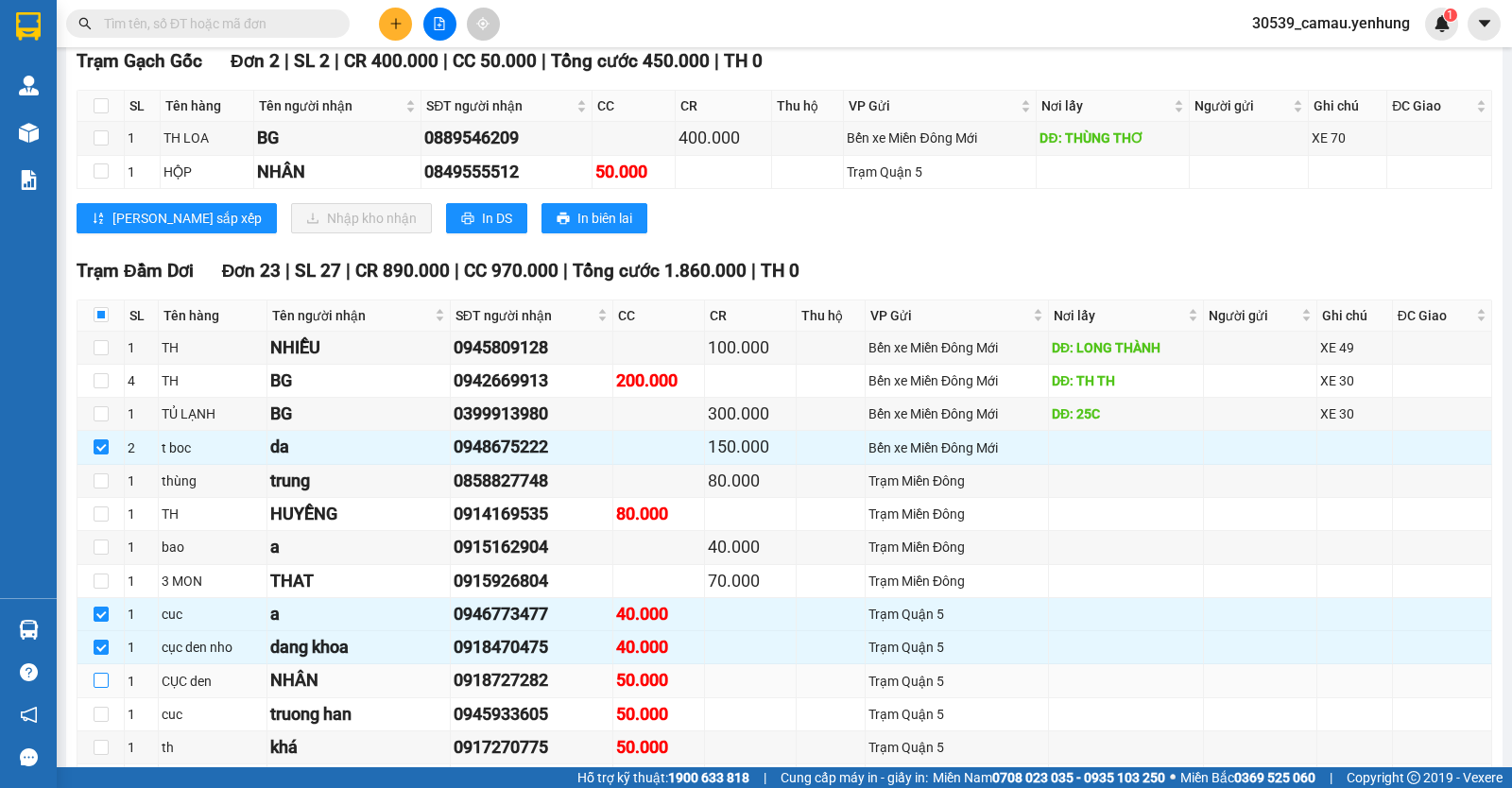 click at bounding box center (101, 680) 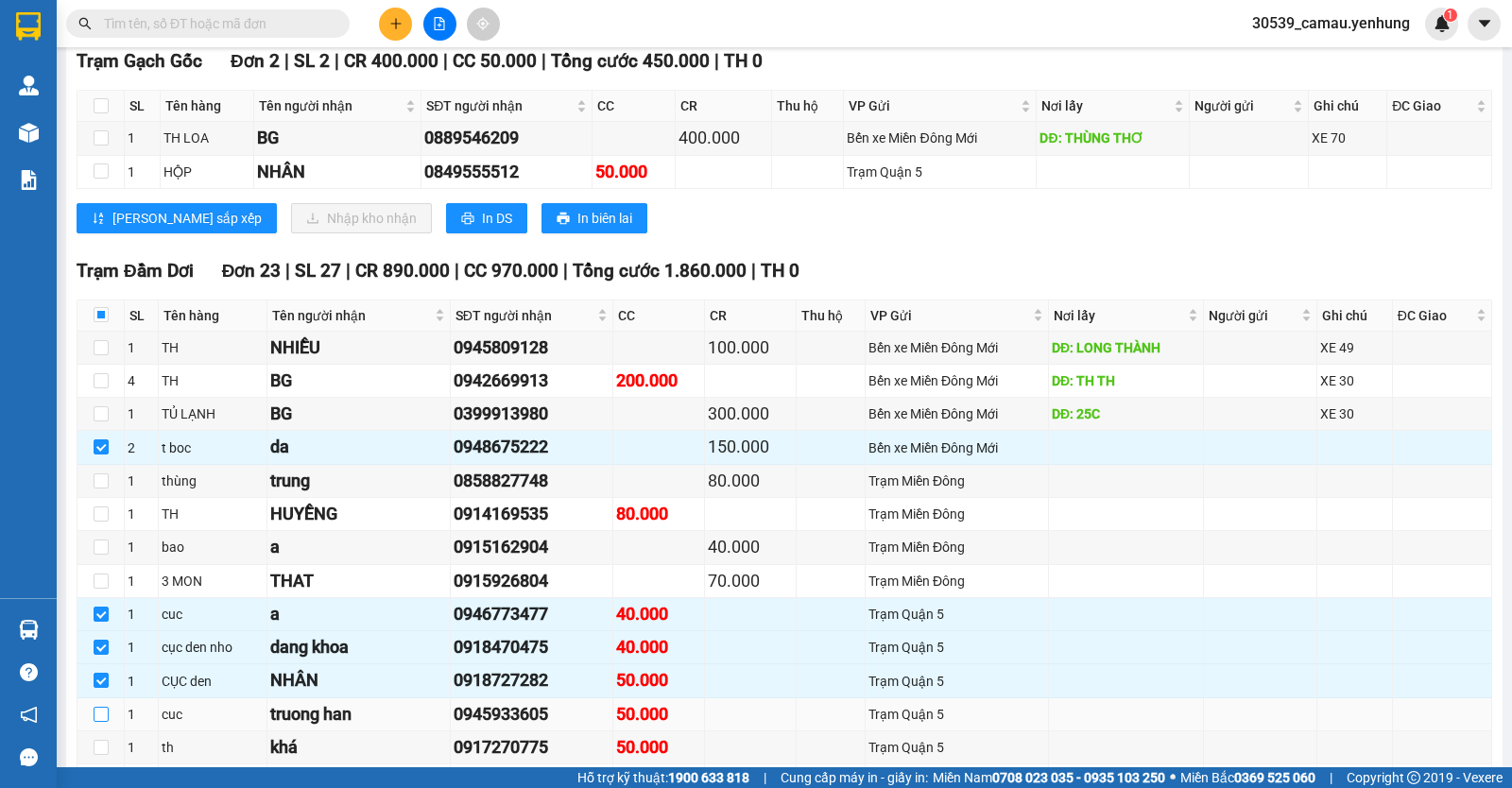 click at bounding box center (101, 714) 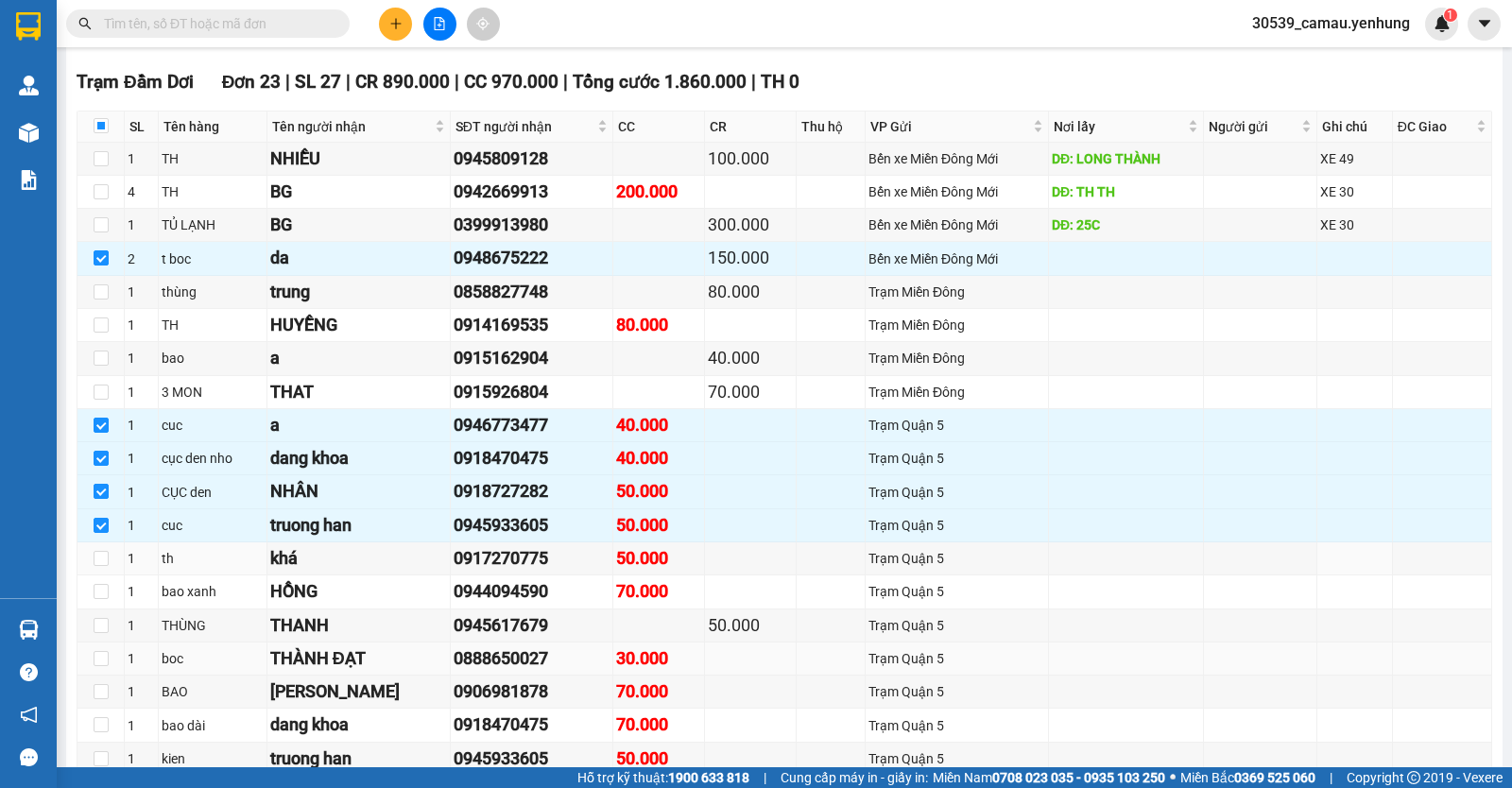 scroll, scrollTop: 850, scrollLeft: 0, axis: vertical 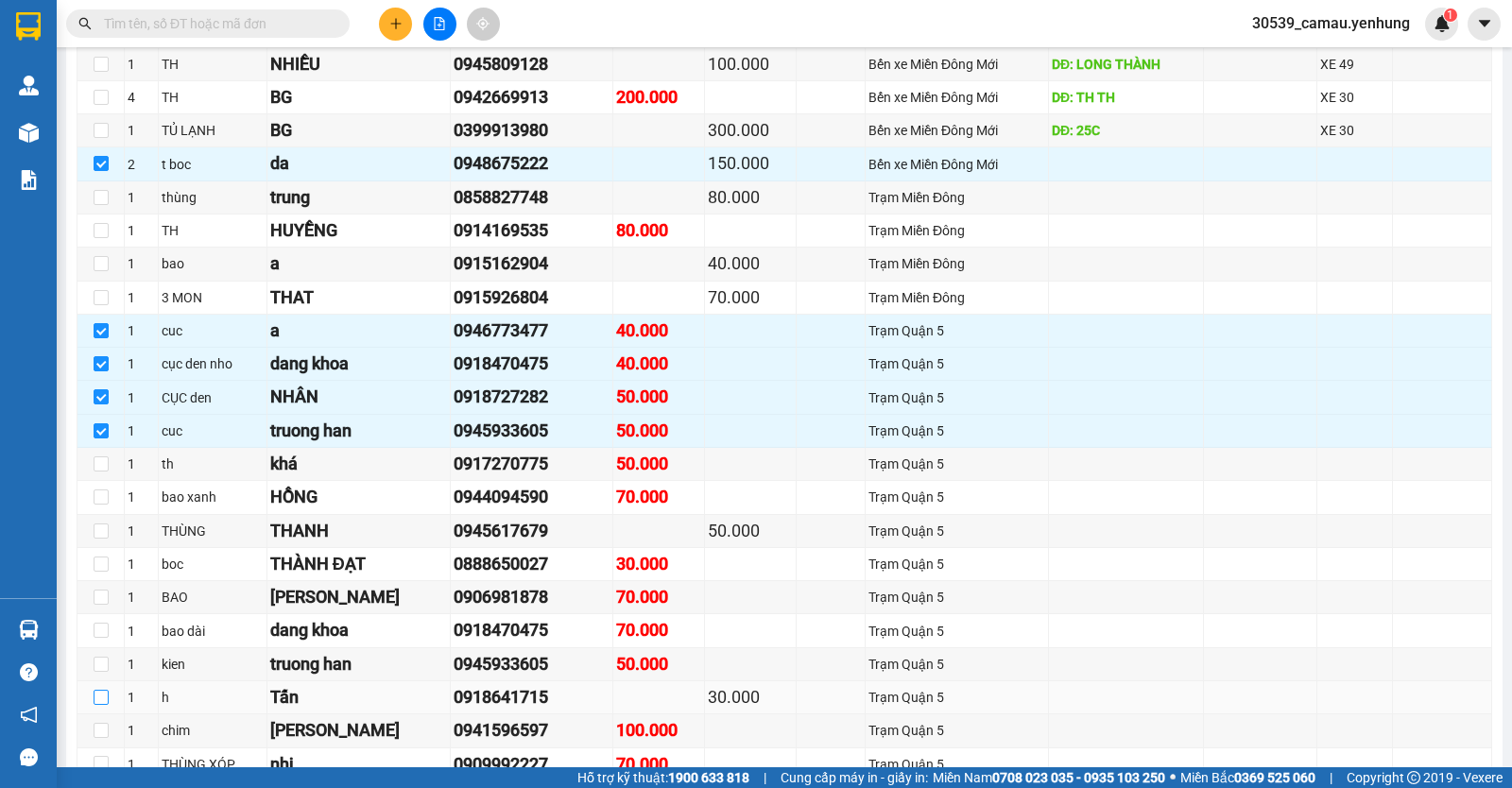 click at bounding box center [101, 697] 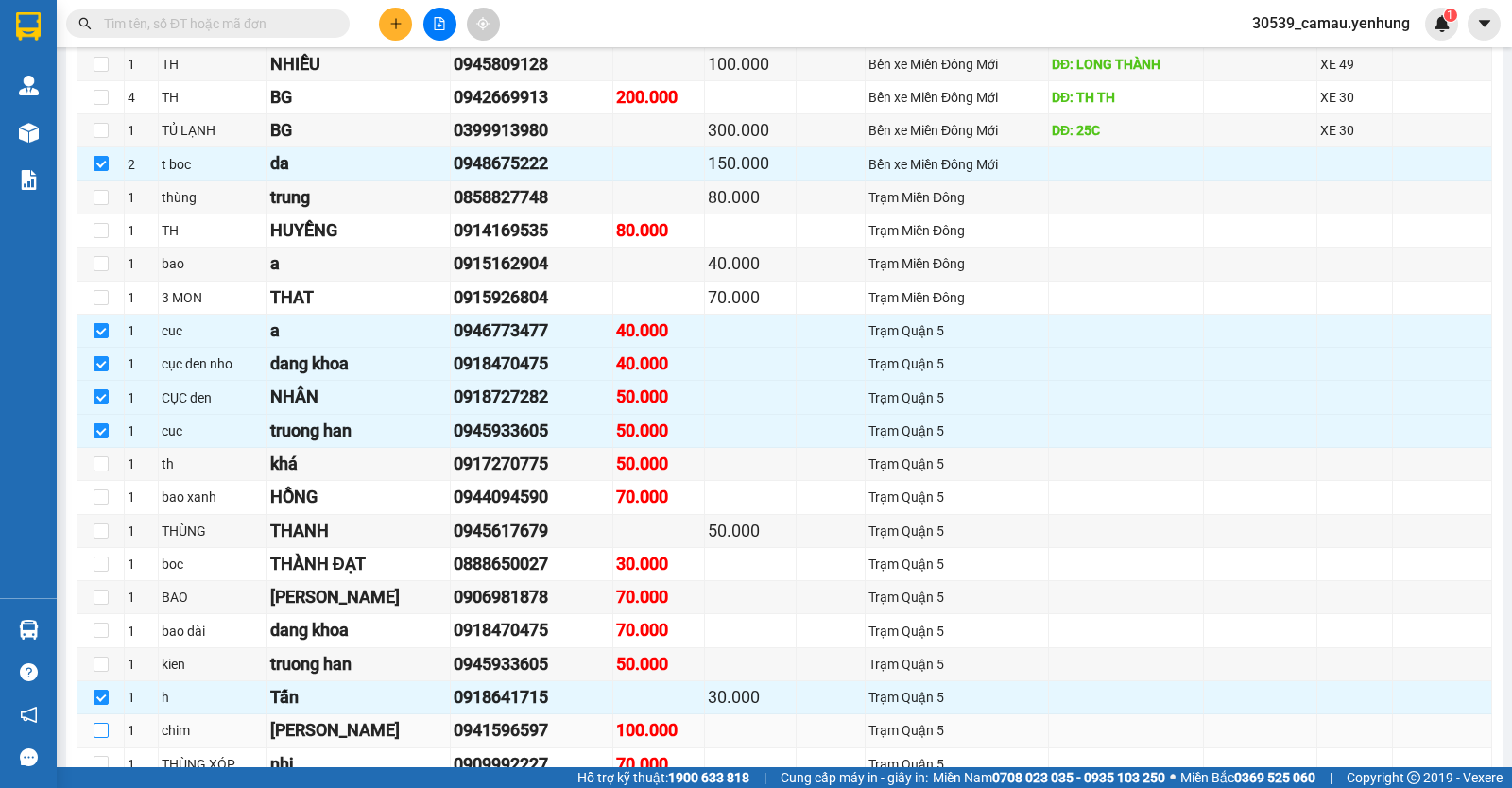 click at bounding box center (101, 730) 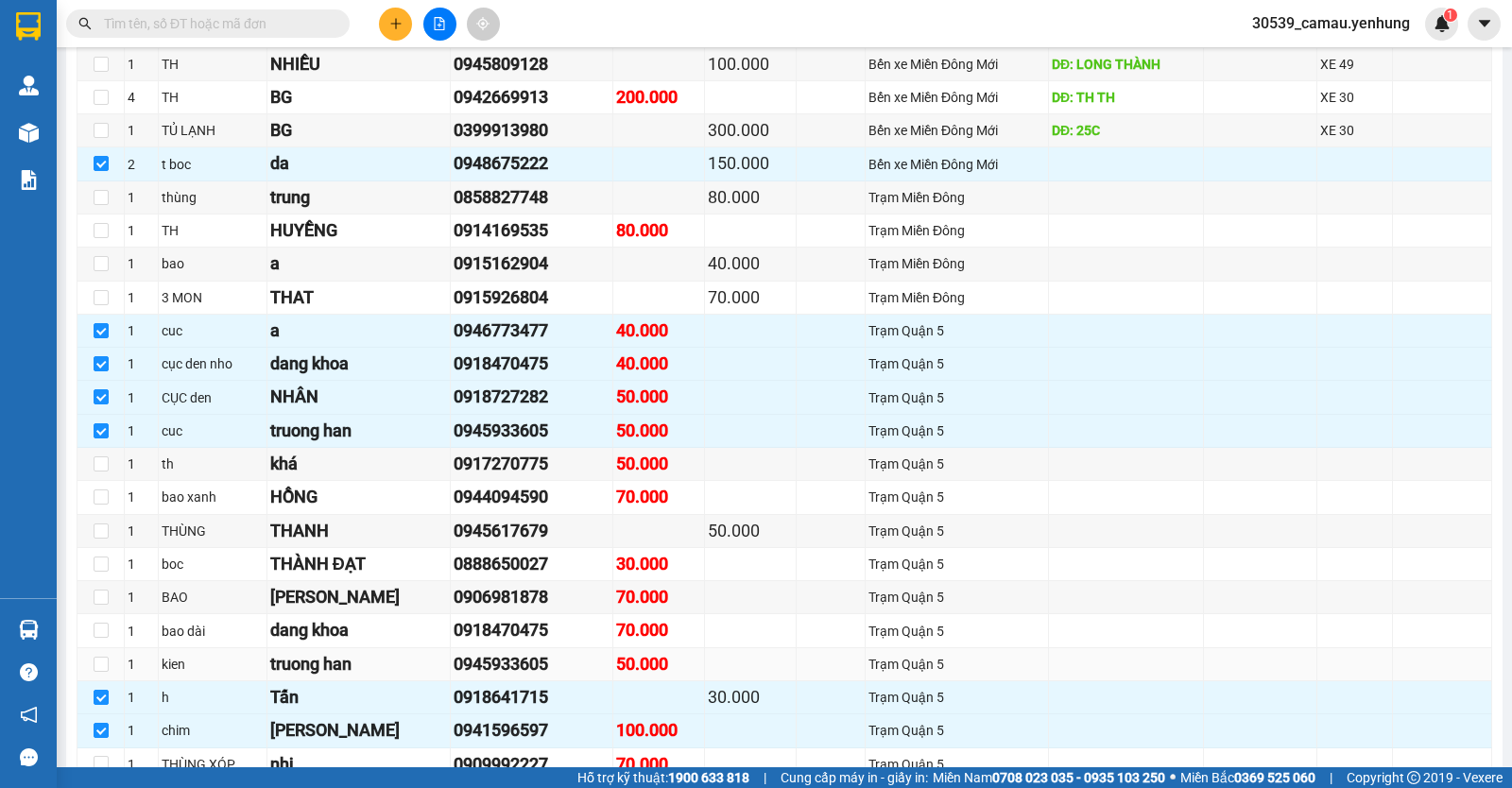 scroll, scrollTop: 945, scrollLeft: 0, axis: vertical 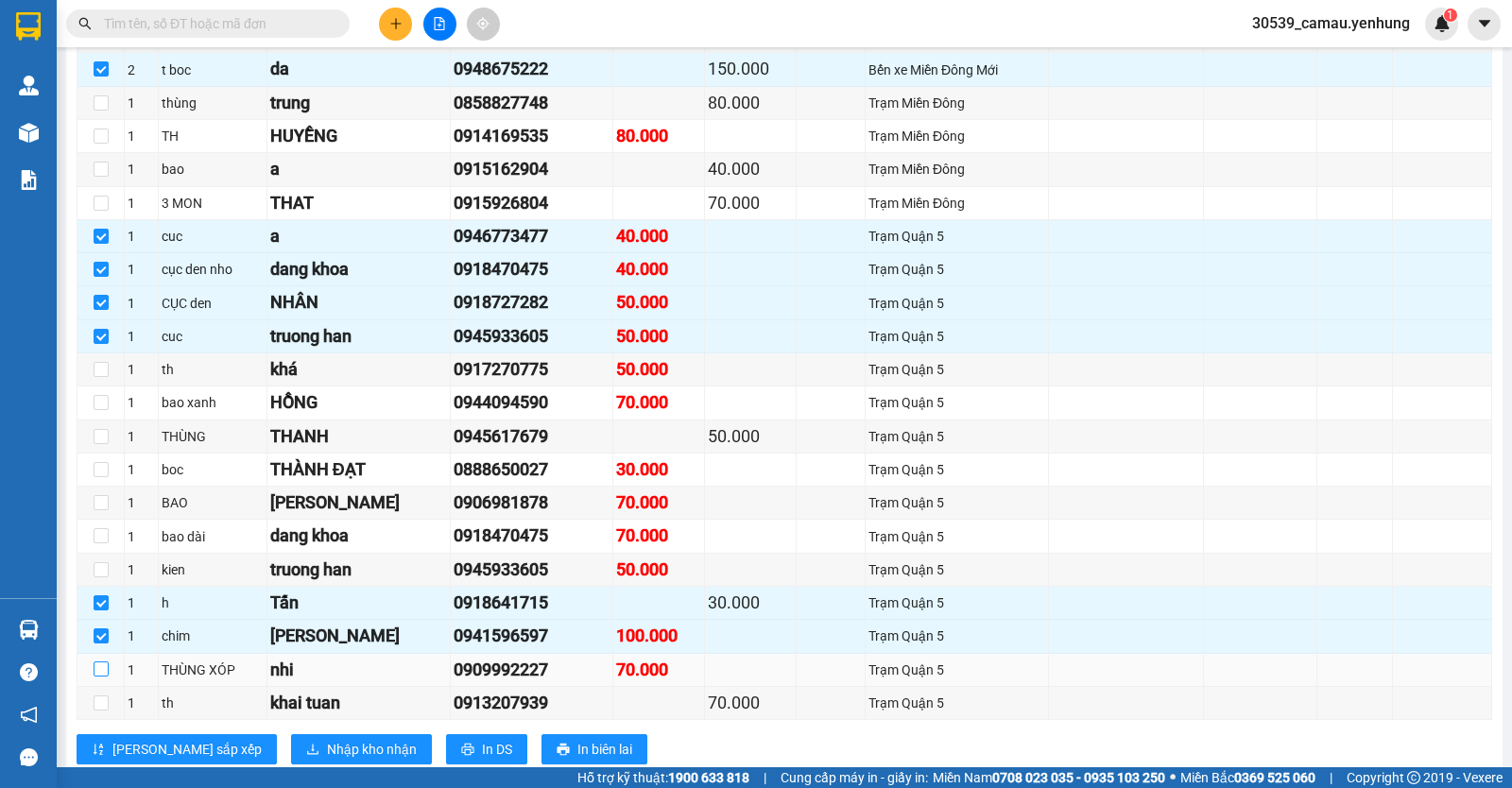 click at bounding box center (101, 670) 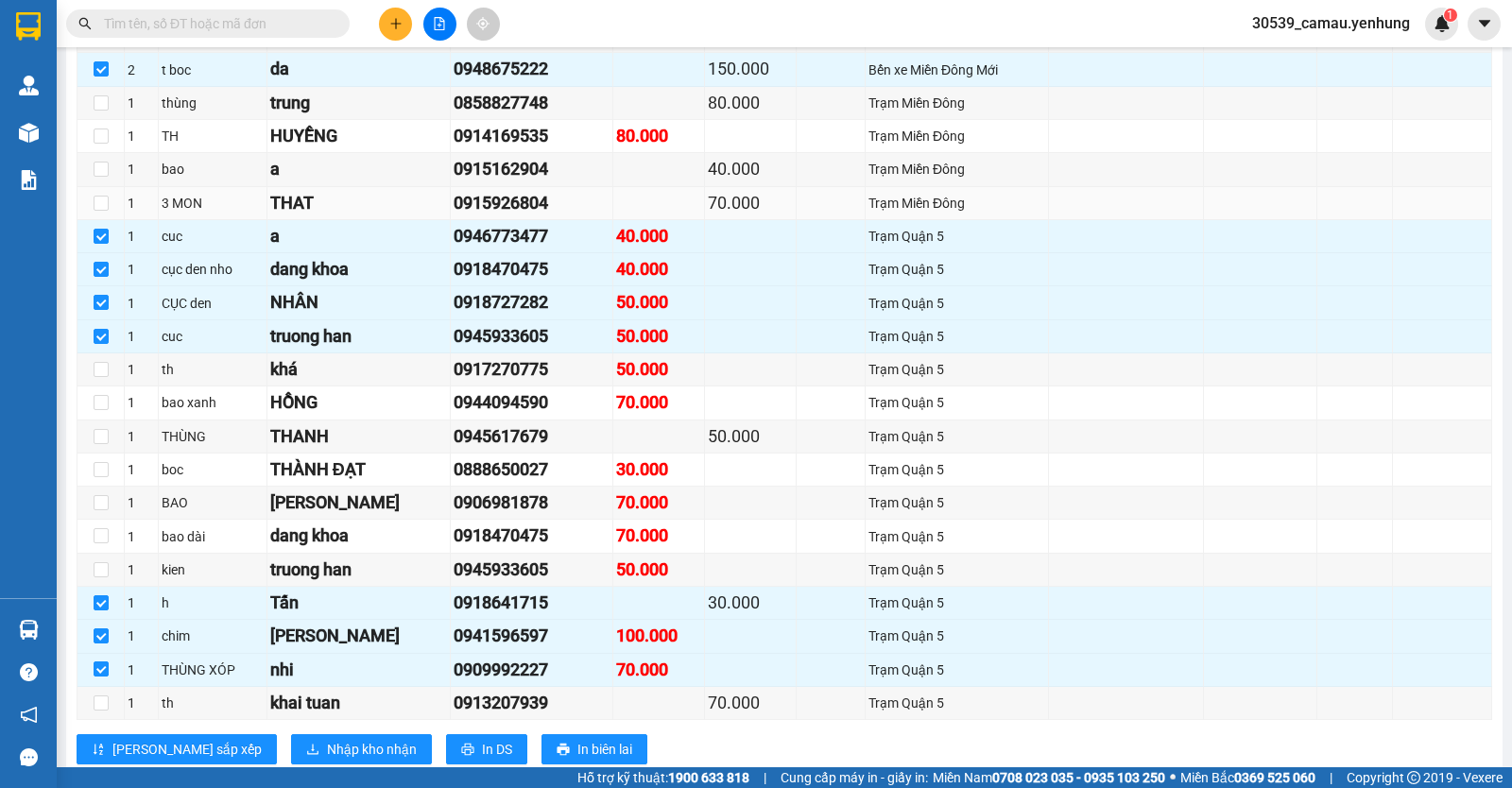 scroll, scrollTop: 756, scrollLeft: 0, axis: vertical 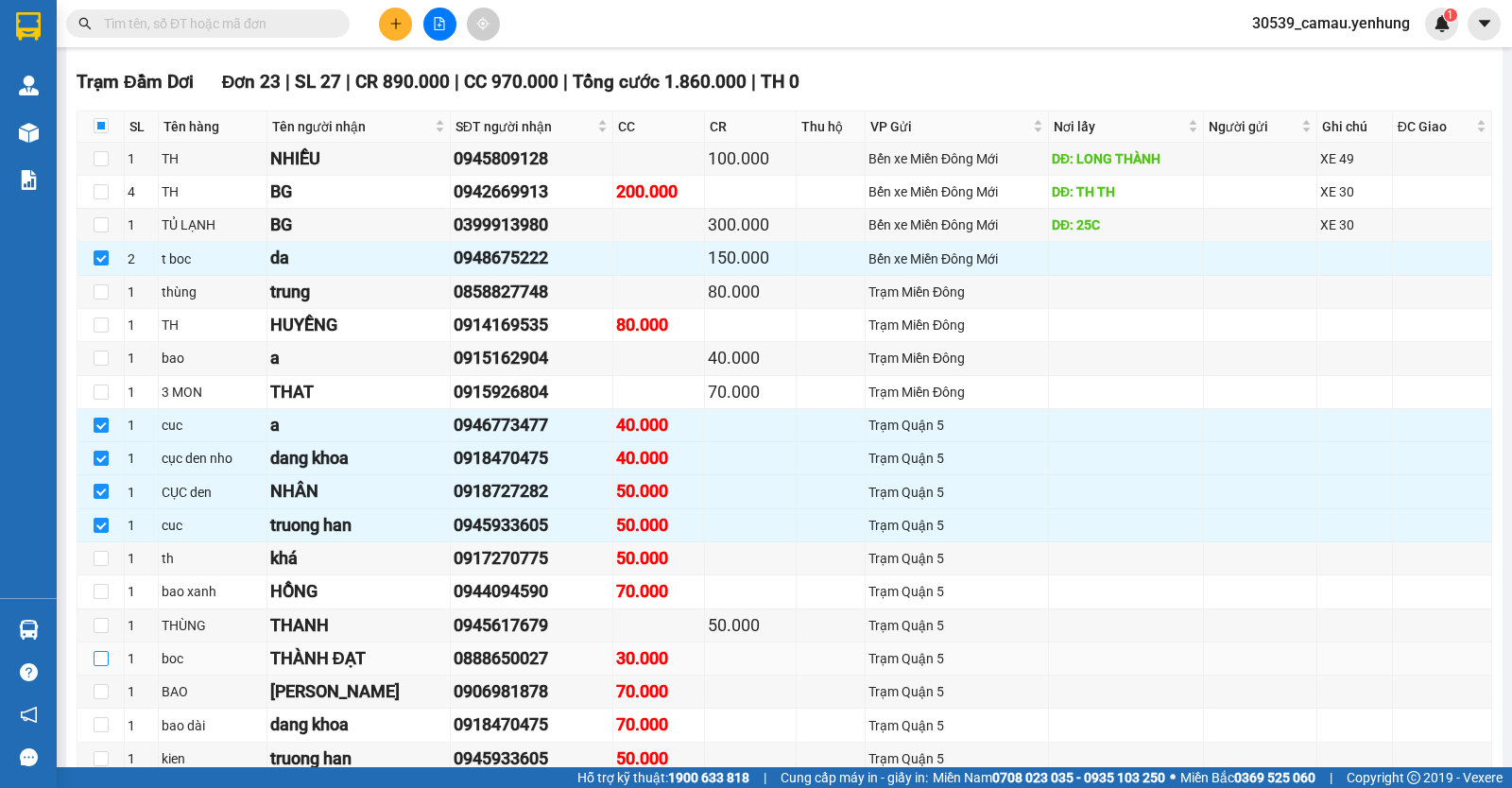 click at bounding box center [101, 659] 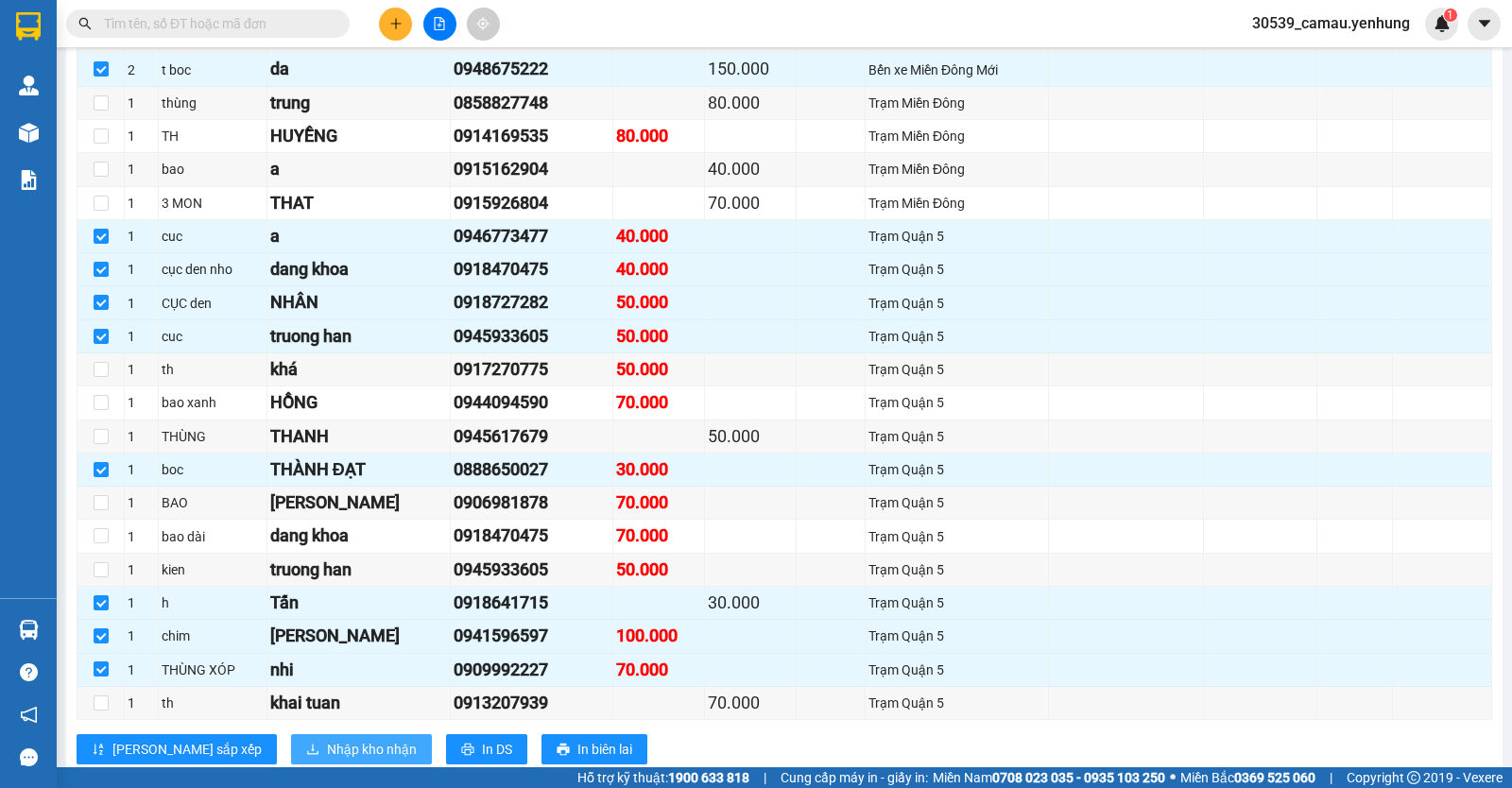 scroll, scrollTop: 1039, scrollLeft: 0, axis: vertical 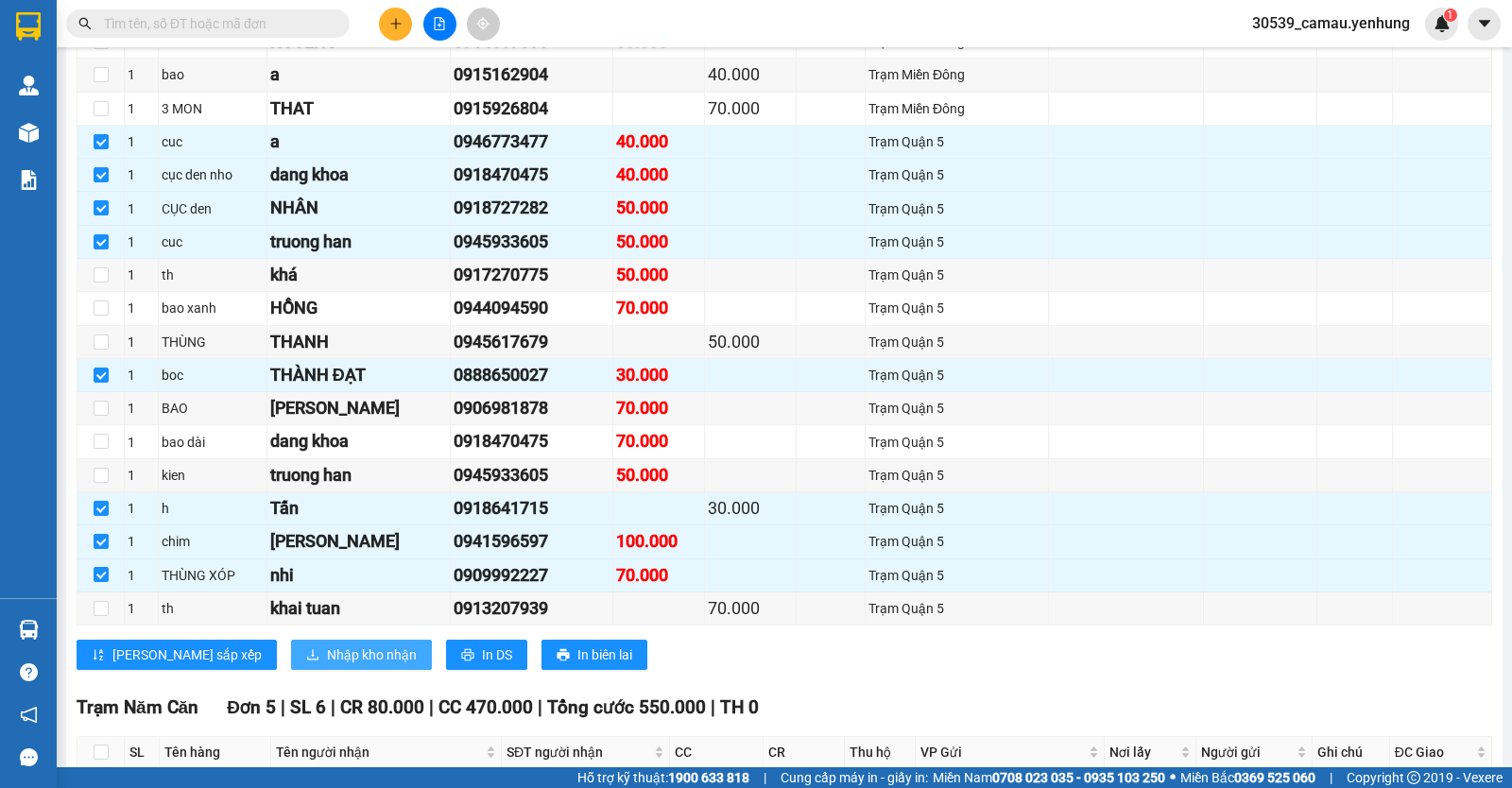 click on "Nhập kho nhận" at bounding box center (371, 655) 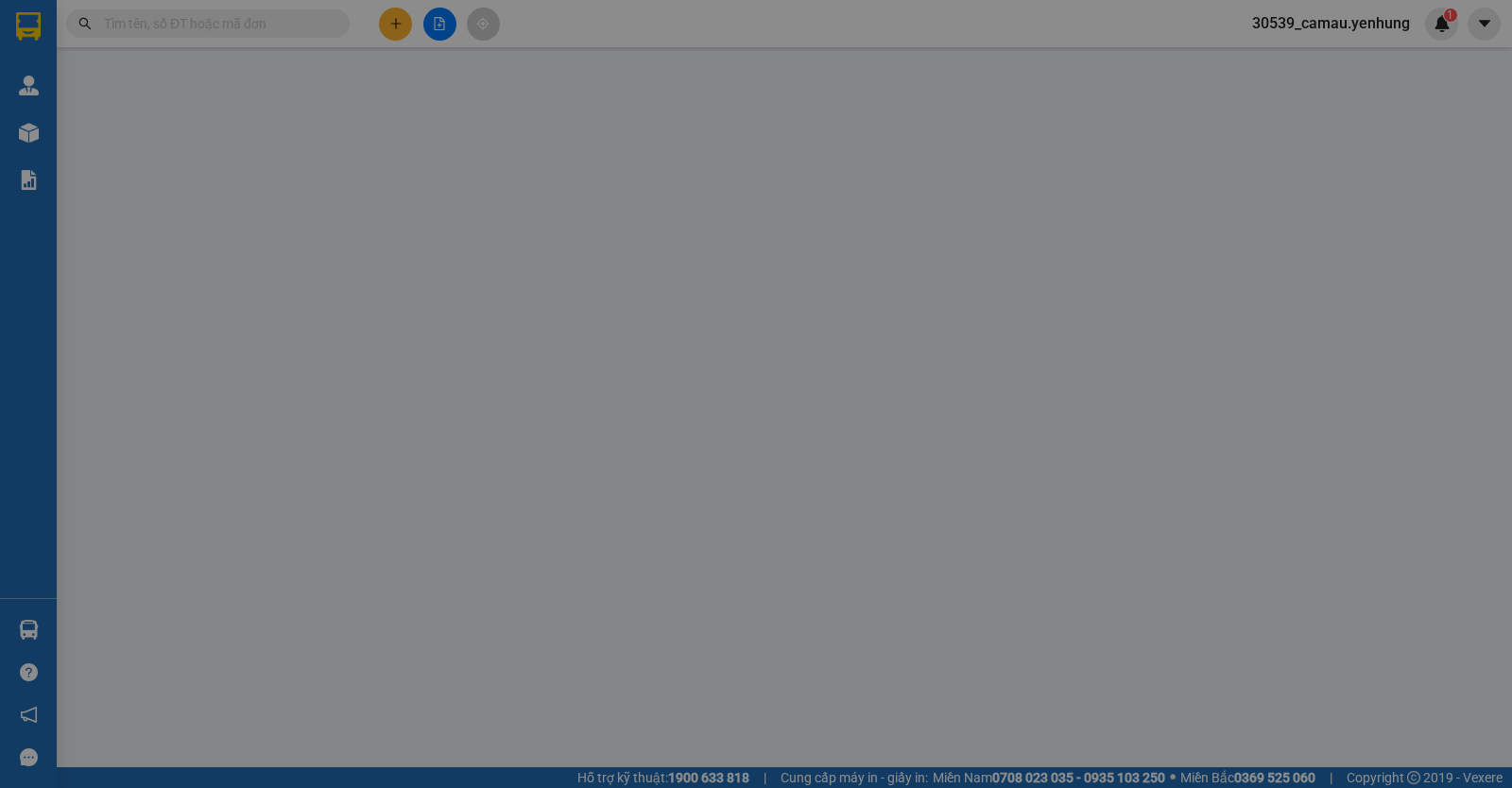 scroll, scrollTop: 0, scrollLeft: 0, axis: both 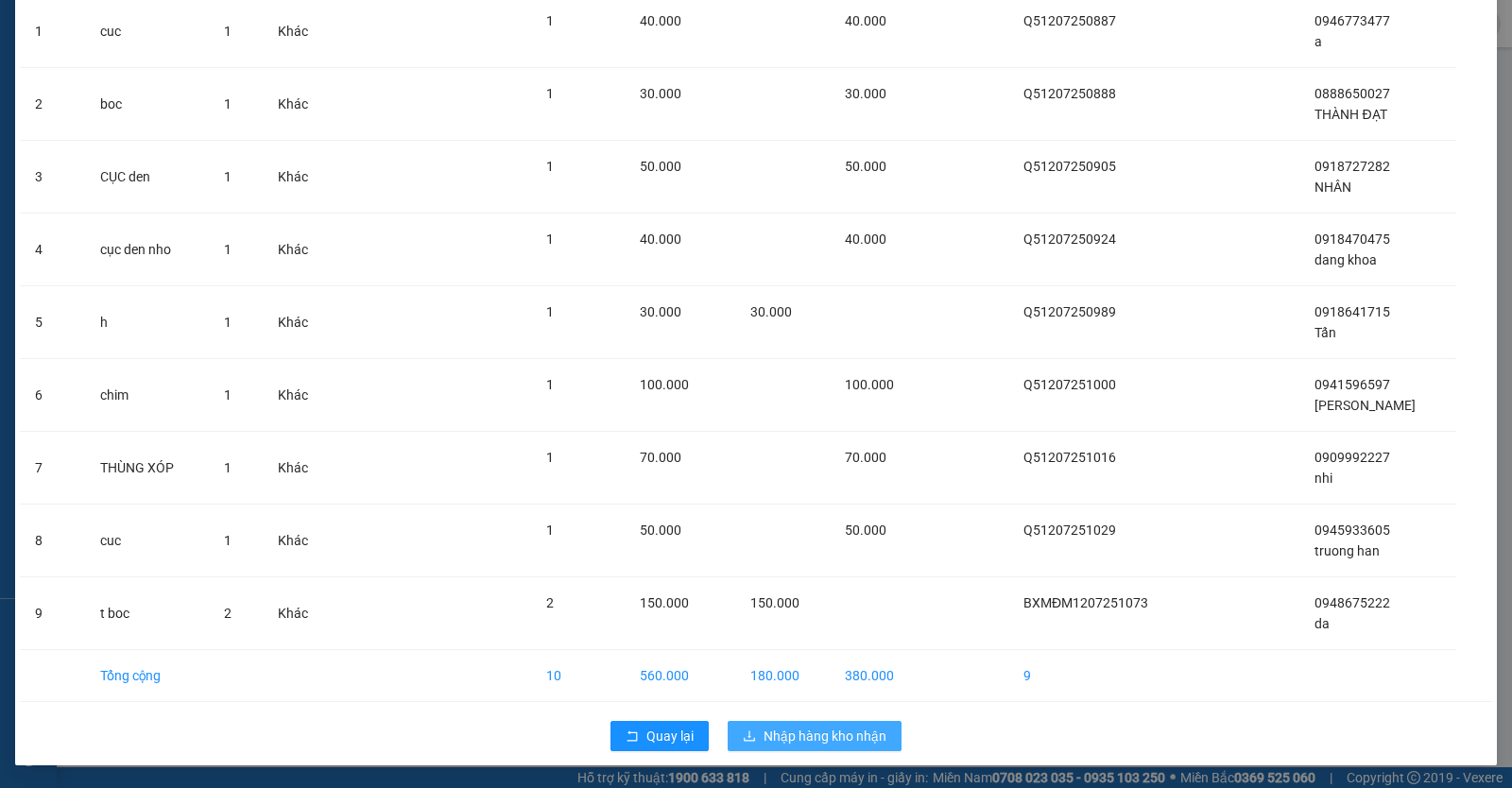 click on "Nhập hàng kho nhận" at bounding box center (815, 736) 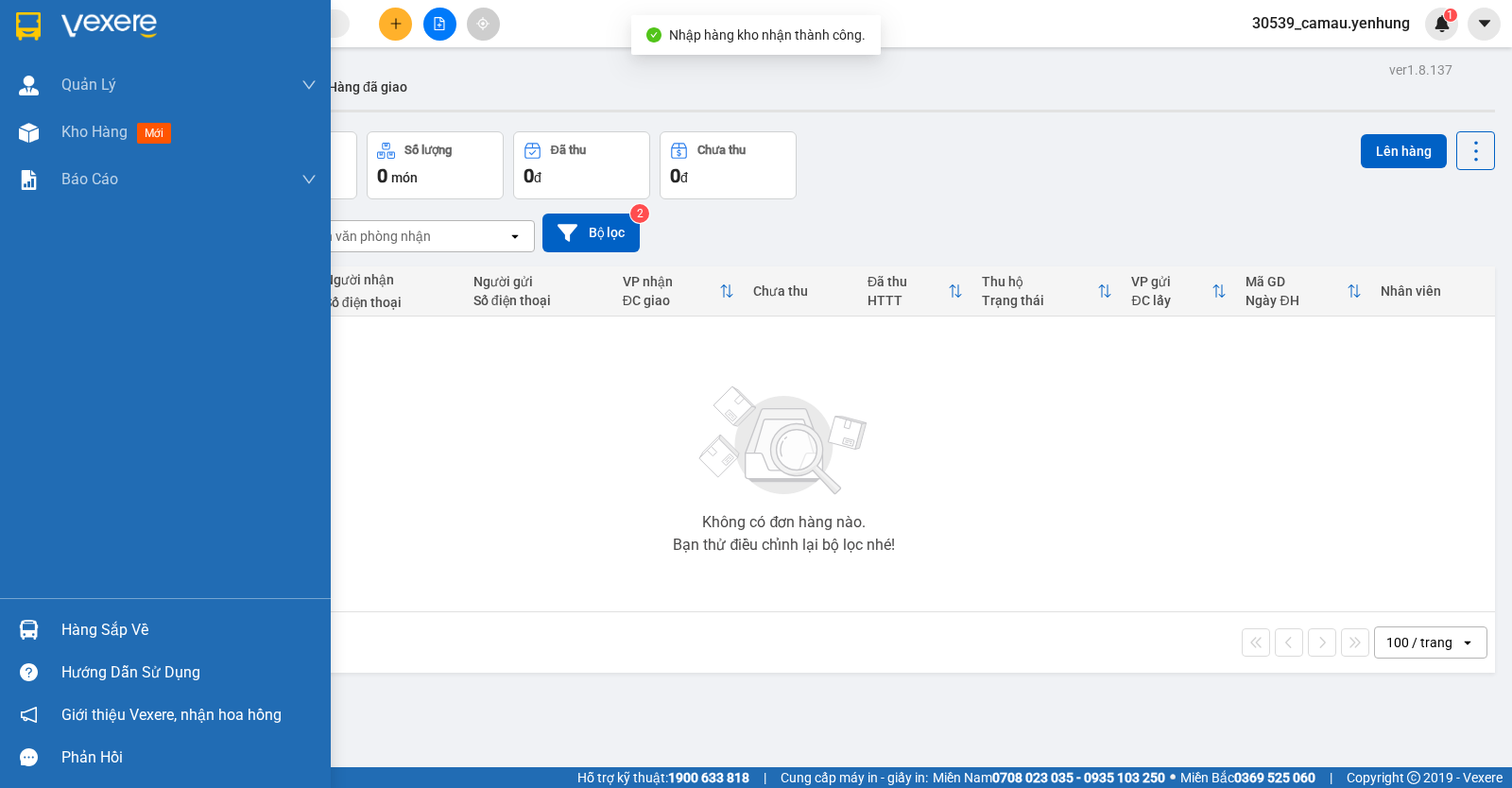 click on "Hàng sắp về" at bounding box center [165, 629] 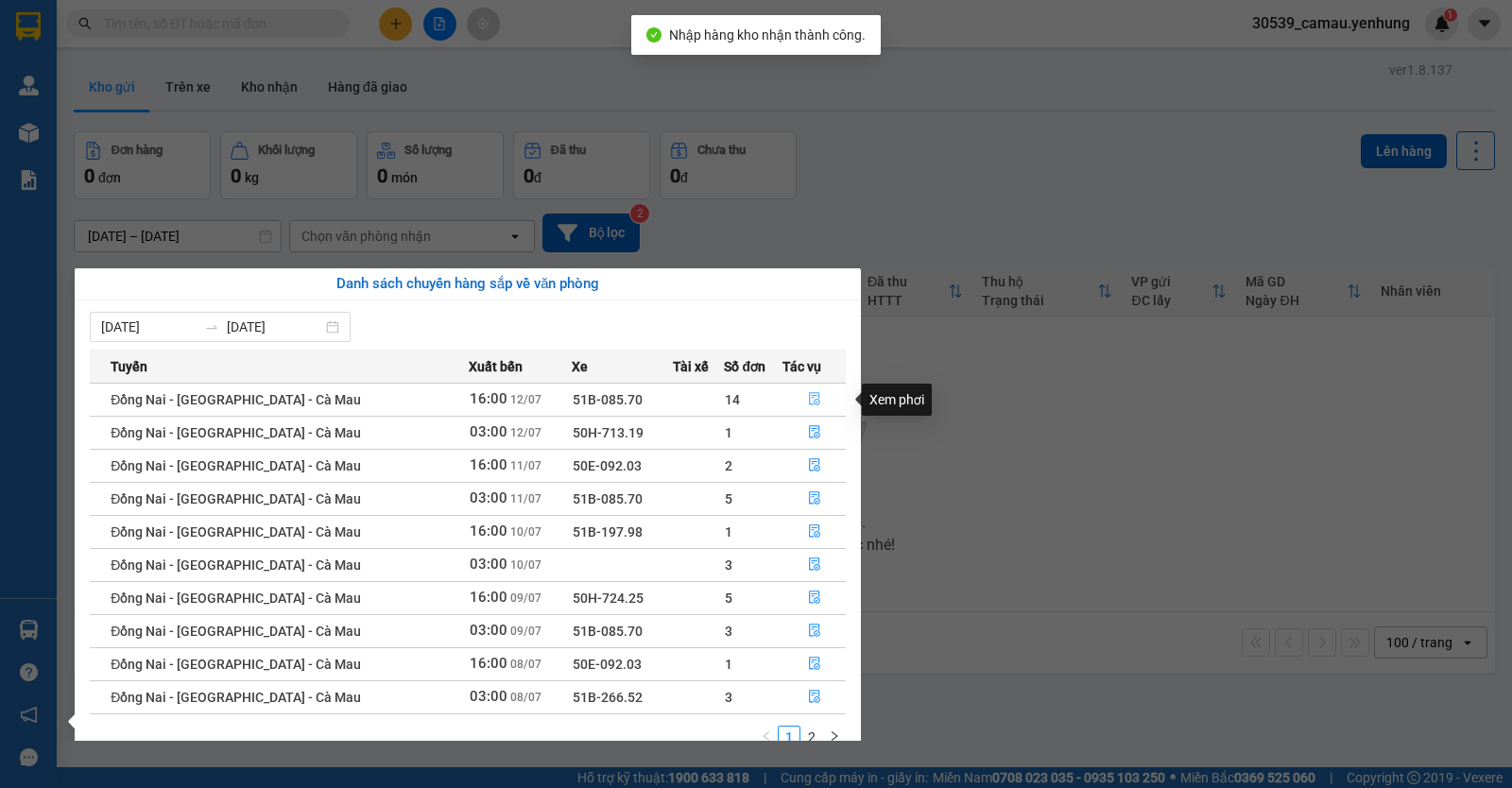 click at bounding box center (814, 400) 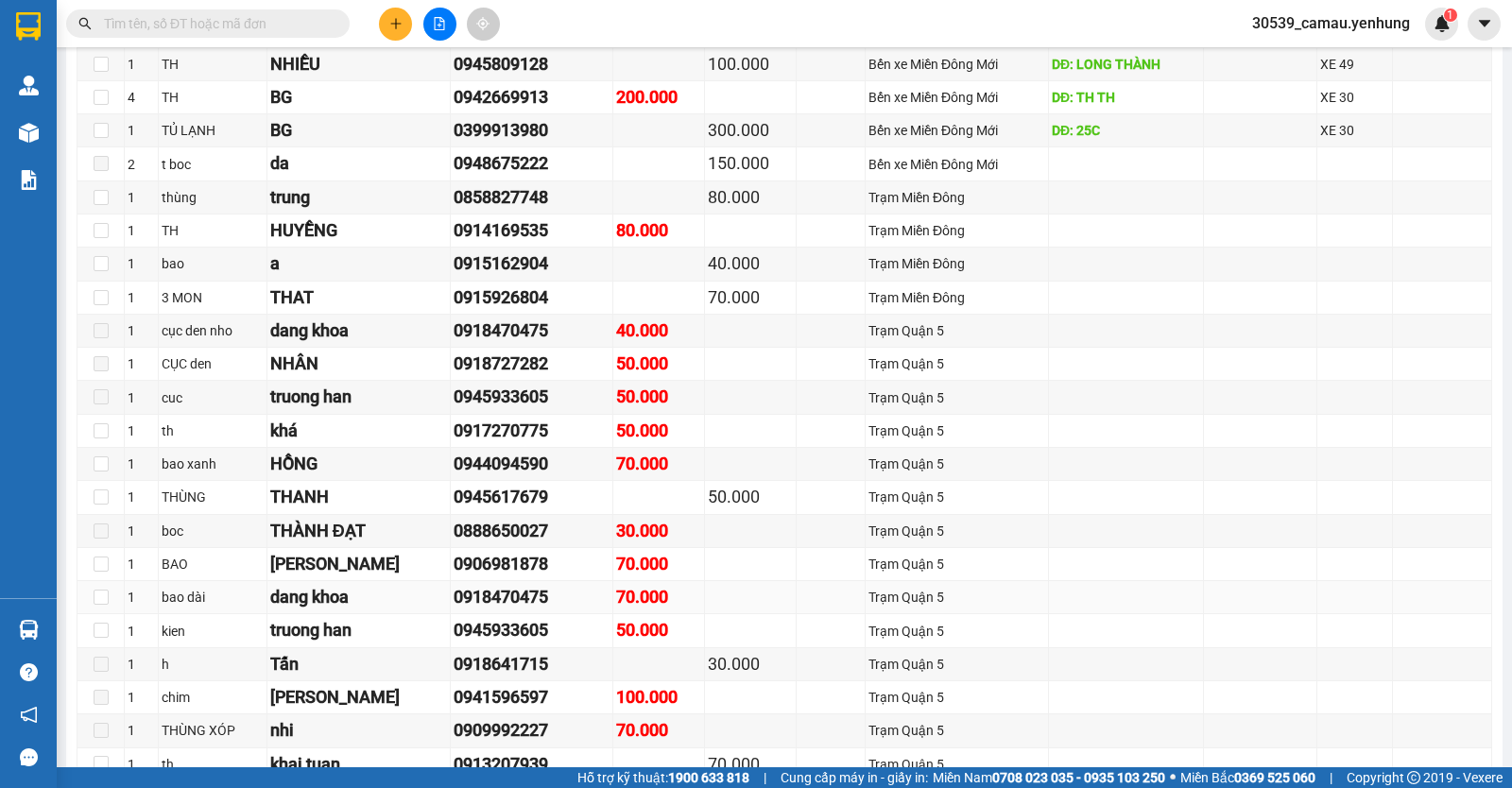 scroll, scrollTop: 945, scrollLeft: 0, axis: vertical 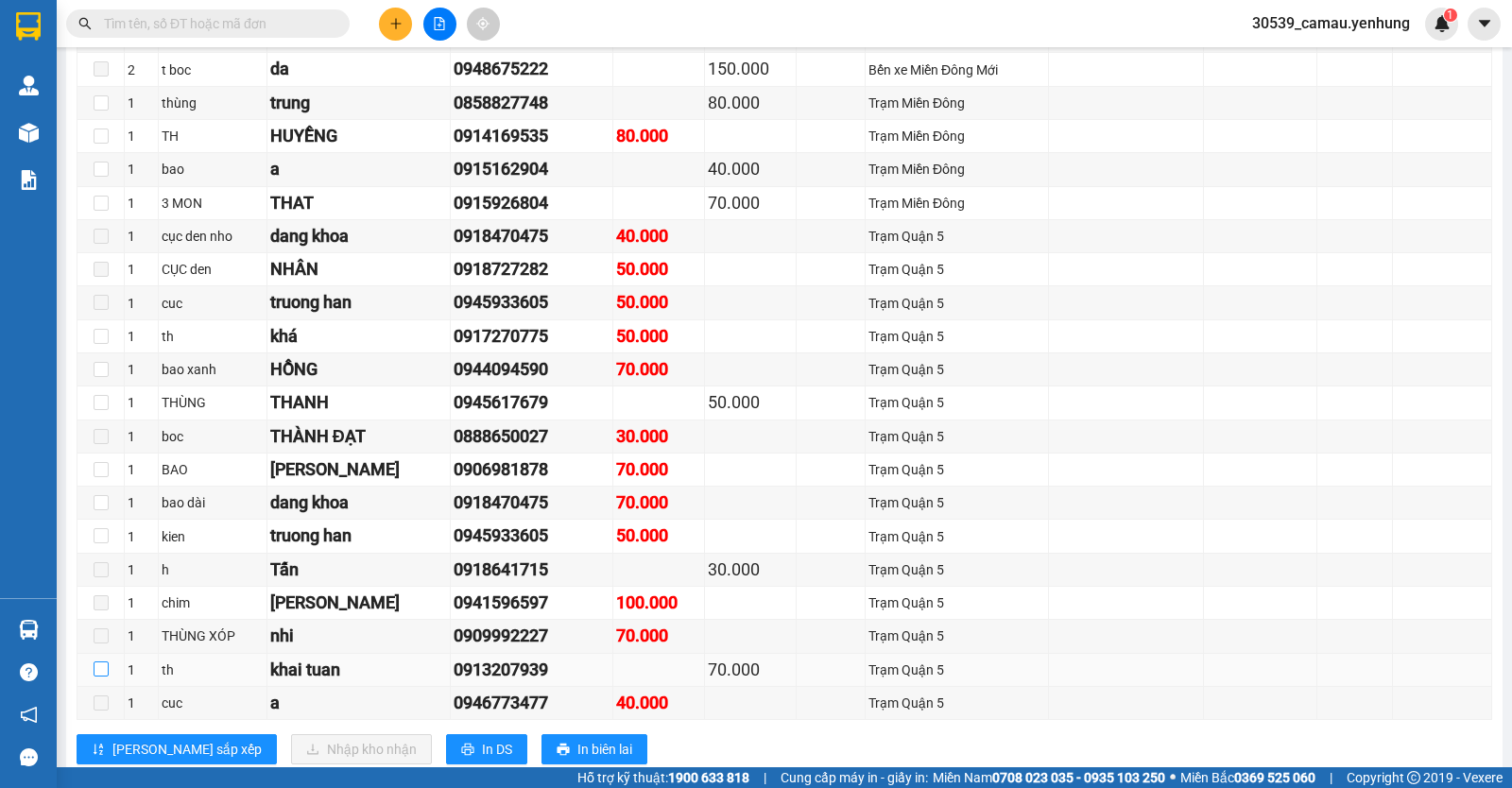 click at bounding box center (101, 669) 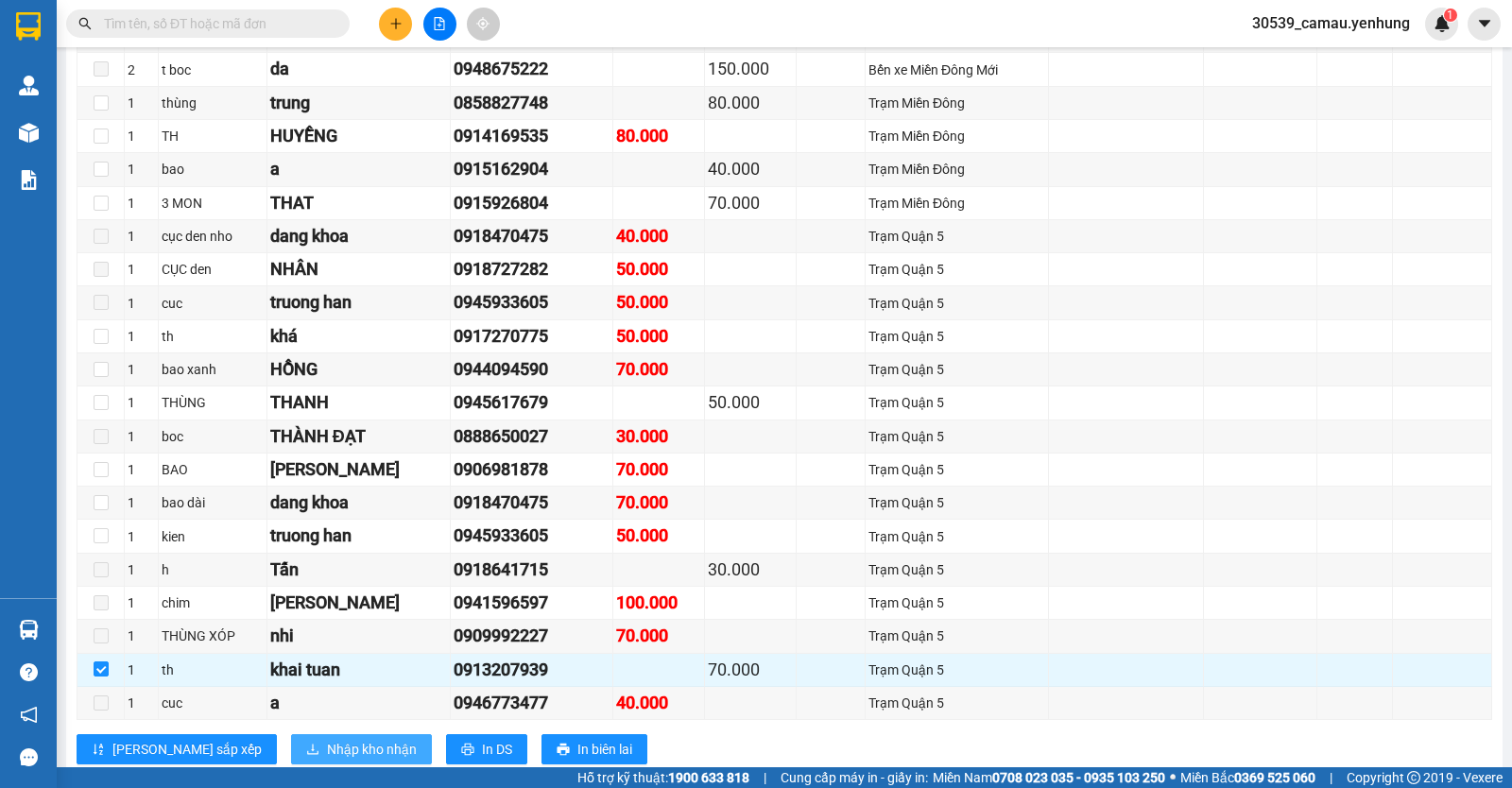 click 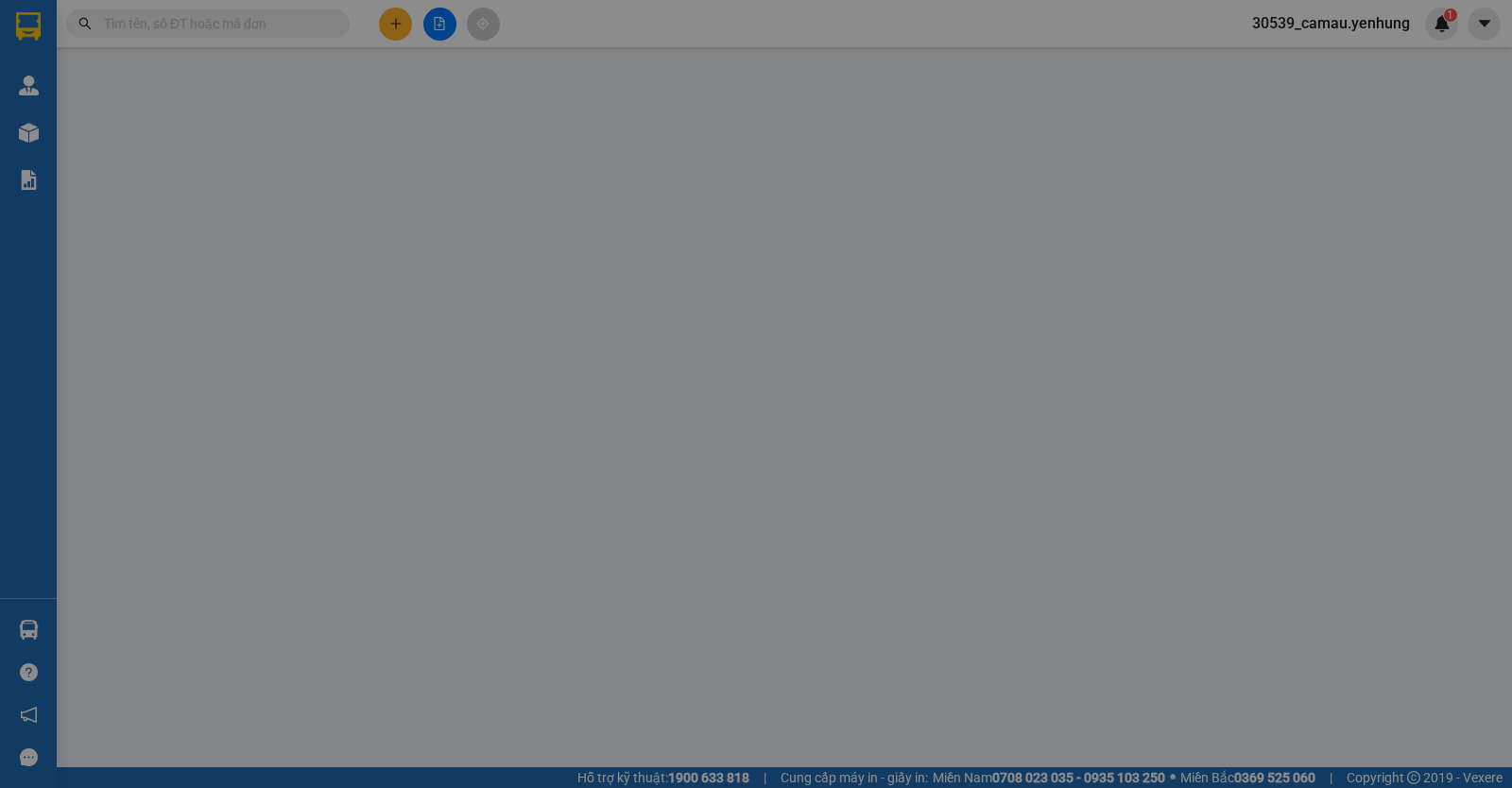 scroll, scrollTop: 0, scrollLeft: 0, axis: both 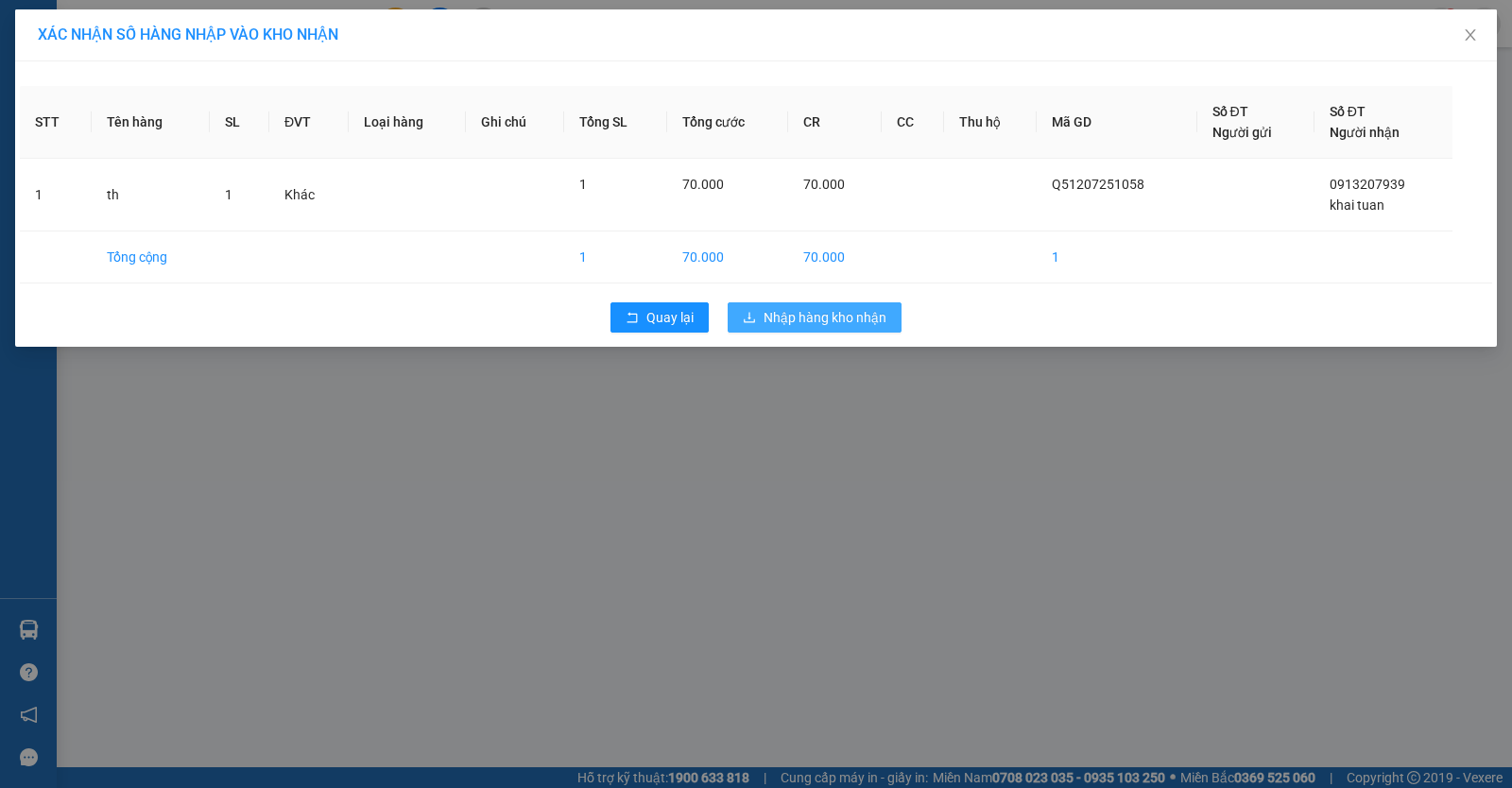 click on "Nhập hàng kho nhận" at bounding box center (825, 317) 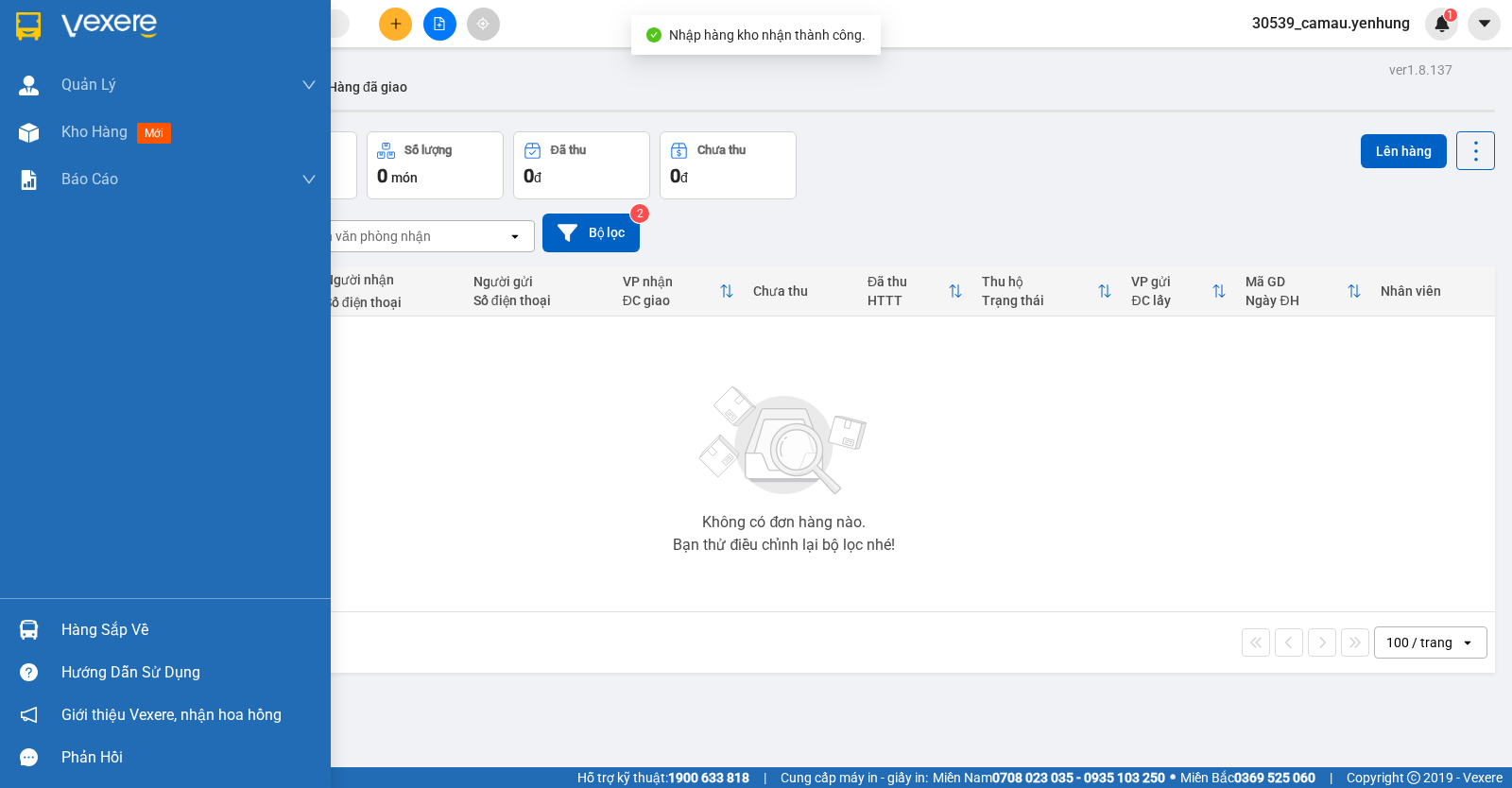 click on "Hàng sắp về" at bounding box center (165, 629) 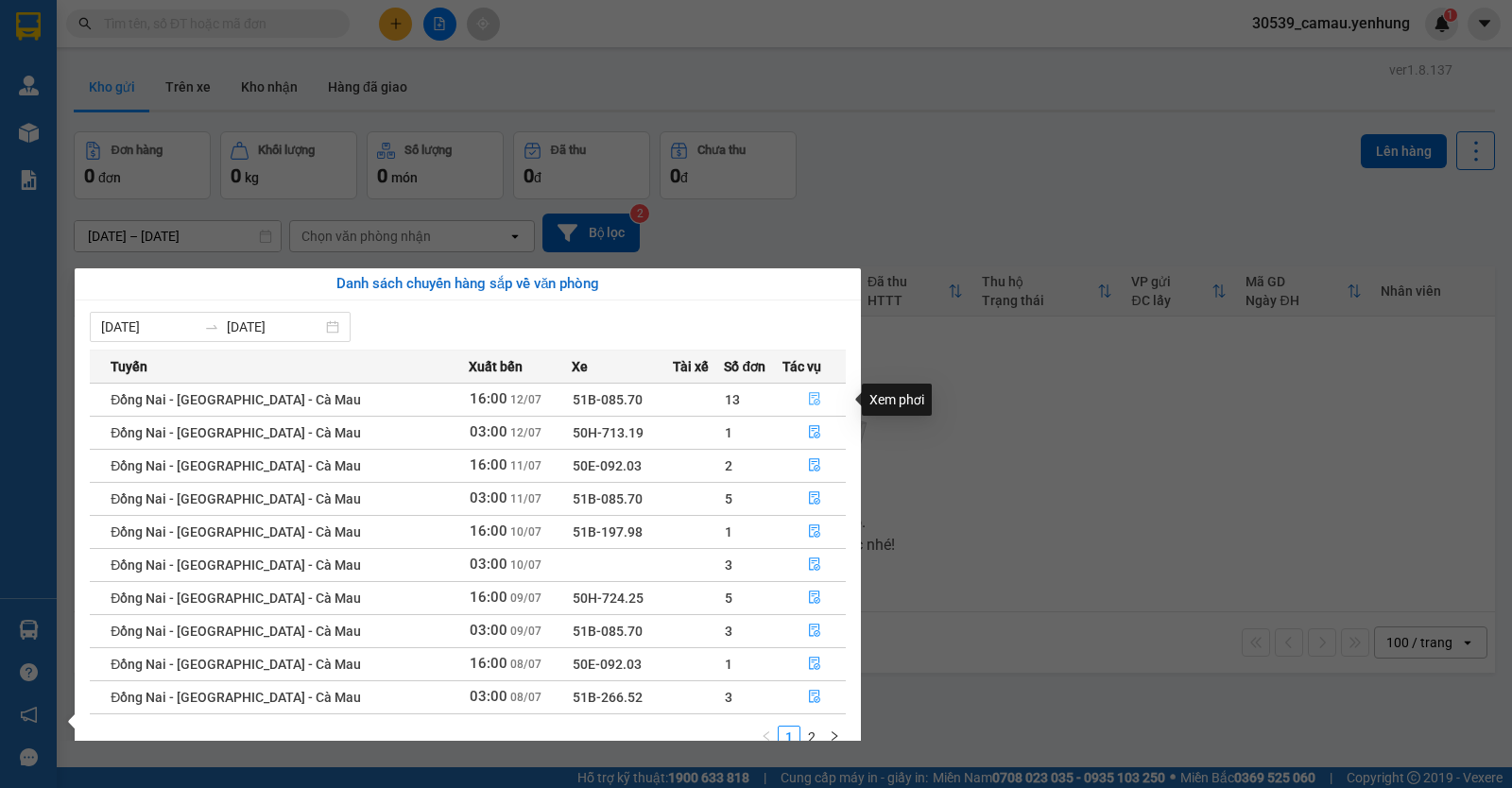 click 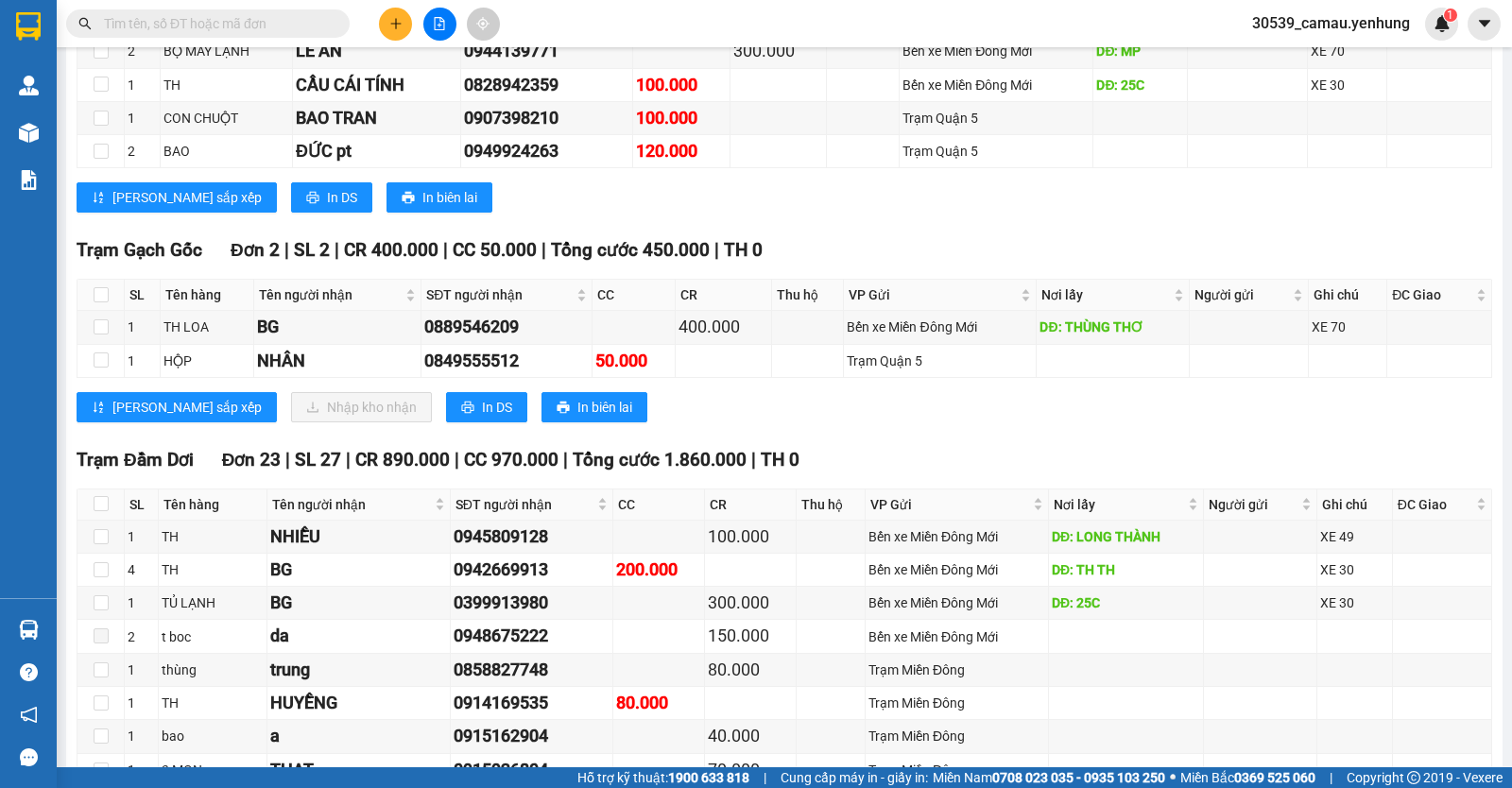 scroll, scrollTop: 661, scrollLeft: 0, axis: vertical 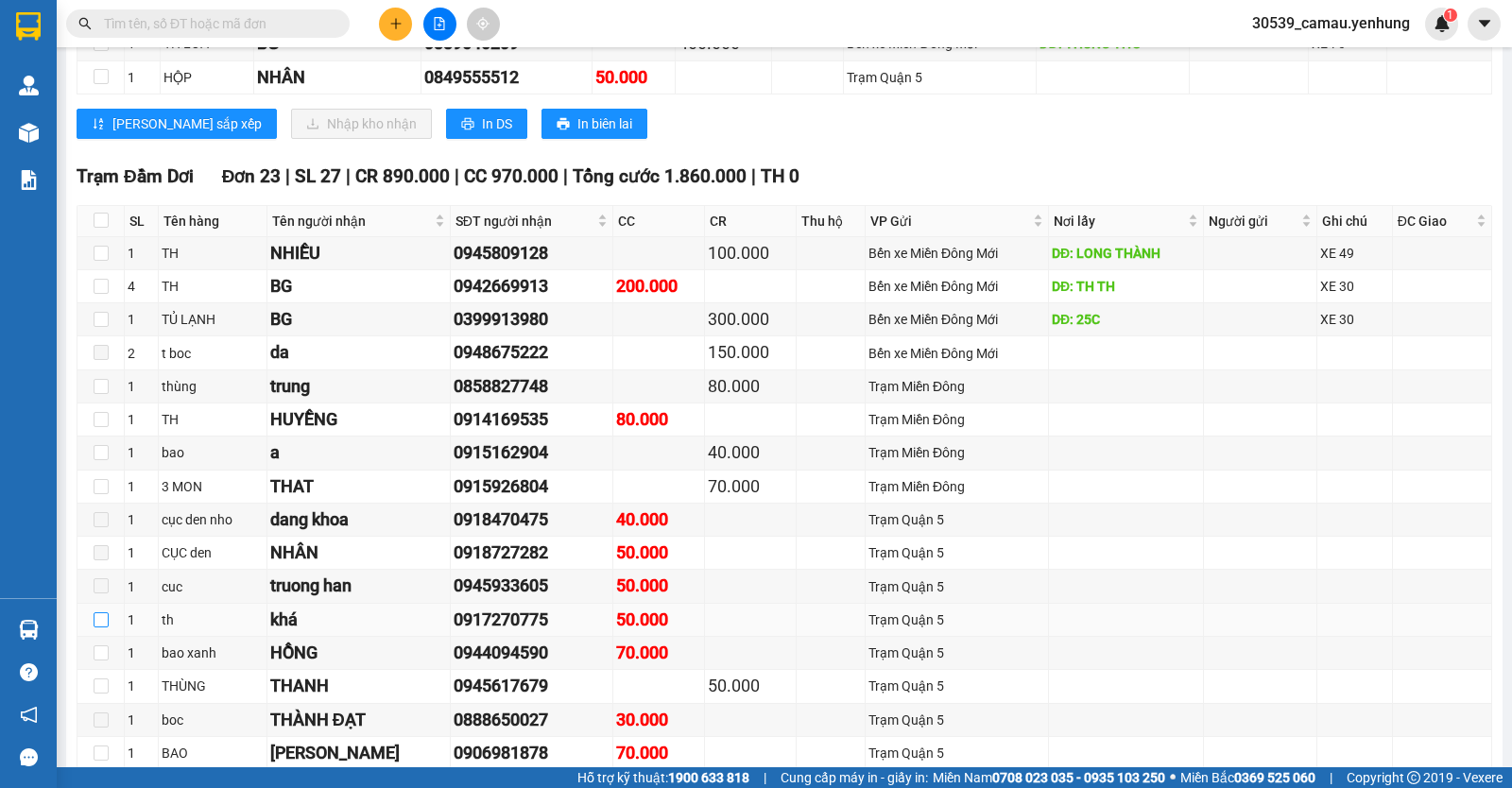 click at bounding box center (101, 620) 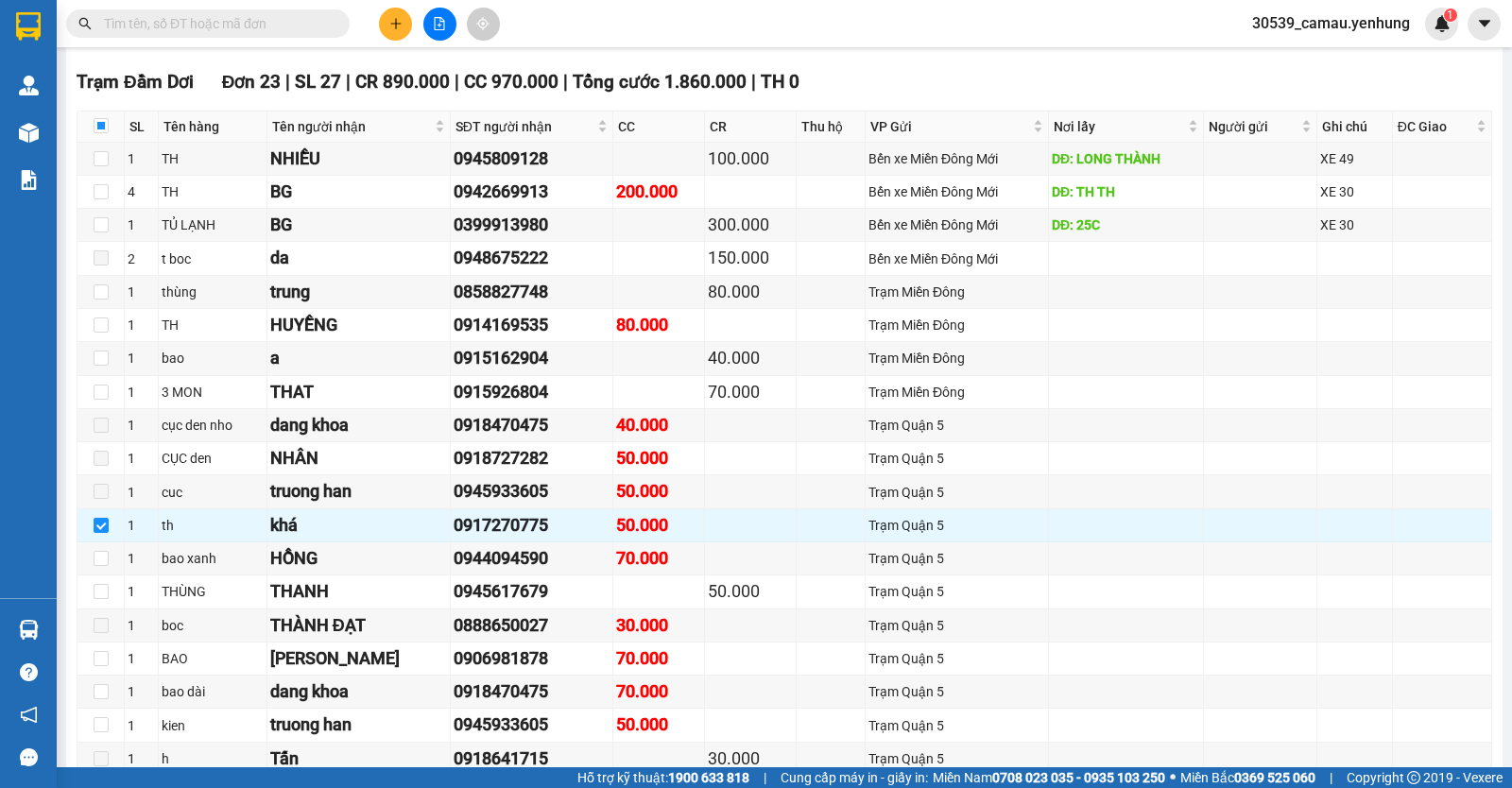 scroll, scrollTop: 1134, scrollLeft: 0, axis: vertical 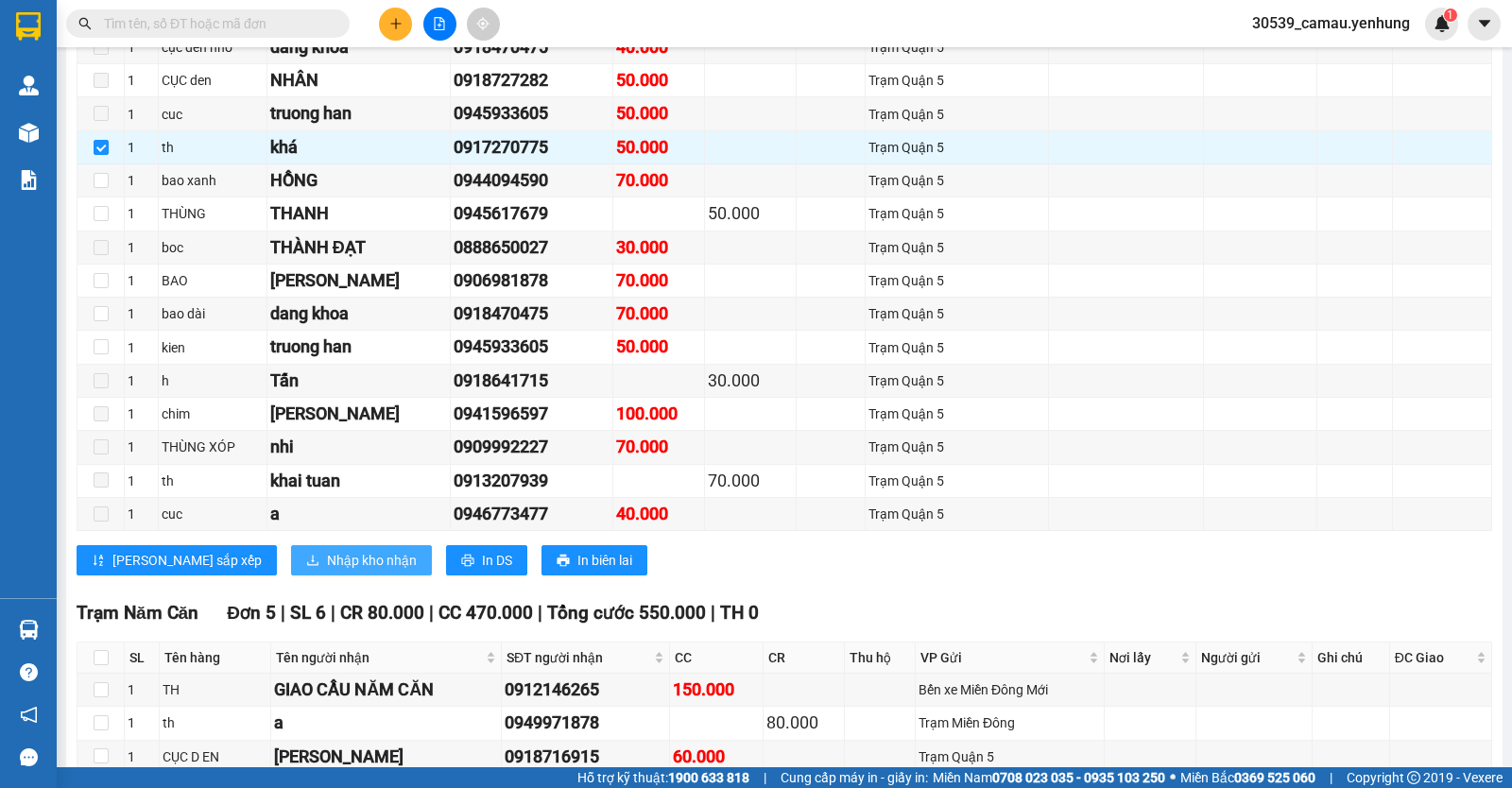 click on "Nhập kho nhận" at bounding box center [371, 560] 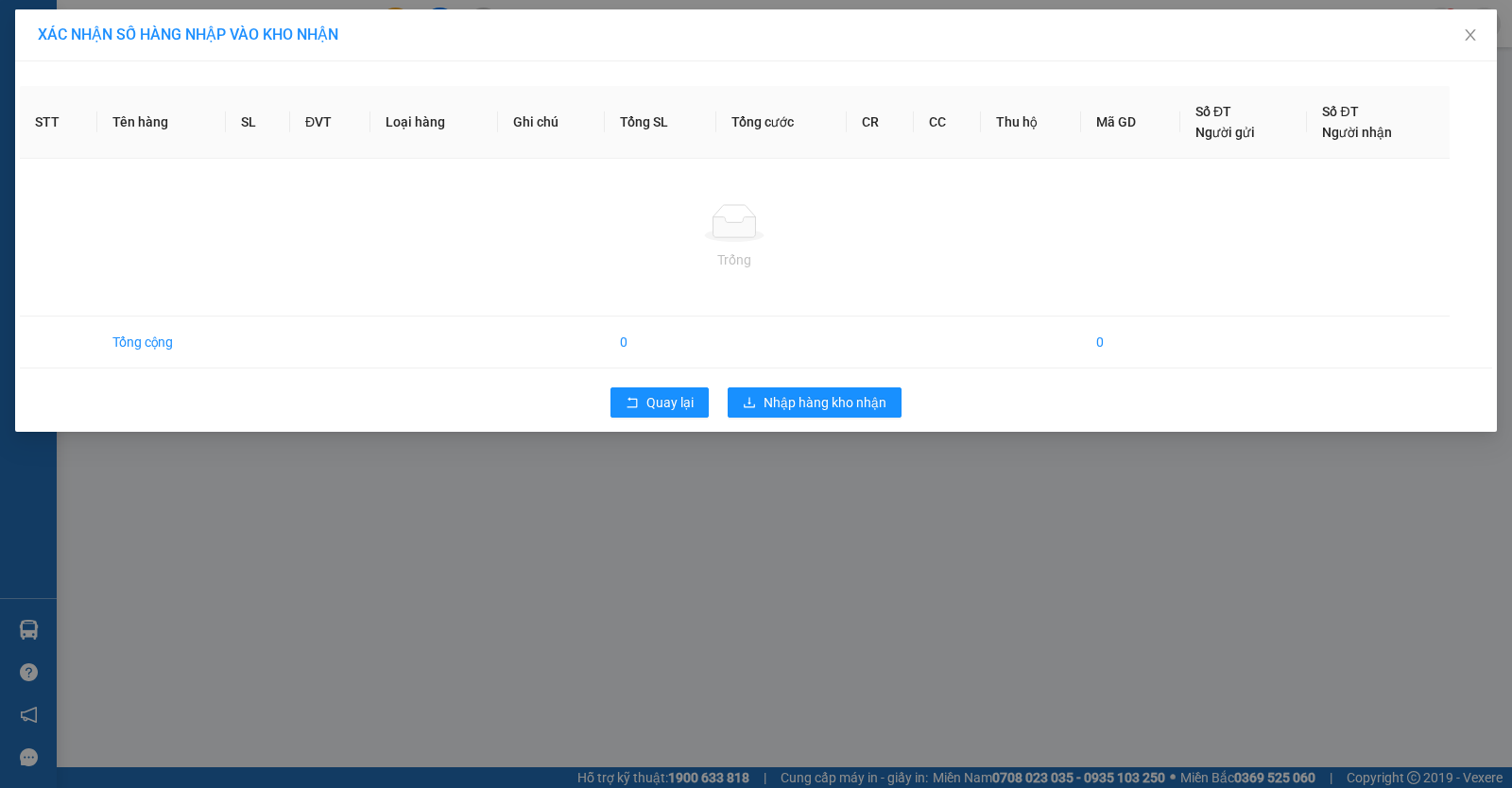 scroll, scrollTop: 0, scrollLeft: 0, axis: both 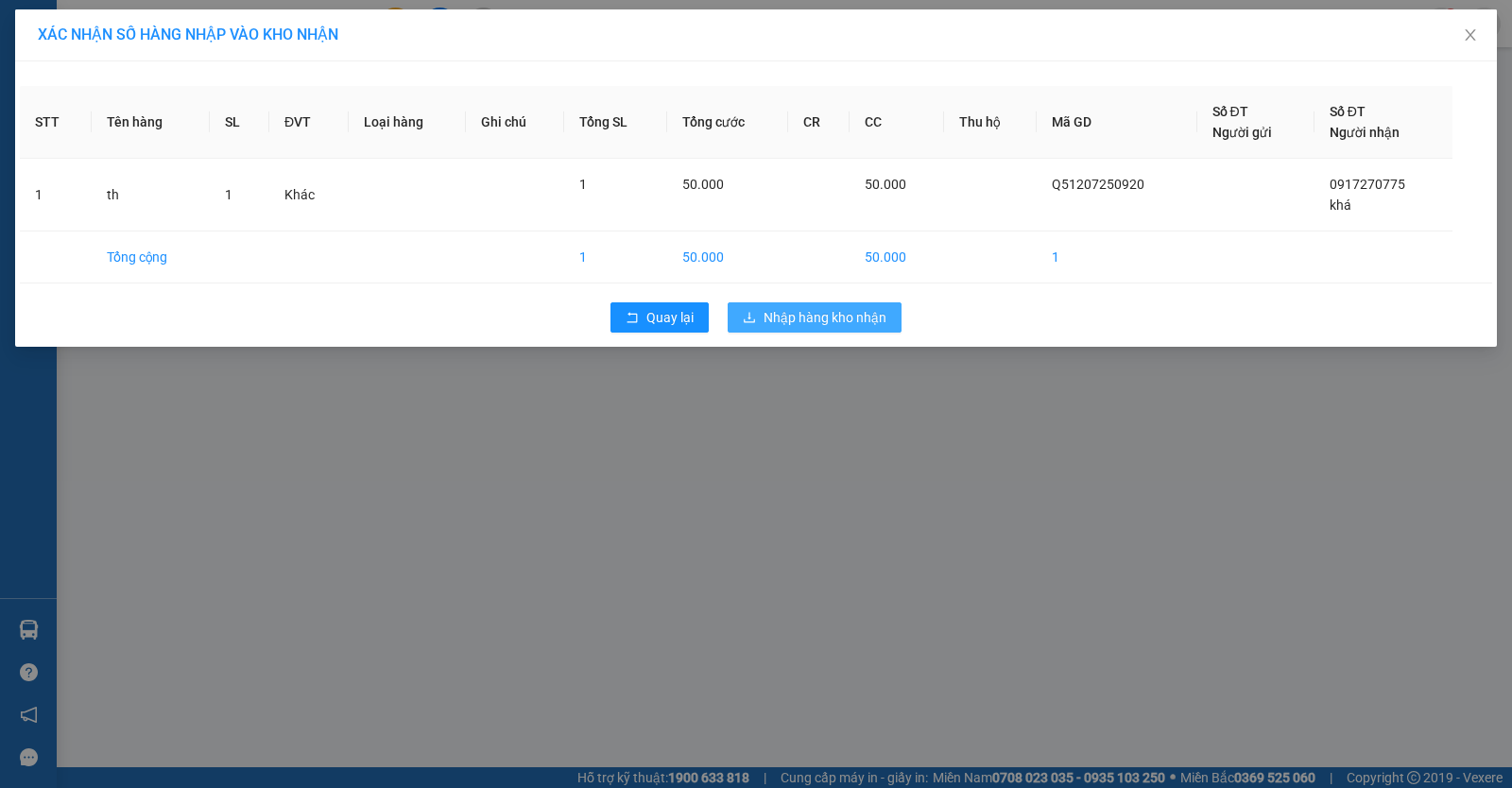 click on "Nhập hàng kho nhận" at bounding box center (825, 317) 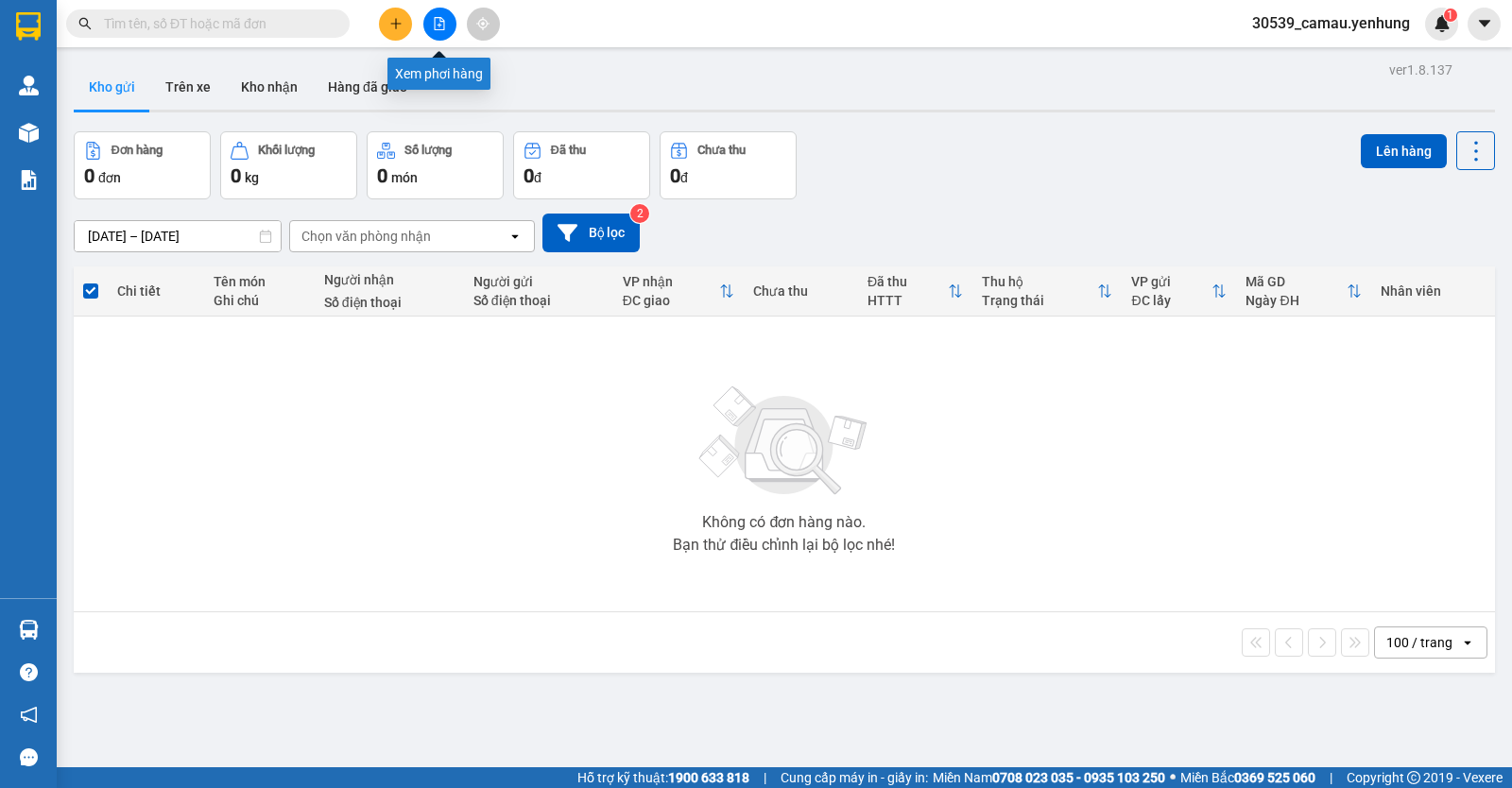 click at bounding box center (439, 24) 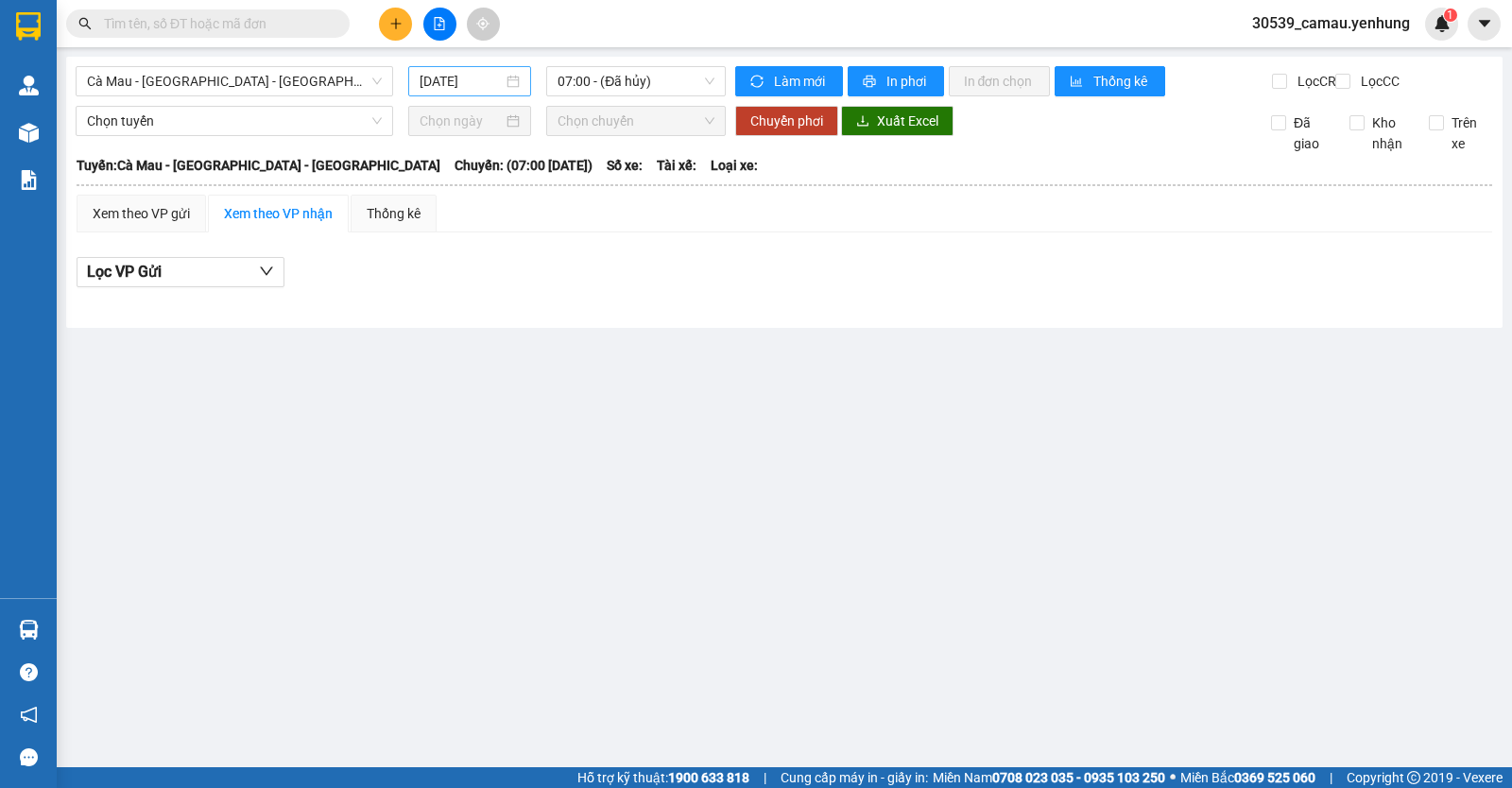 click on "[DATE]" at bounding box center [470, 81] 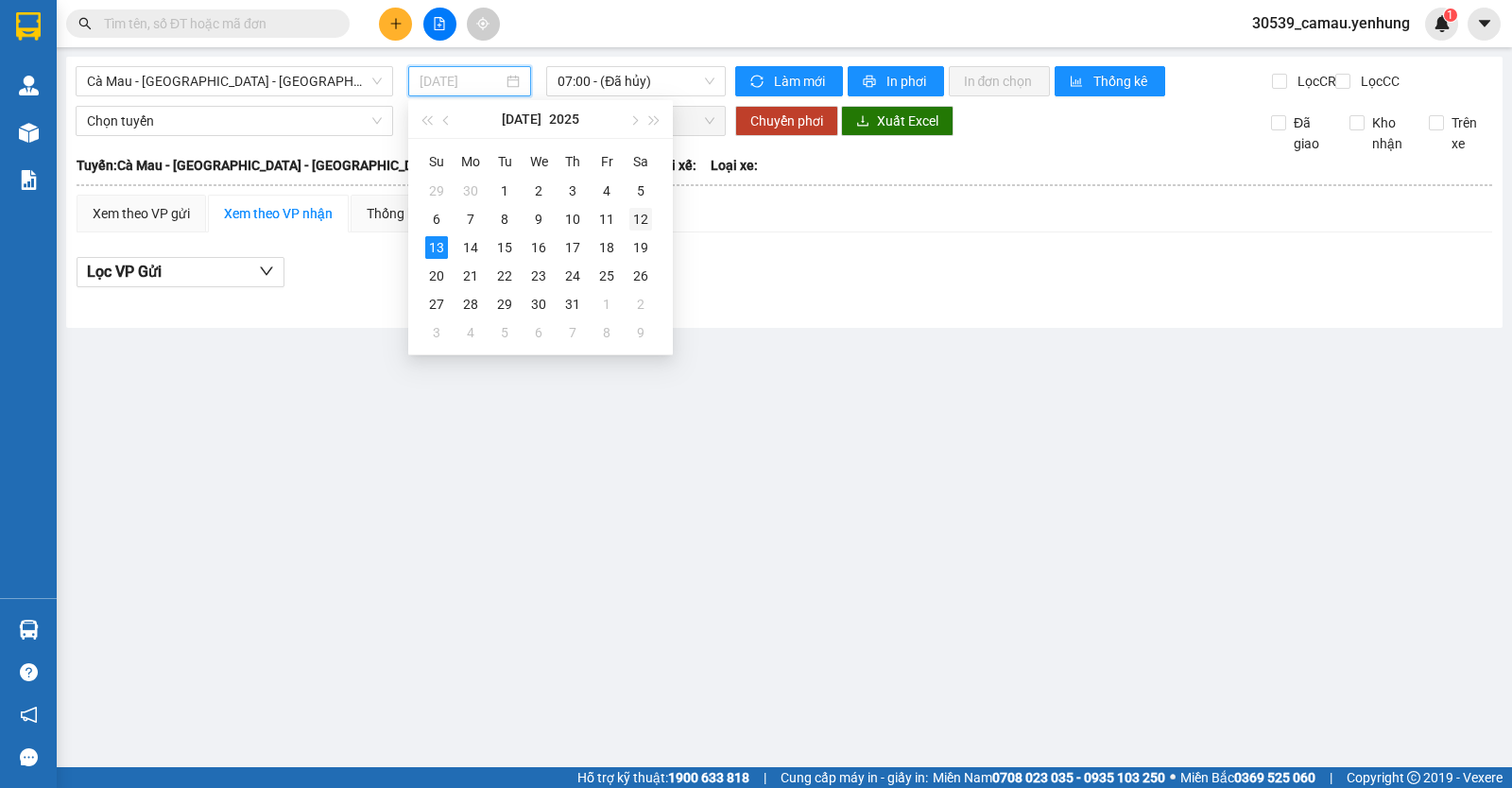 click on "12" at bounding box center [641, 219] 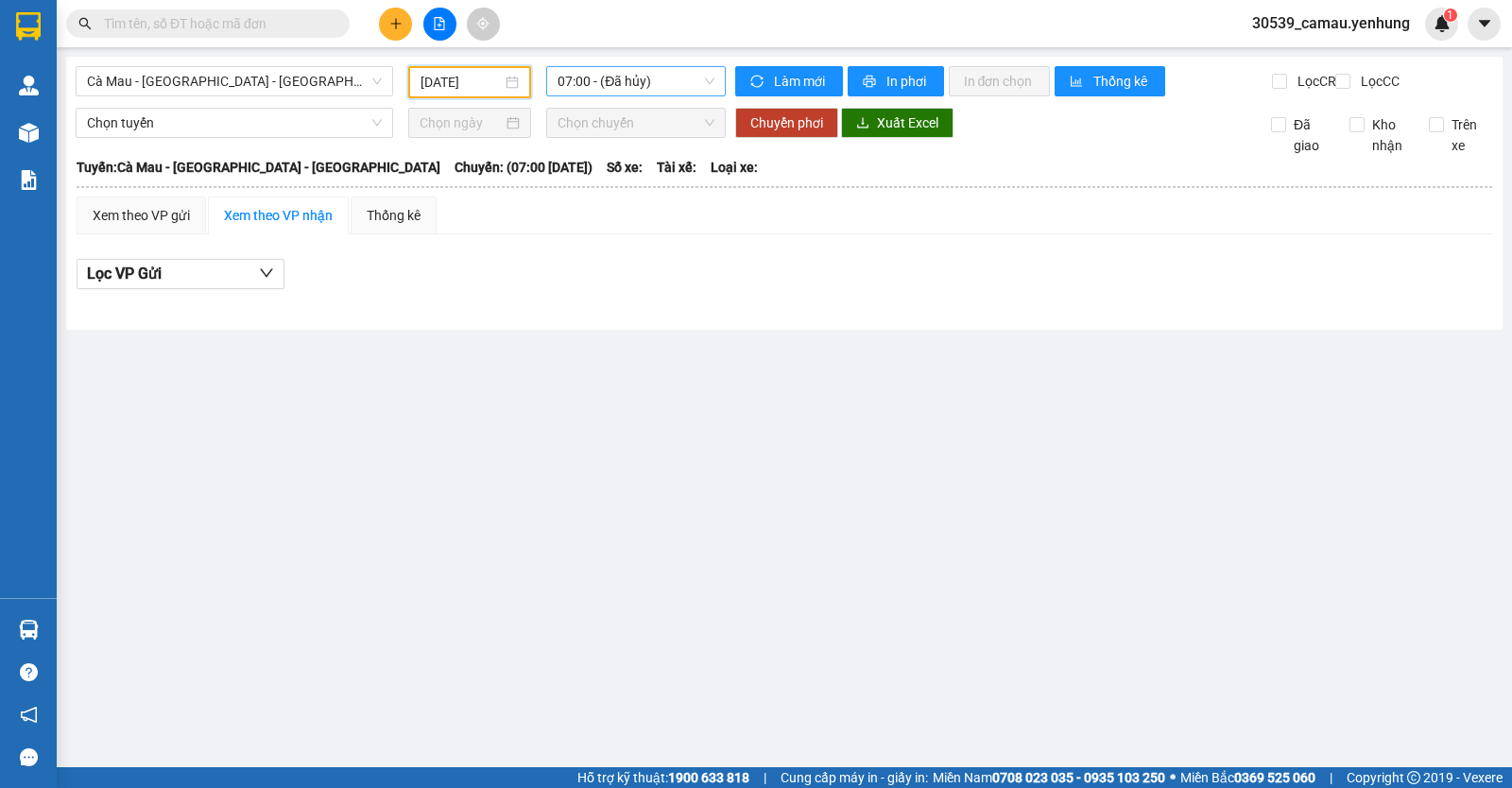 click on "07:00     - (Đã hủy)" at bounding box center [635, 81] 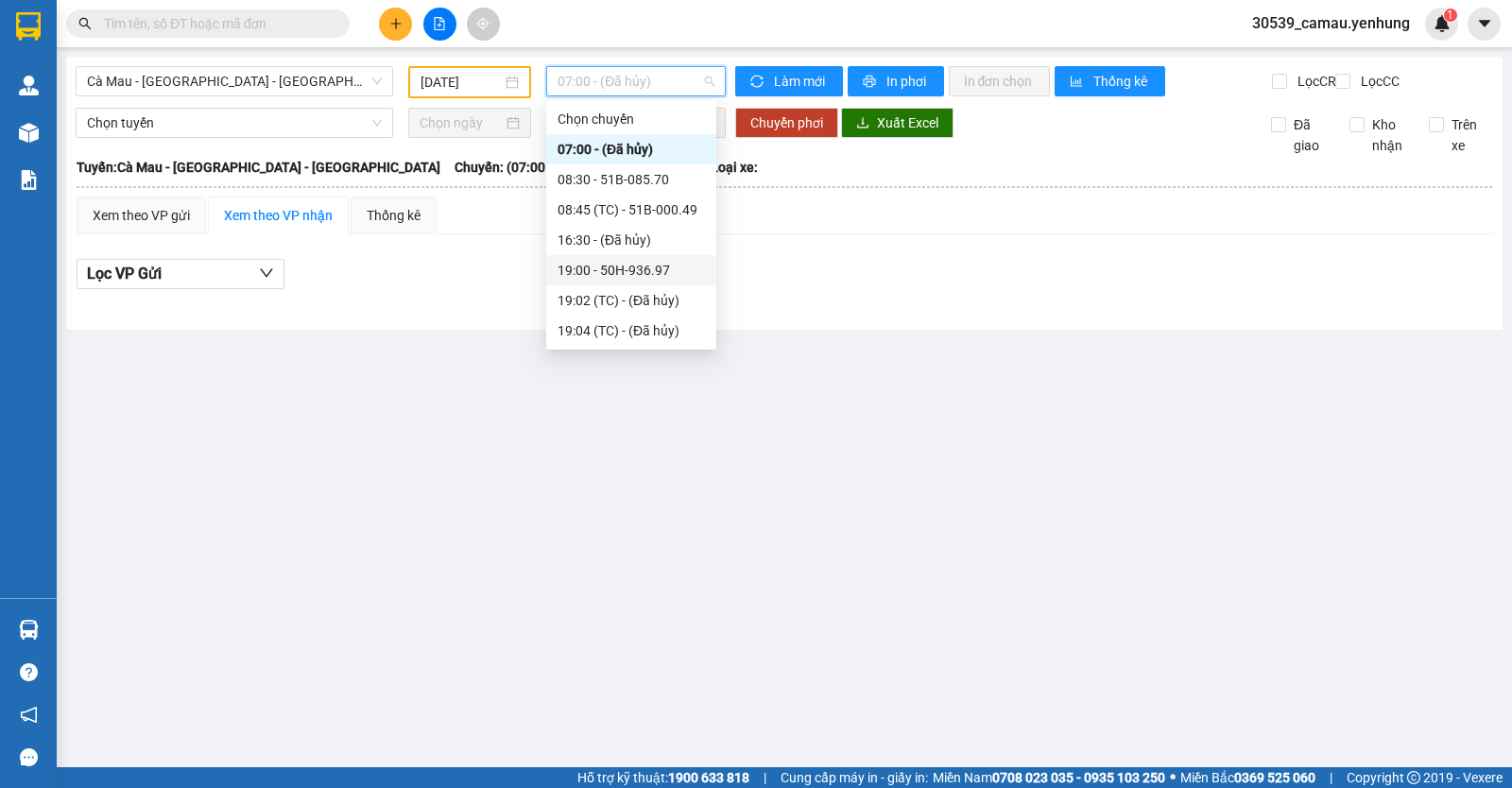 click on "19:00     - 50H-936.97" at bounding box center (631, 270) 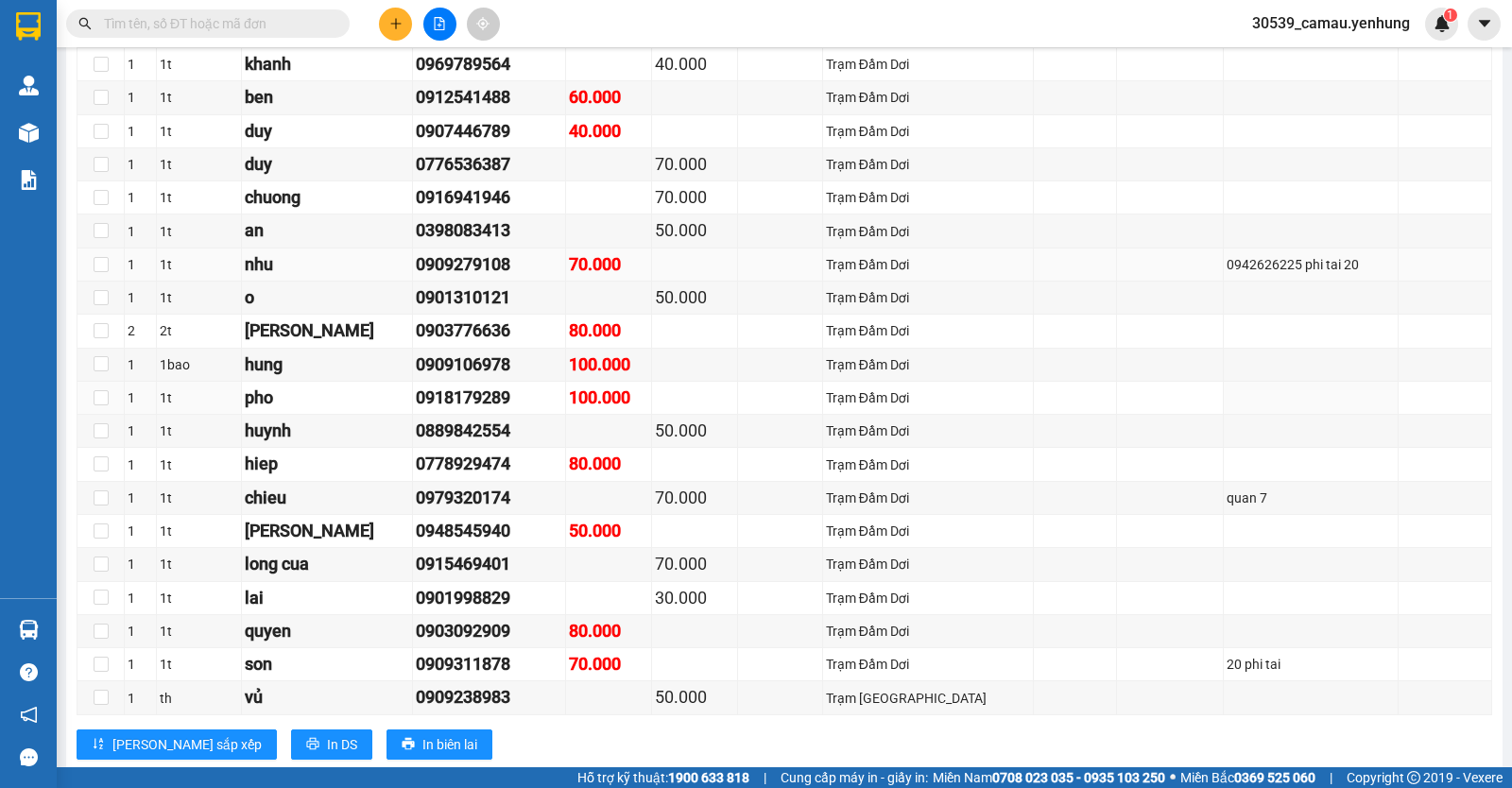 scroll, scrollTop: 4441, scrollLeft: 0, axis: vertical 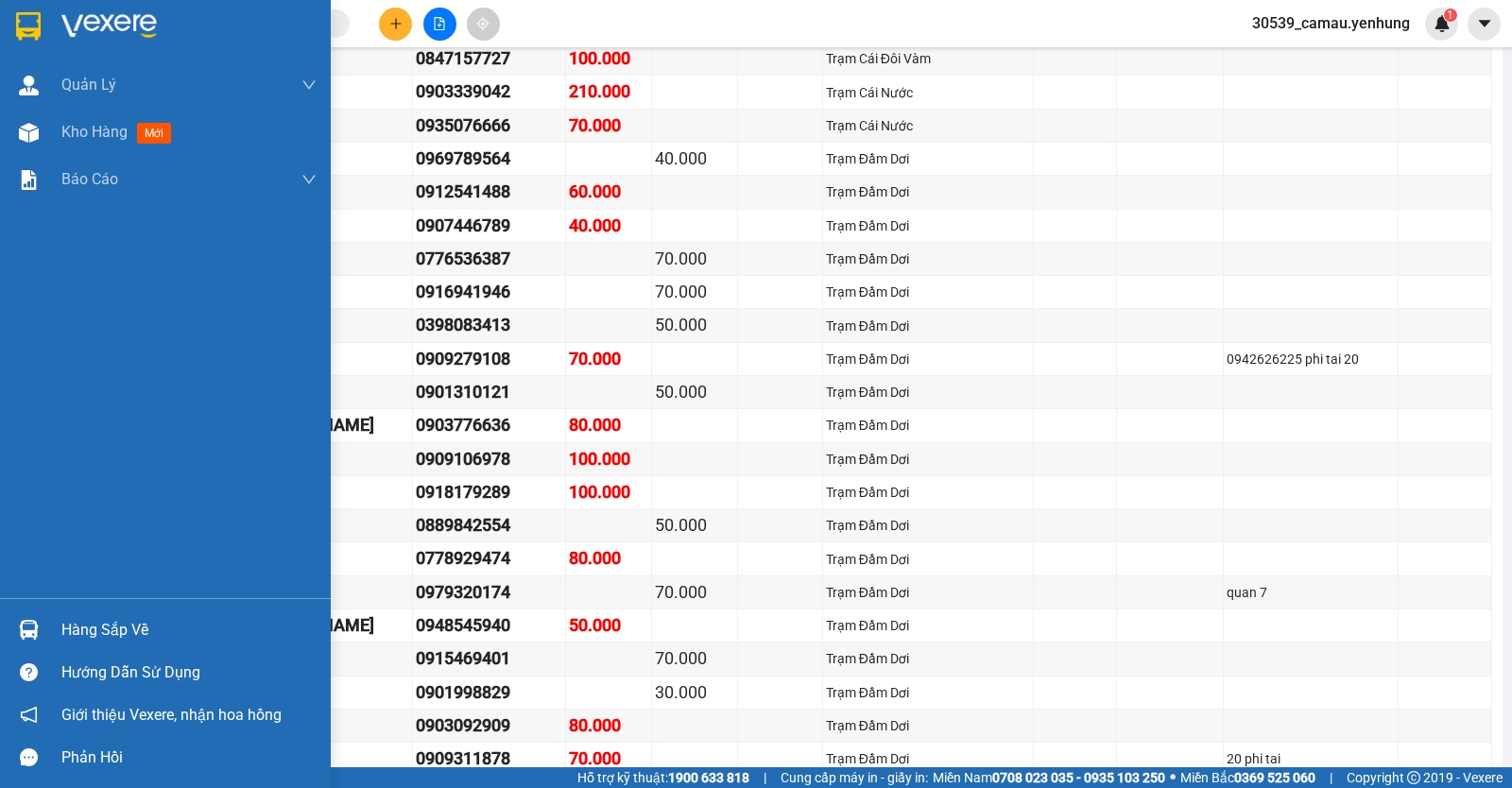 click on "Hàng sắp về" at bounding box center [165, 629] 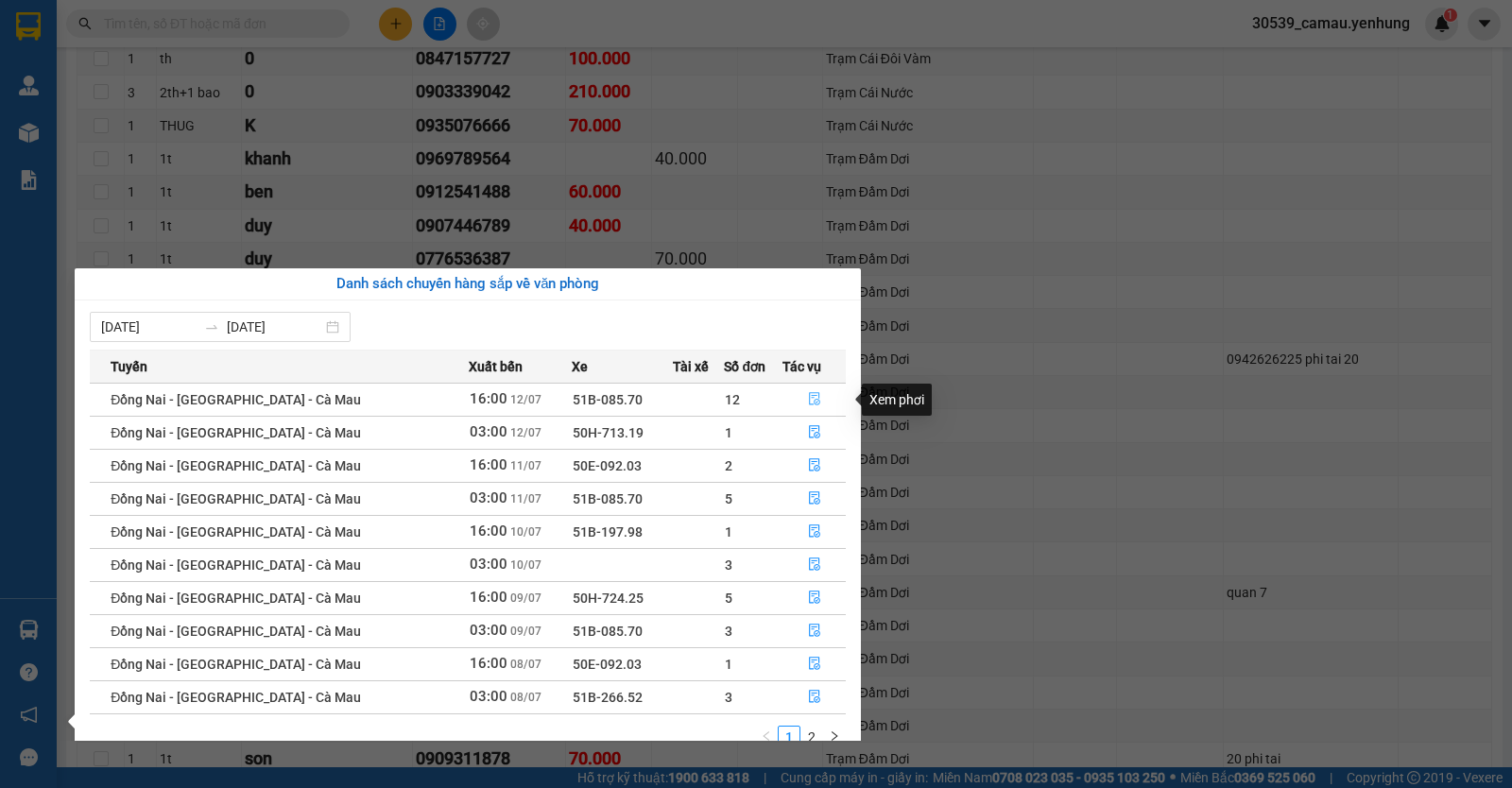 click 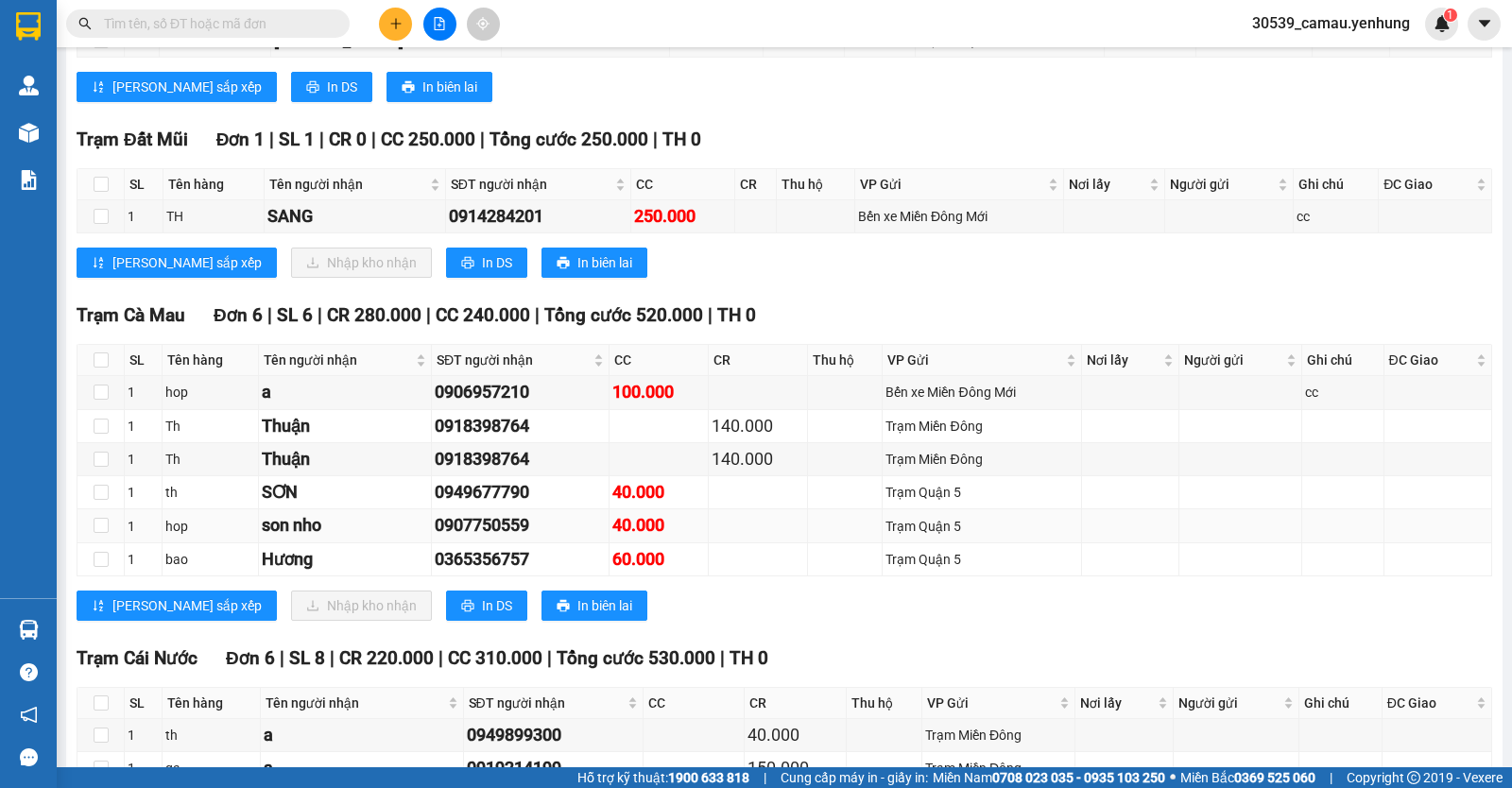 scroll, scrollTop: 1255, scrollLeft: 0, axis: vertical 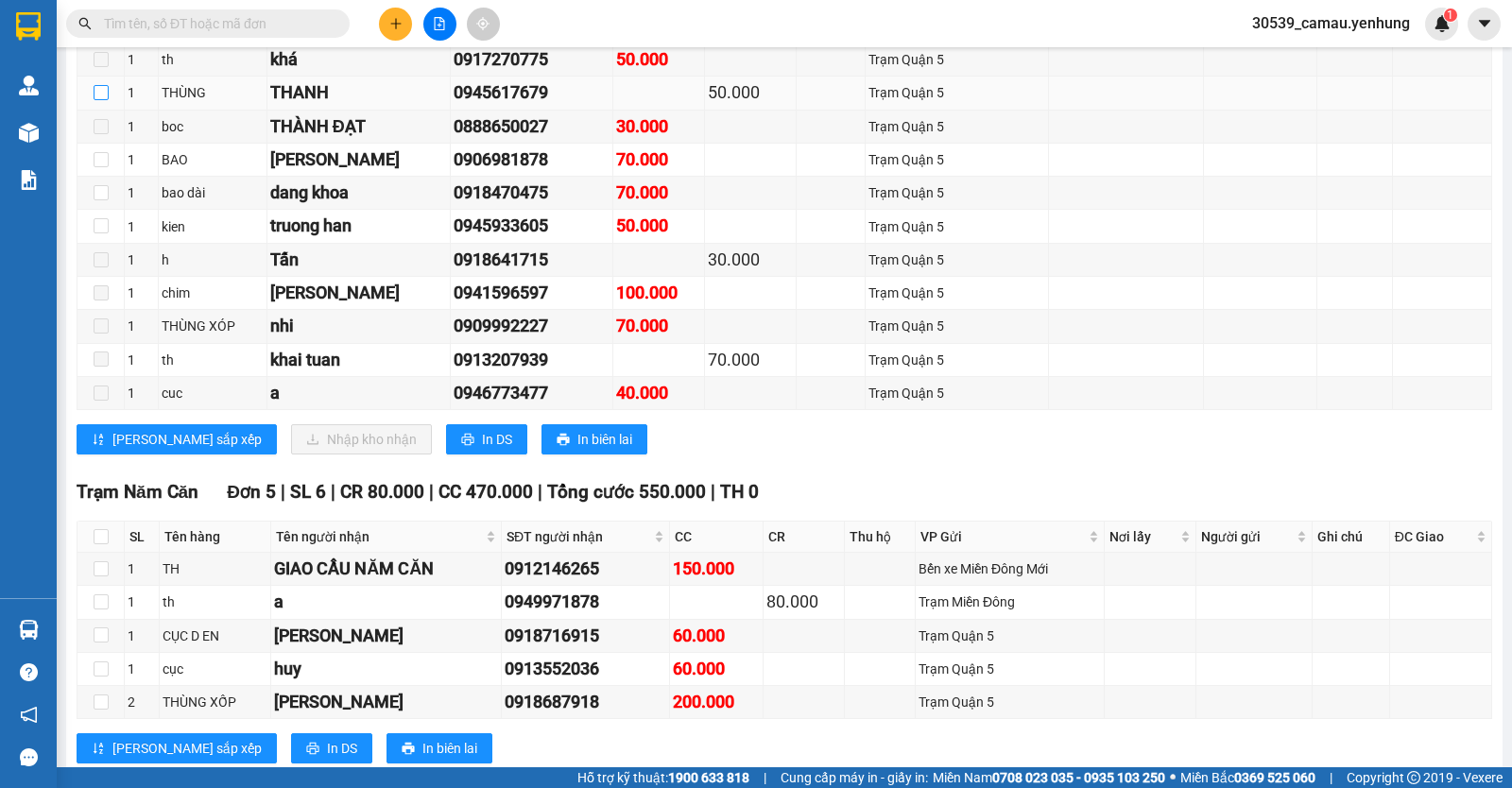 click at bounding box center (101, 93) 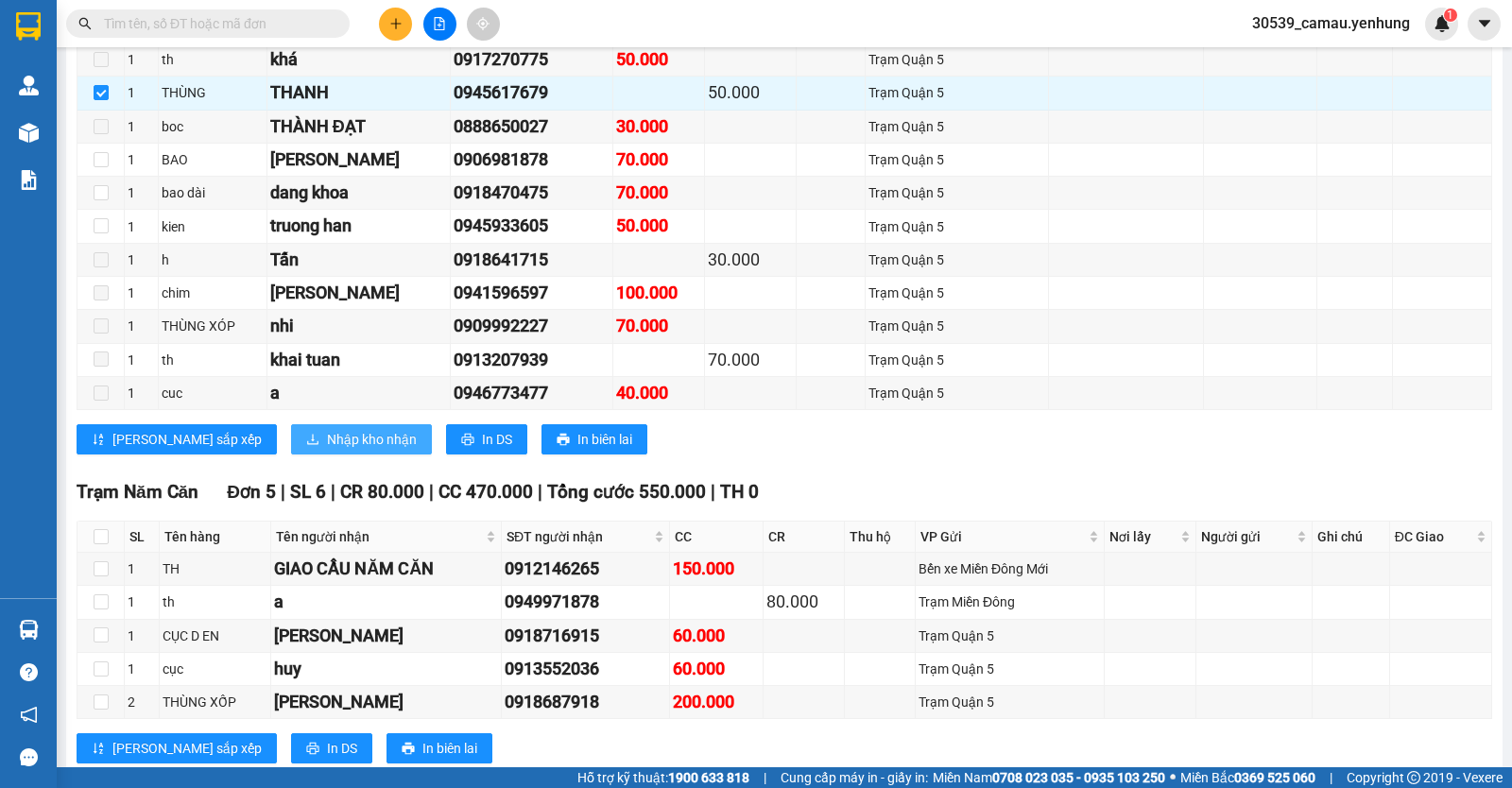 click on "Nhập kho nhận" at bounding box center (371, 439) 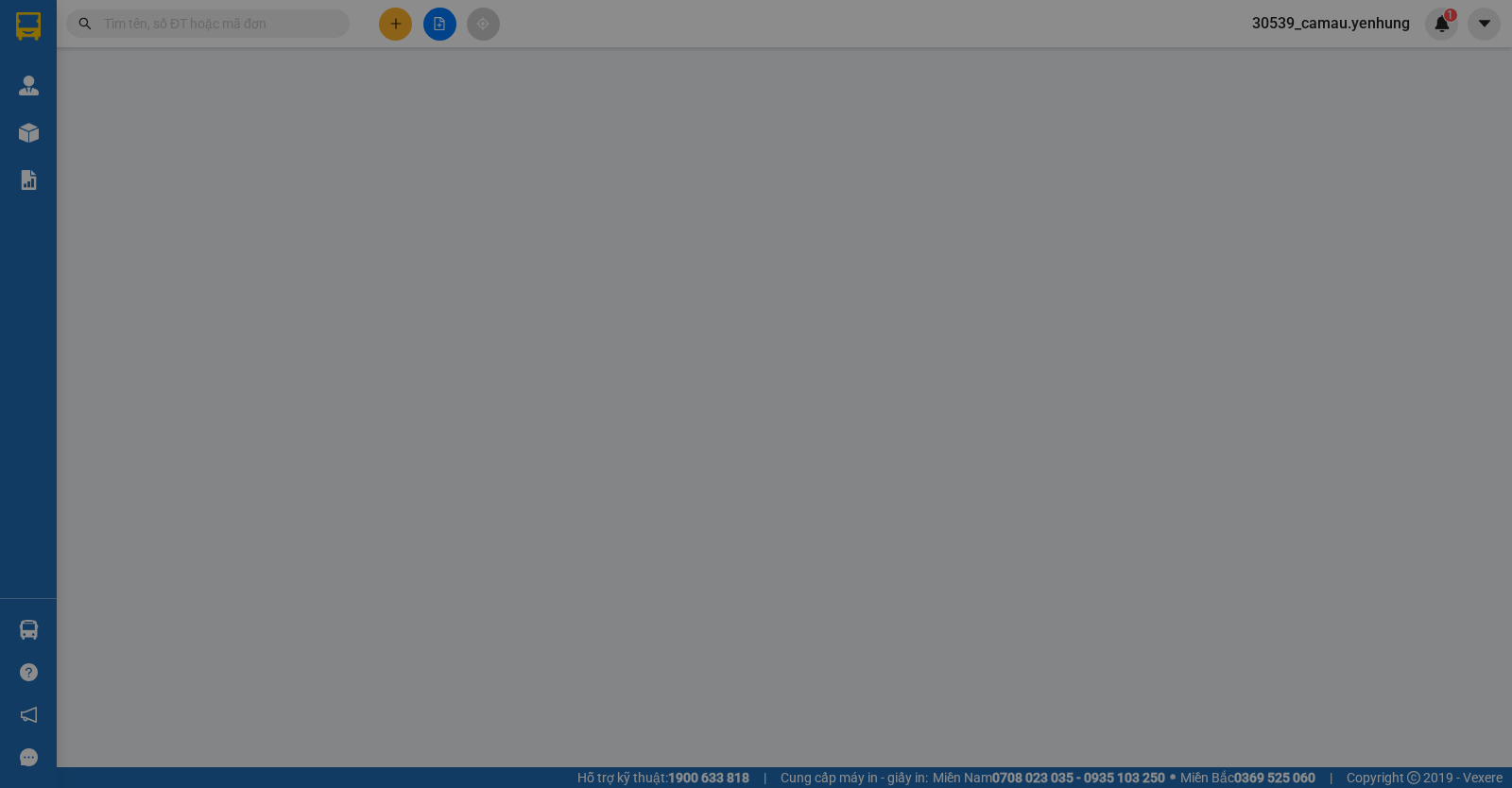 scroll, scrollTop: 0, scrollLeft: 0, axis: both 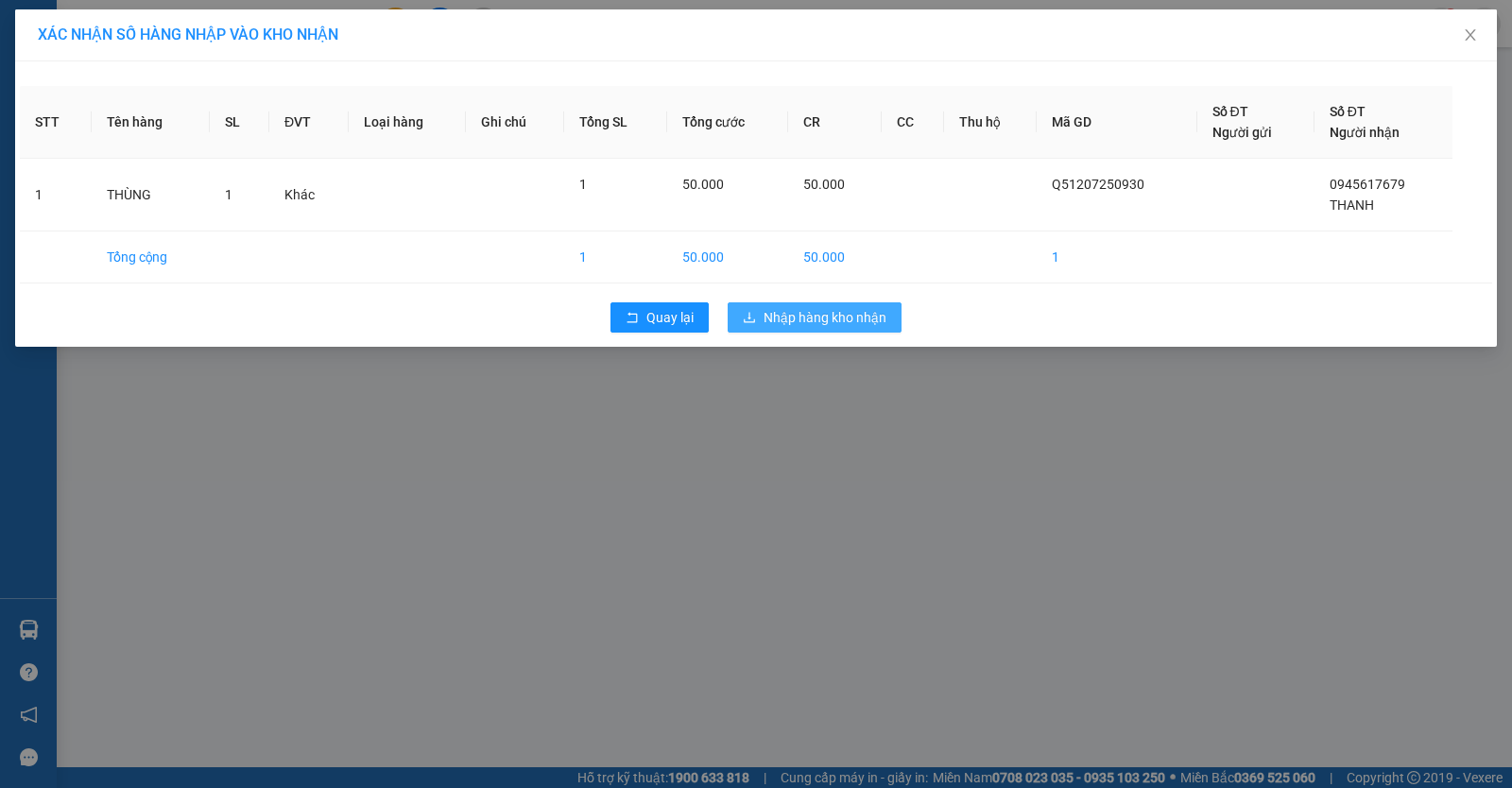 click on "Nhập hàng kho nhận" at bounding box center (825, 317) 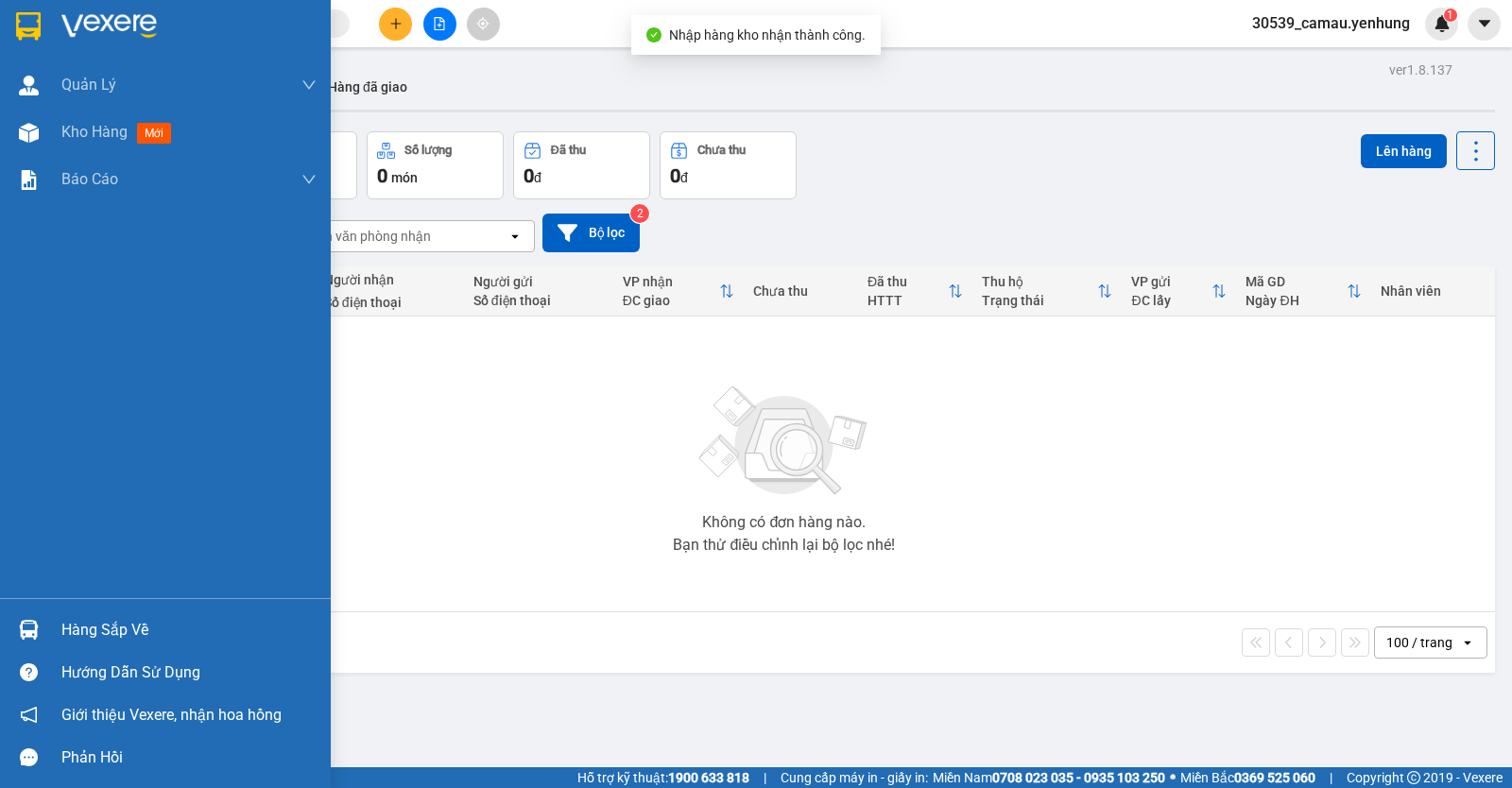click at bounding box center (28, 629) 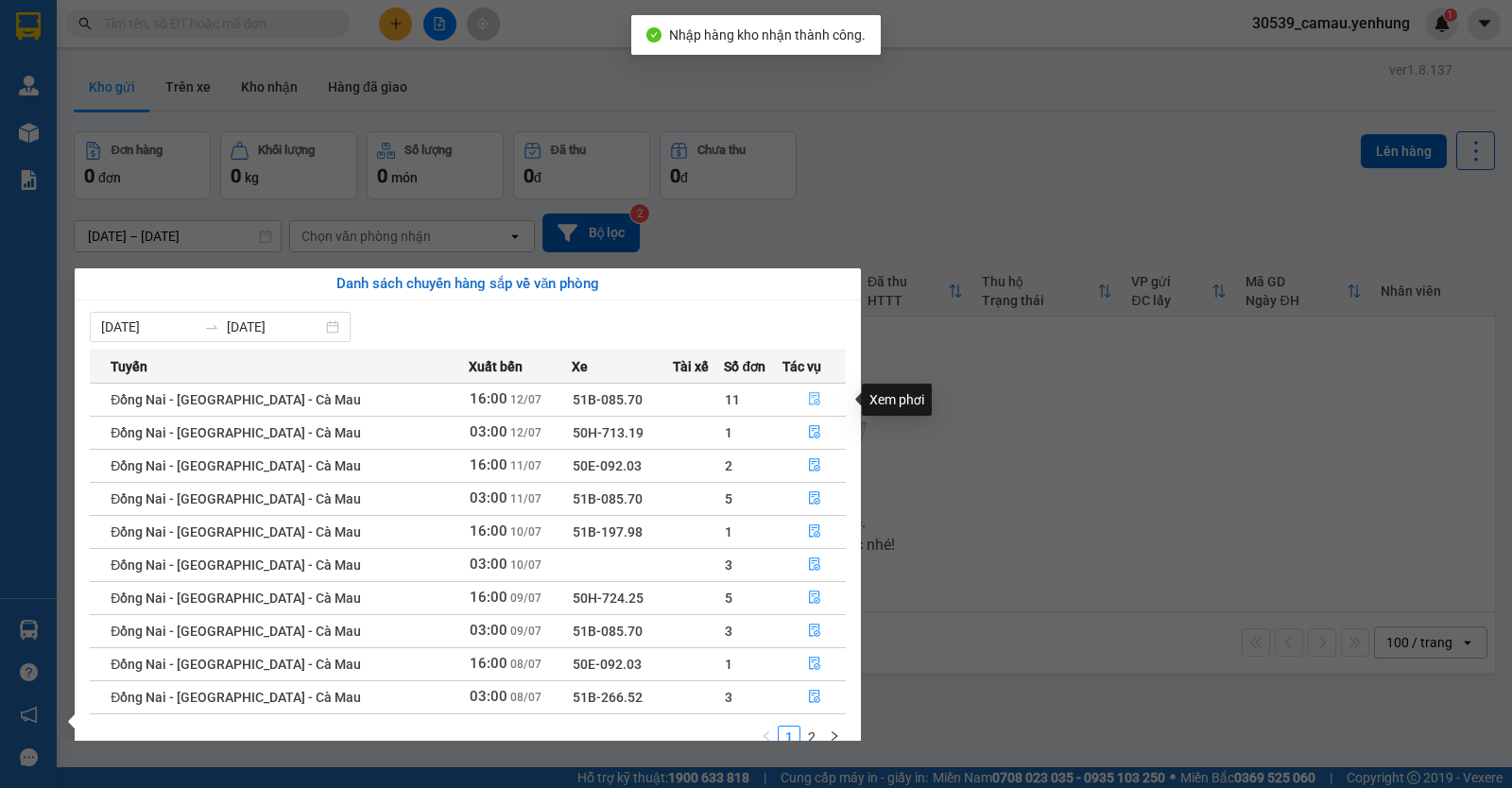 click at bounding box center (814, 400) 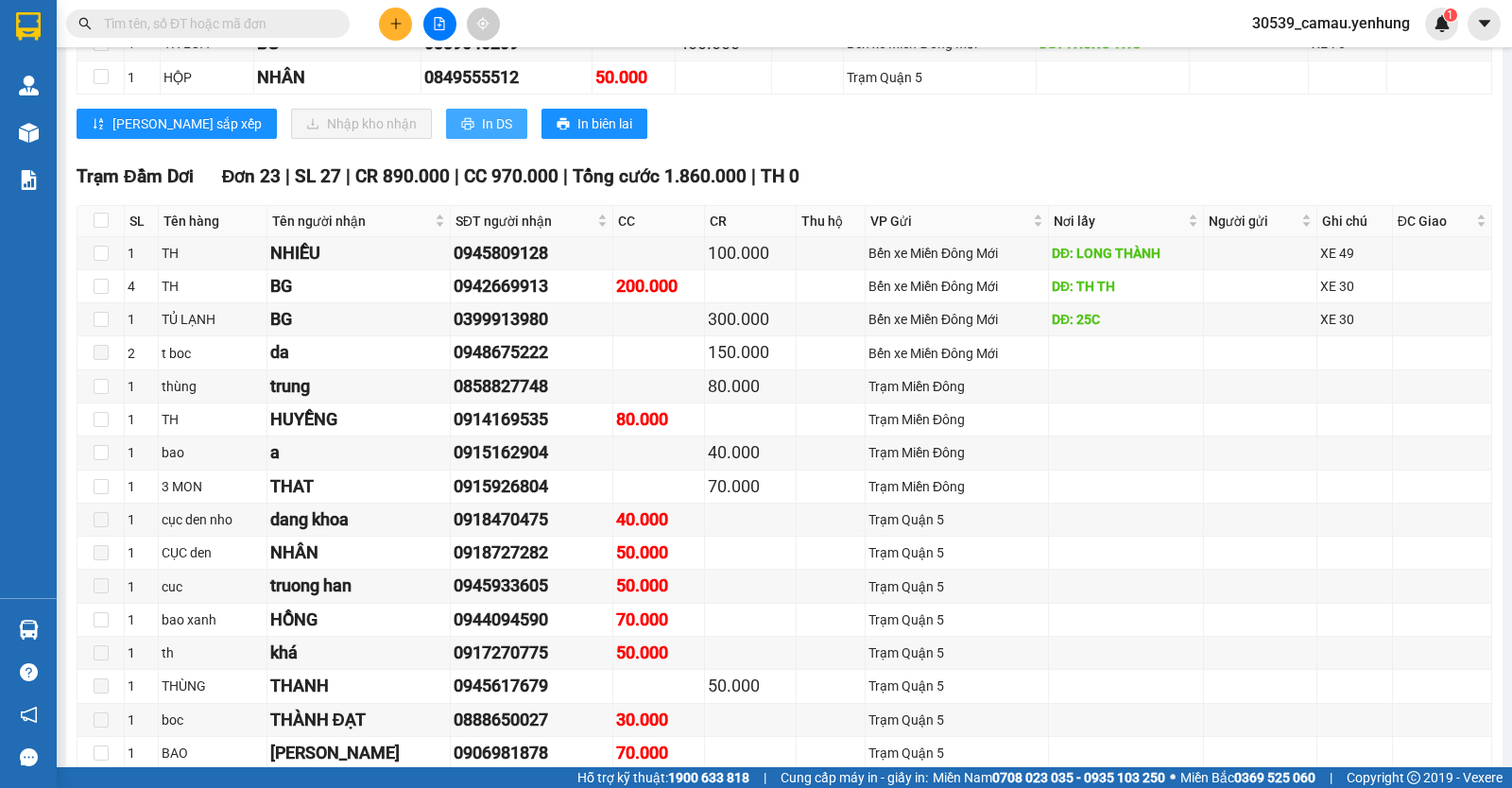 scroll, scrollTop: 756, scrollLeft: 0, axis: vertical 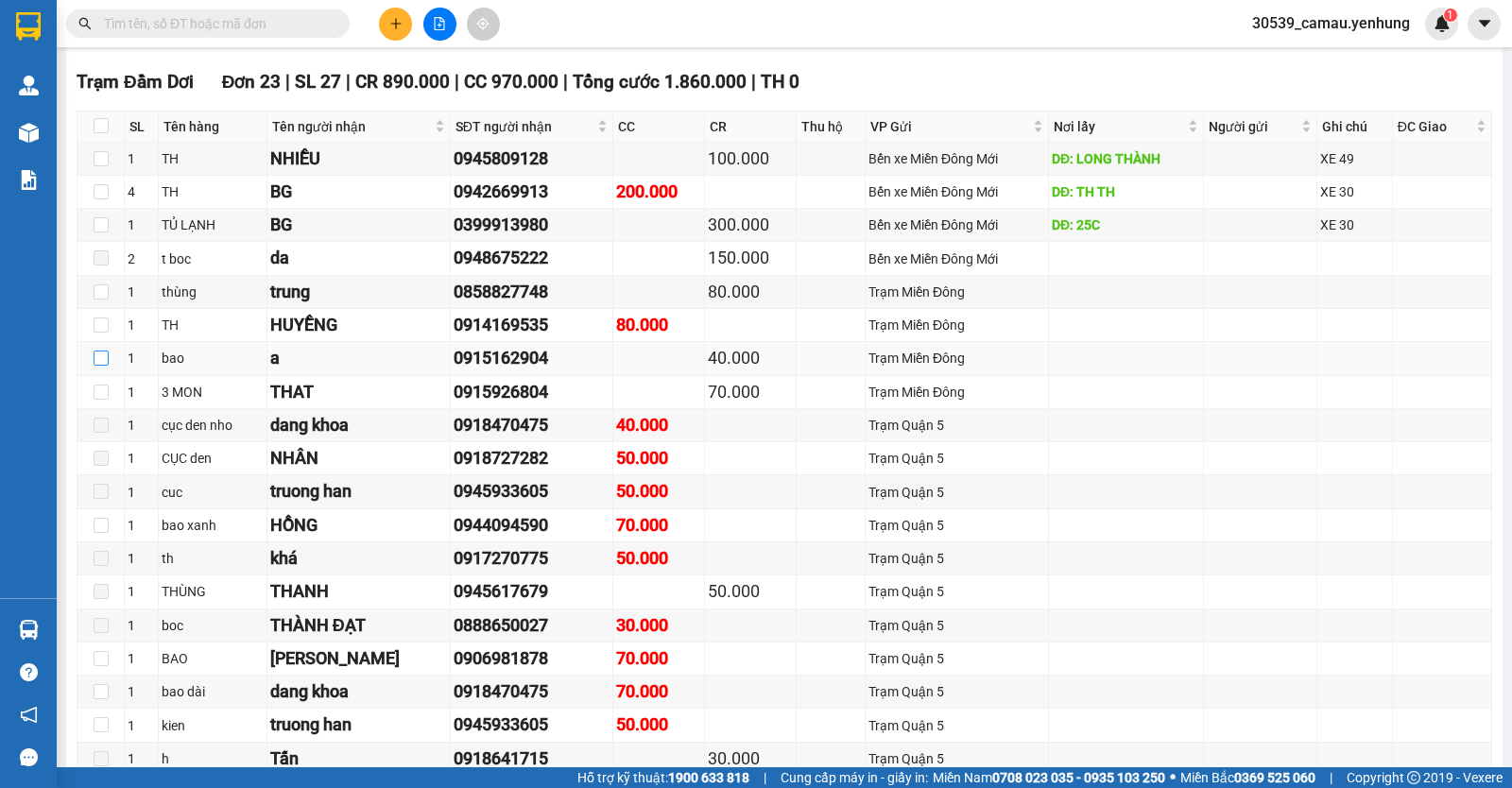 click at bounding box center (101, 358) 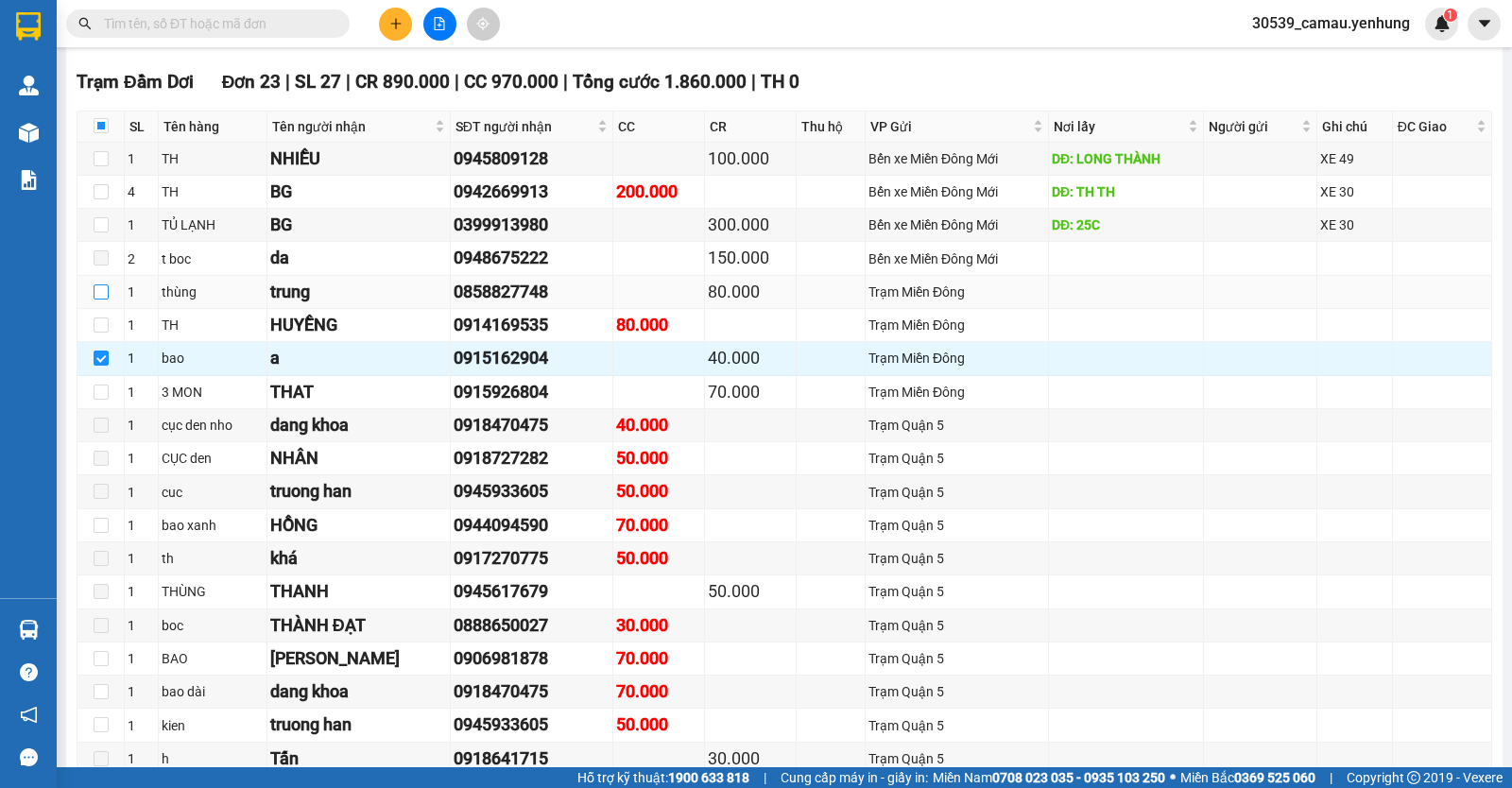click at bounding box center (101, 292) 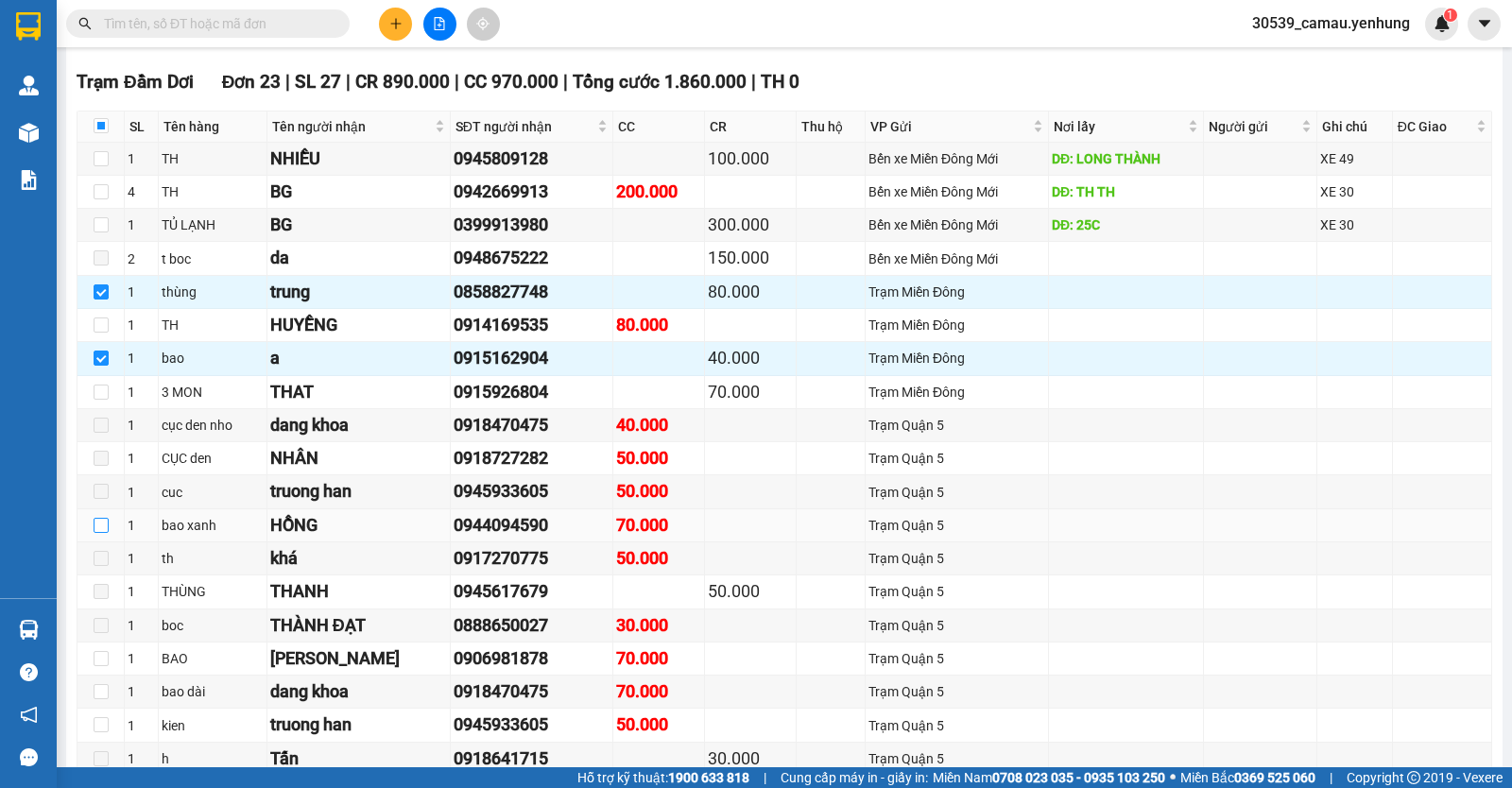 click at bounding box center (101, 525) 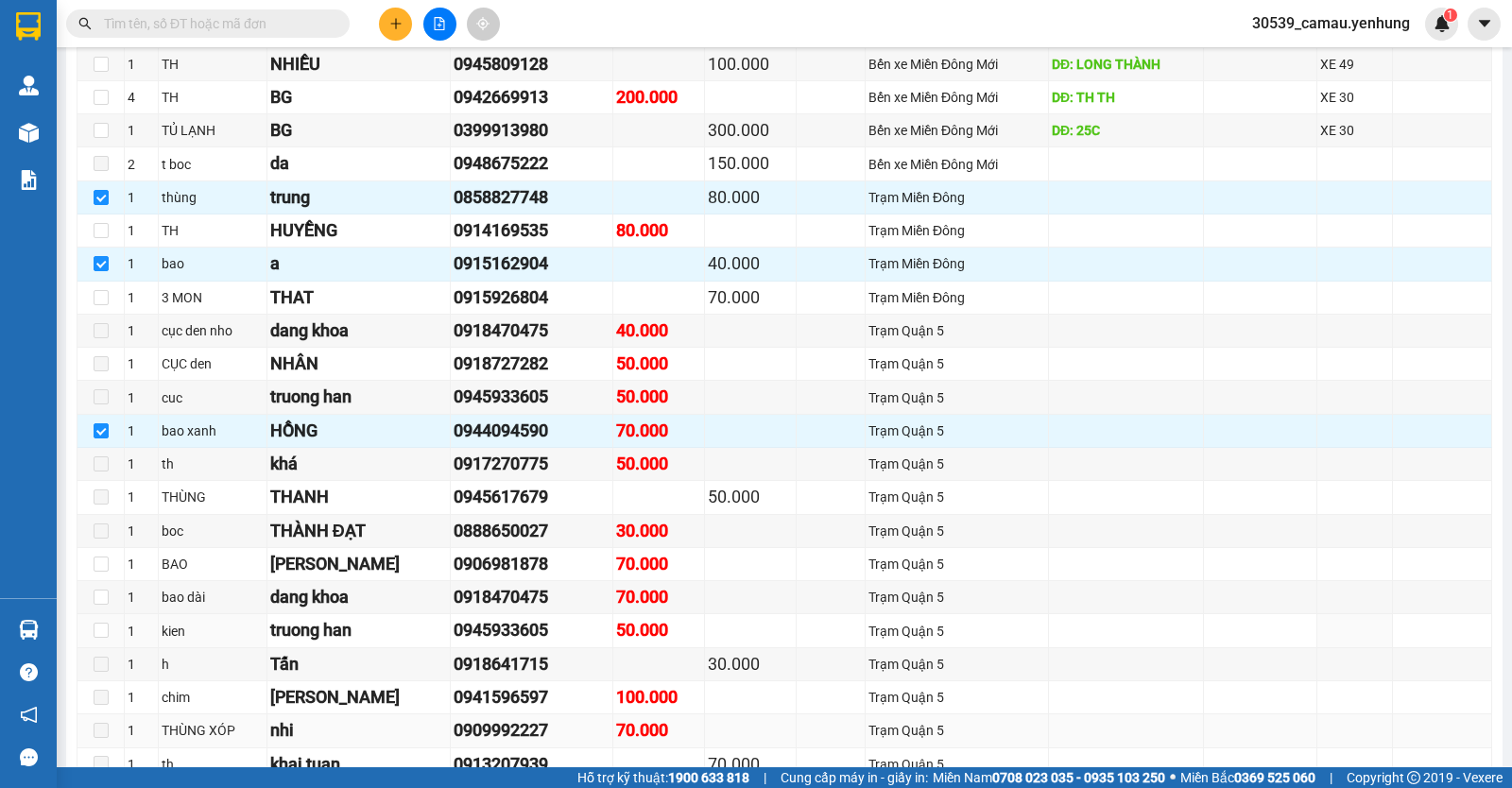 scroll, scrollTop: 945, scrollLeft: 0, axis: vertical 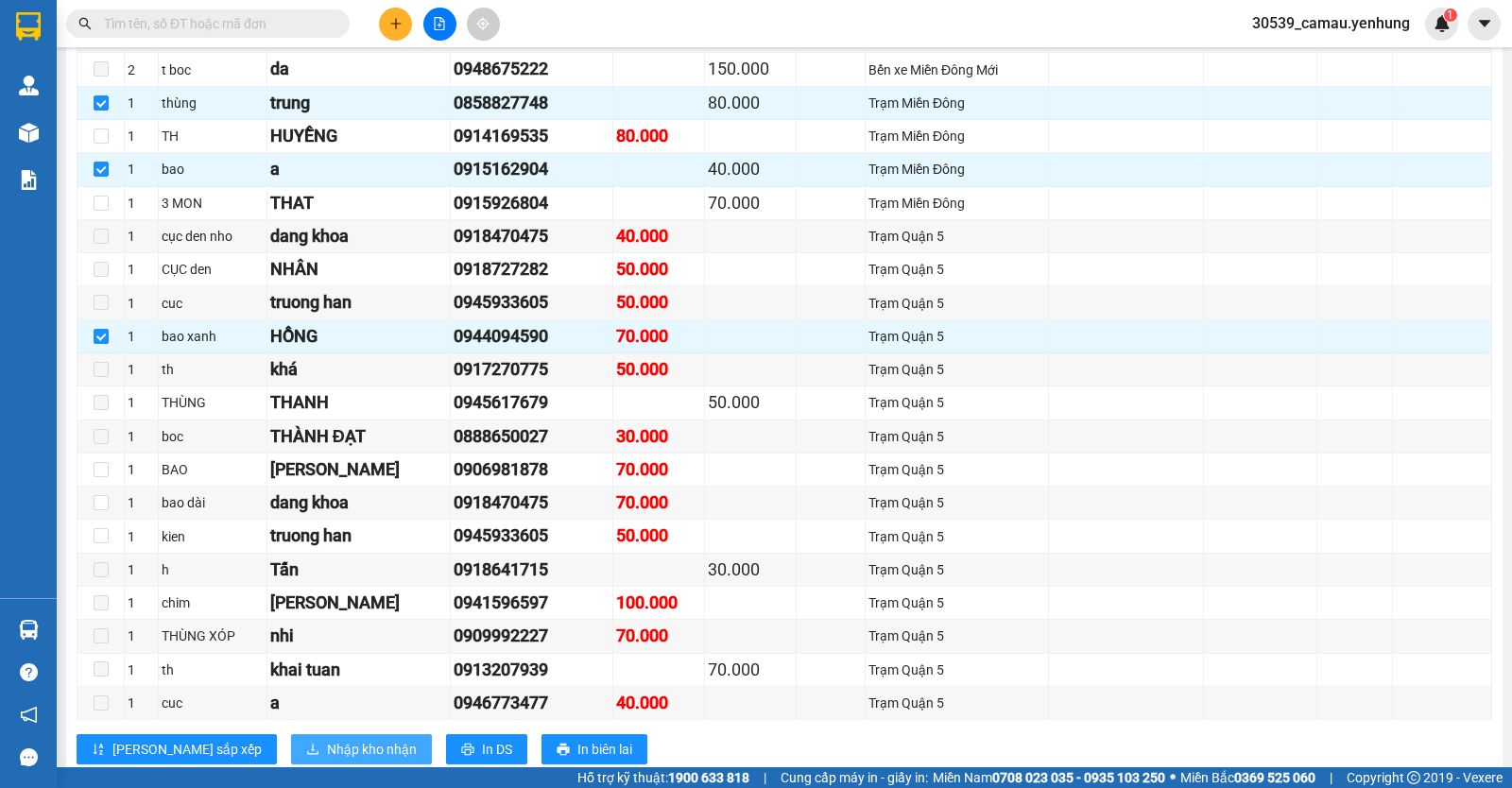 click on "Nhập kho nhận" at bounding box center [371, 749] 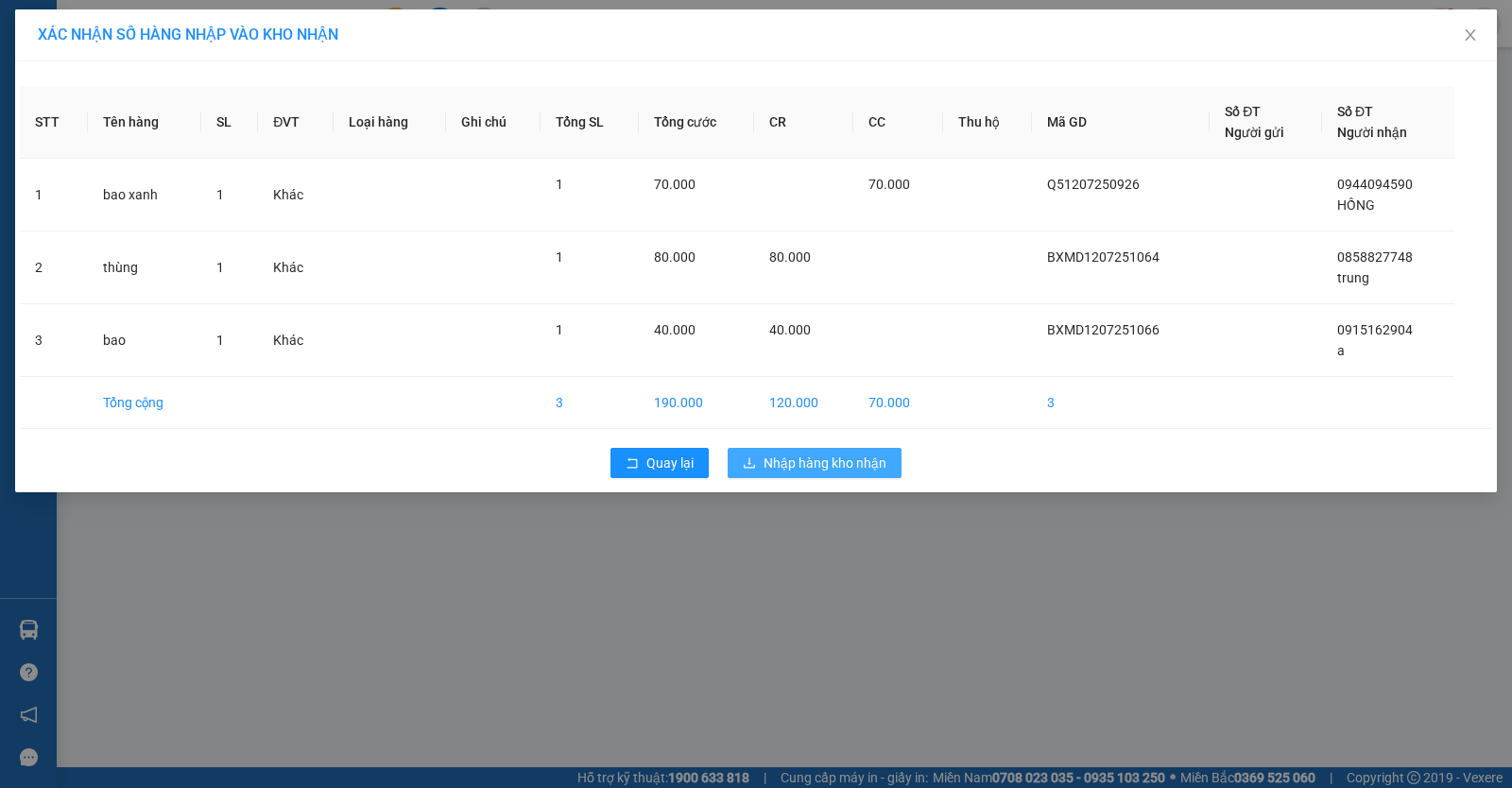 click on "Nhập hàng kho nhận" at bounding box center (815, 463) 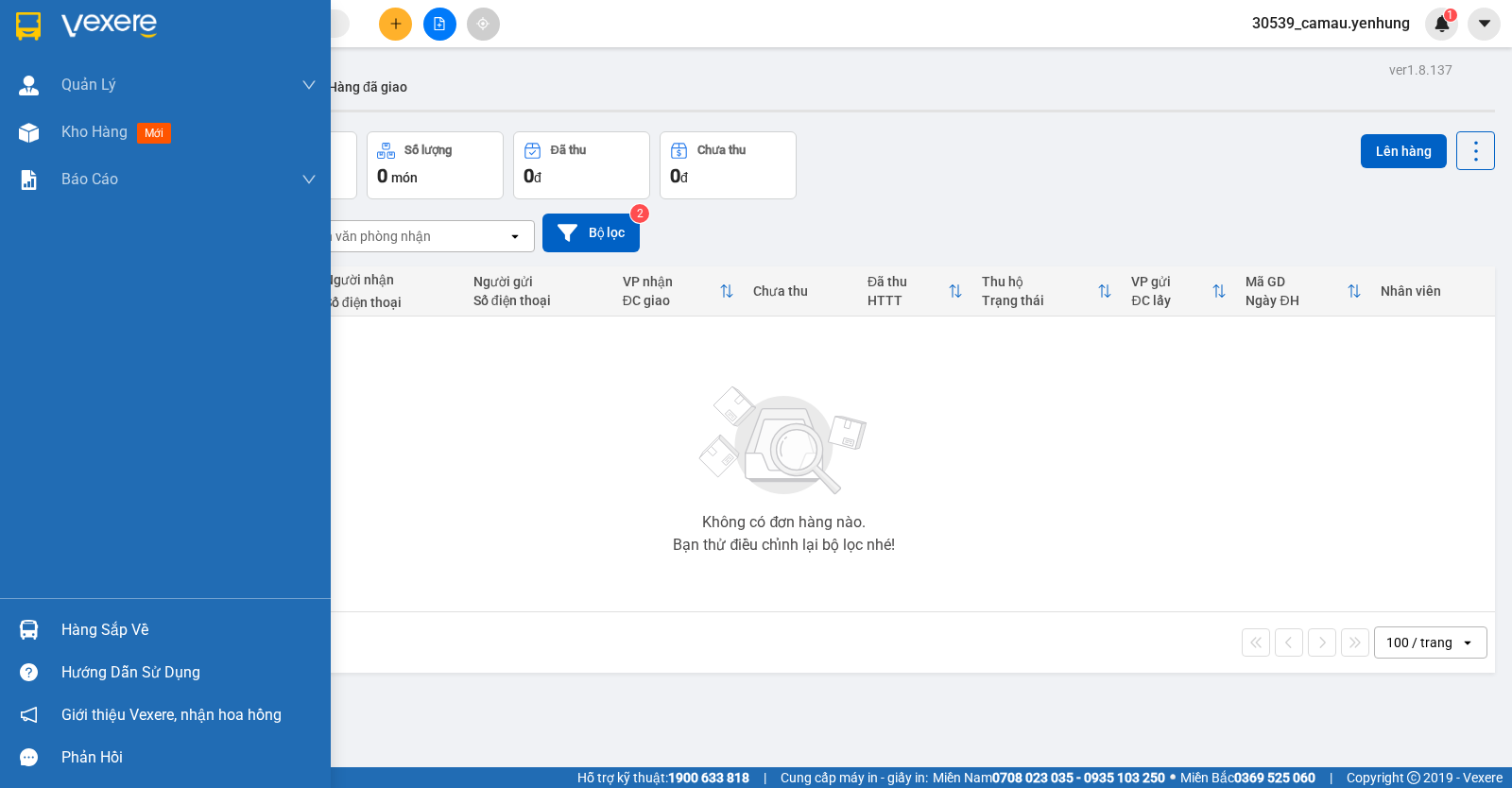 click at bounding box center (28, 629) 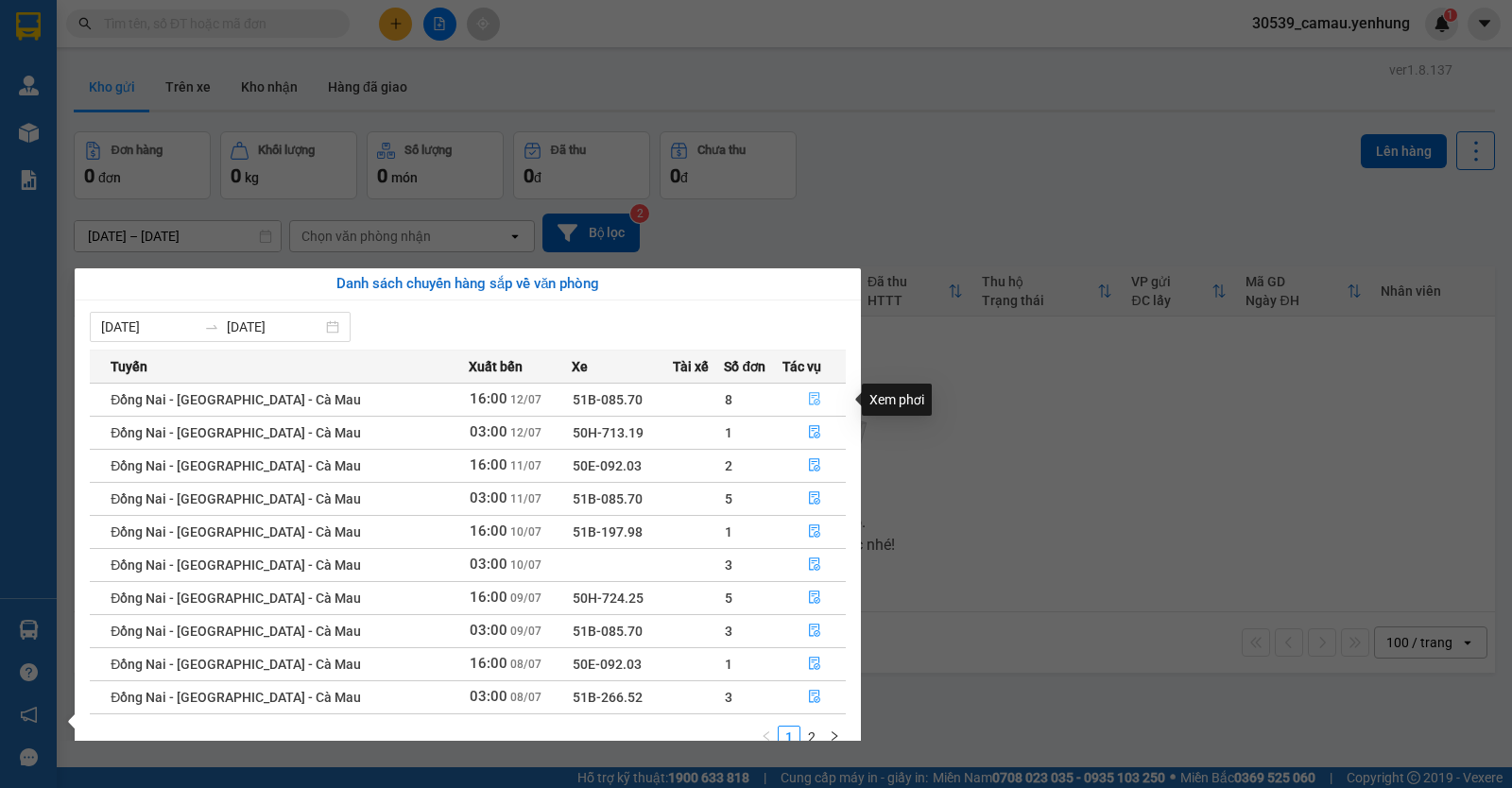 click at bounding box center (814, 400) 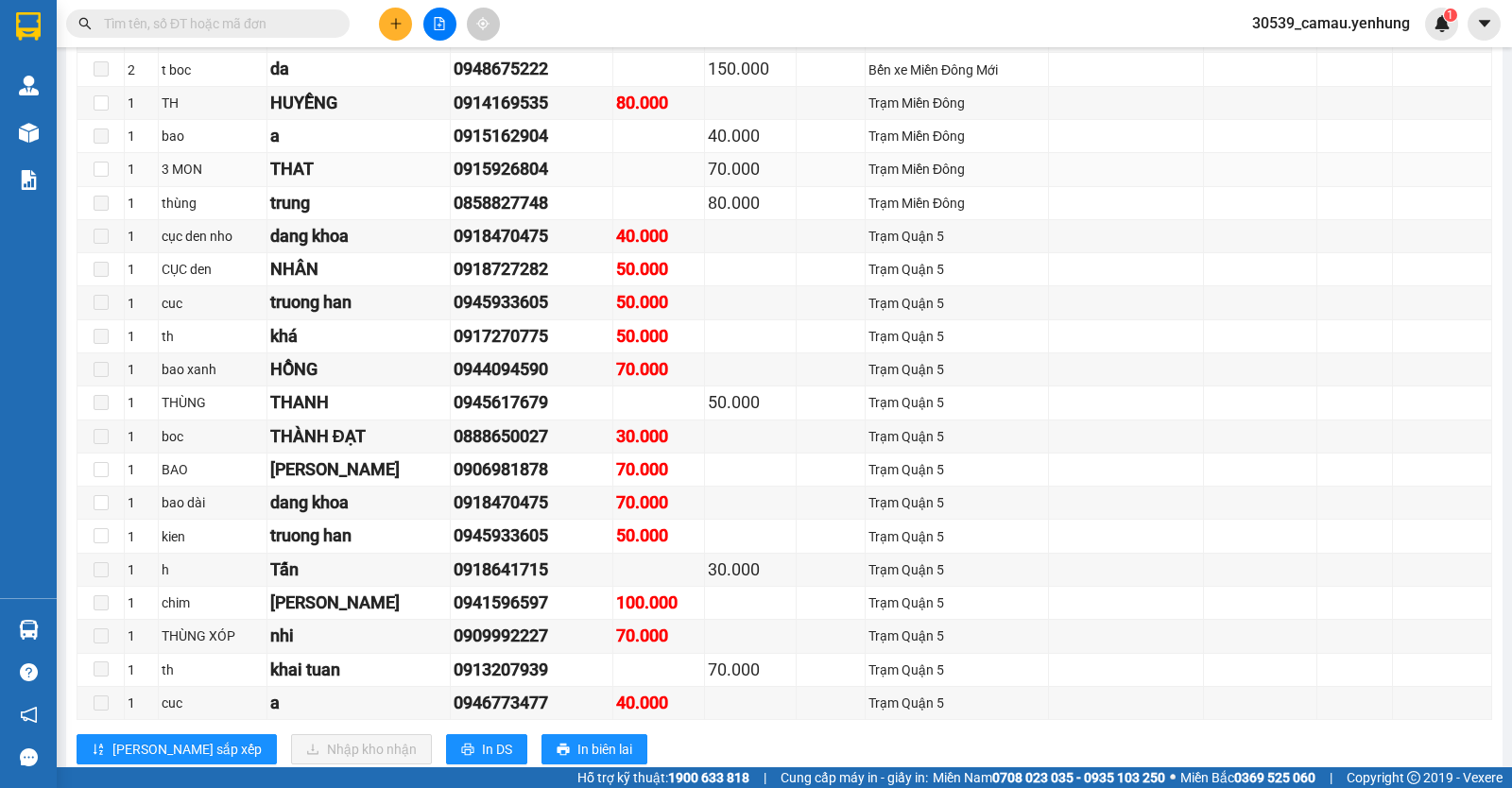 scroll, scrollTop: 756, scrollLeft: 0, axis: vertical 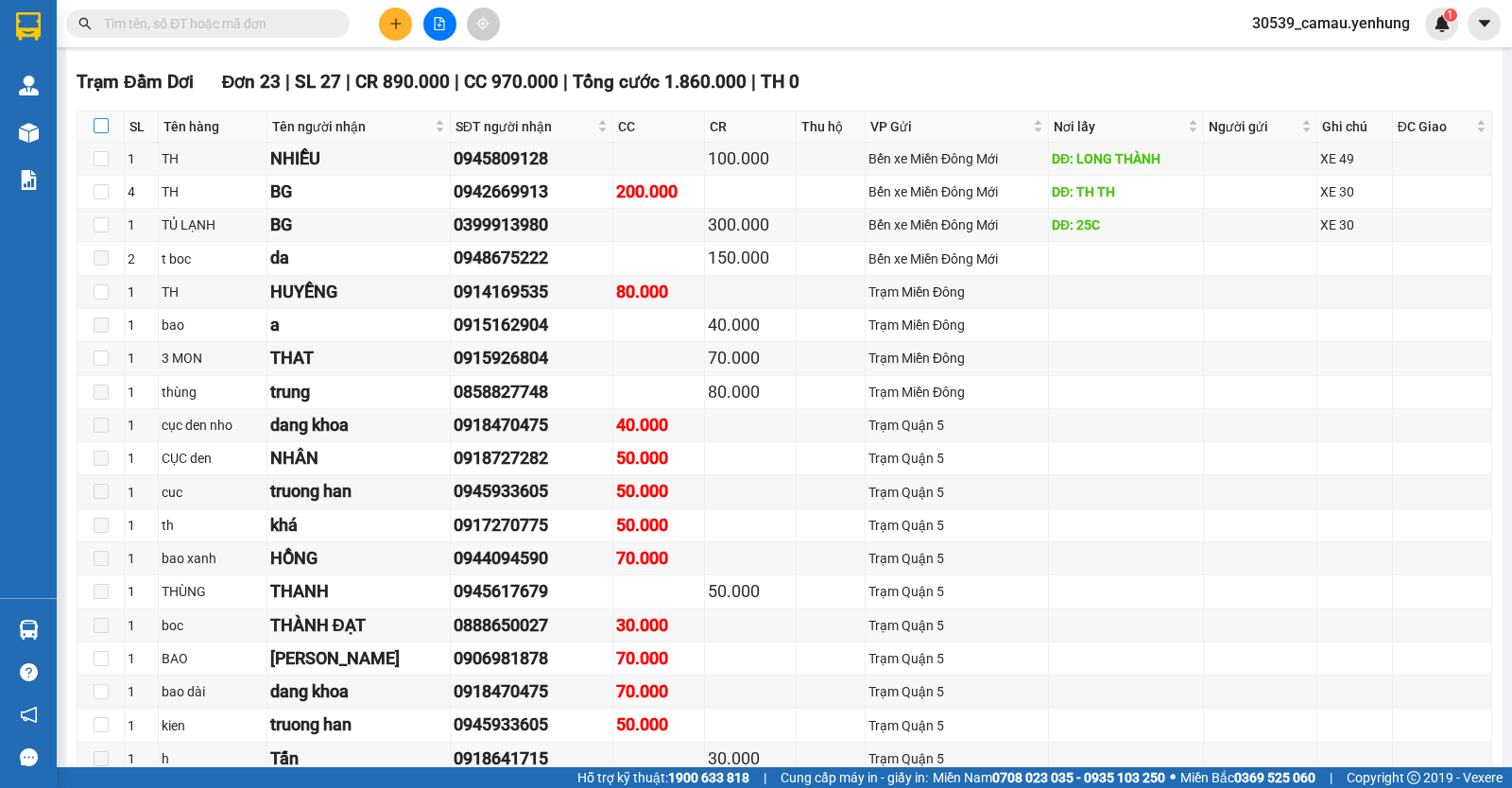 click at bounding box center (101, 126) 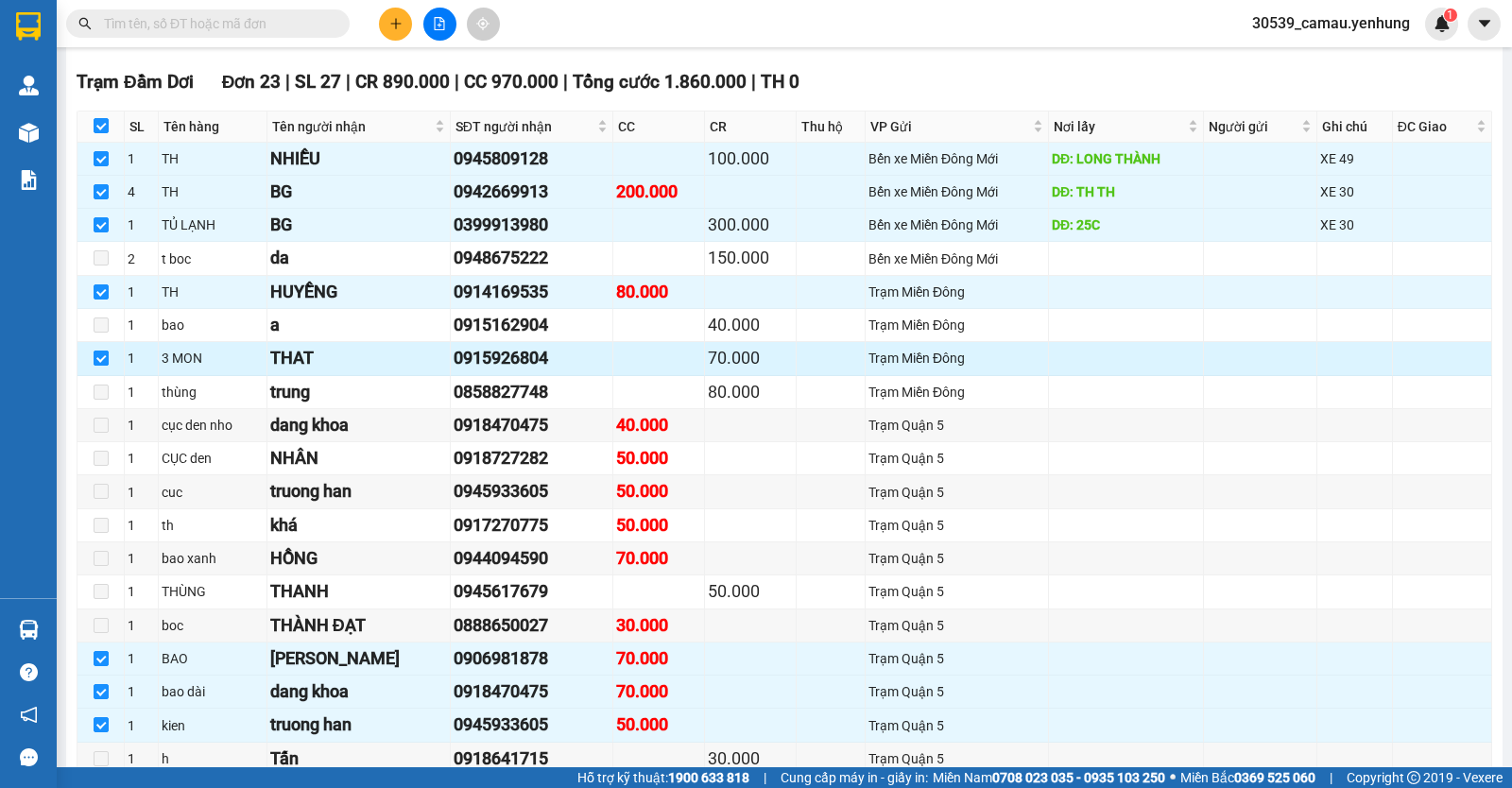 click at bounding box center (101, 358) 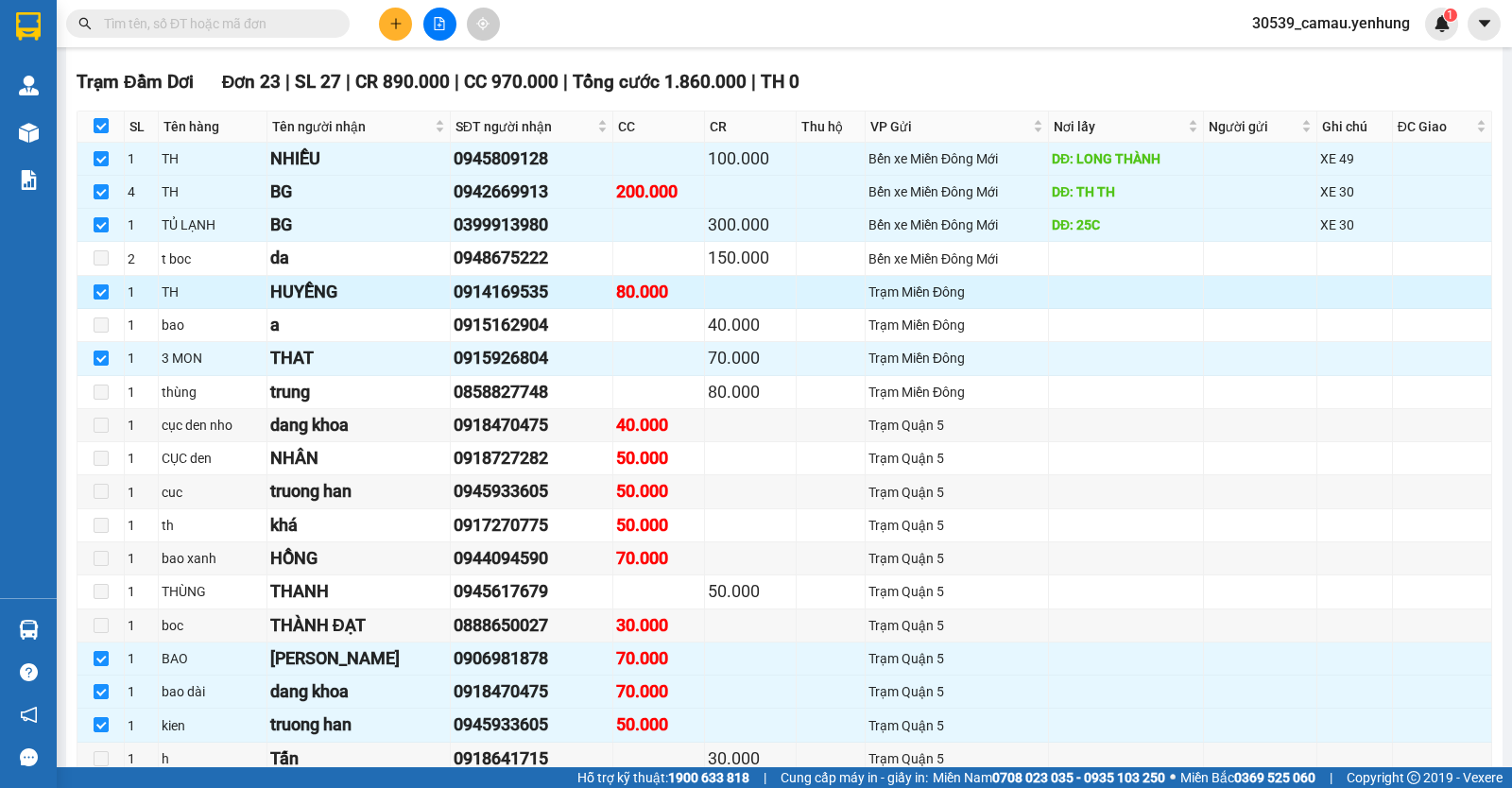 checkbox on "false" 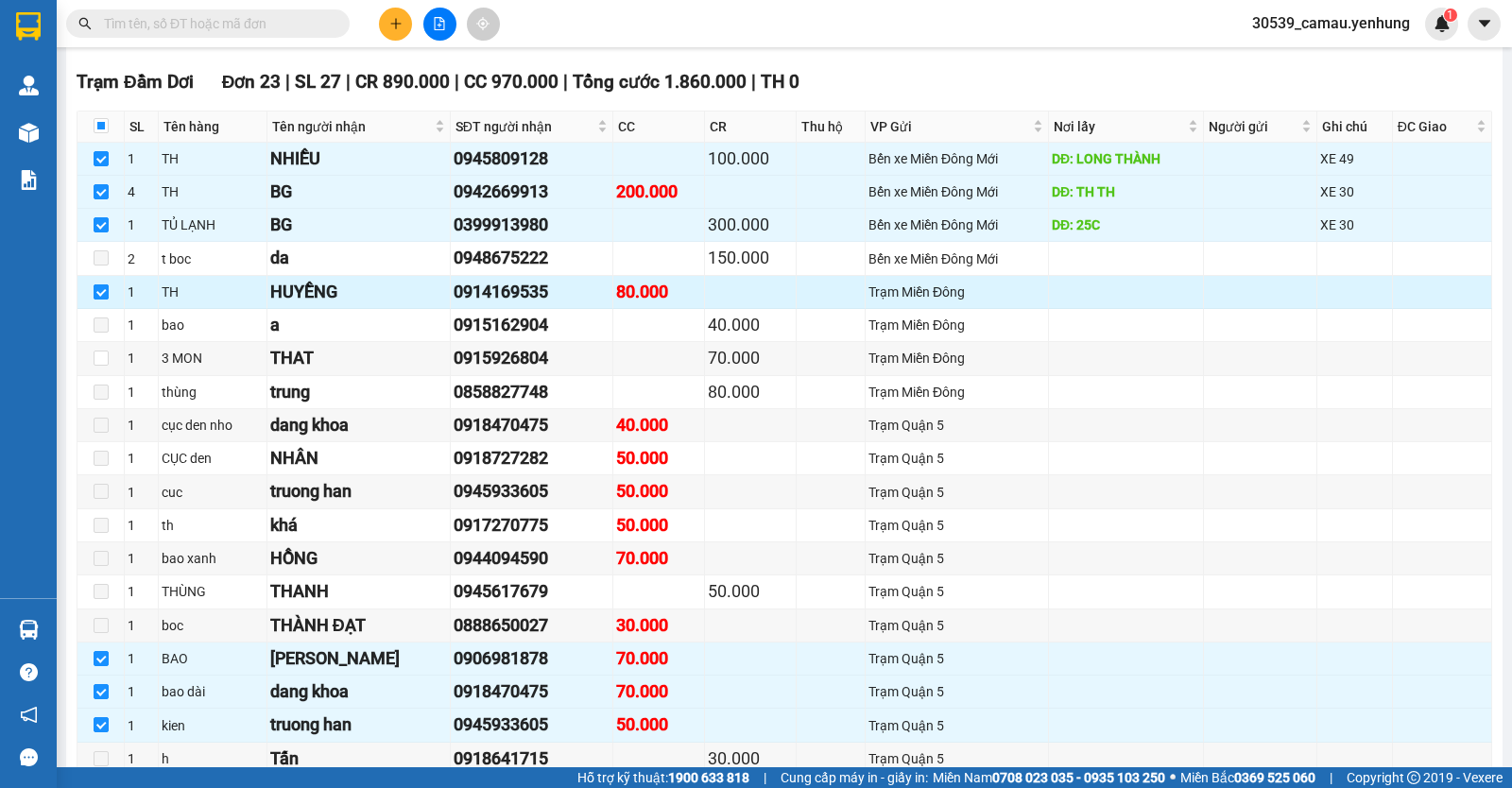 click at bounding box center (101, 292) 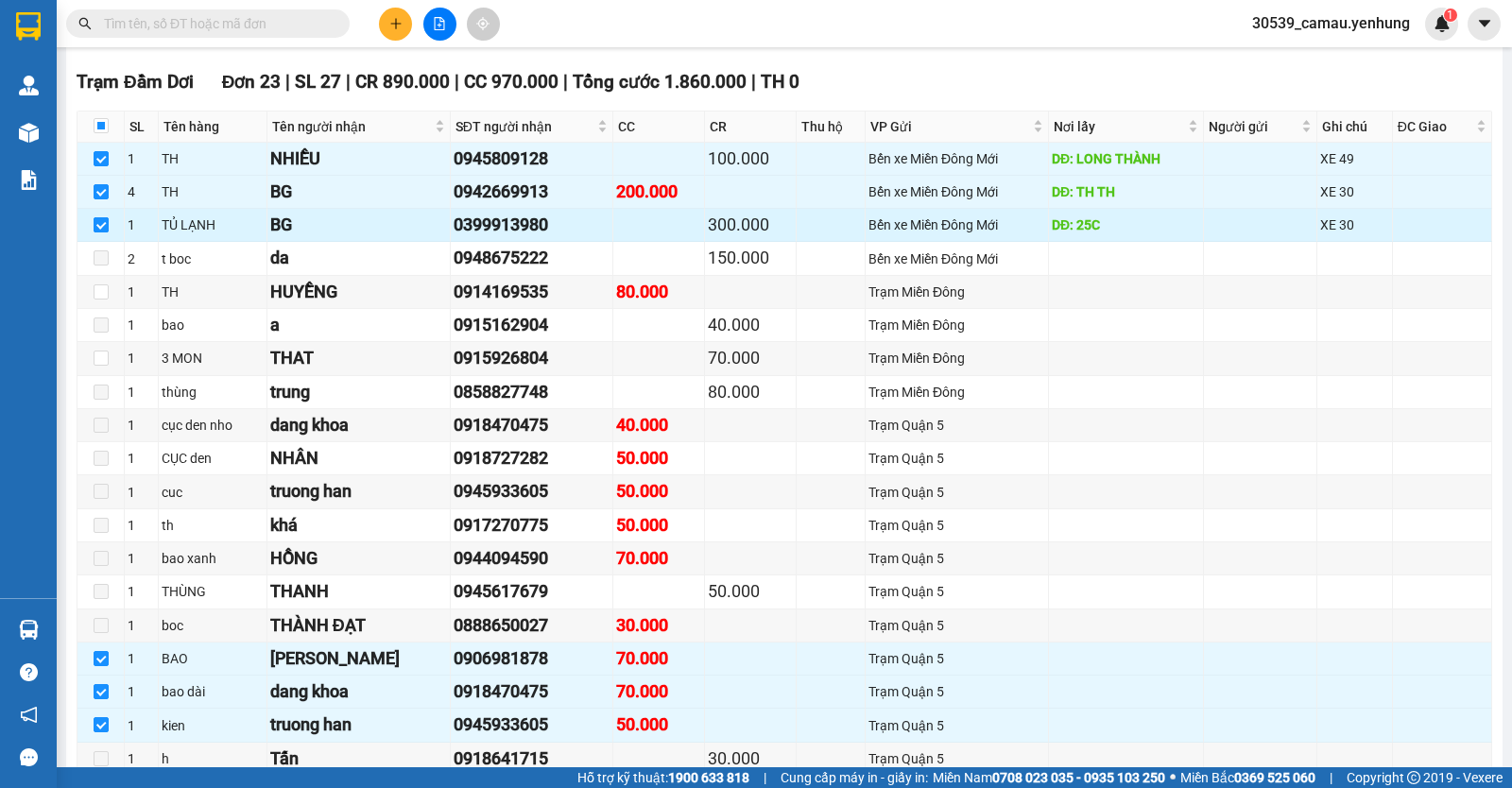 click at bounding box center (101, 225) 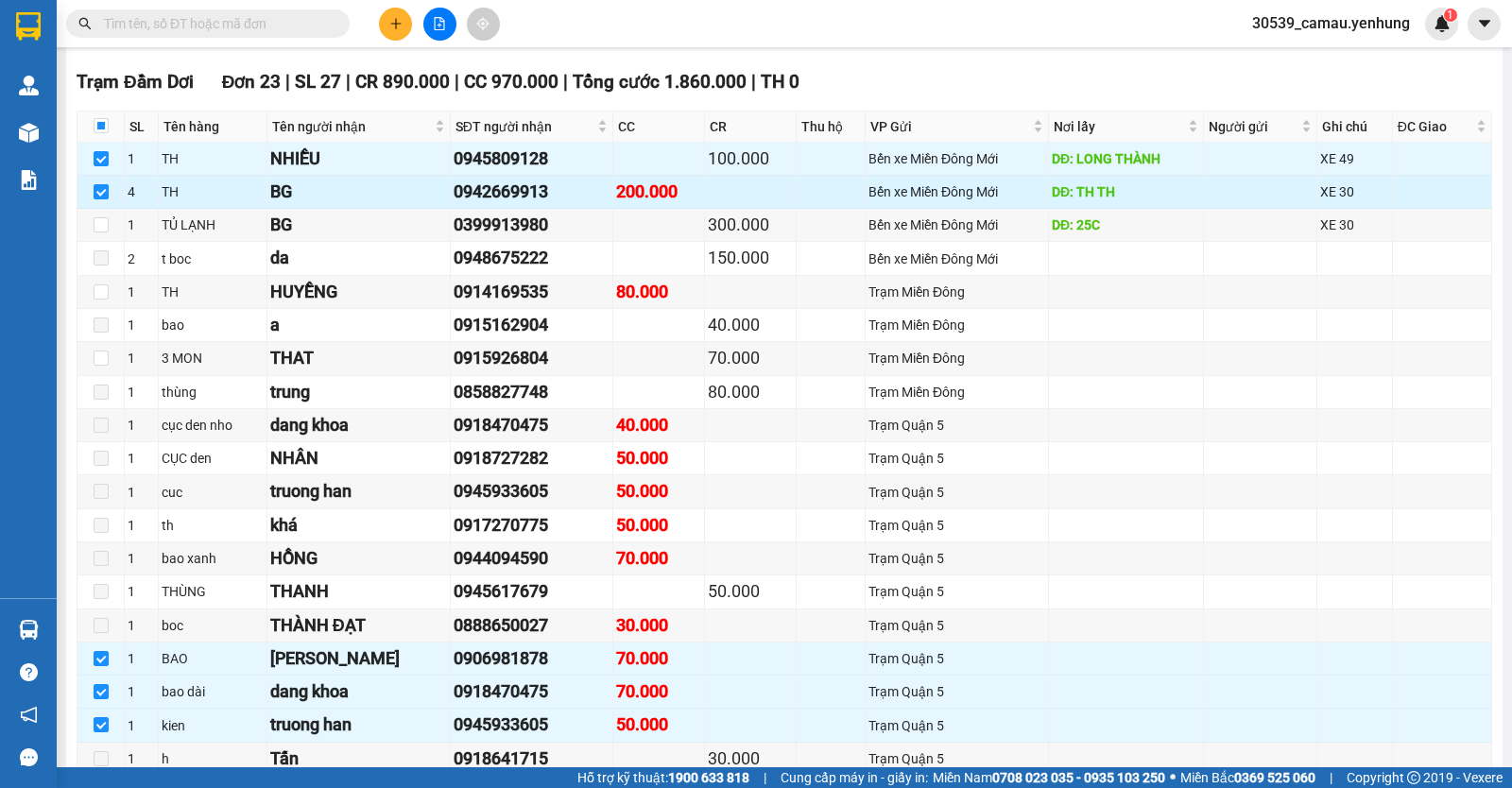 click at bounding box center (101, 192) 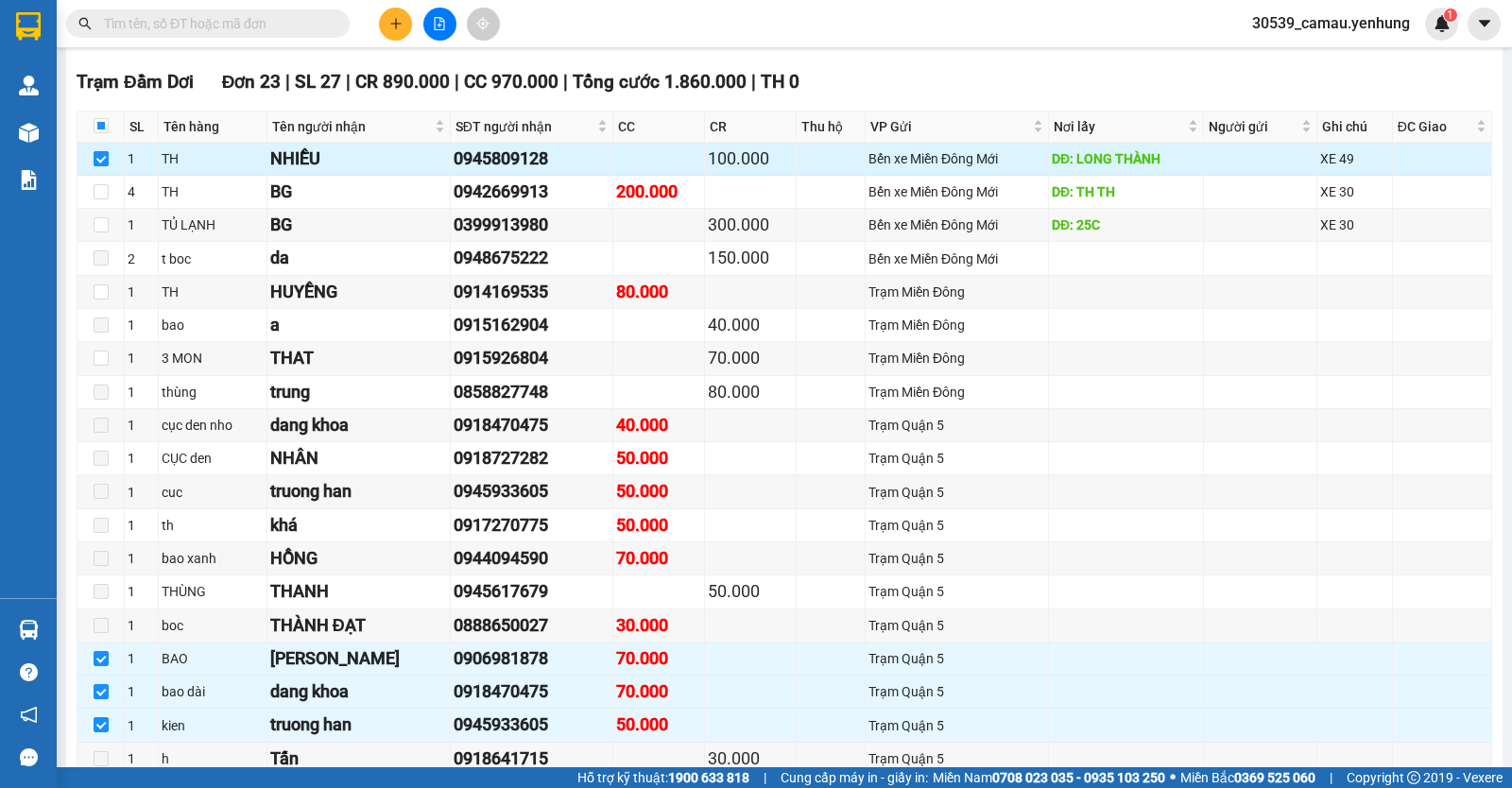 click at bounding box center (101, 159) 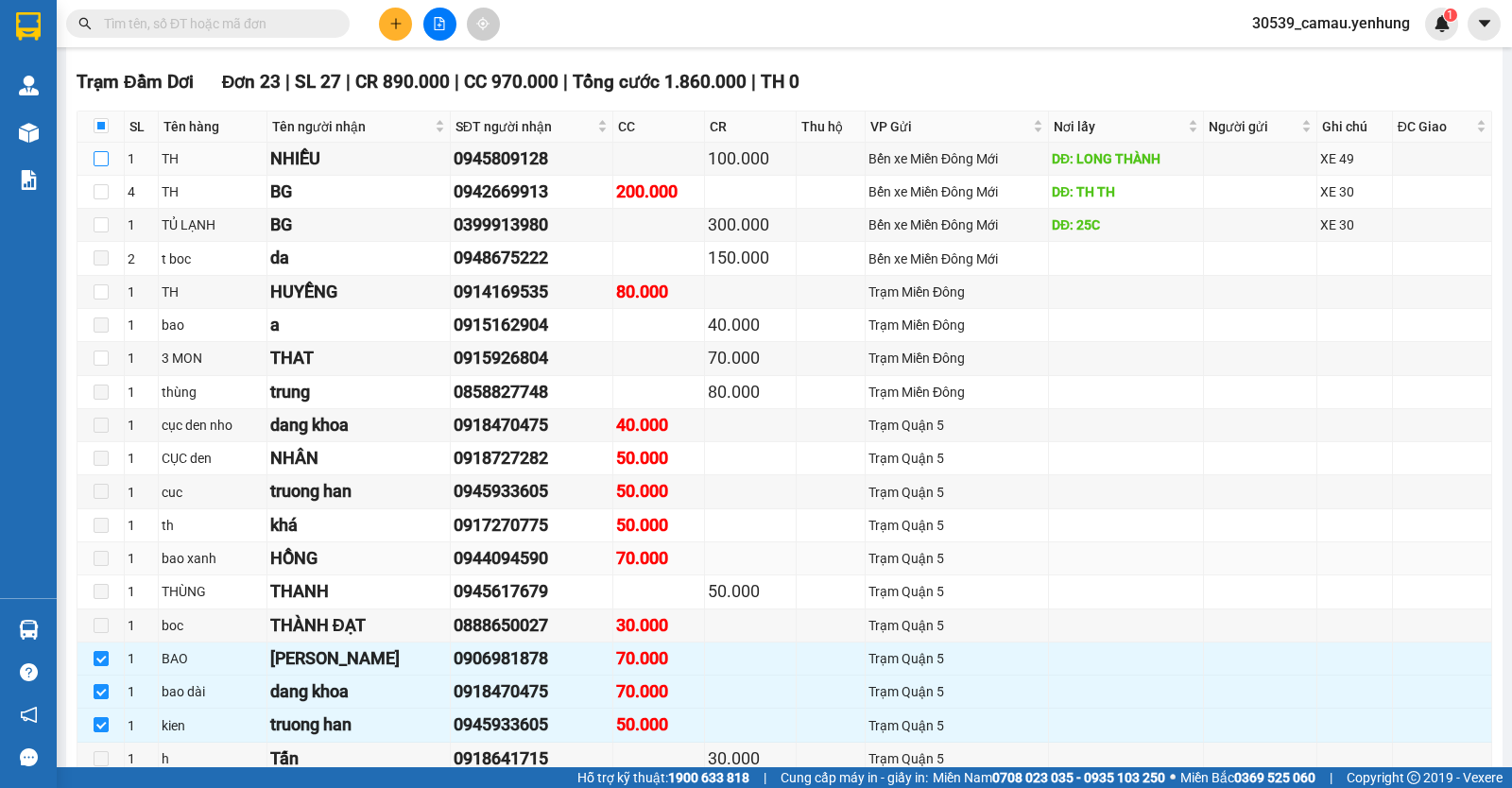 scroll, scrollTop: 1039, scrollLeft: 0, axis: vertical 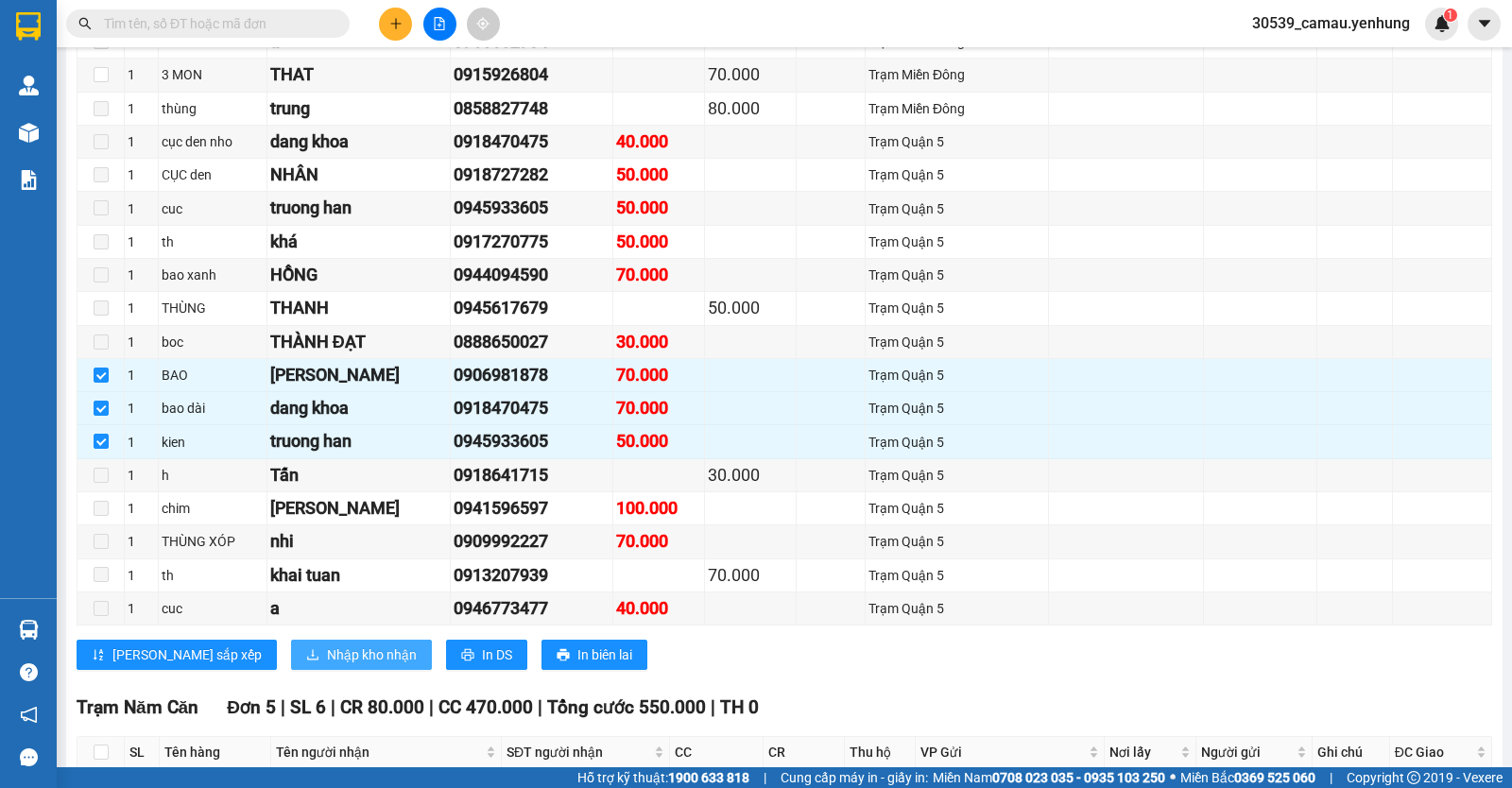 click on "Nhập kho nhận" at bounding box center [371, 655] 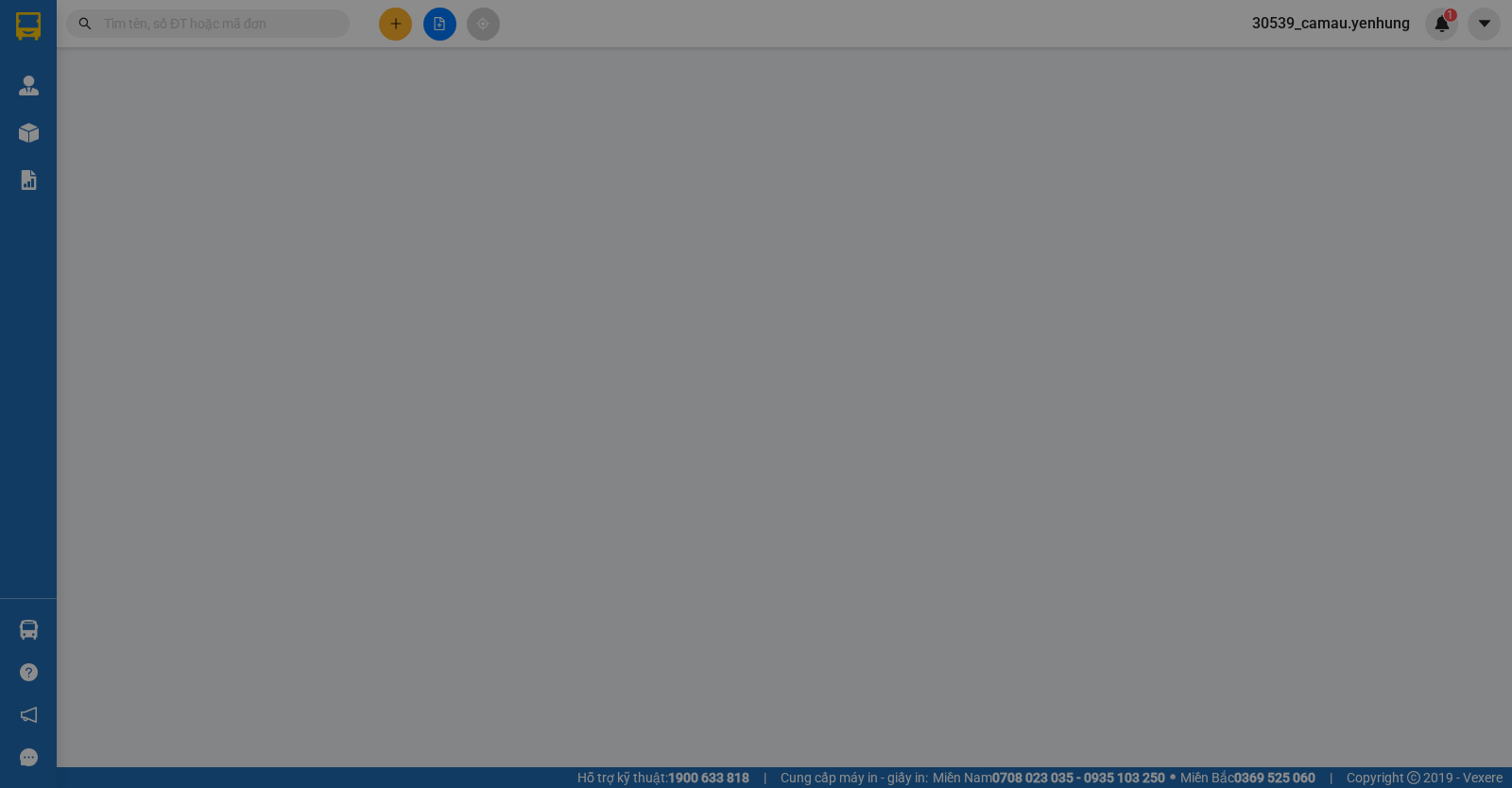 scroll, scrollTop: 0, scrollLeft: 0, axis: both 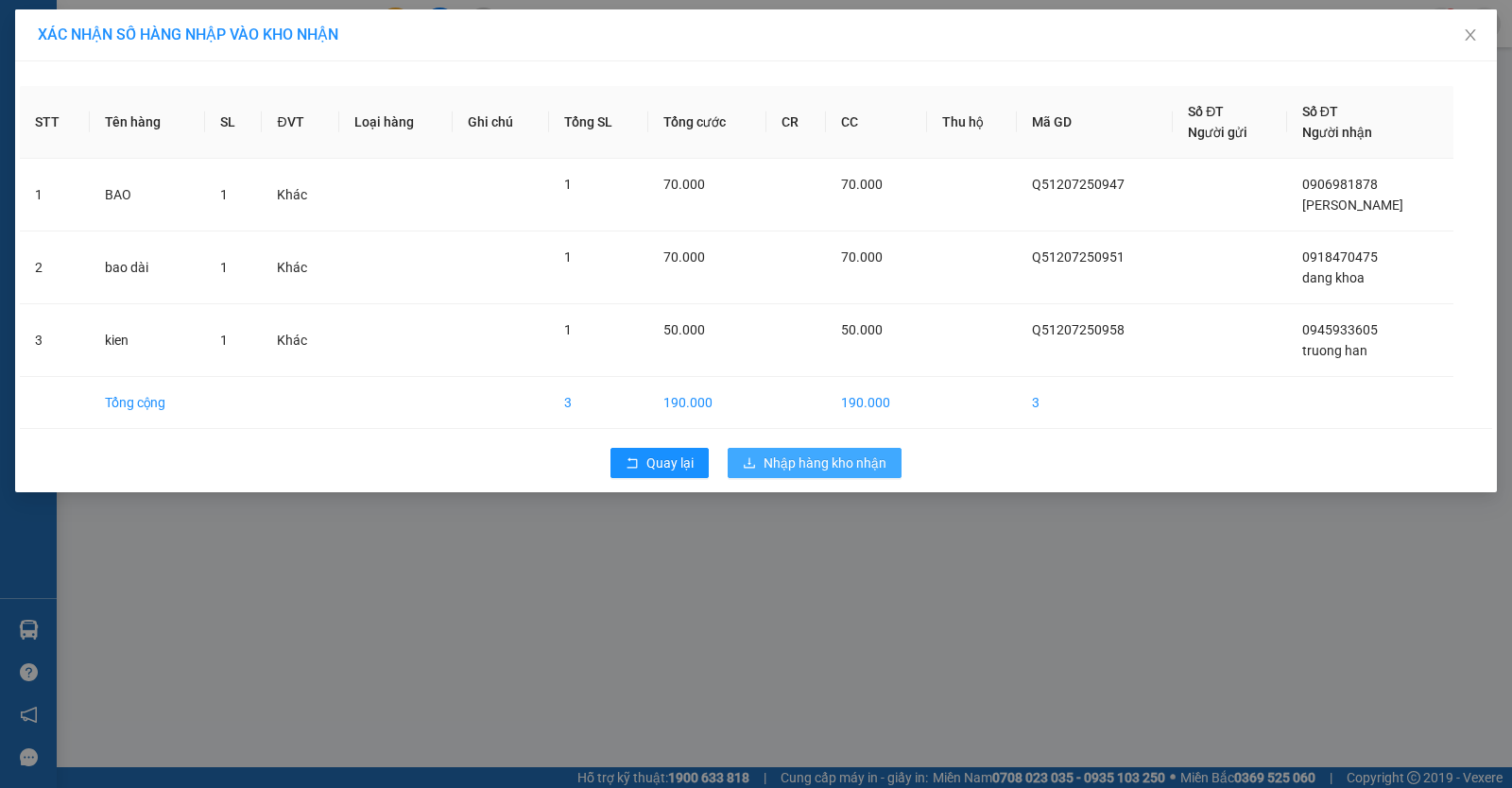 click on "Nhập hàng kho nhận" at bounding box center (825, 463) 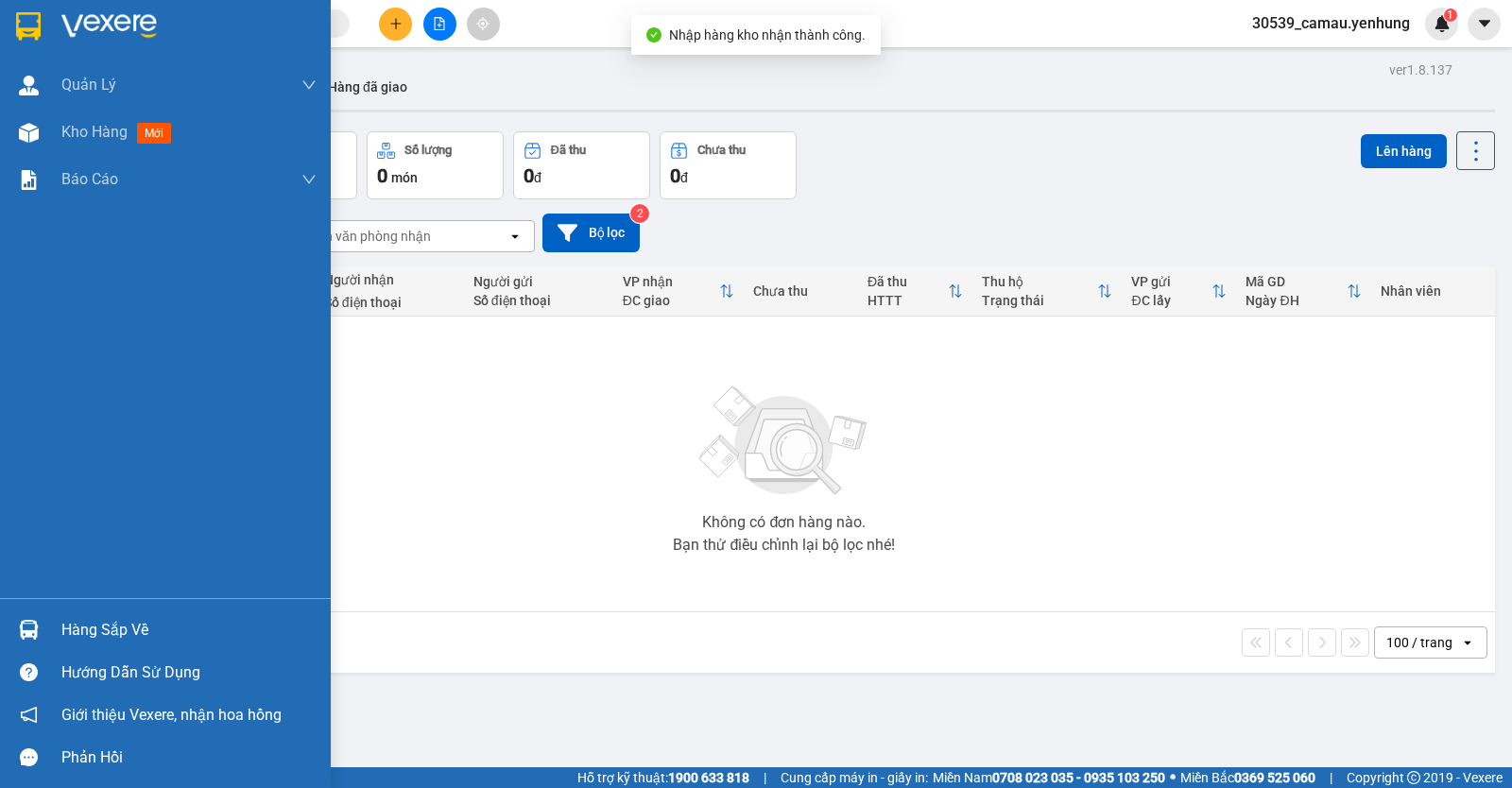 click on "Hàng sắp về" at bounding box center [165, 629] 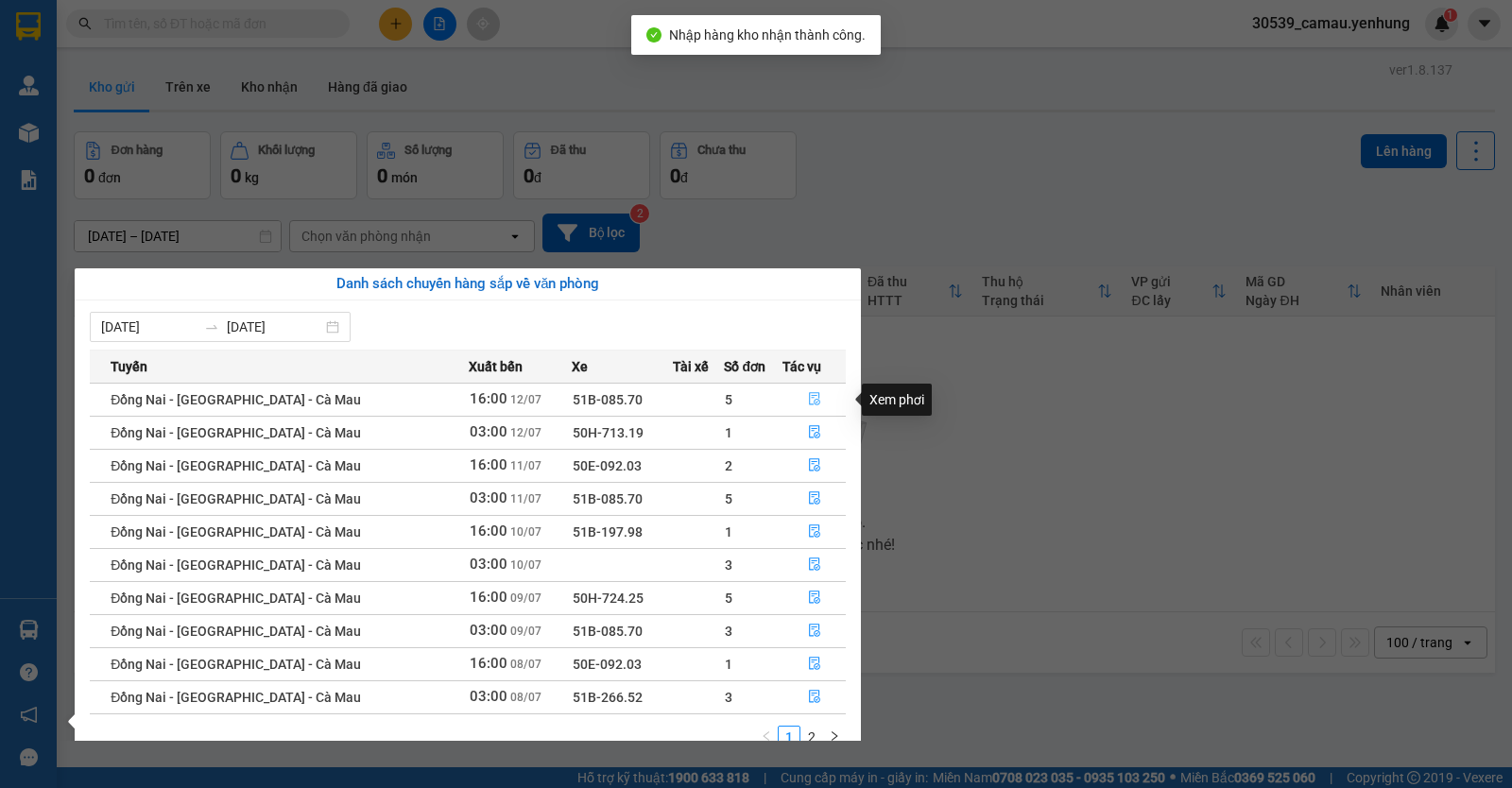 click 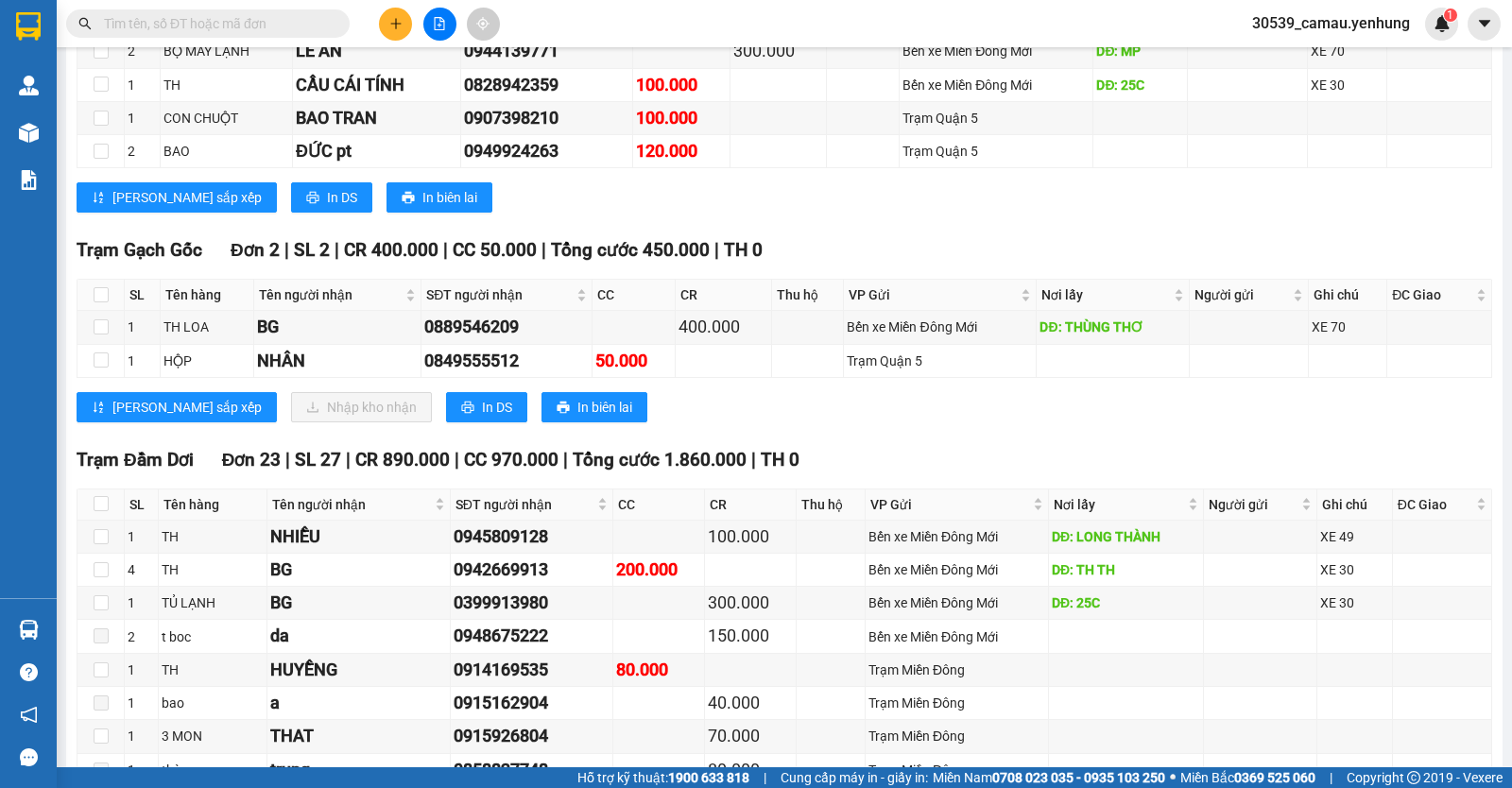 scroll, scrollTop: 661, scrollLeft: 0, axis: vertical 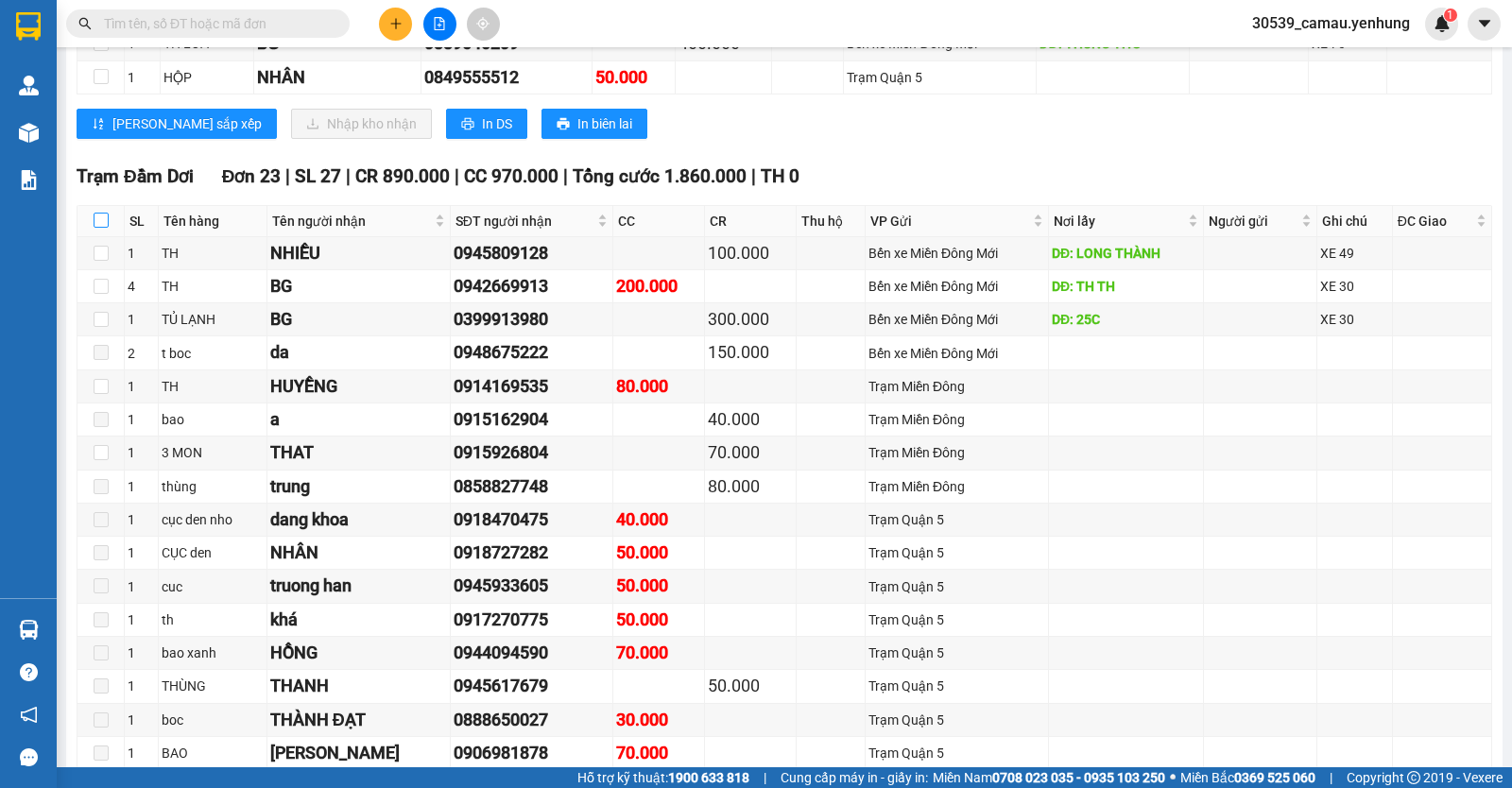 click at bounding box center (101, 220) 